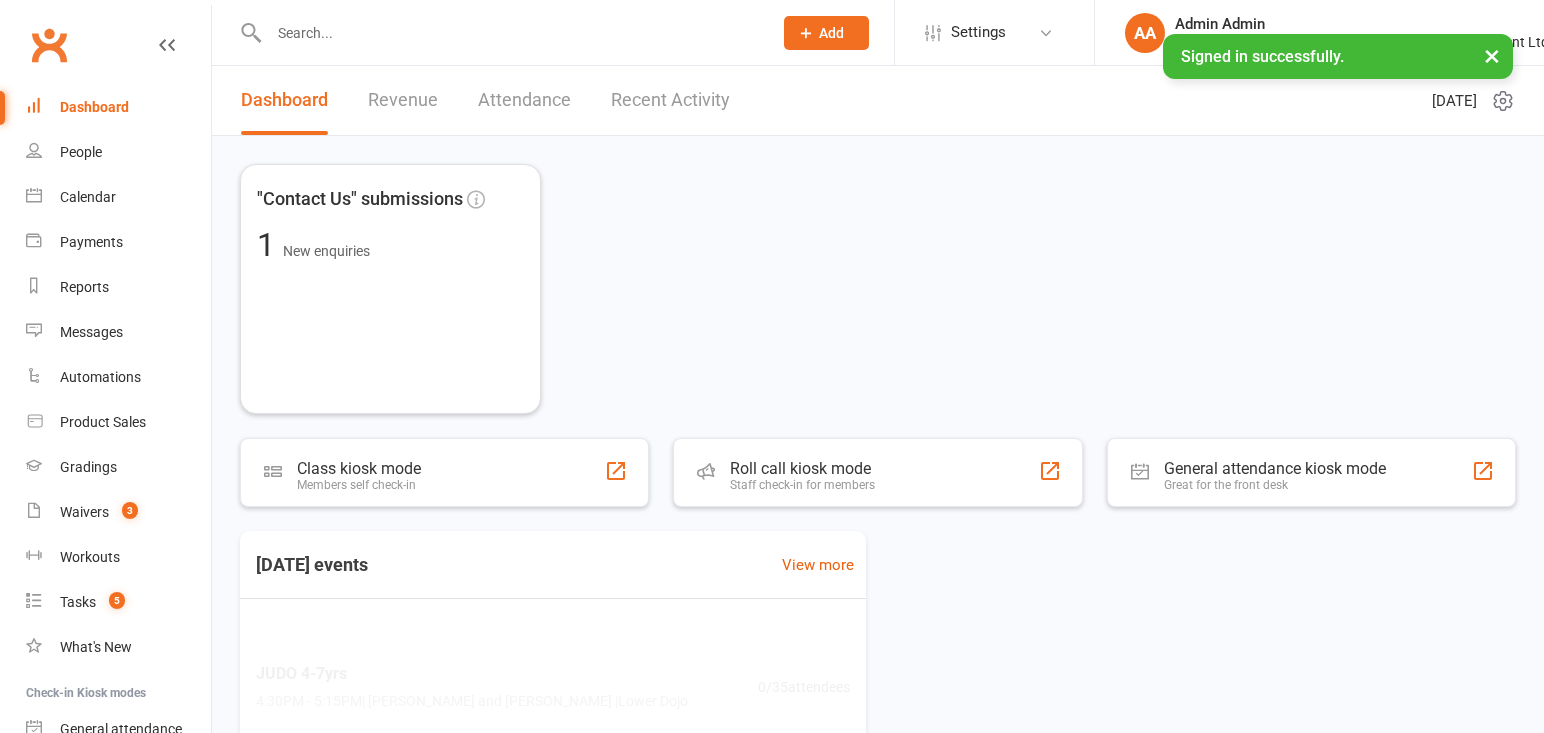 scroll, scrollTop: 0, scrollLeft: 0, axis: both 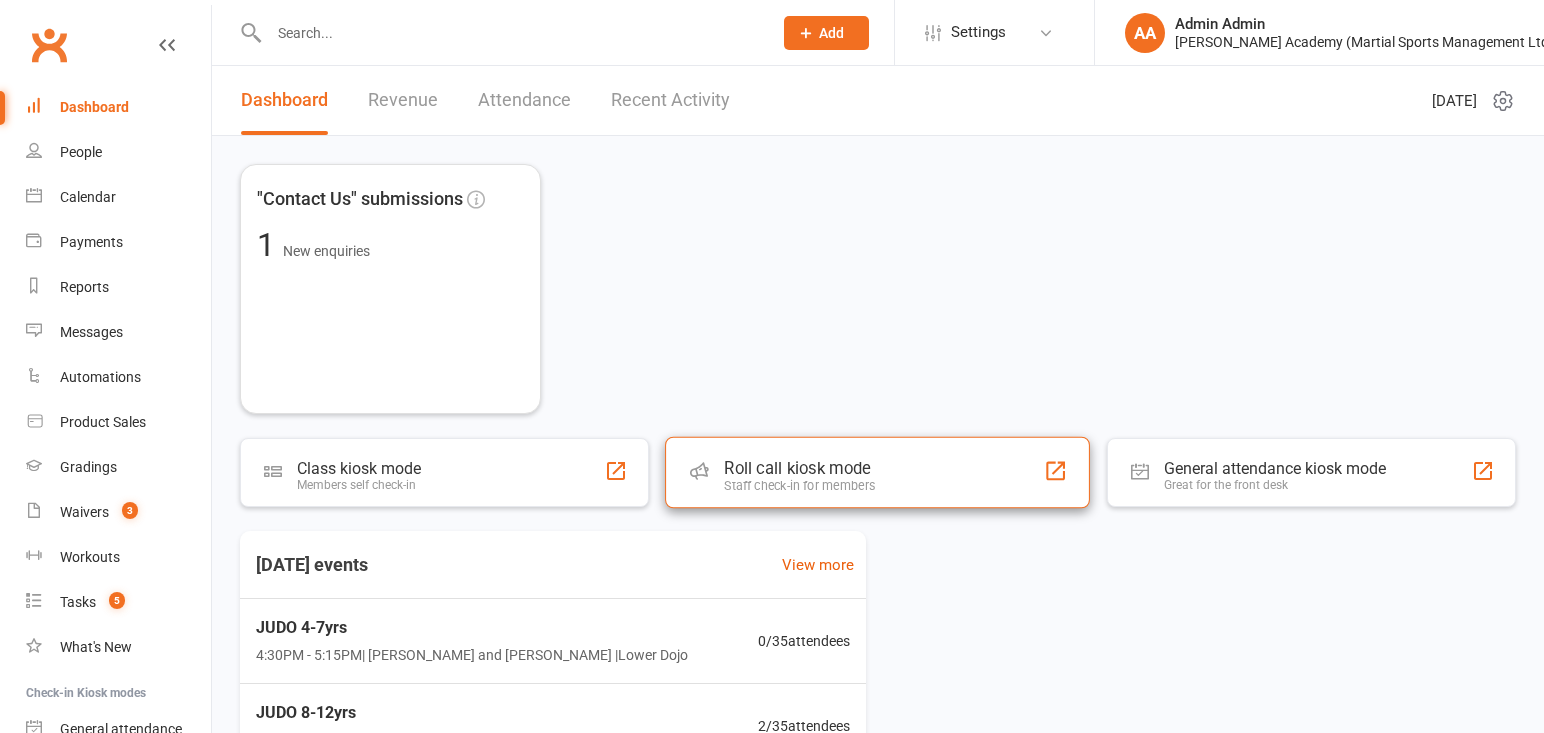 click on "Roll call kiosk mode Staff check-in for members" at bounding box center (877, 473) 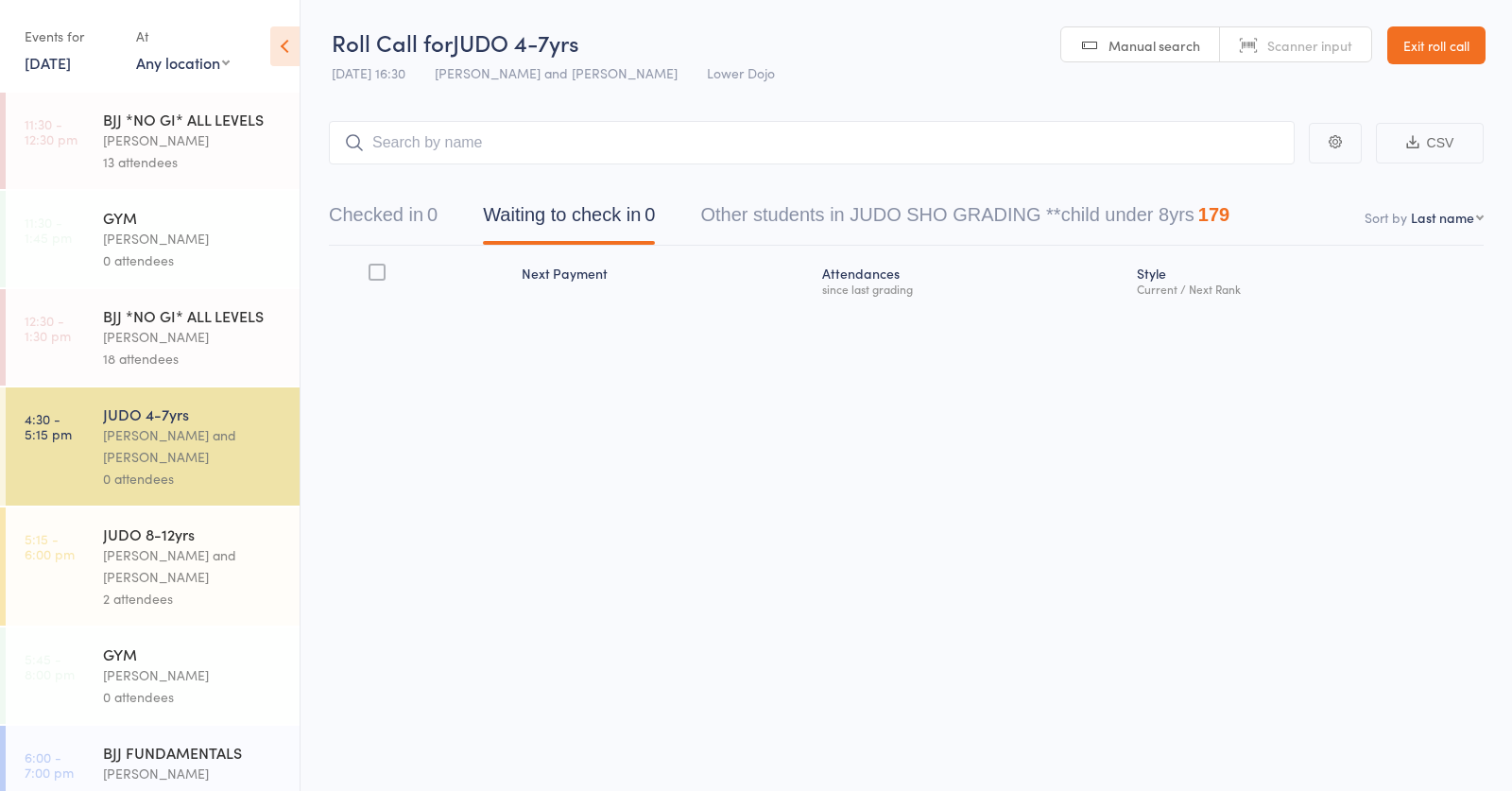 scroll, scrollTop: 0, scrollLeft: 0, axis: both 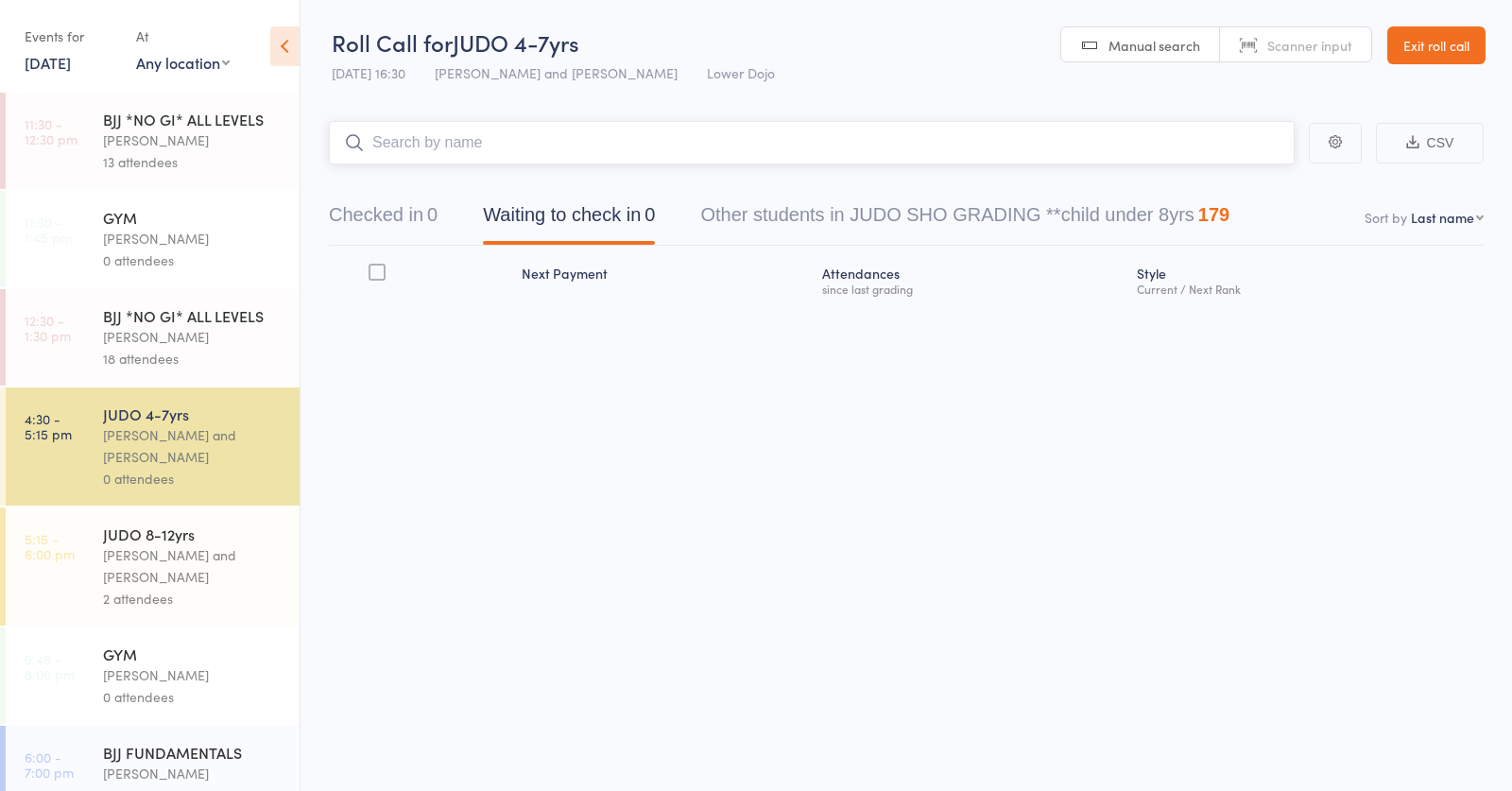 click at bounding box center [812, 143] 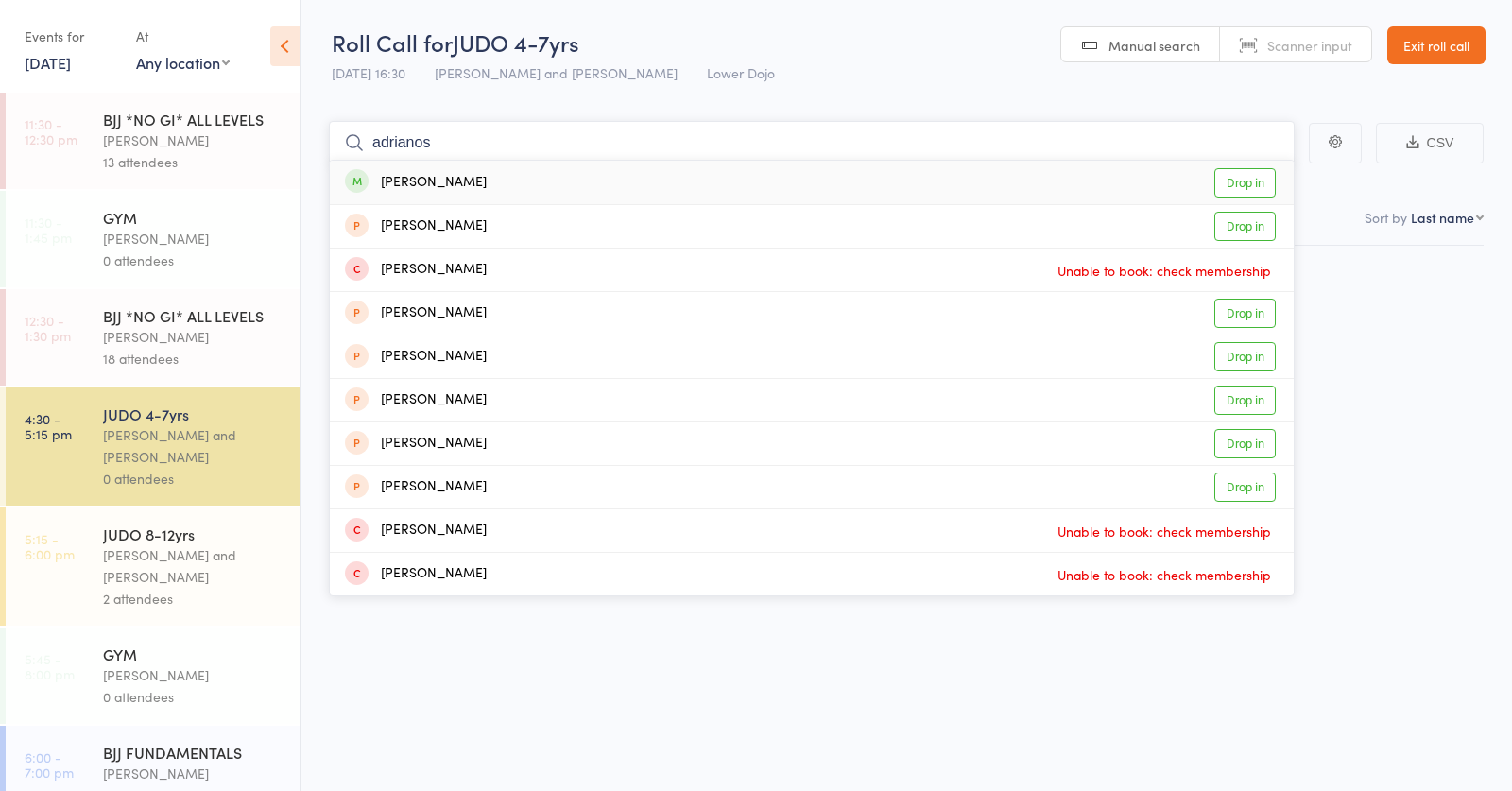 type on "adrianos" 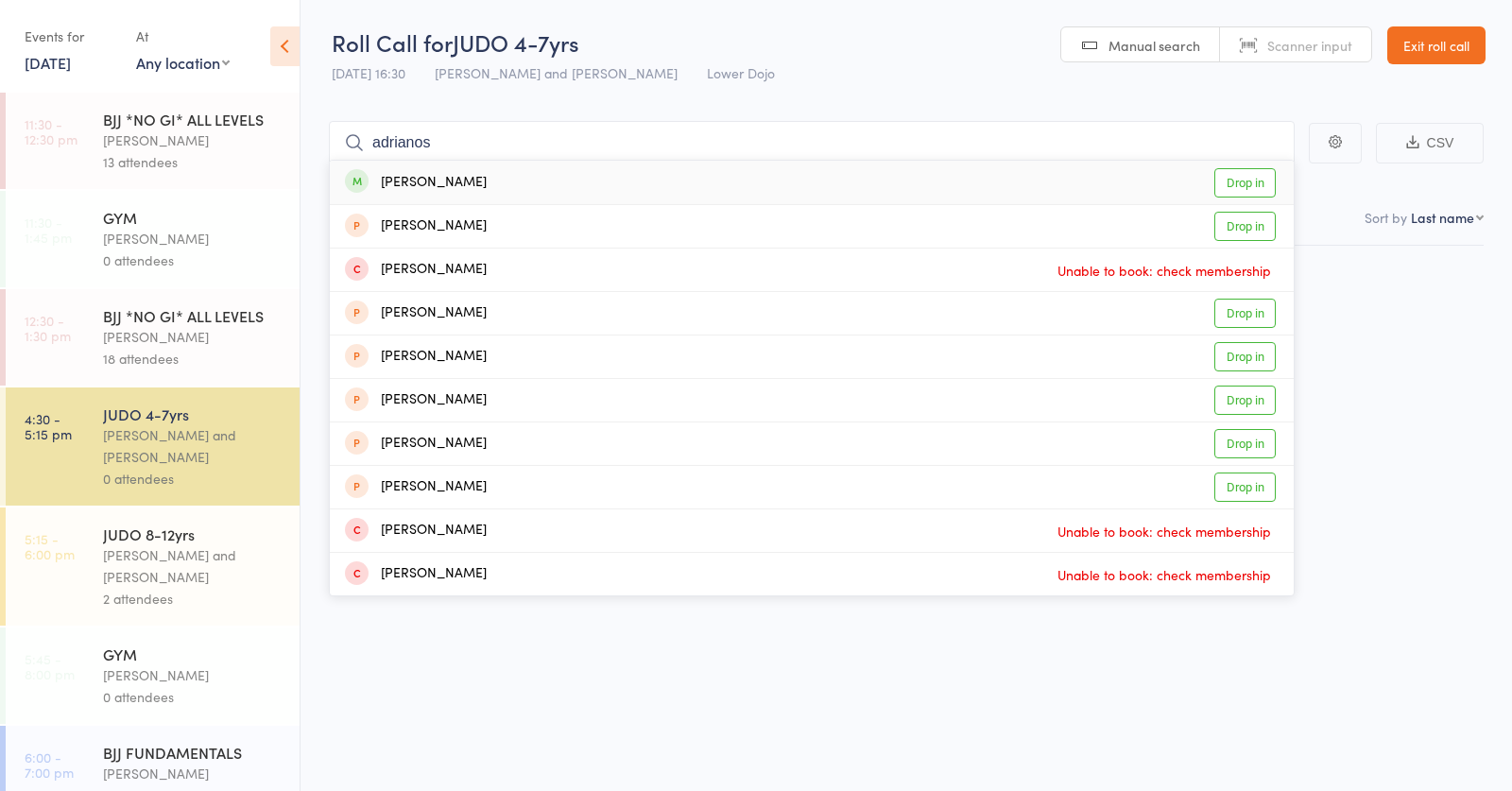 click on "[PERSON_NAME]" at bounding box center [416, 182] 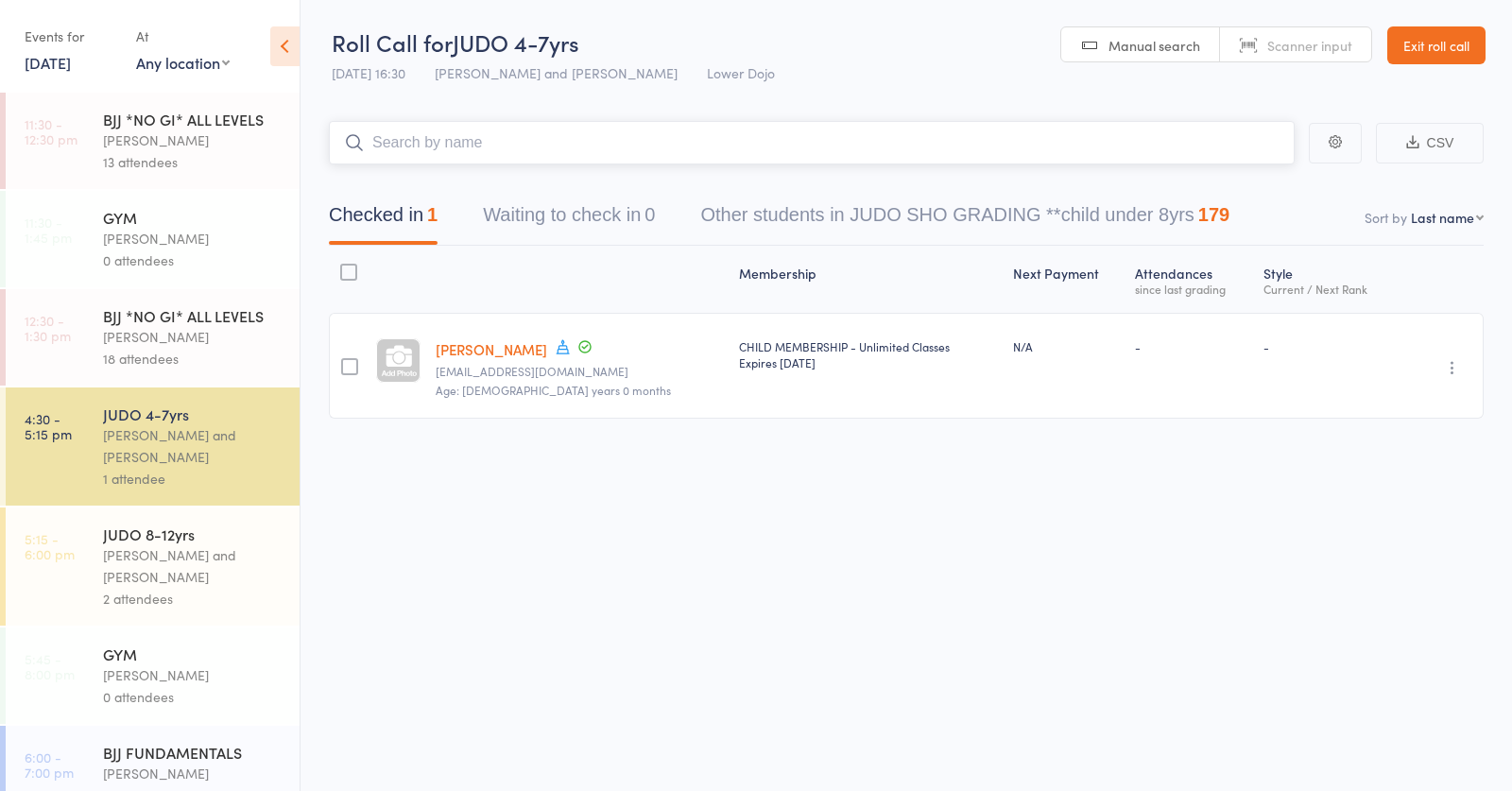 click at bounding box center [812, 143] 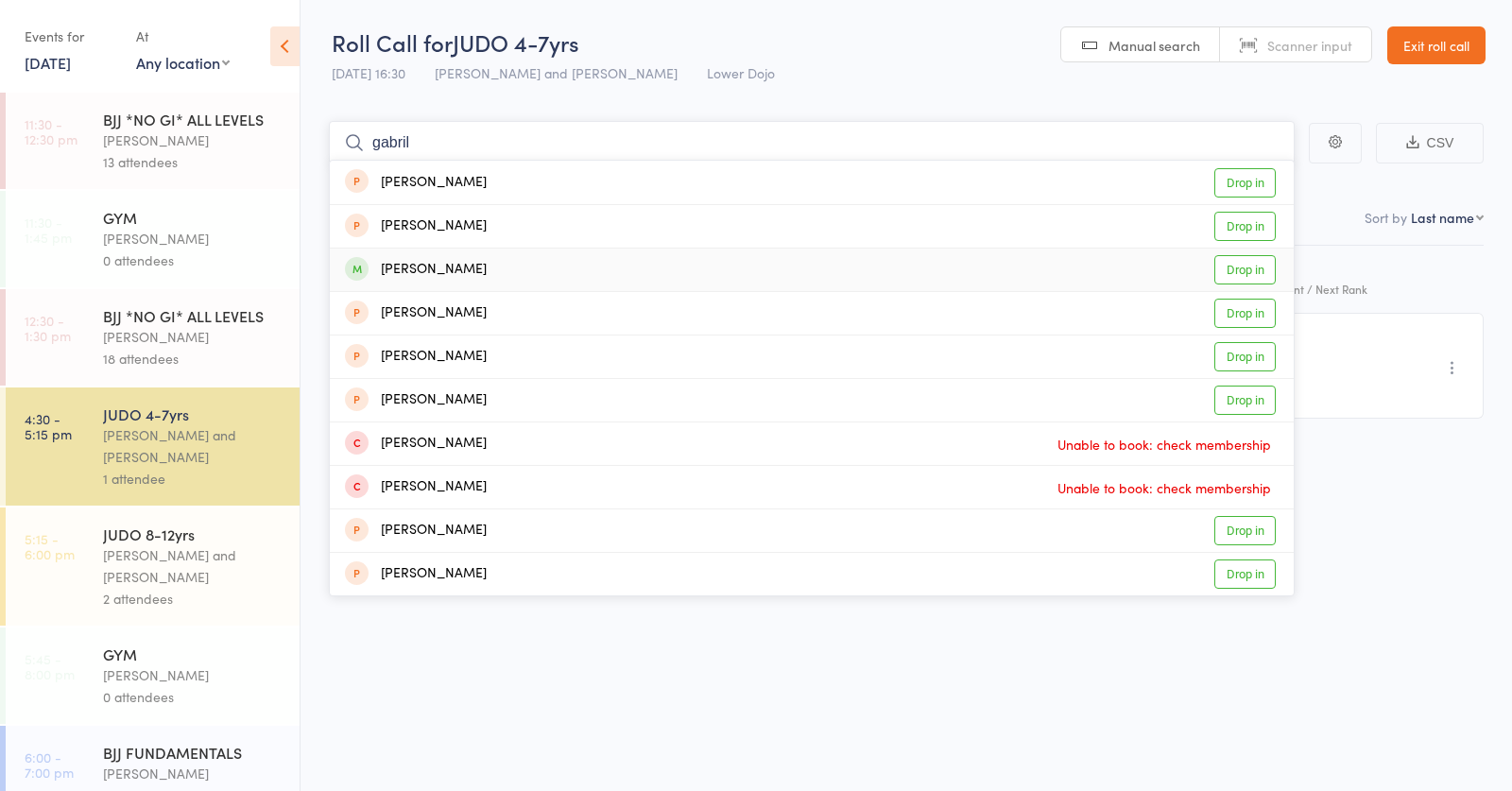 type on "gabril" 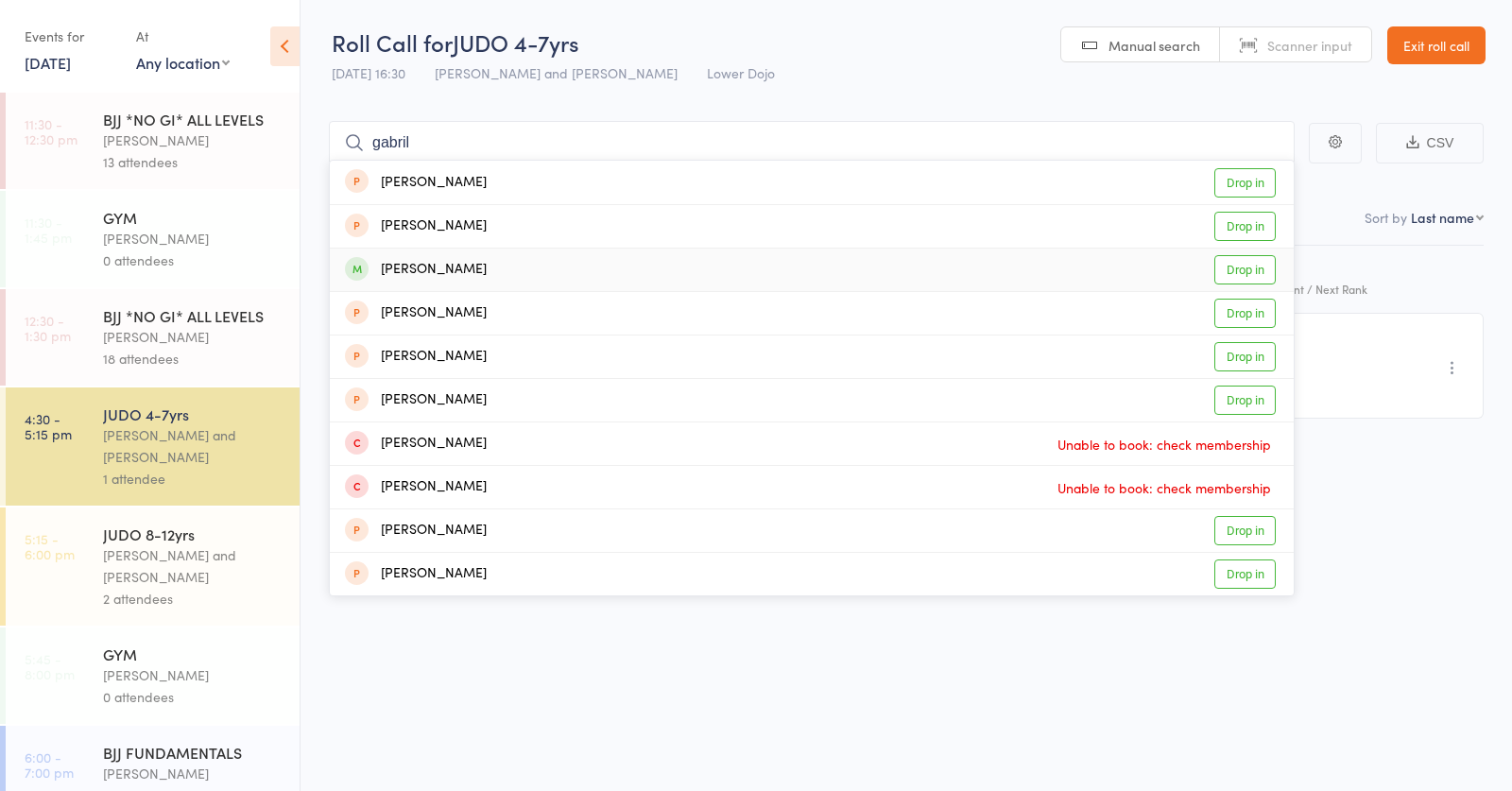 click on "[PERSON_NAME]" at bounding box center (416, 269) 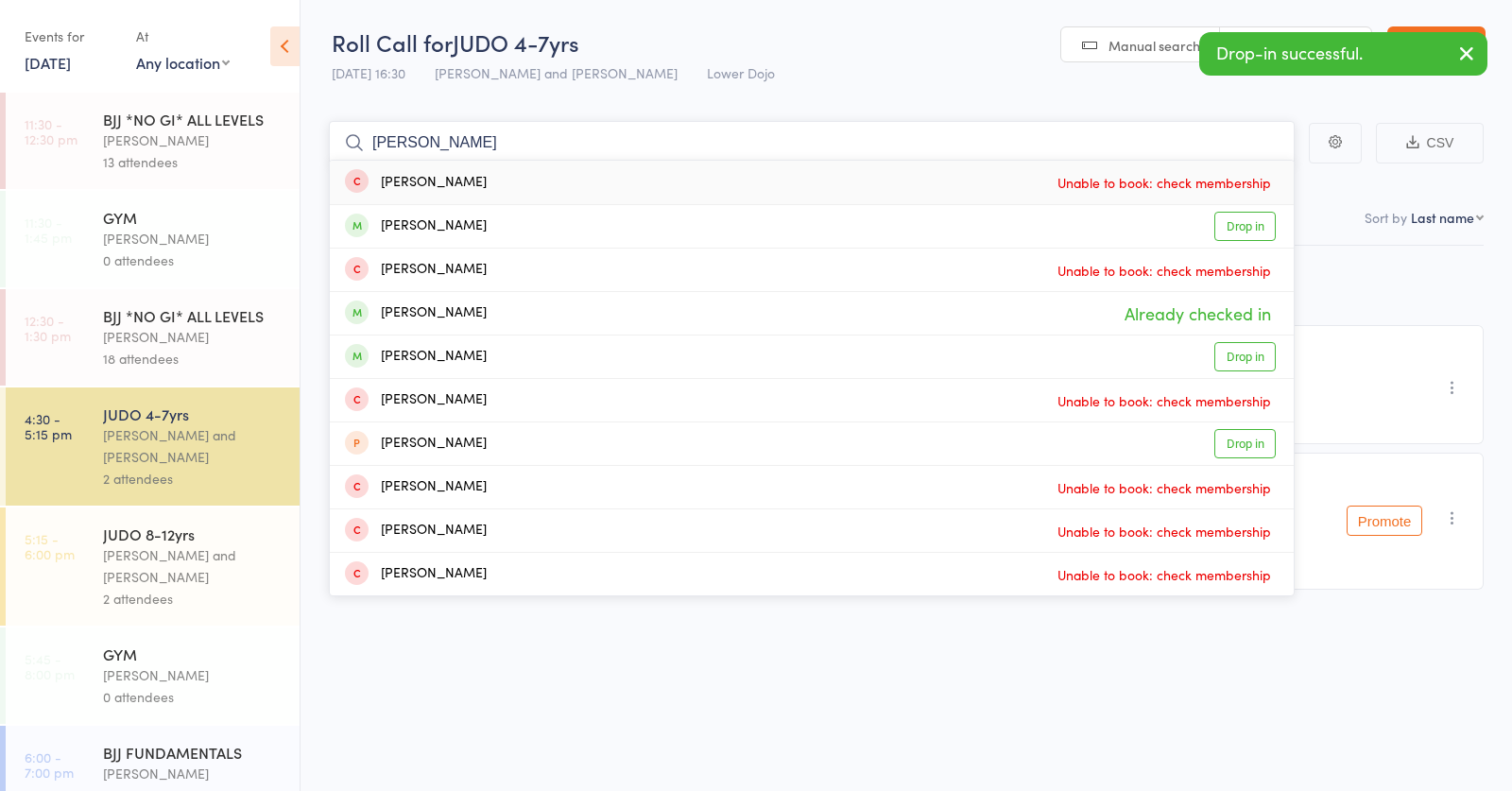 type on "[PERSON_NAME]" 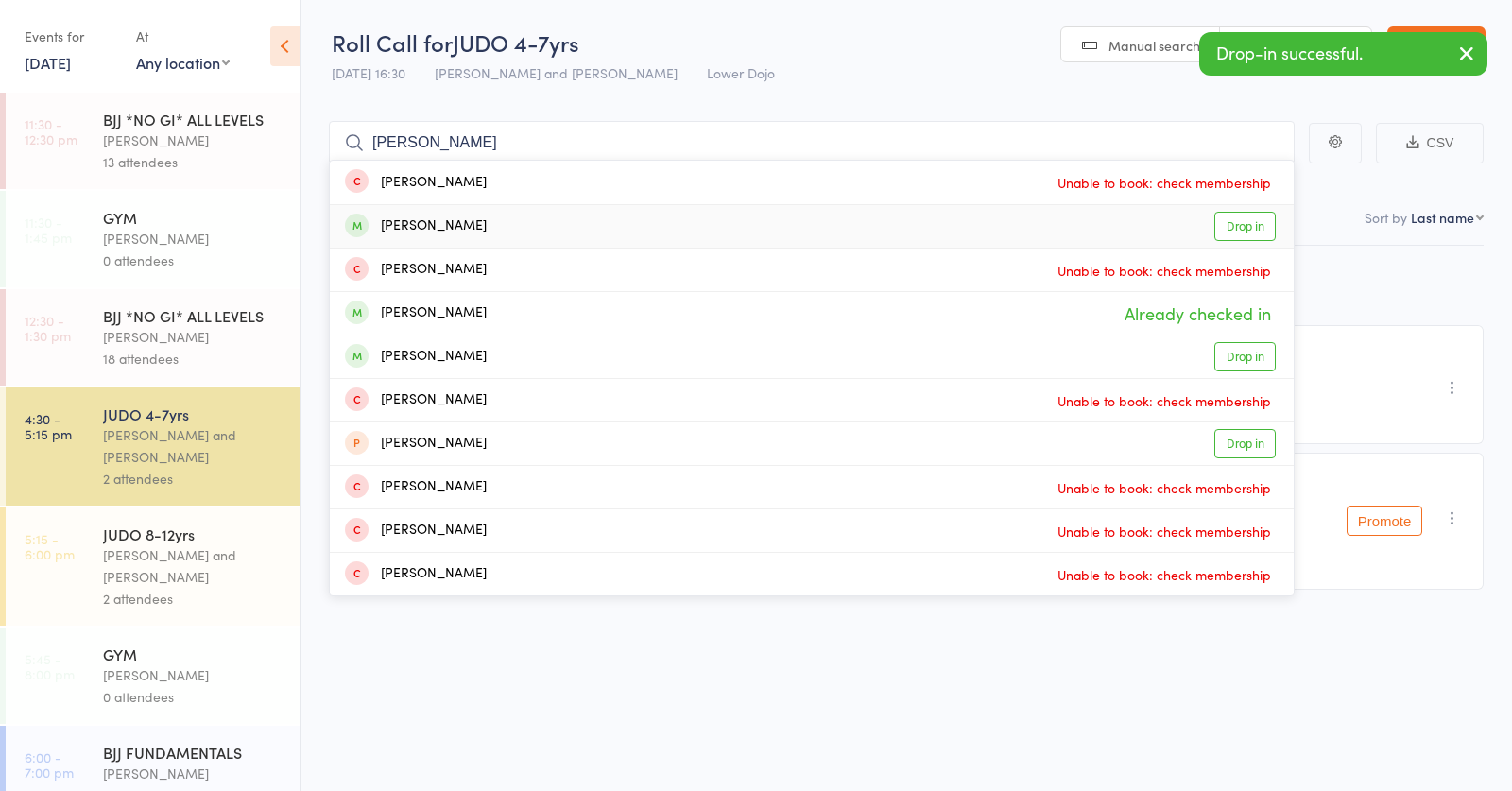 drag, startPoint x: 412, startPoint y: 268, endPoint x: 444, endPoint y: 225, distance: 53.600373 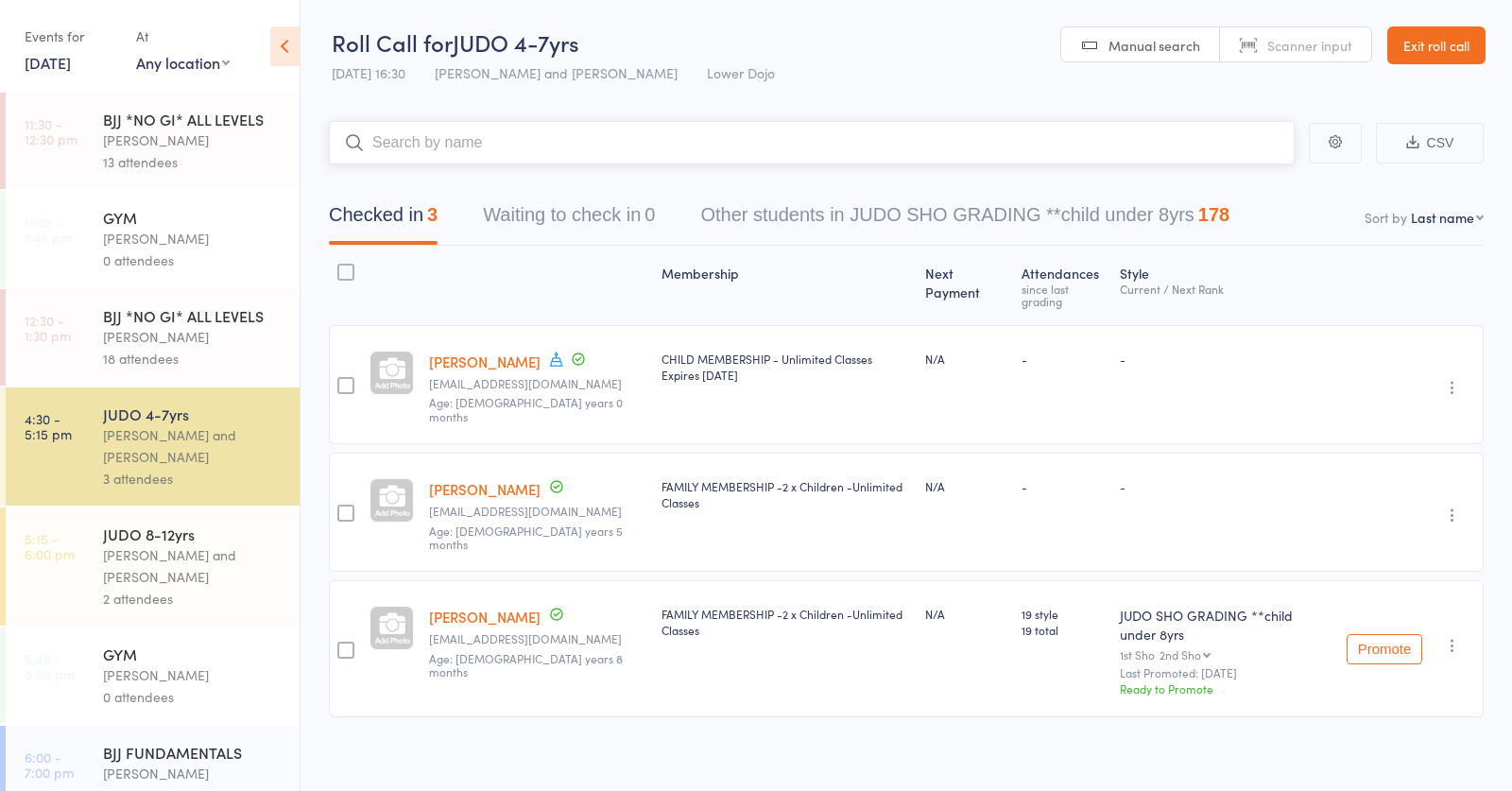 click at bounding box center [812, 143] 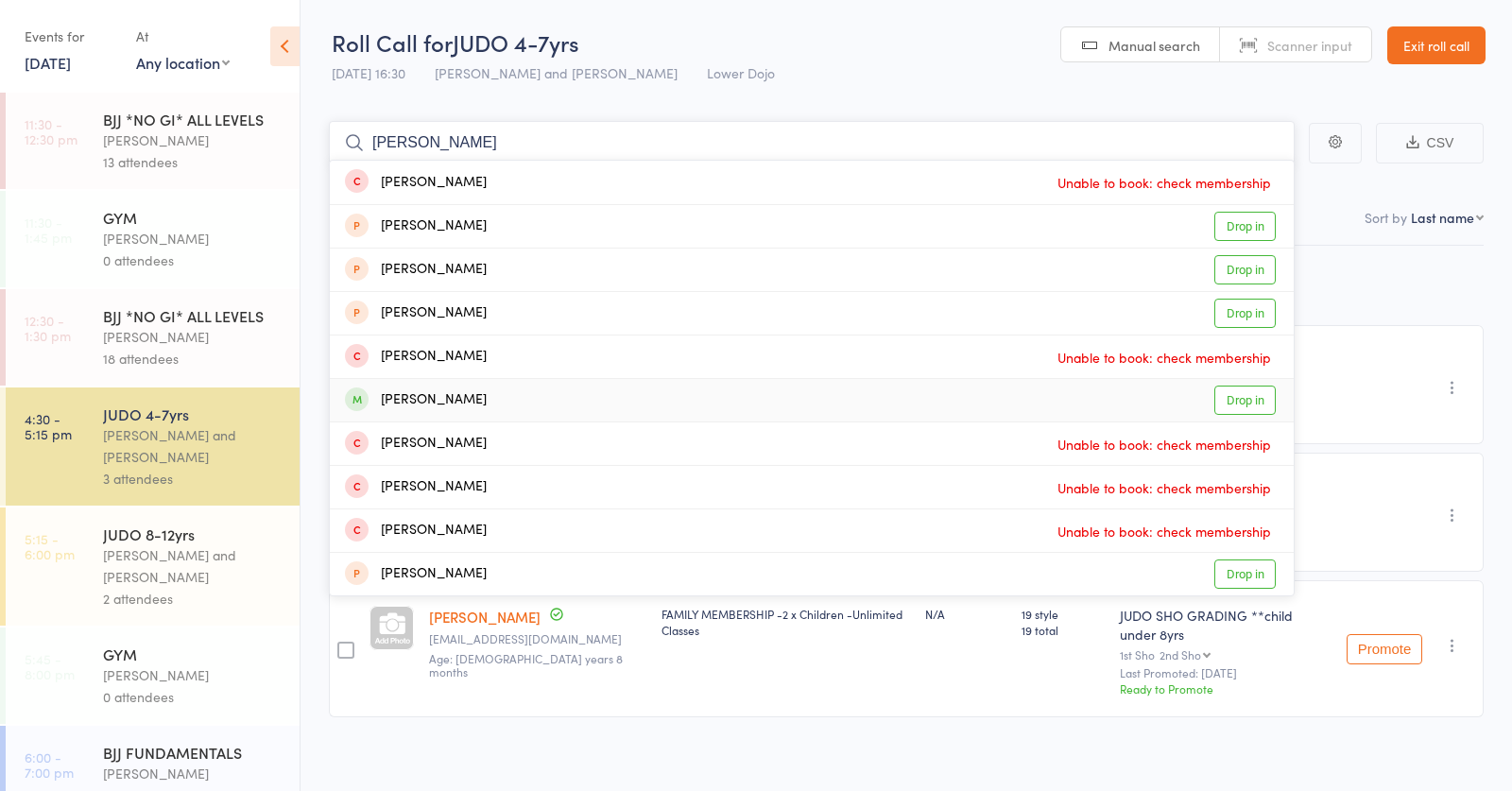 type on "[PERSON_NAME]" 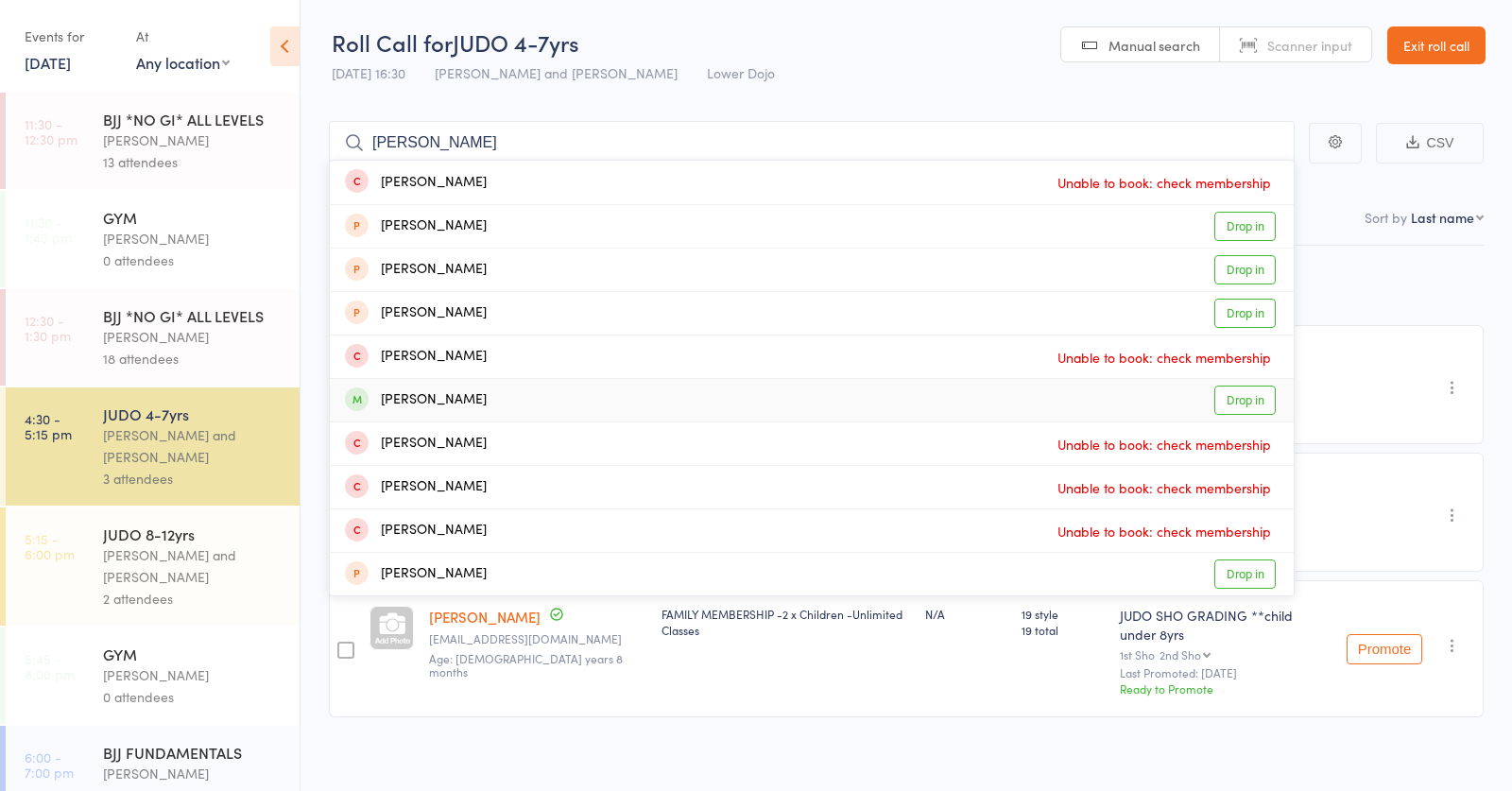 click on "[PERSON_NAME] Drop in" at bounding box center [812, 400] 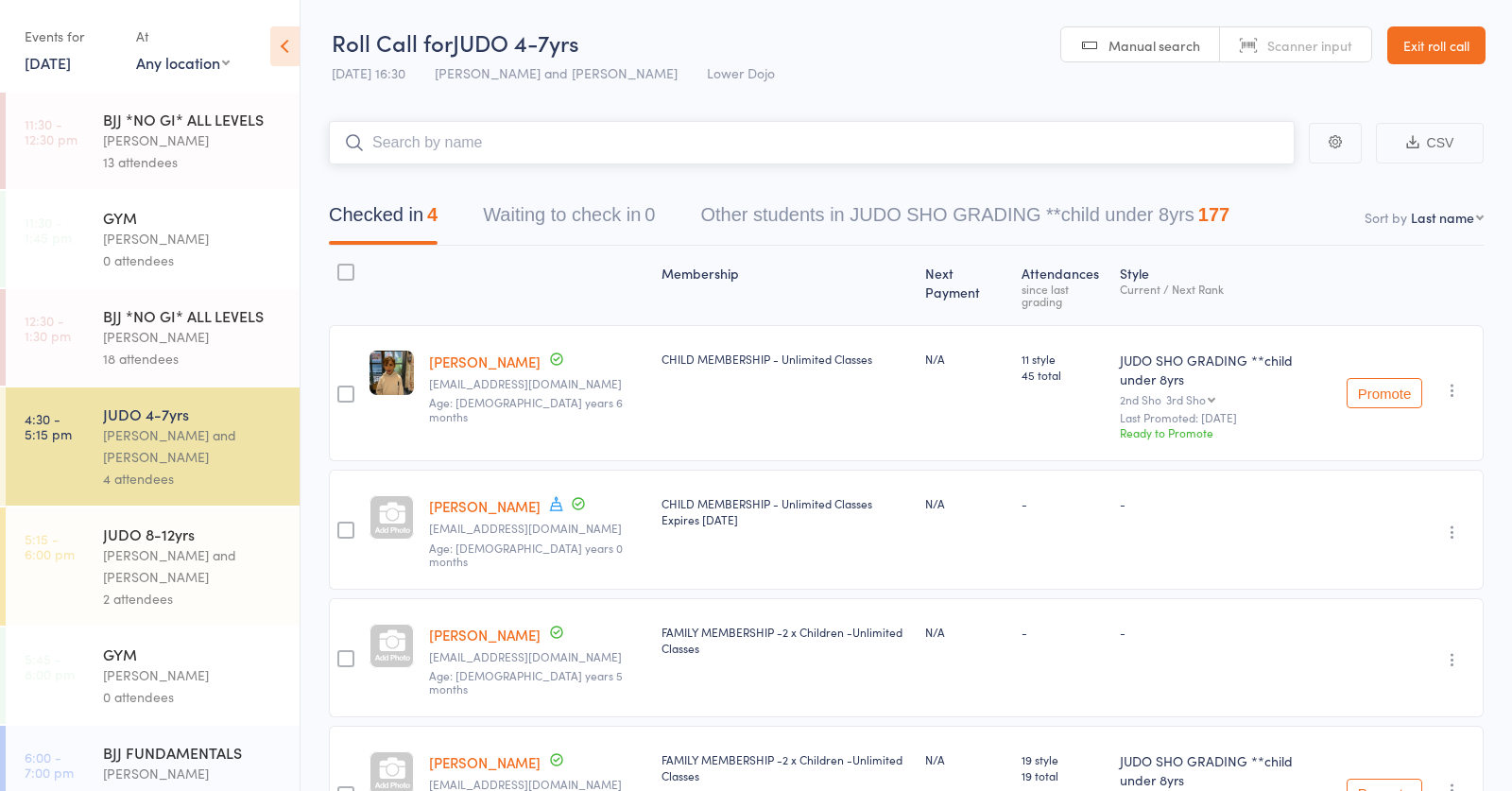 click at bounding box center [812, 143] 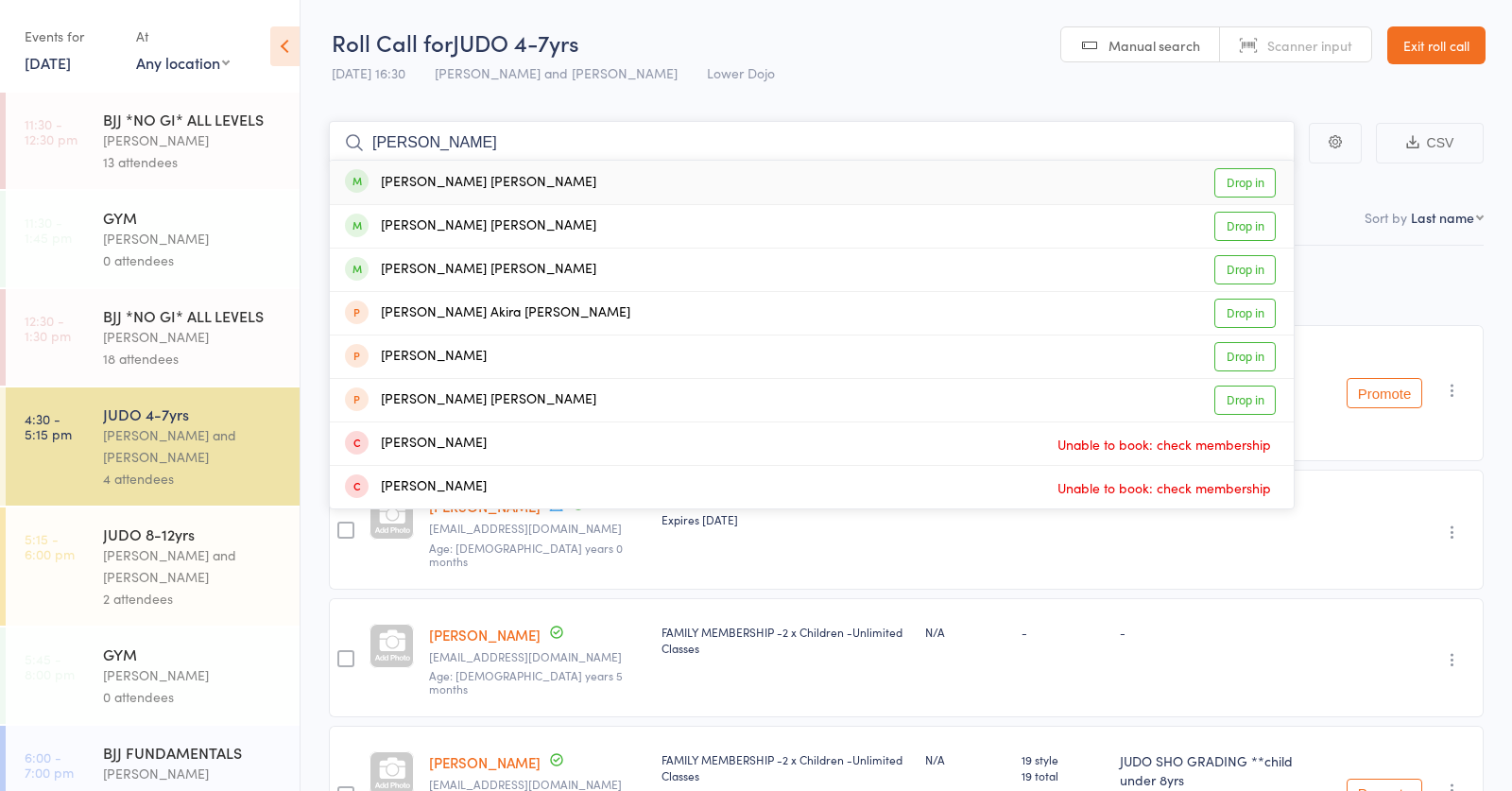 type on "[PERSON_NAME]" 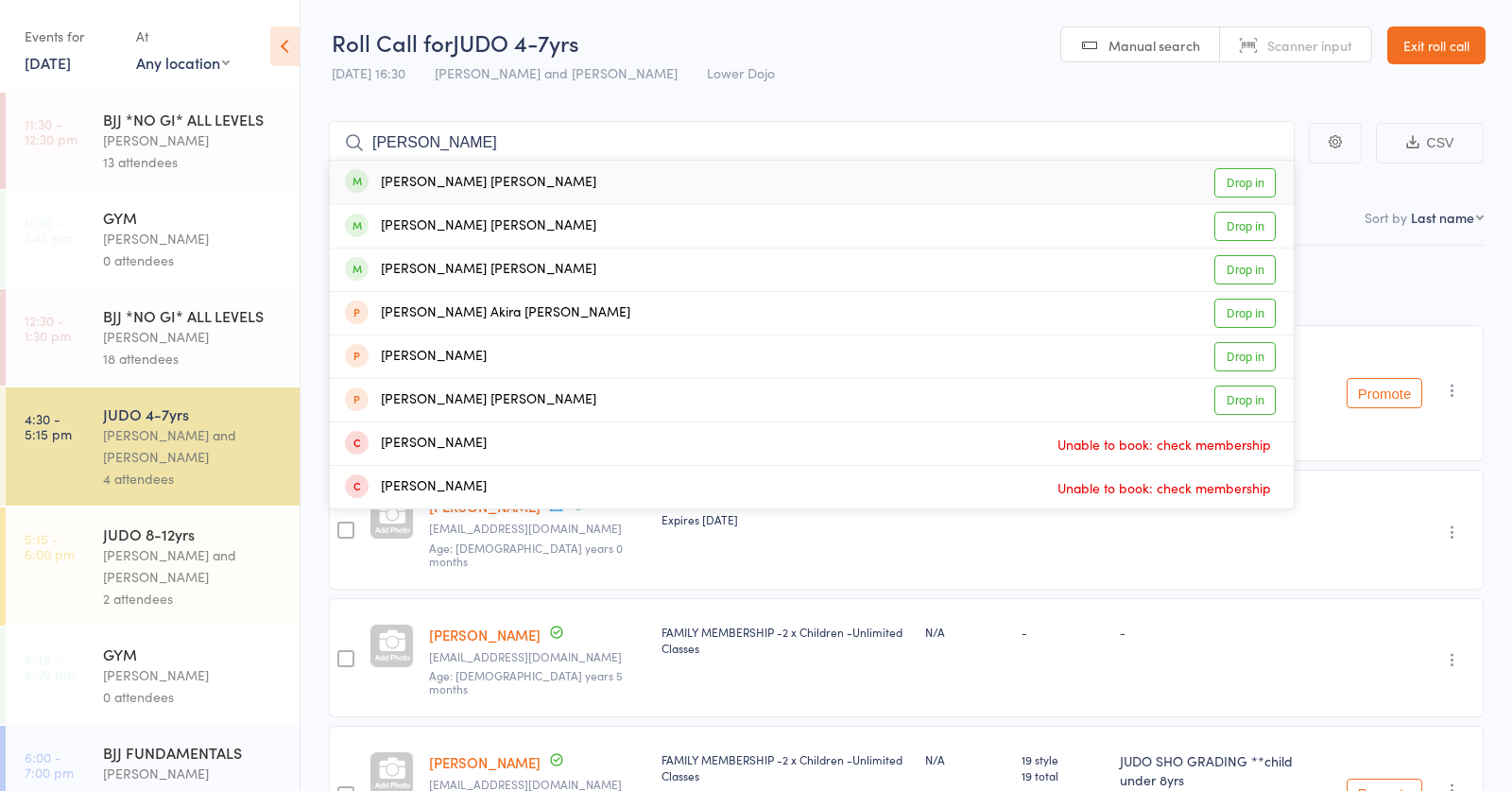 click on "[PERSON_NAME] [PERSON_NAME] Drop in" at bounding box center (812, 182) 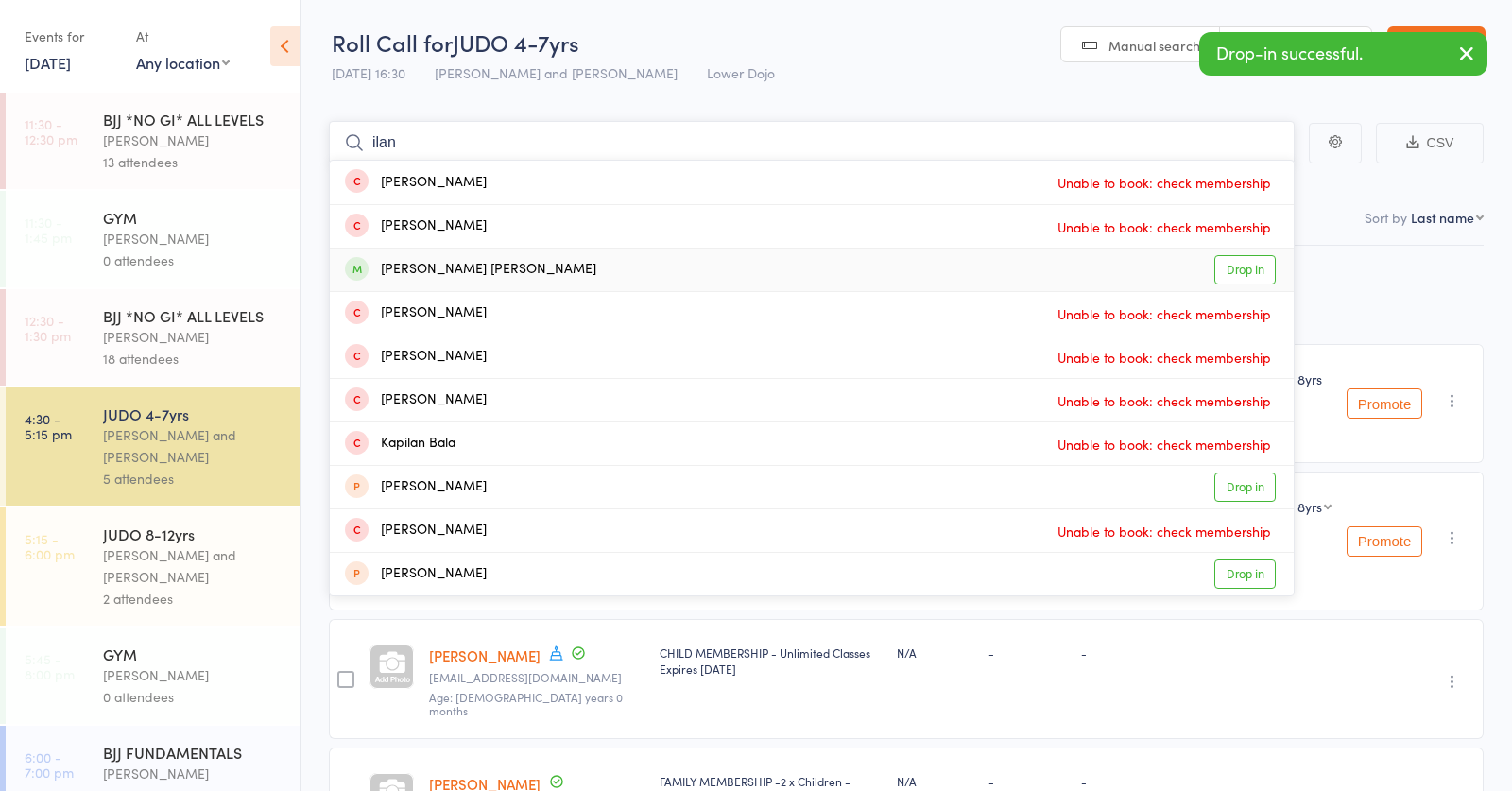 type on "ilan" 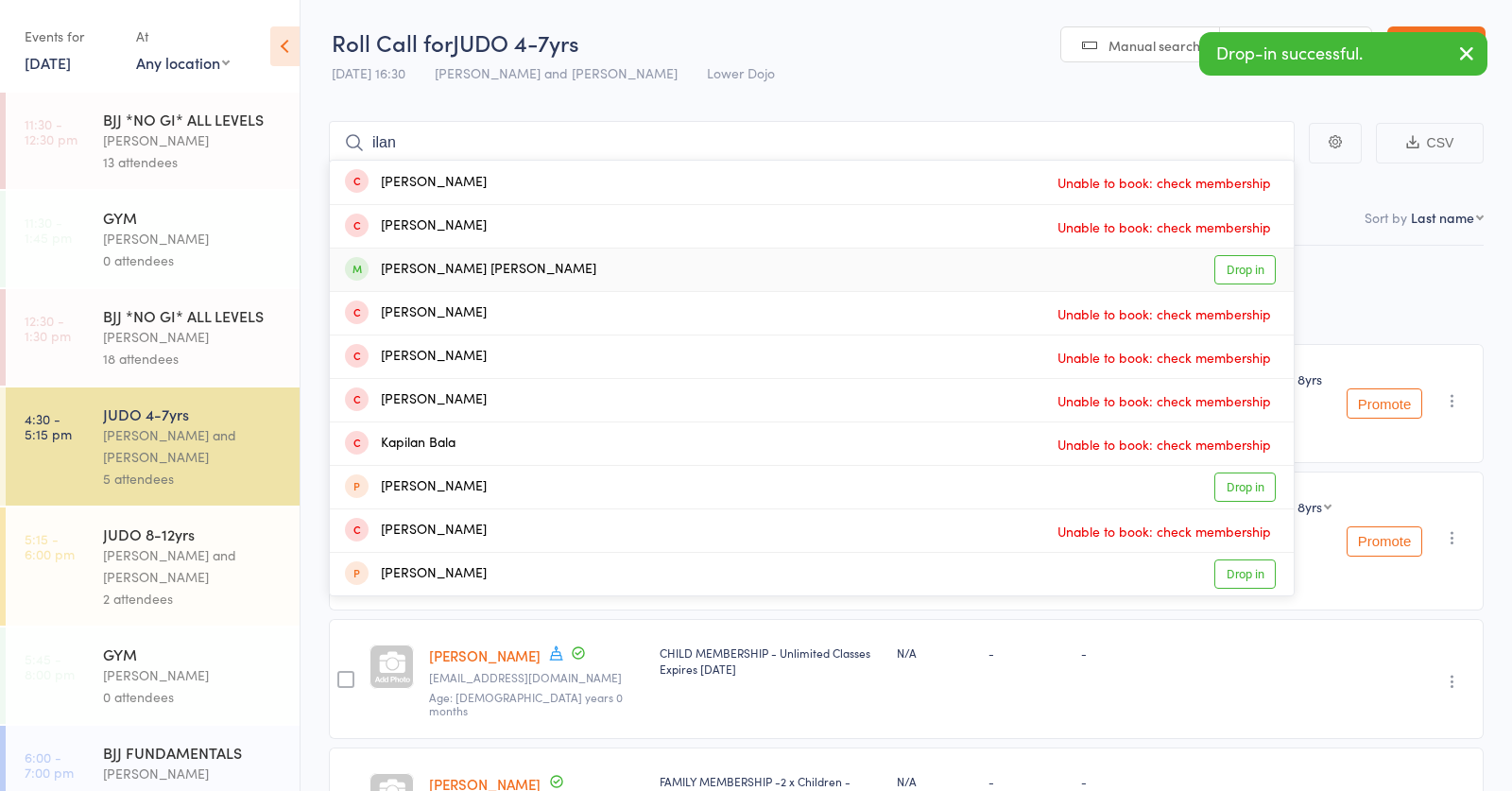 click on "[PERSON_NAME] [PERSON_NAME] Drop in" at bounding box center [812, 269] 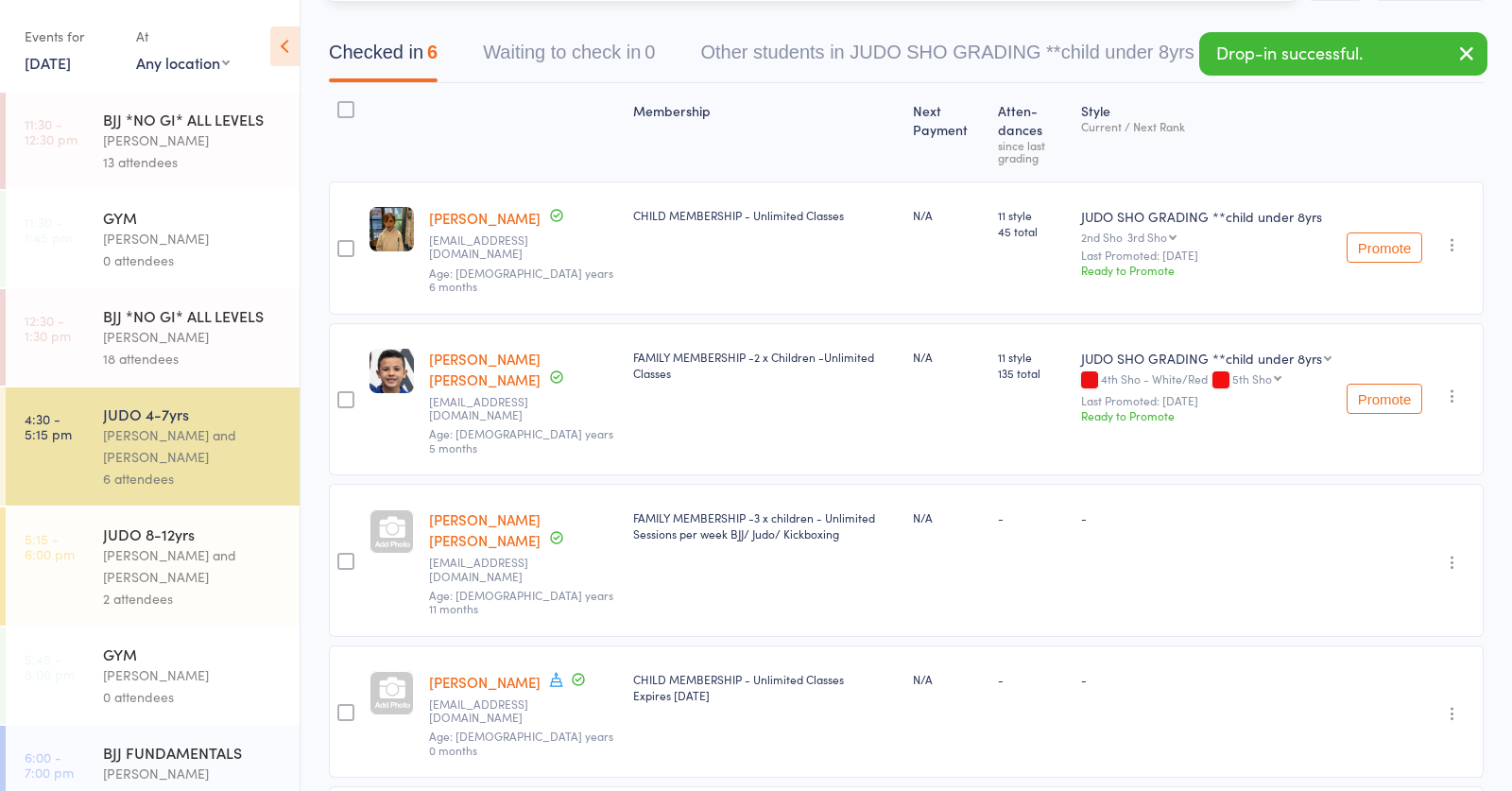 scroll, scrollTop: 158, scrollLeft: 0, axis: vertical 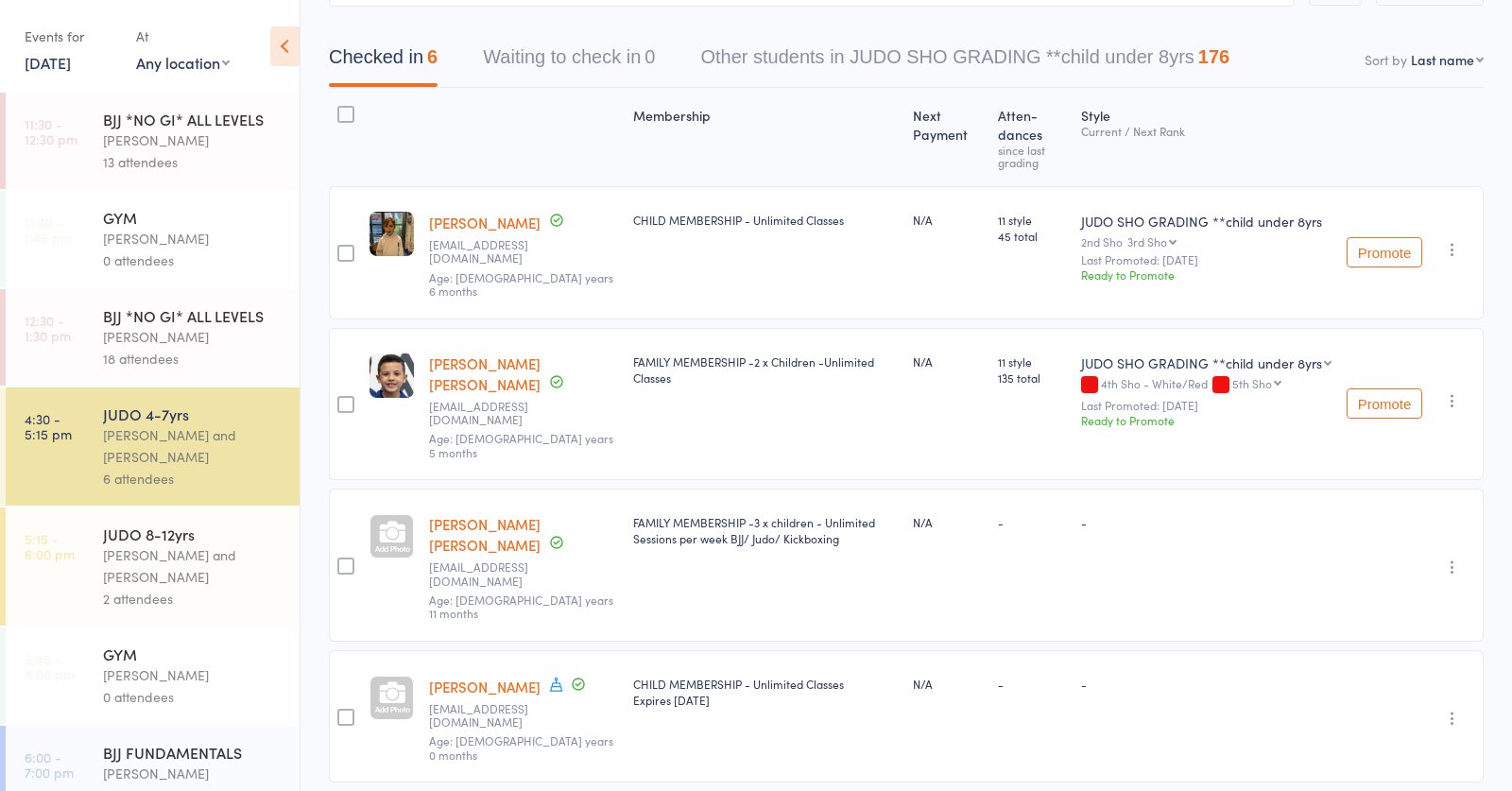 click at bounding box center [1452, 401] 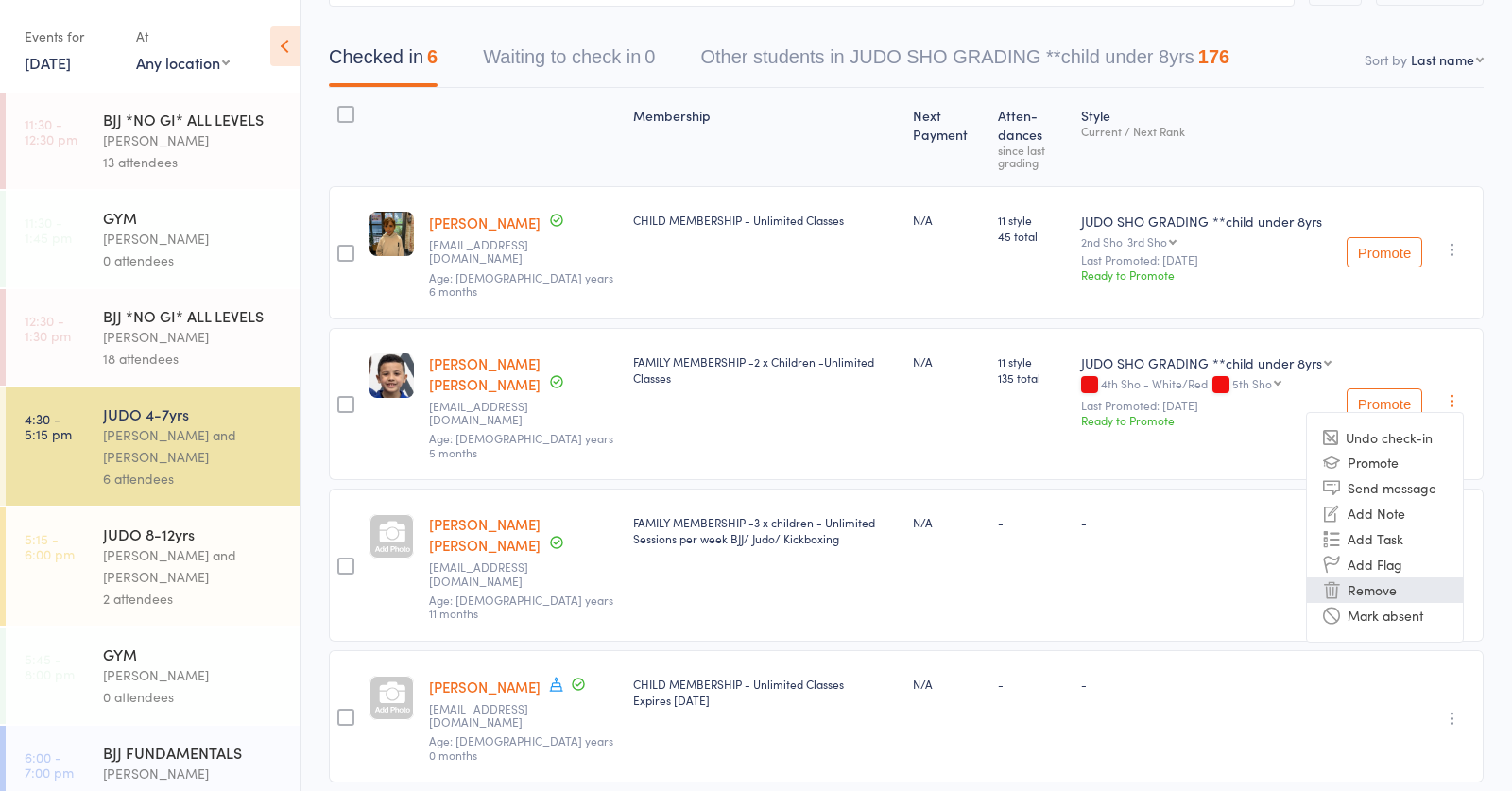 click on "Remove" at bounding box center (1384, 590) 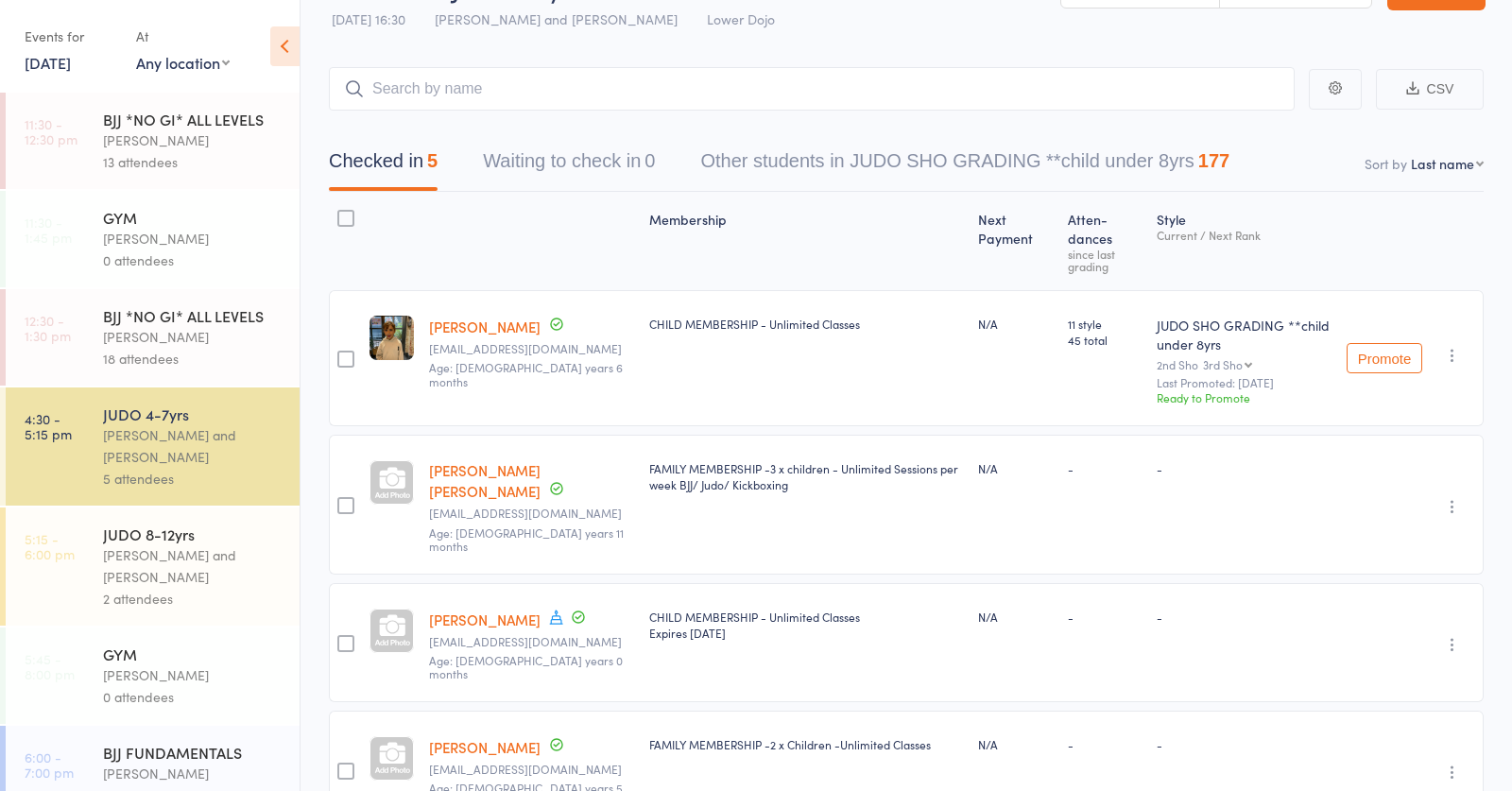 scroll, scrollTop: 0, scrollLeft: 0, axis: both 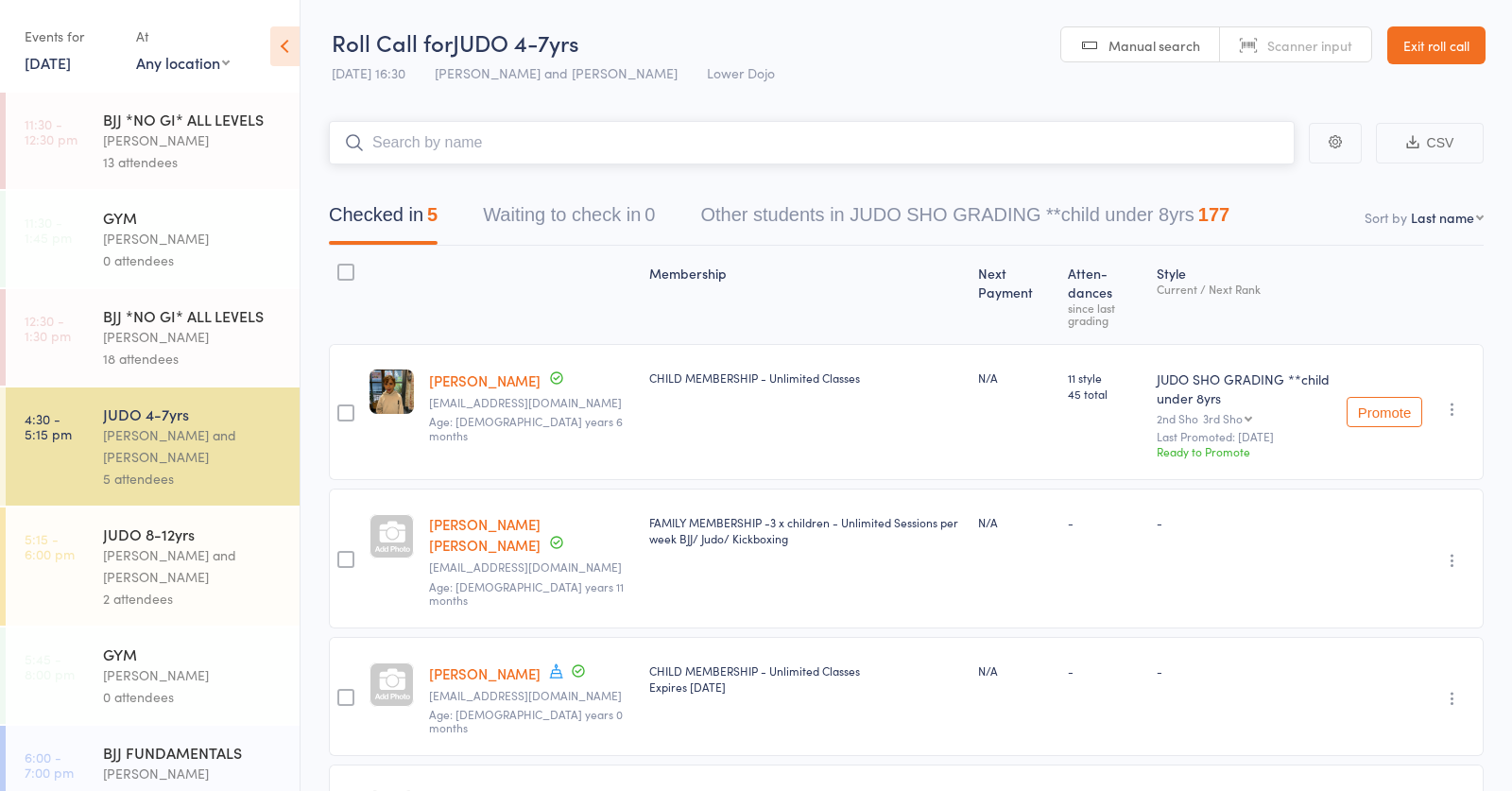 click at bounding box center [812, 143] 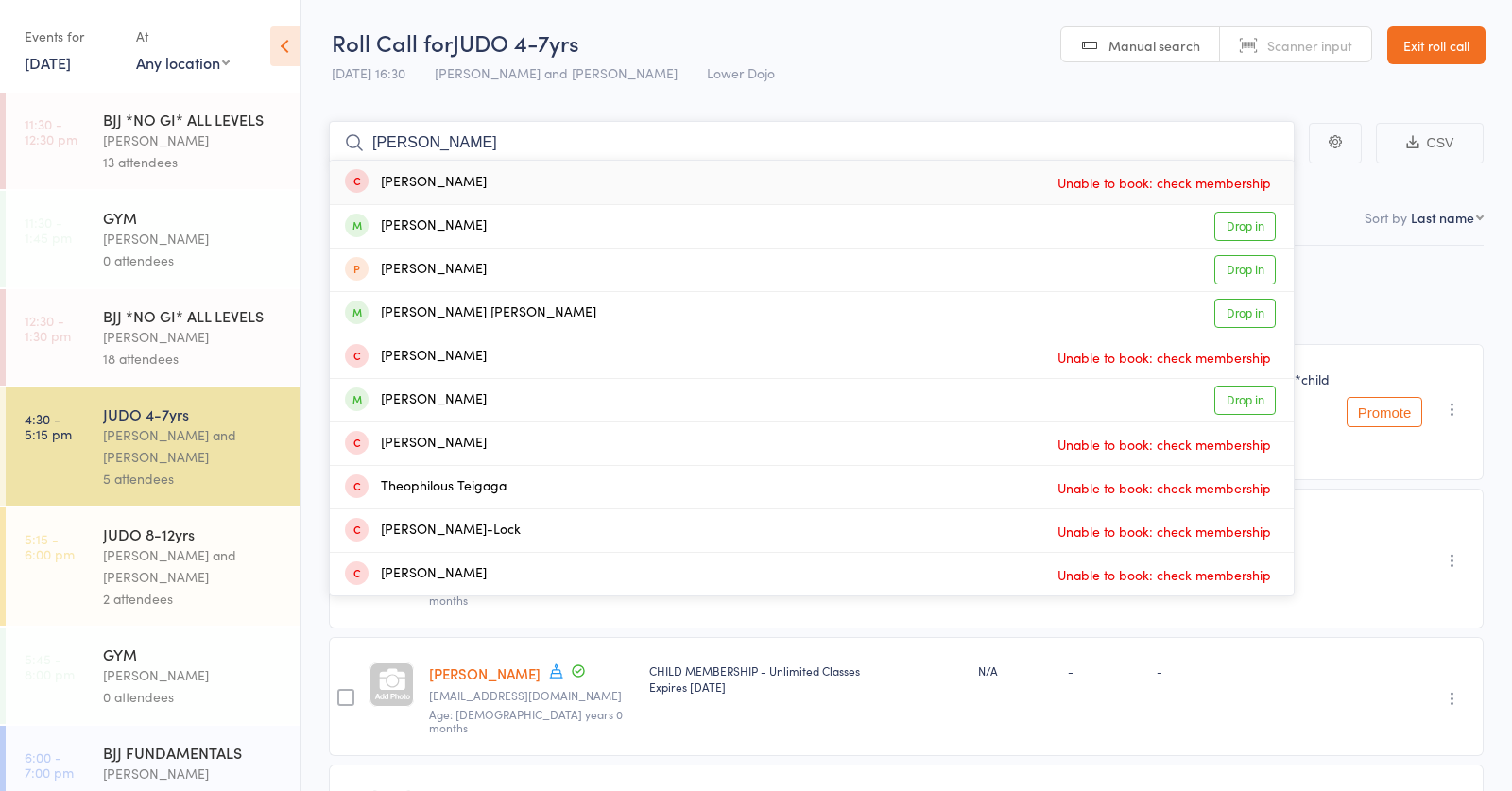 type on "theo high" 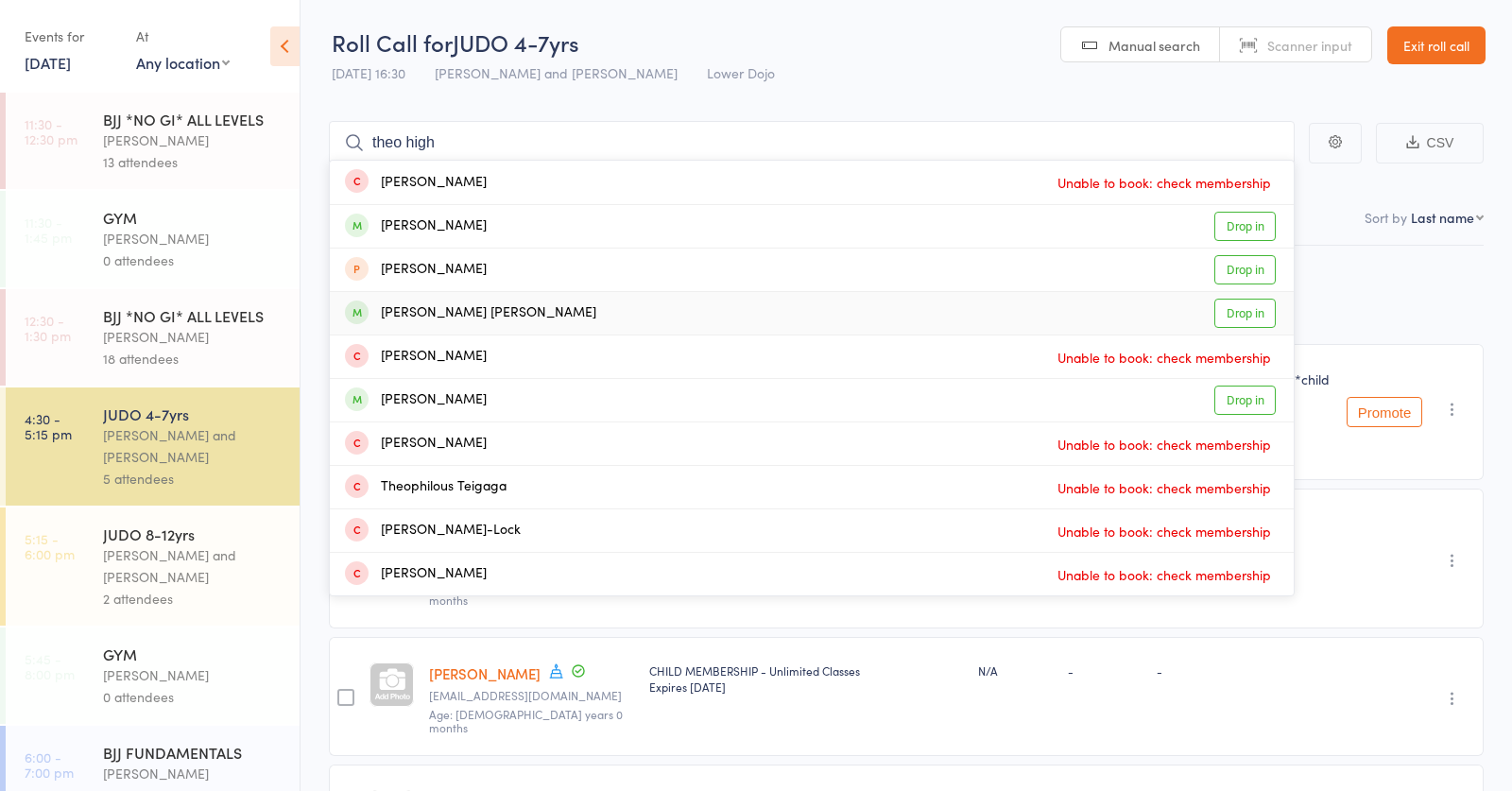 drag, startPoint x: 571, startPoint y: 253, endPoint x: 568, endPoint y: 307, distance: 54.08327 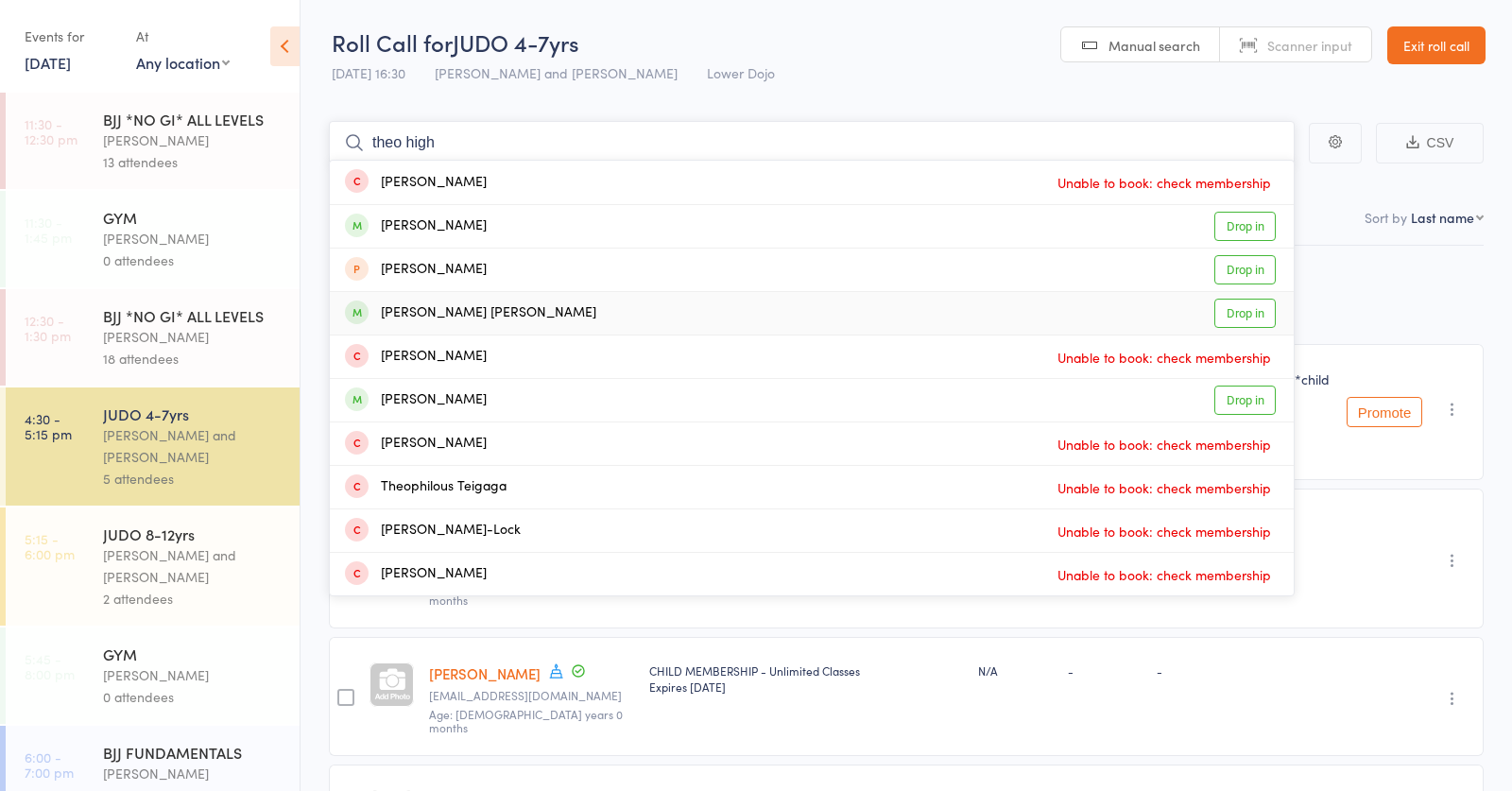 type 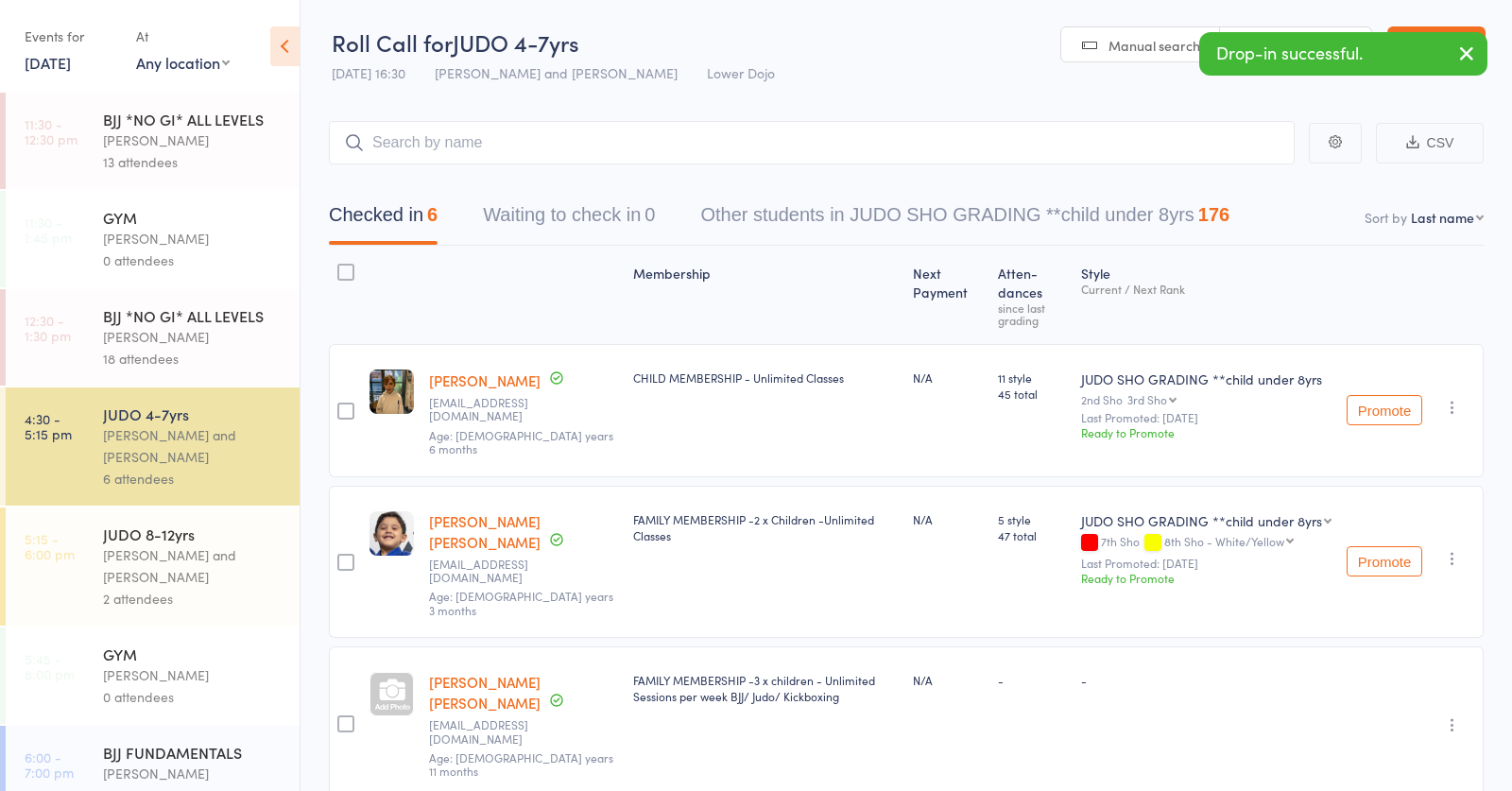 click on "[PERSON_NAME] and [PERSON_NAME]" at bounding box center (193, 566) 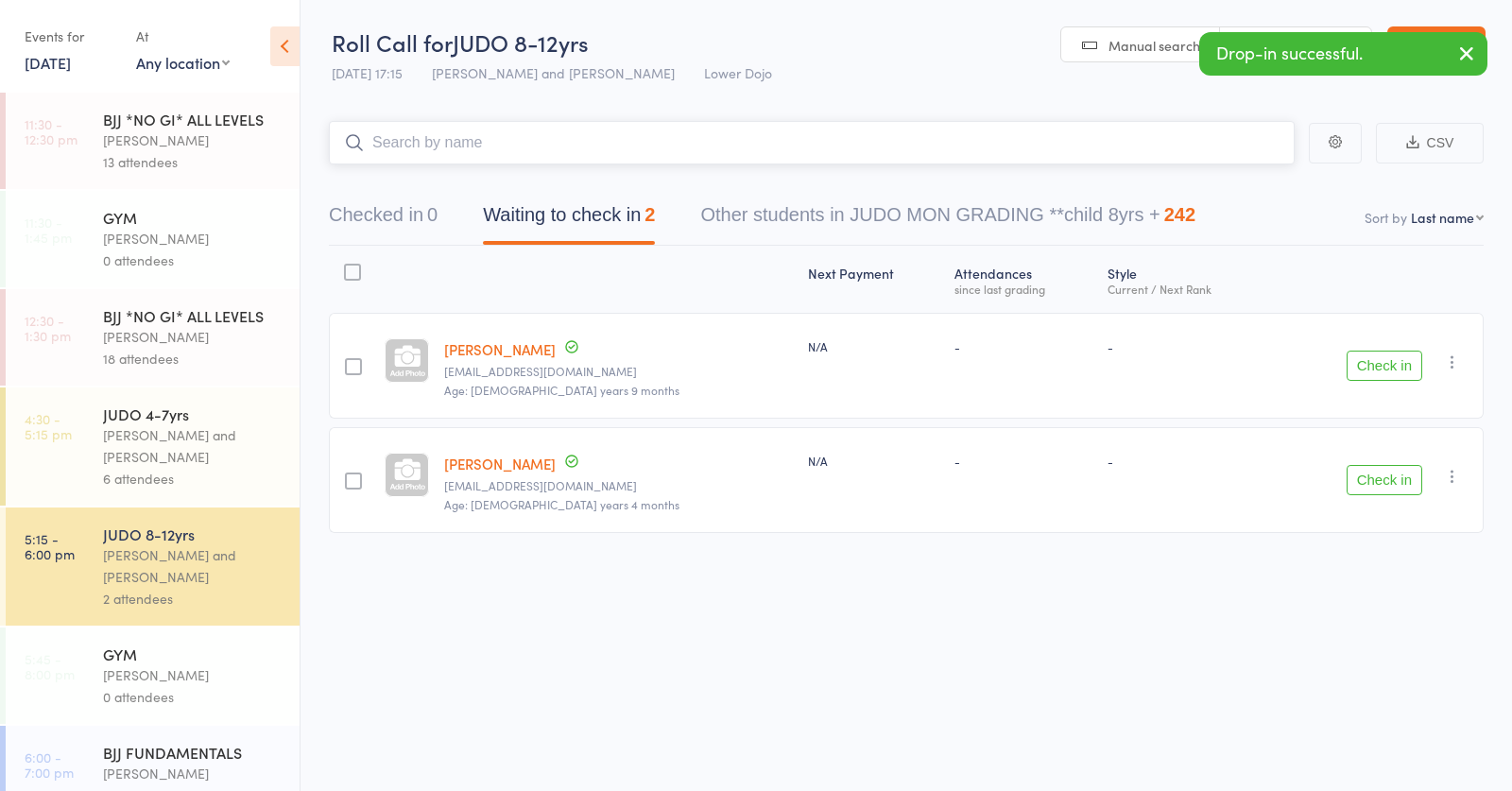 click at bounding box center (812, 143) 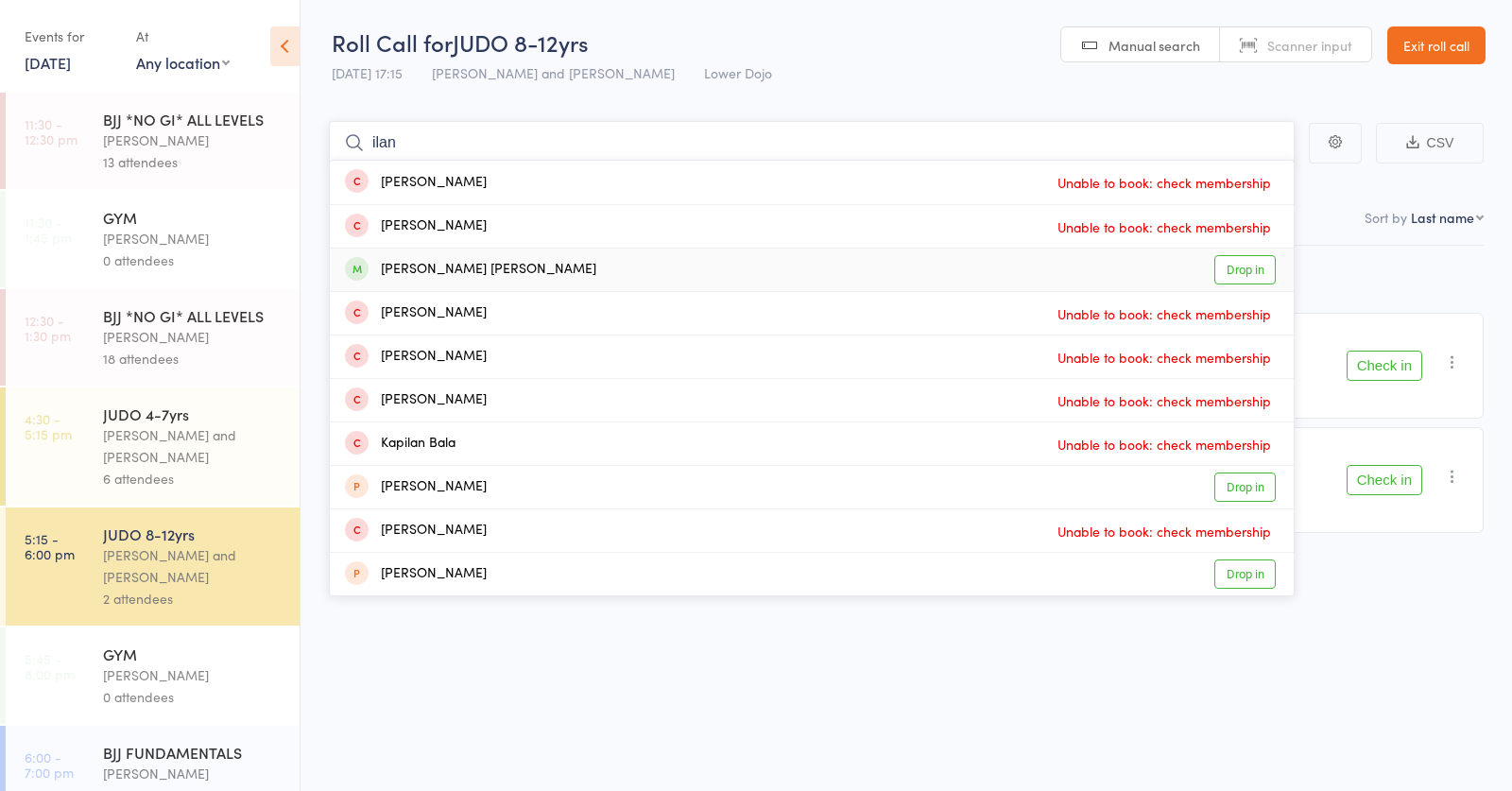 type on "ilan" 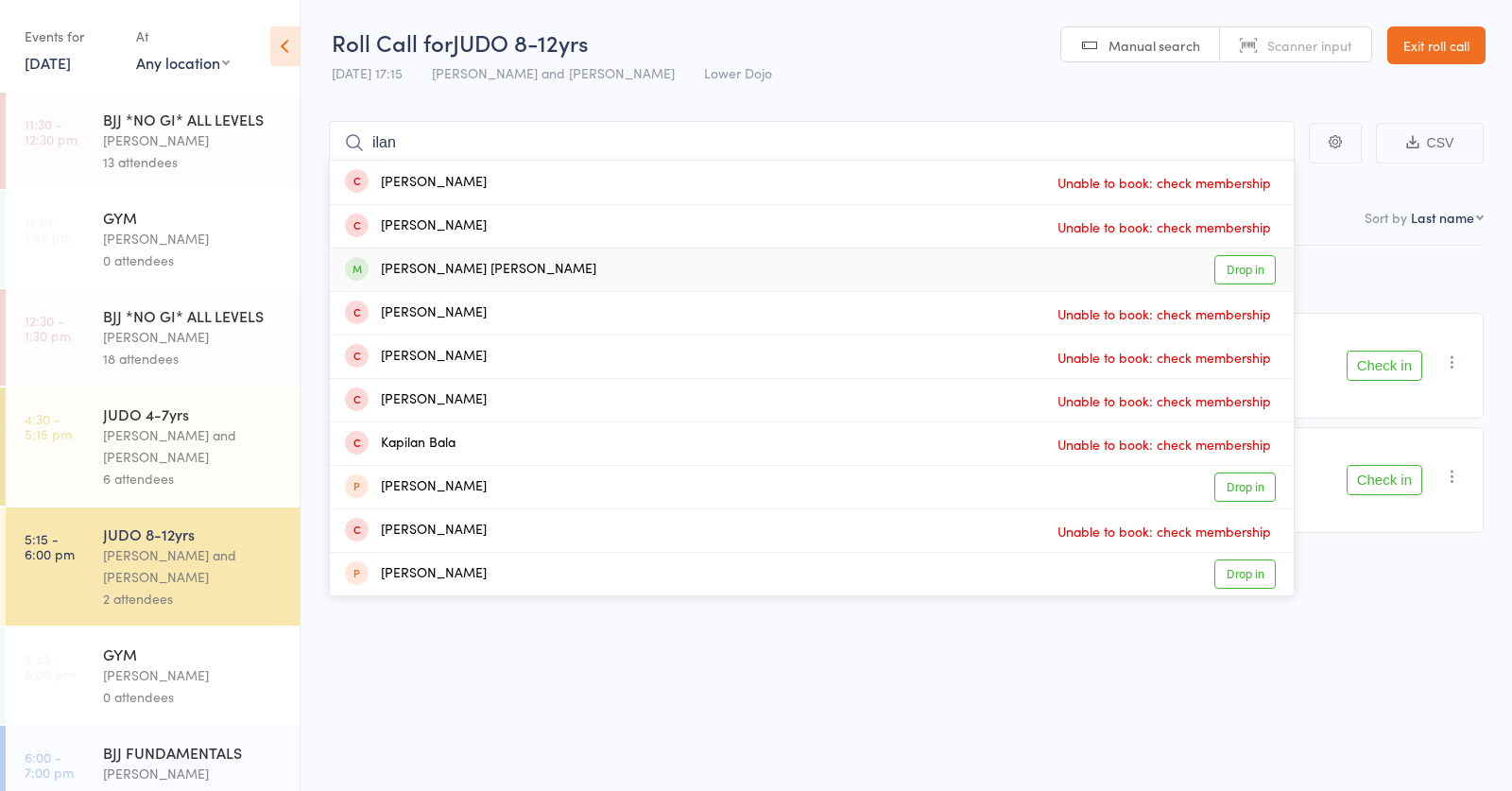 click on "[PERSON_NAME] [PERSON_NAME] Drop in" at bounding box center [812, 269] 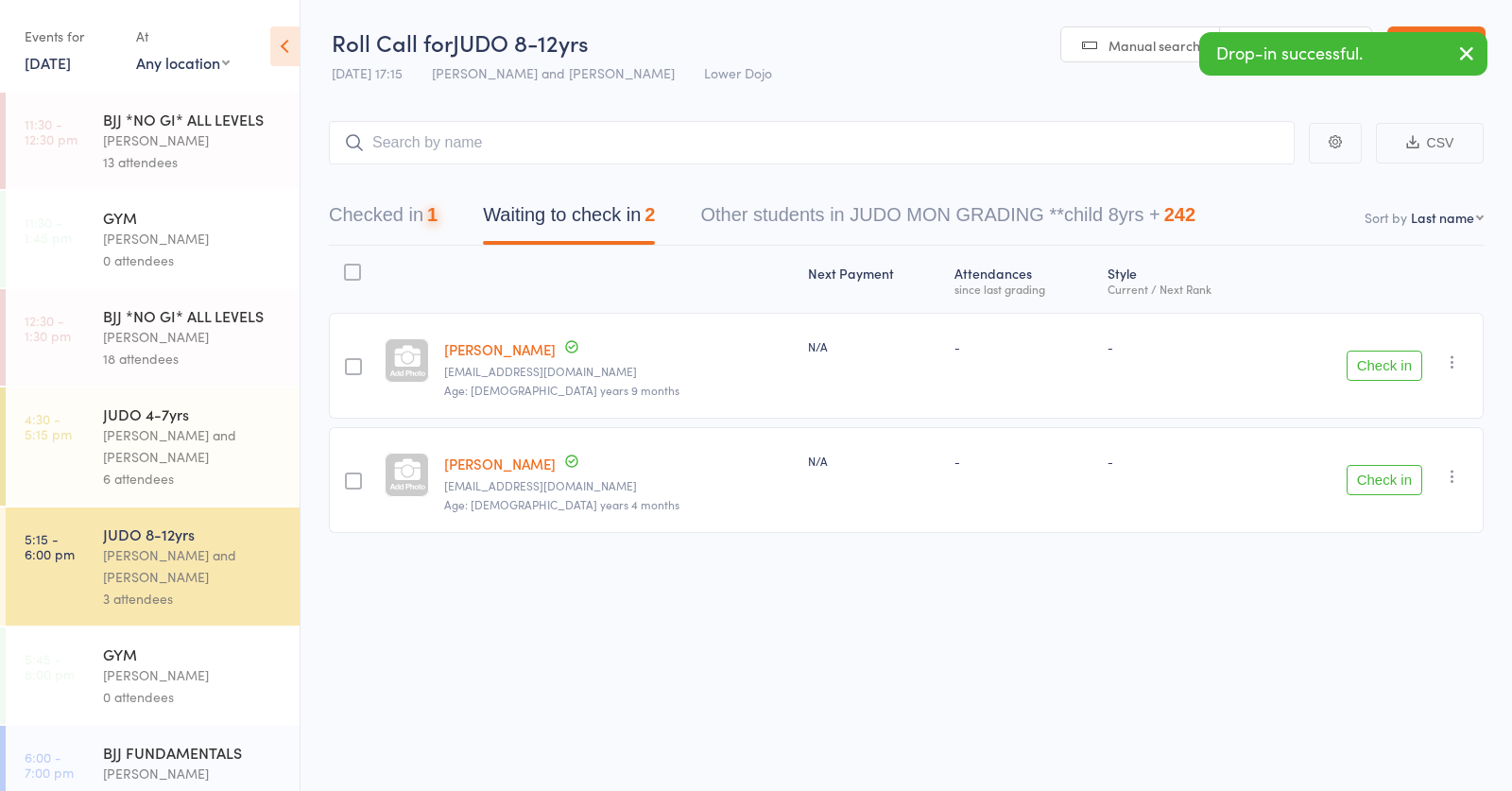 click on "[PERSON_NAME] and [PERSON_NAME]" at bounding box center (193, 446) 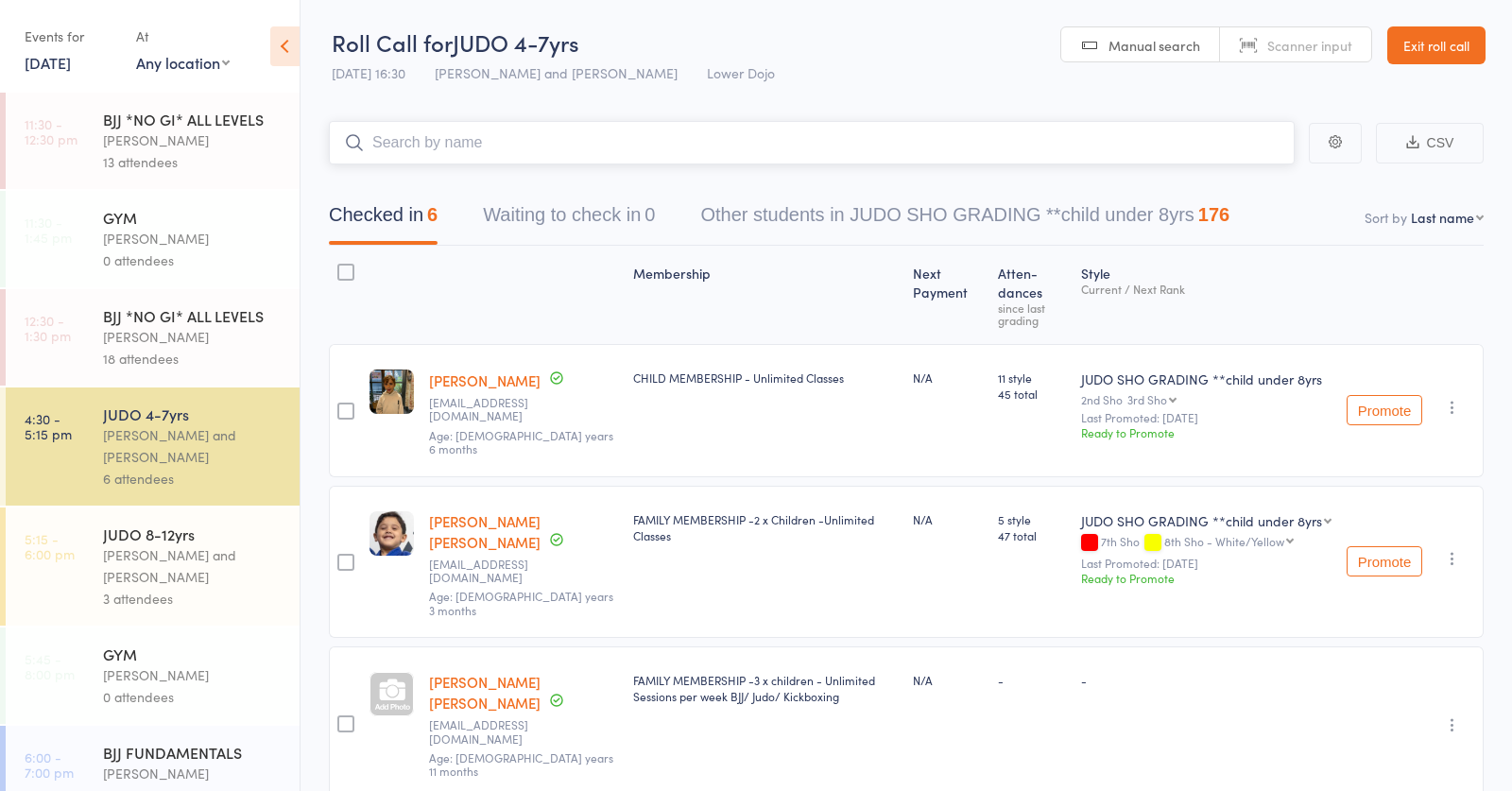 click at bounding box center (812, 143) 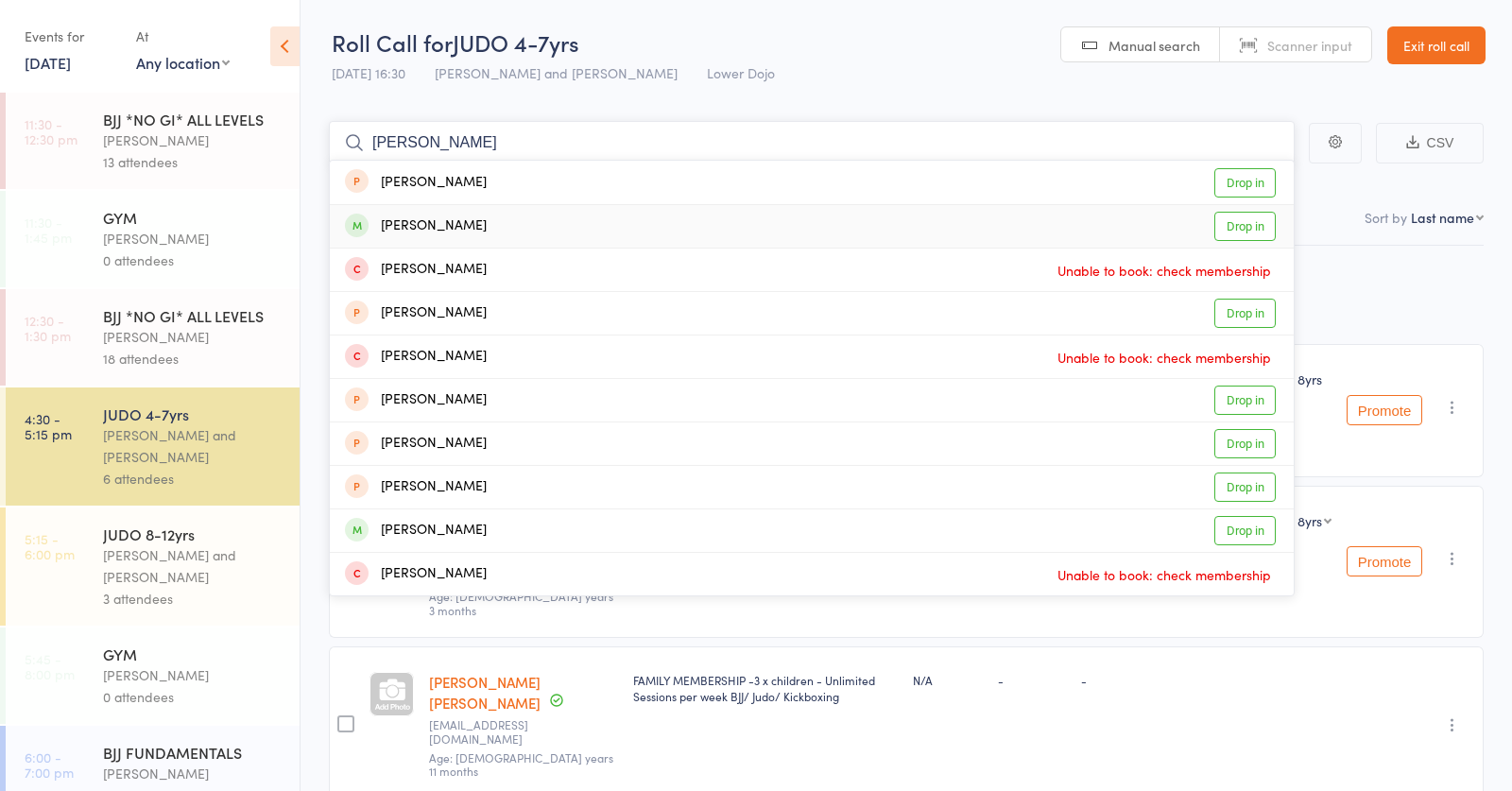 type on "[PERSON_NAME]" 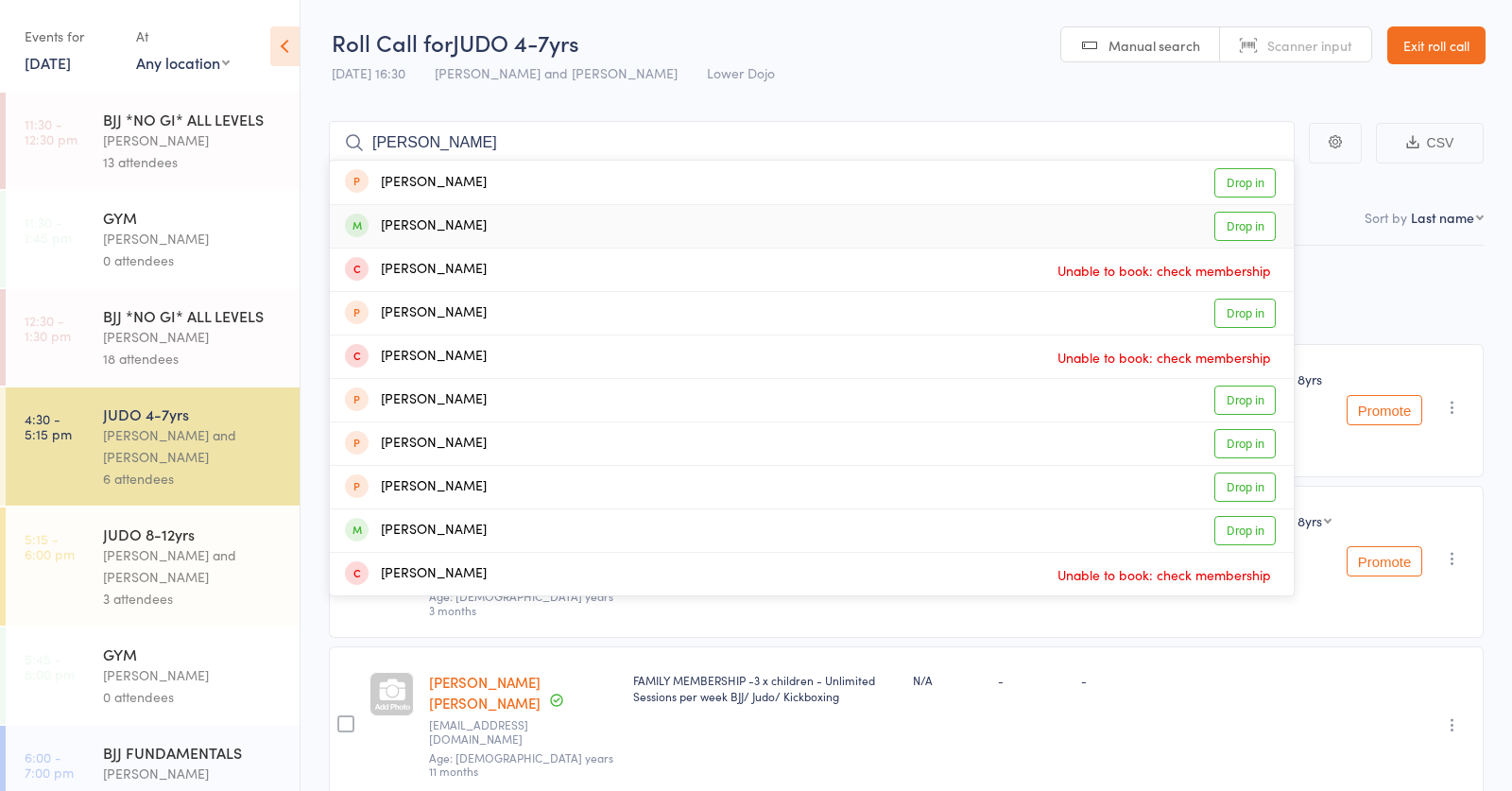 click on "[PERSON_NAME] Drop in" at bounding box center (812, 226) 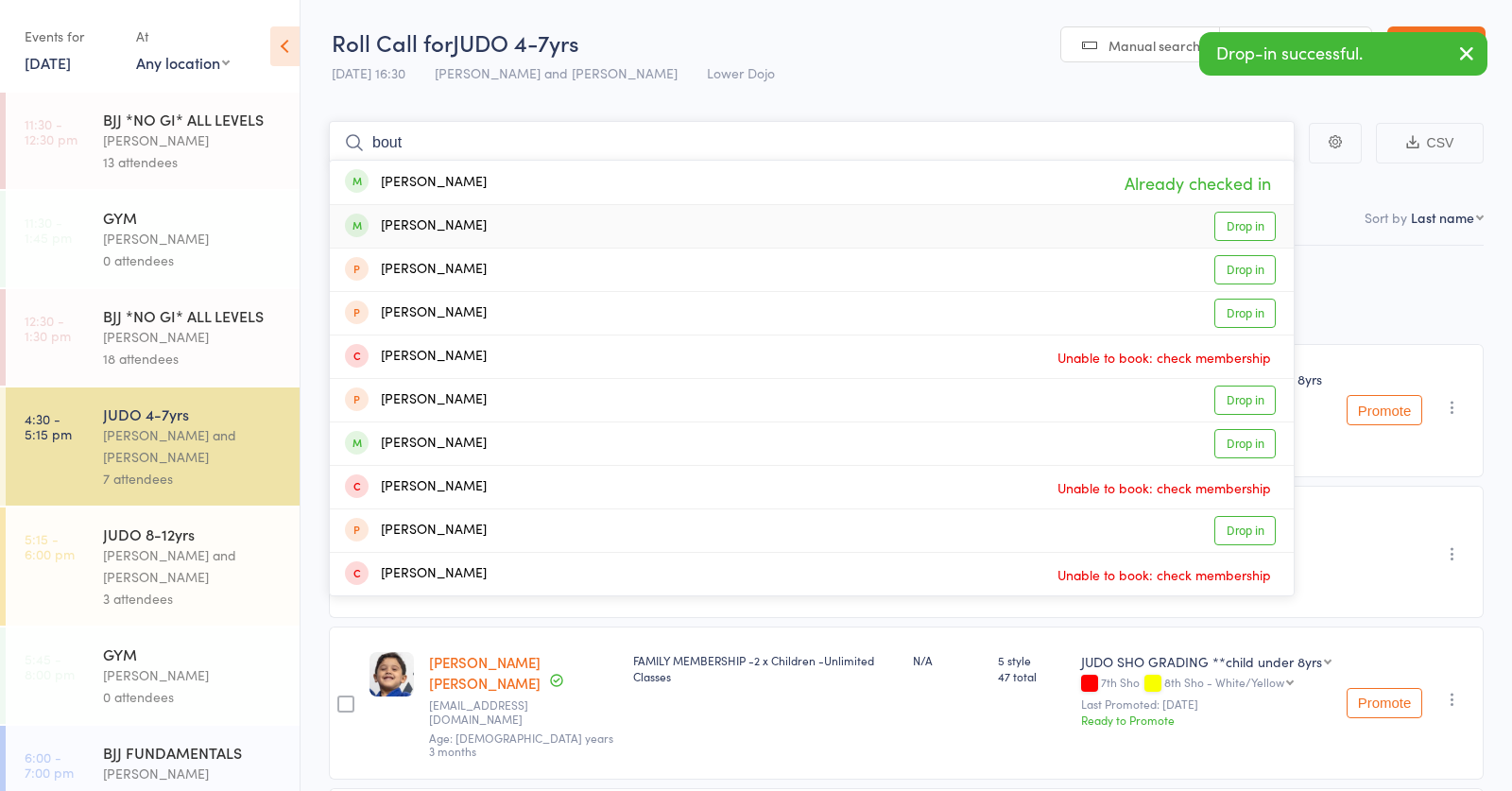 type on "bout" 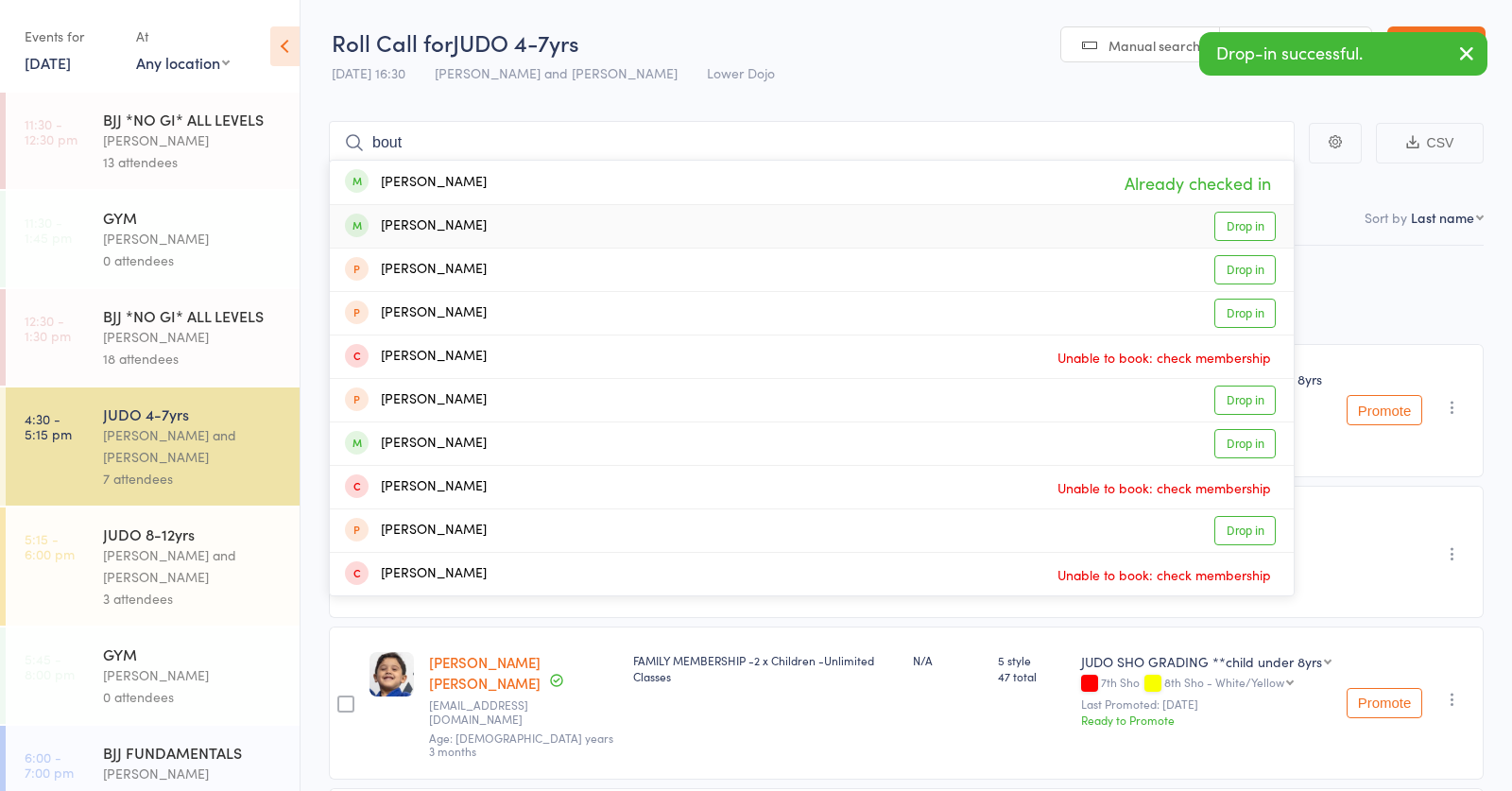 click on "[PERSON_NAME] Drop in" at bounding box center [812, 226] 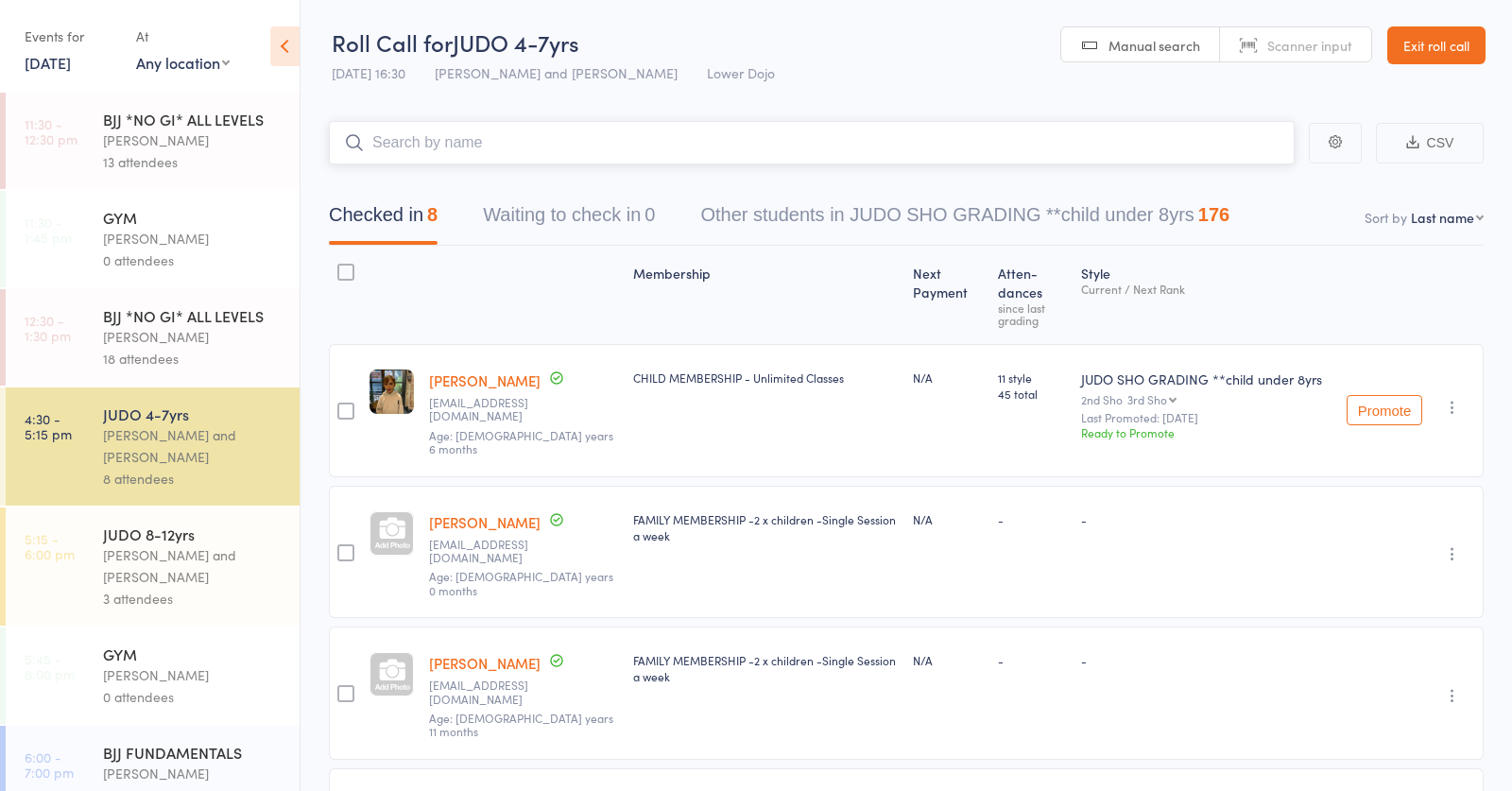 click at bounding box center (812, 143) 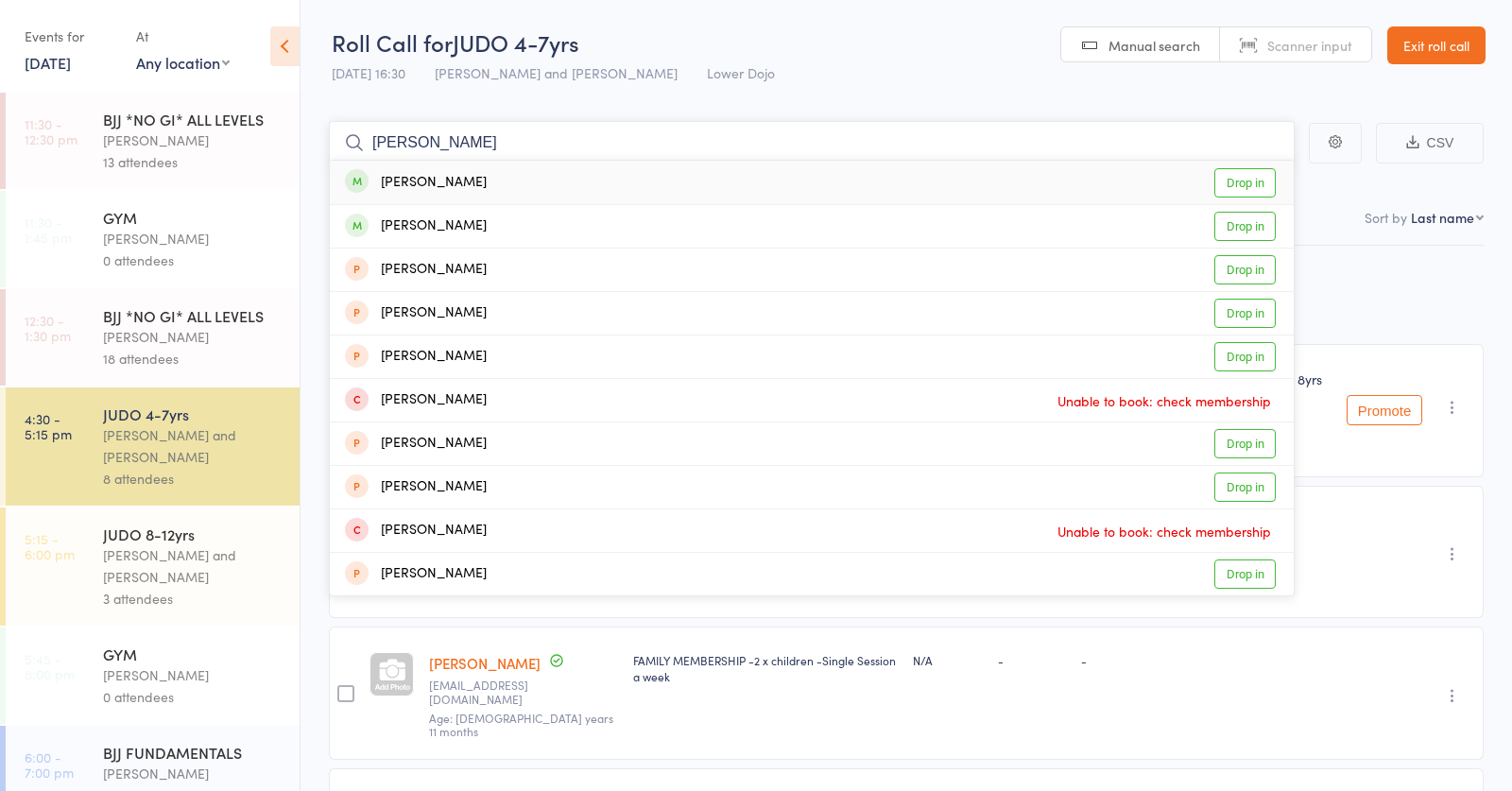 type on "[PERSON_NAME]" 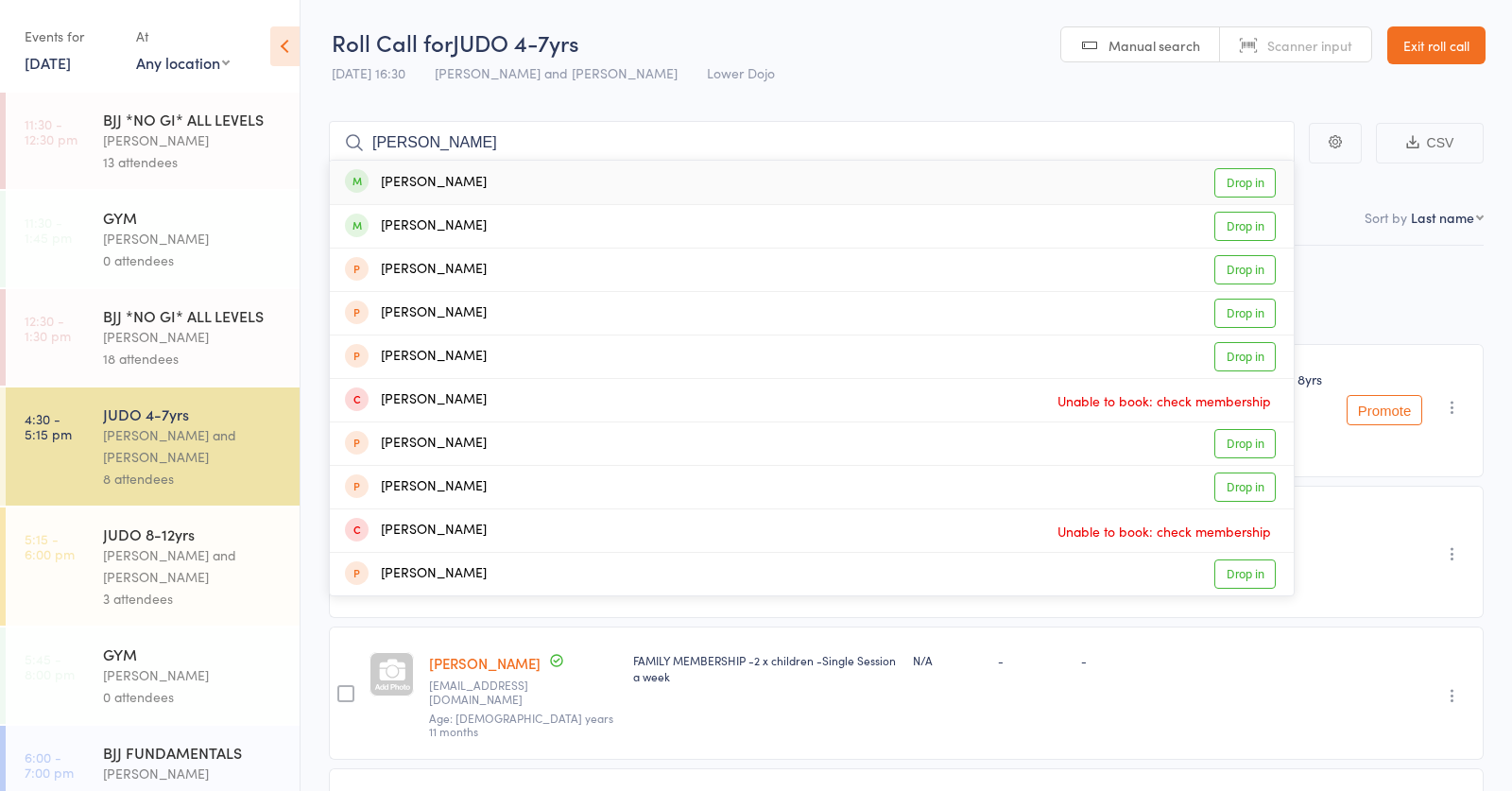 click on "[PERSON_NAME] Drop in" at bounding box center (812, 182) 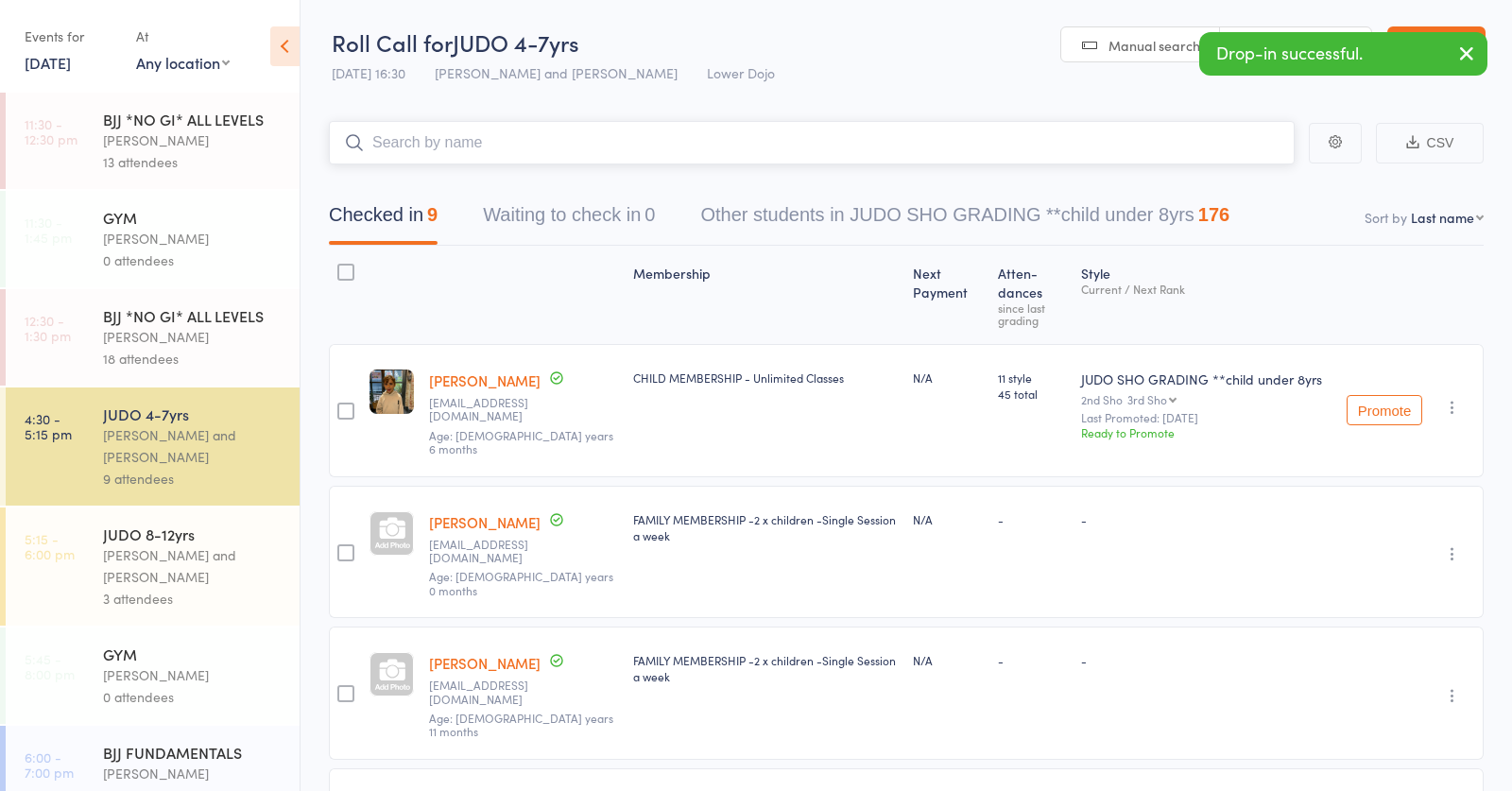 scroll, scrollTop: 0, scrollLeft: 0, axis: both 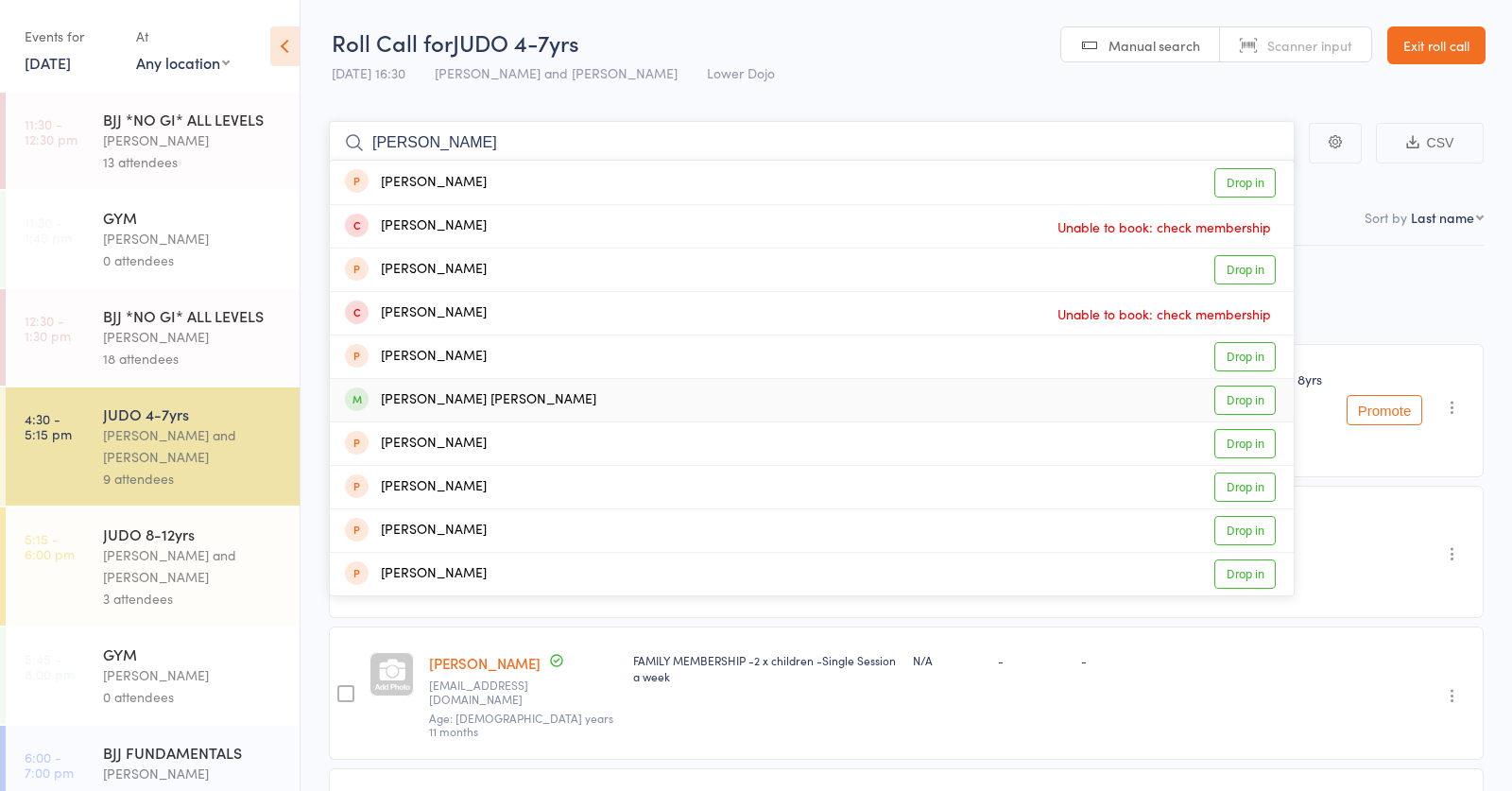 type on "[PERSON_NAME]" 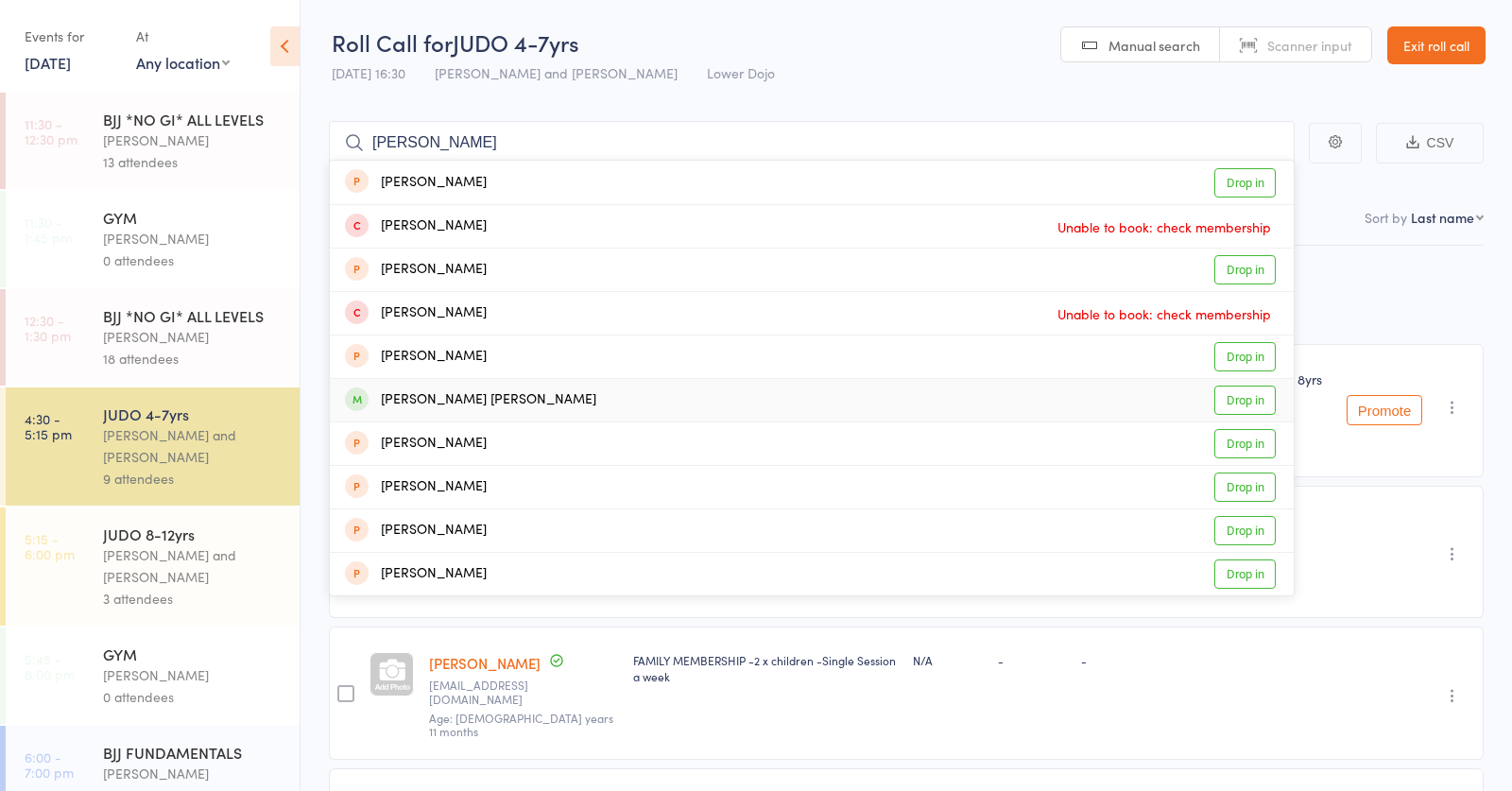 click on "[PERSON_NAME] [PERSON_NAME] Drop in" at bounding box center [812, 400] 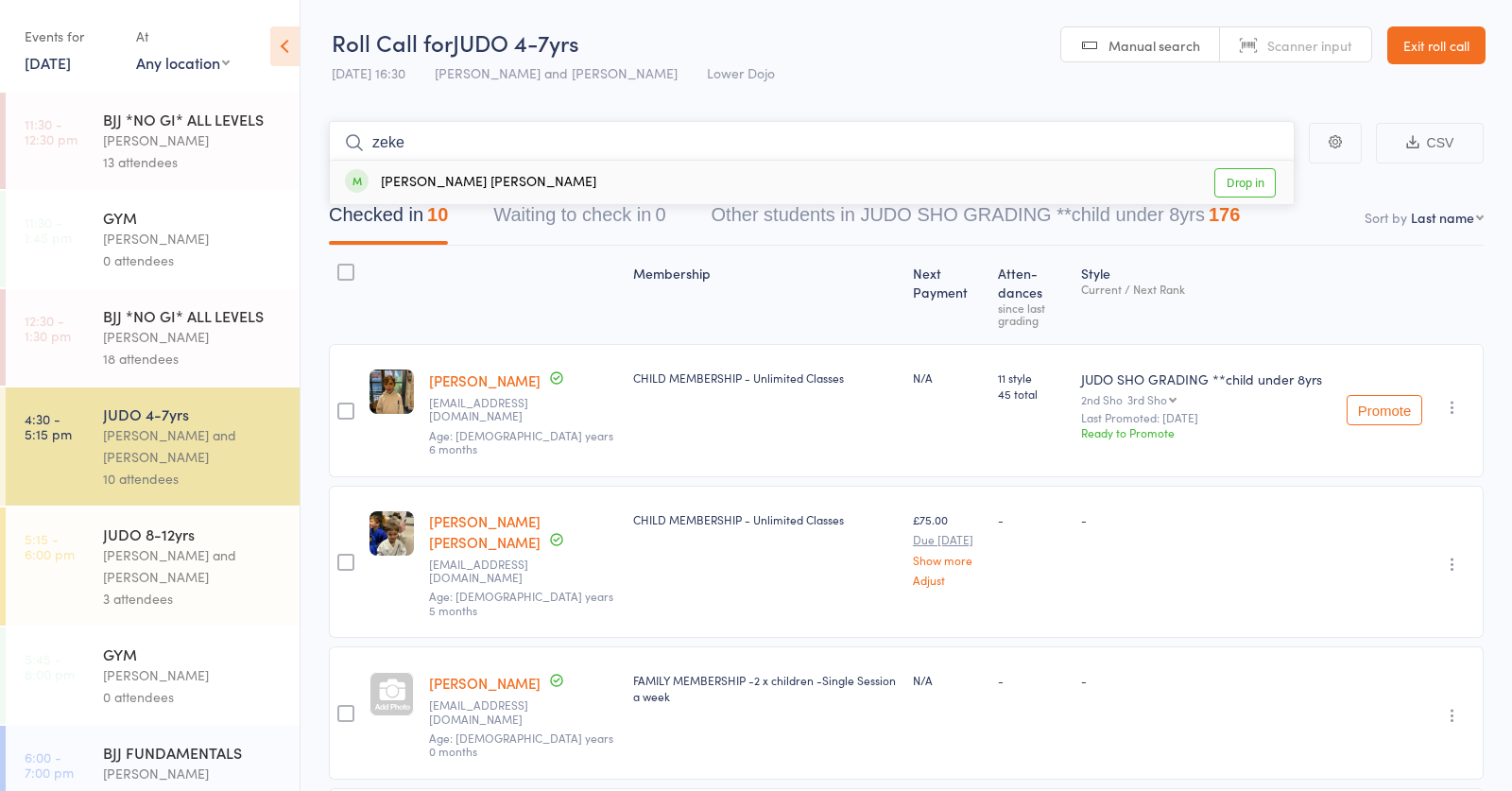 type on "zeke" 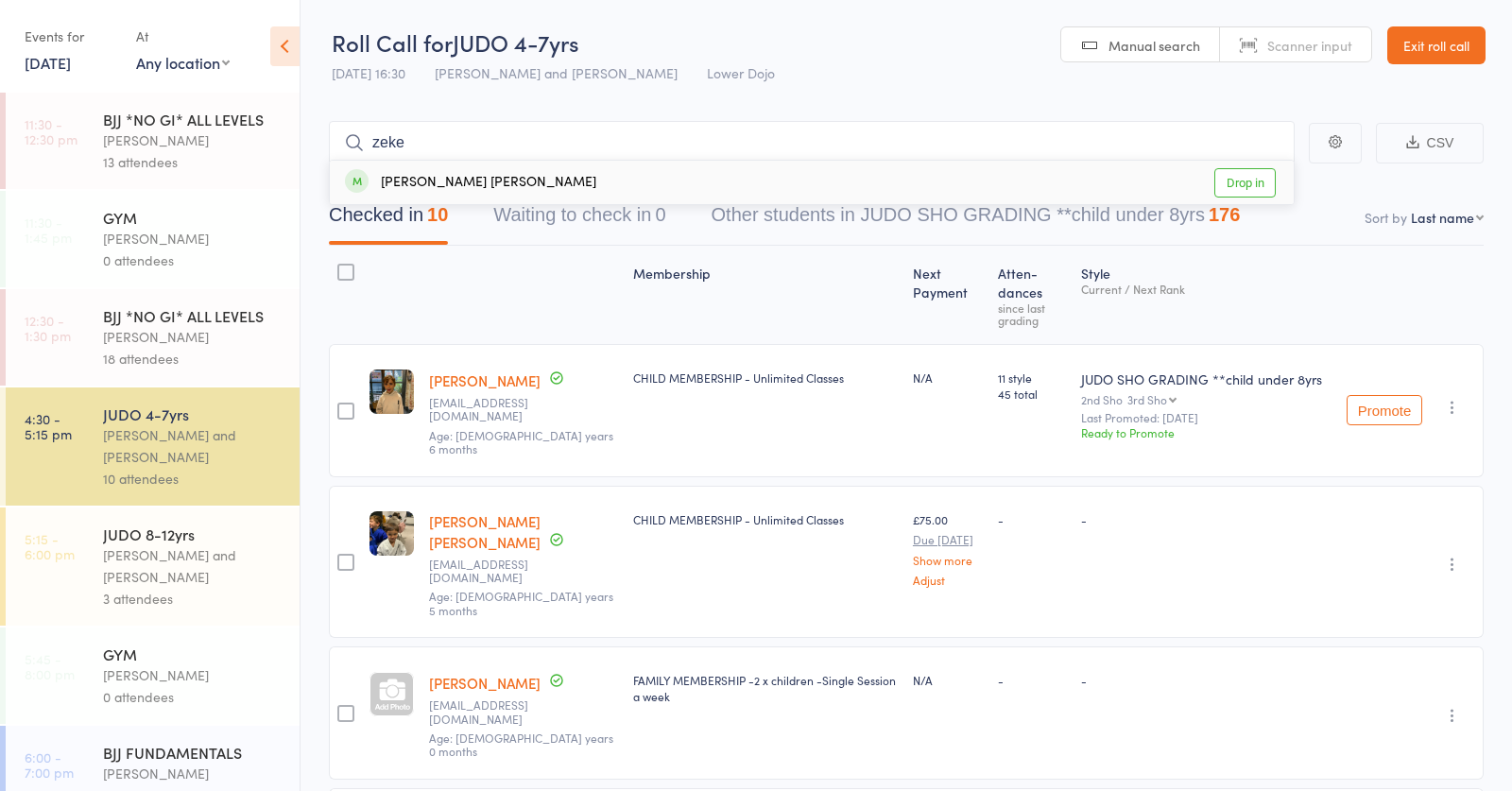 click on "[PERSON_NAME] [PERSON_NAME] Drop in" at bounding box center (812, 182) 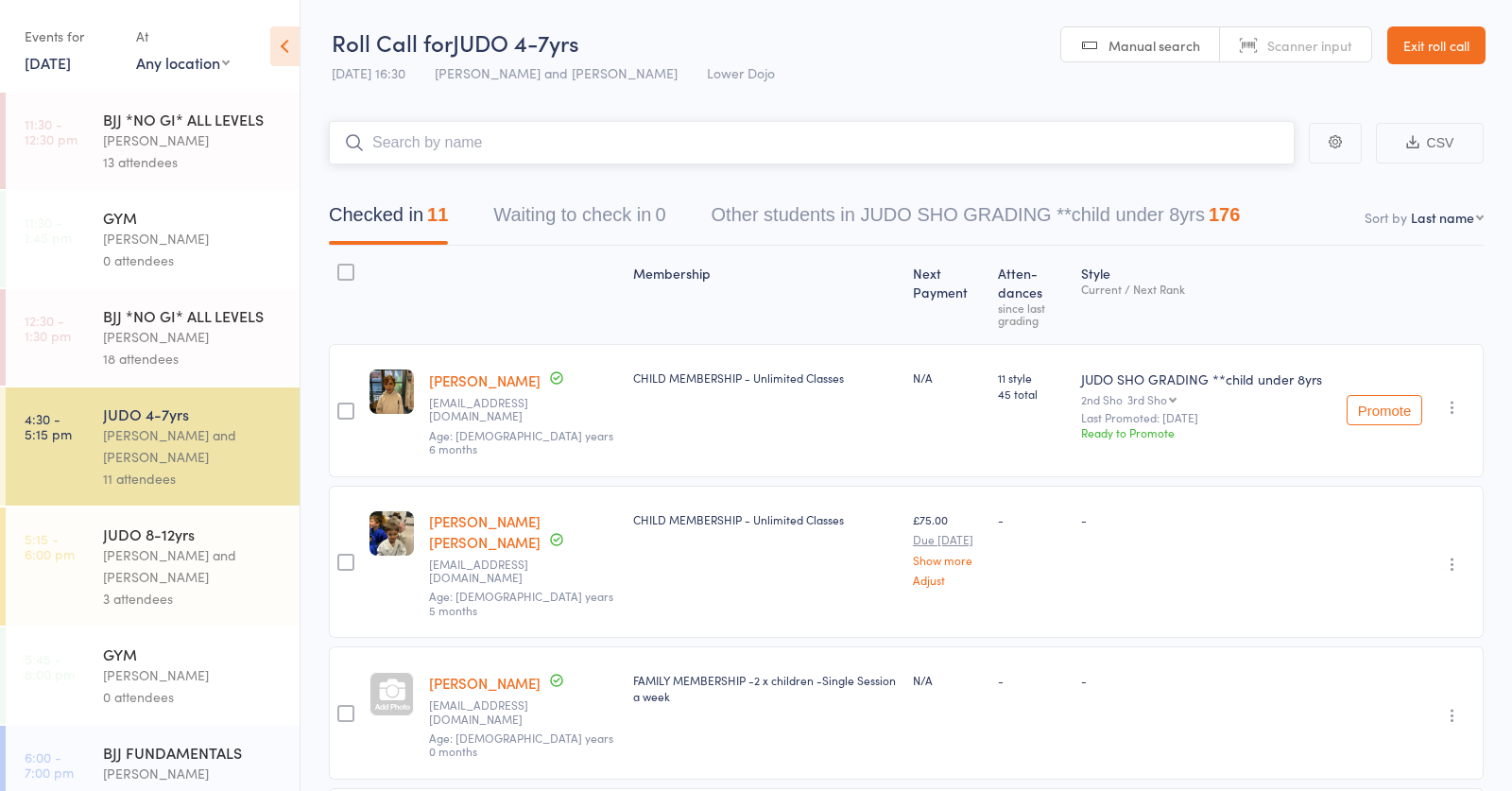 click at bounding box center (812, 143) 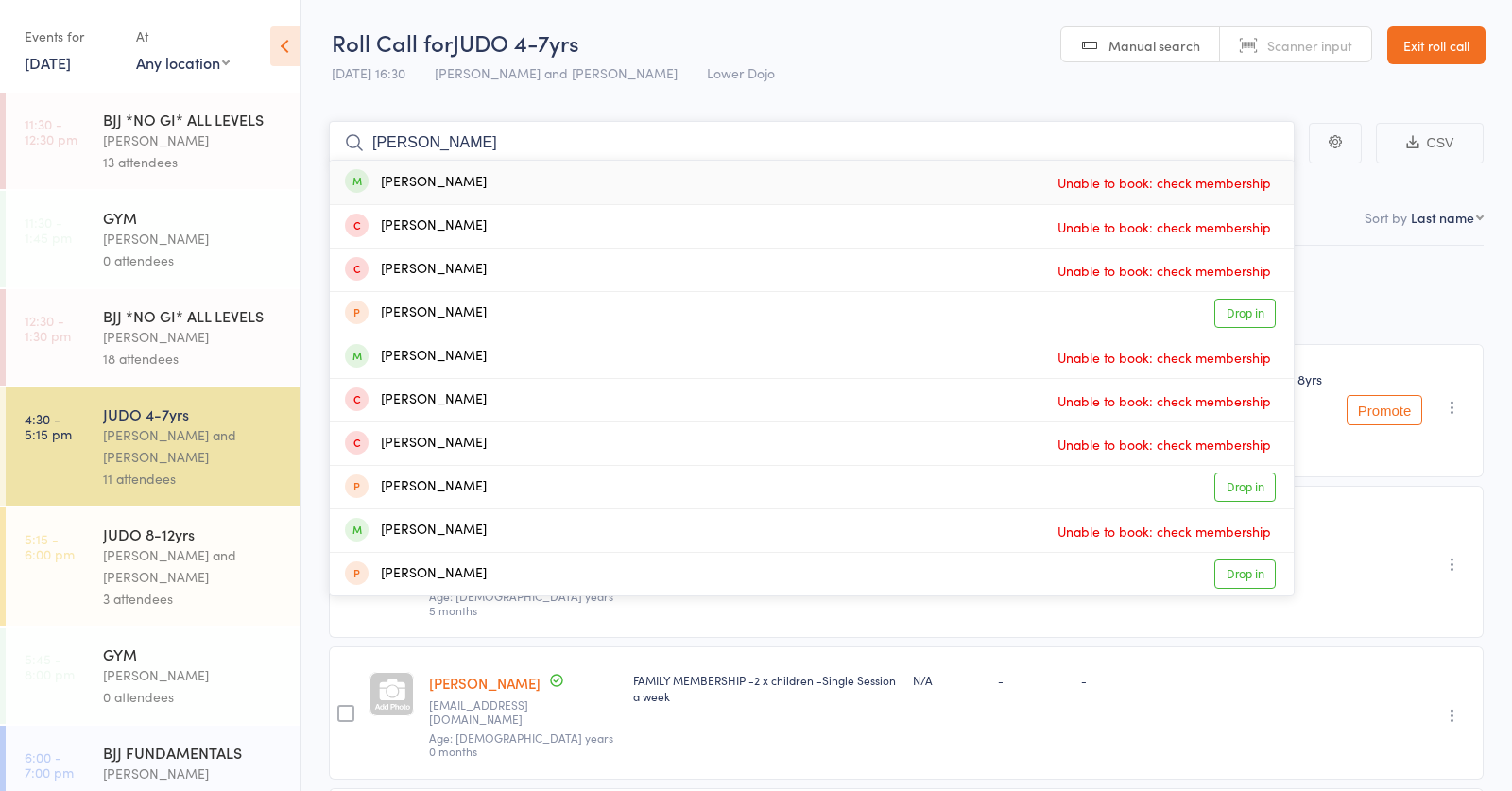 type on "[PERSON_NAME]" 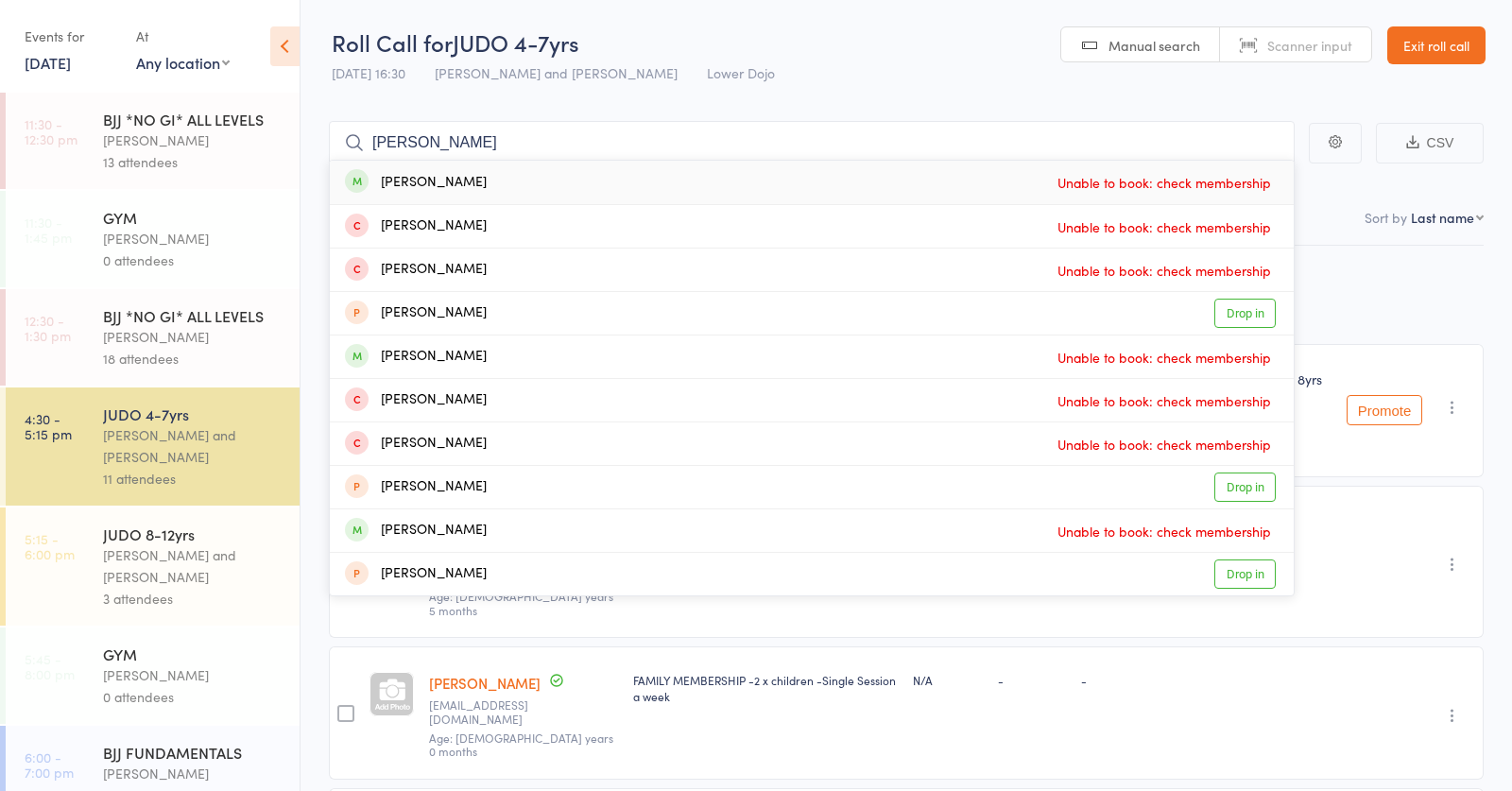 click on "[PERSON_NAME] Unable to book: check membership" at bounding box center [812, 182] 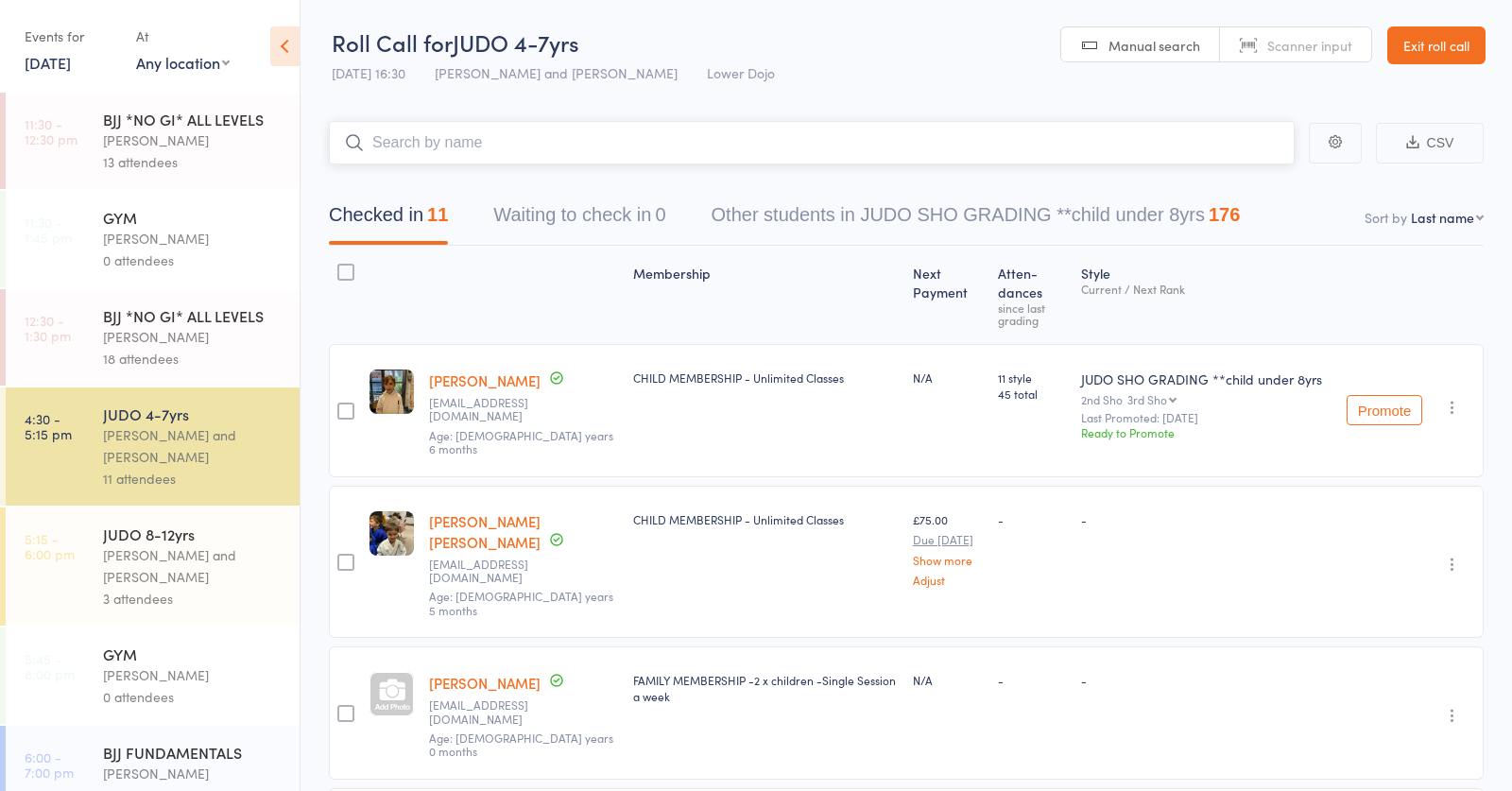 click at bounding box center [812, 143] 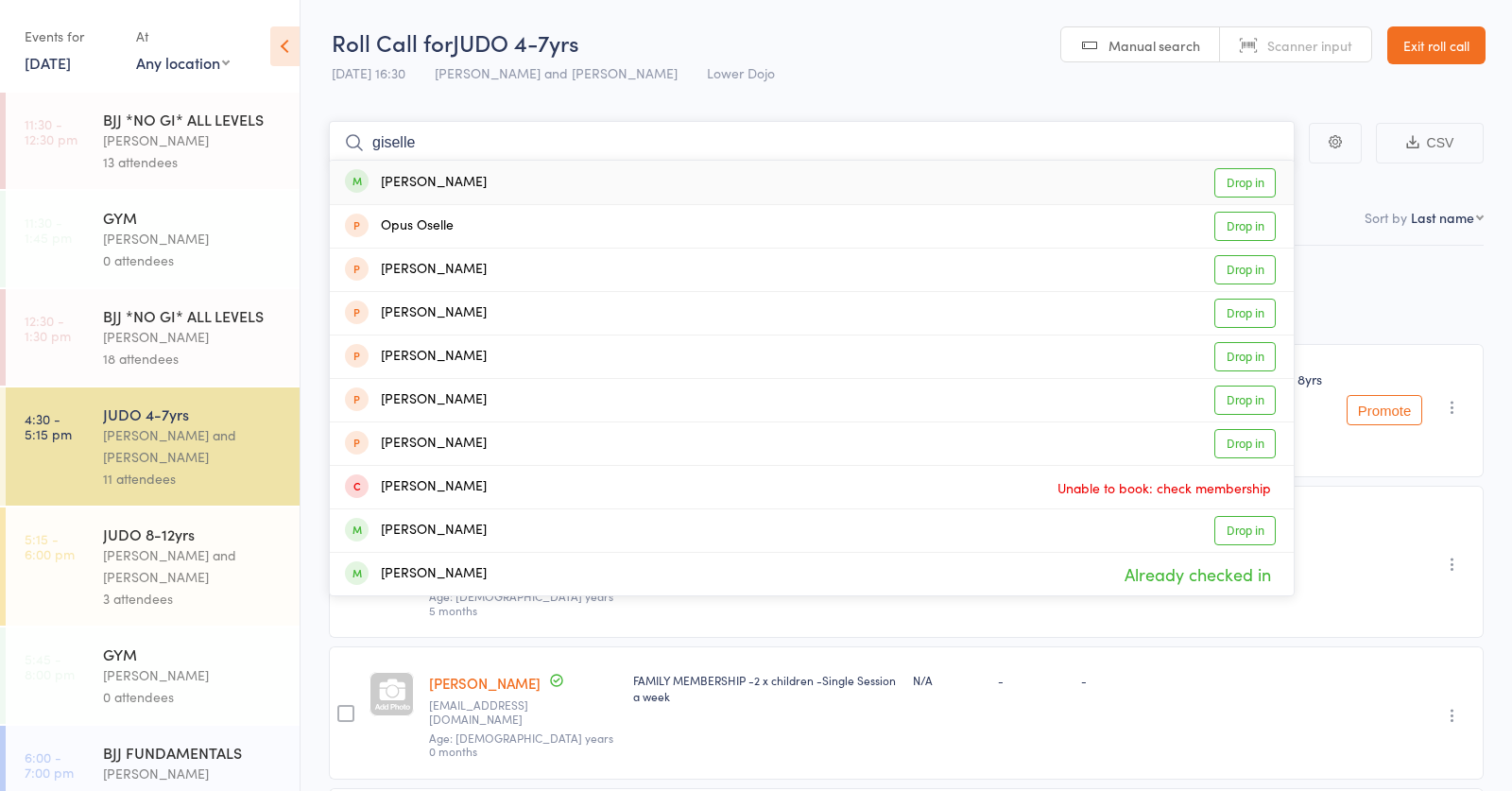 type on "giselle" 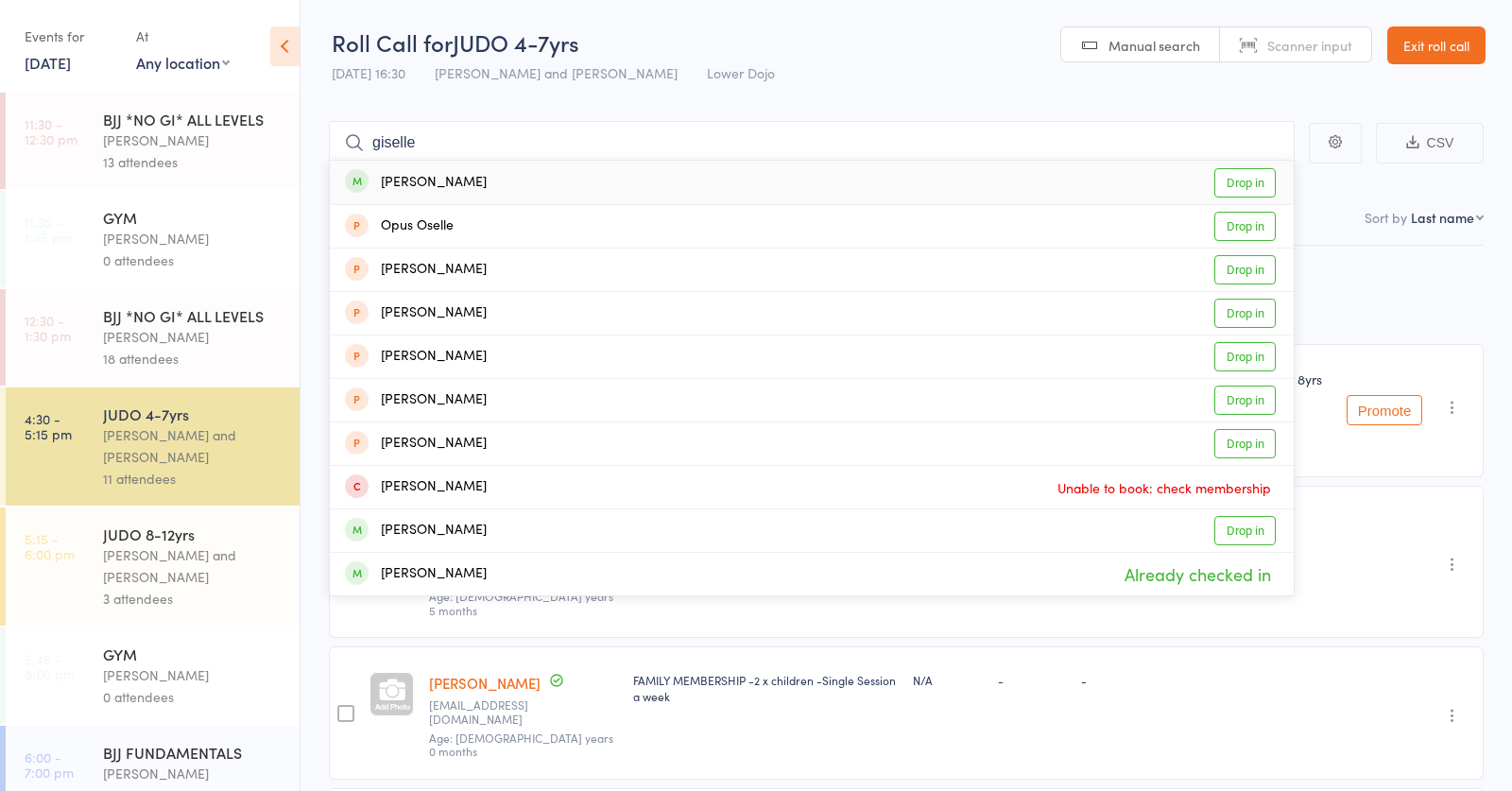 click on "[PERSON_NAME]" at bounding box center (416, 182) 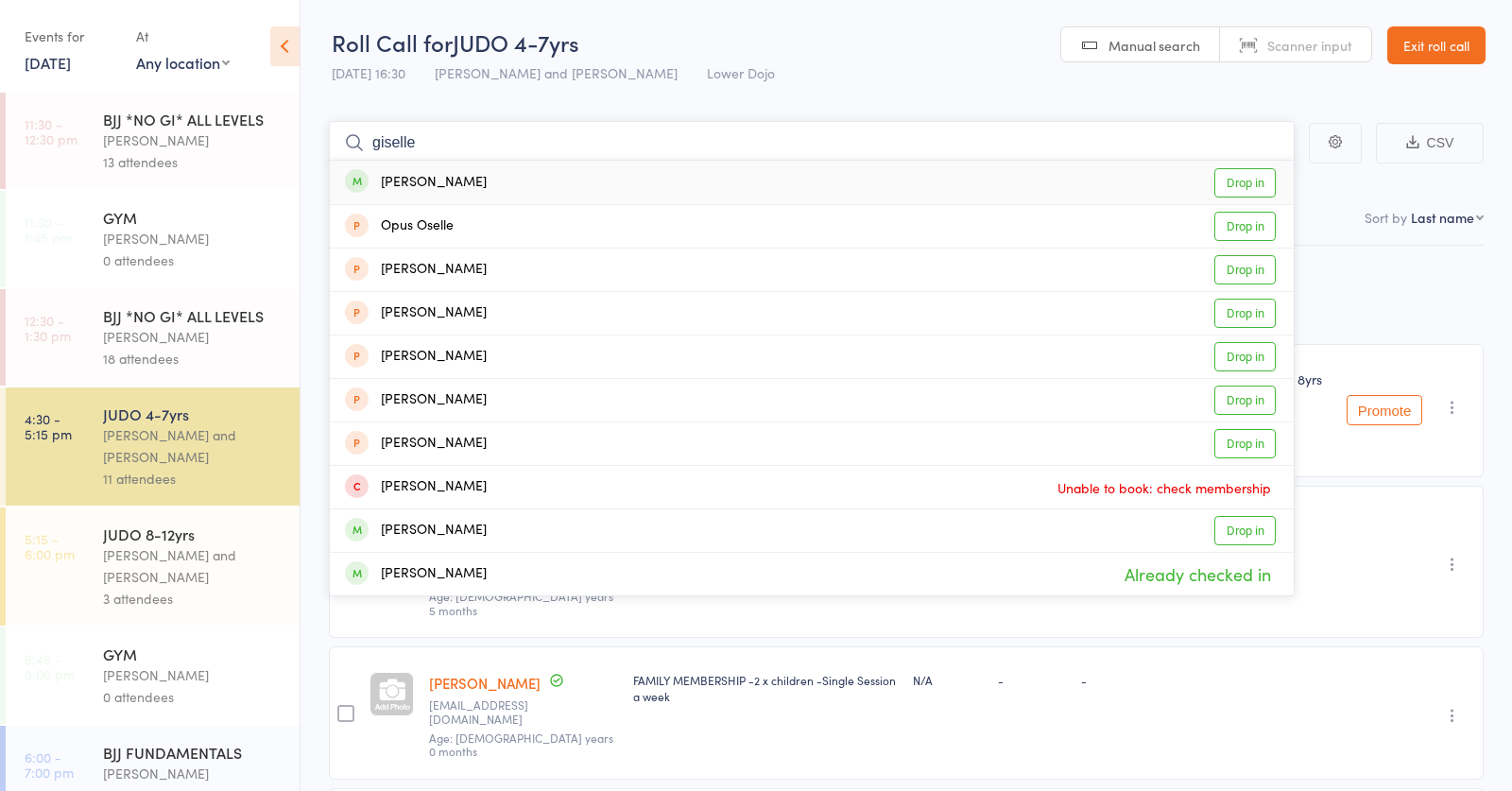 type 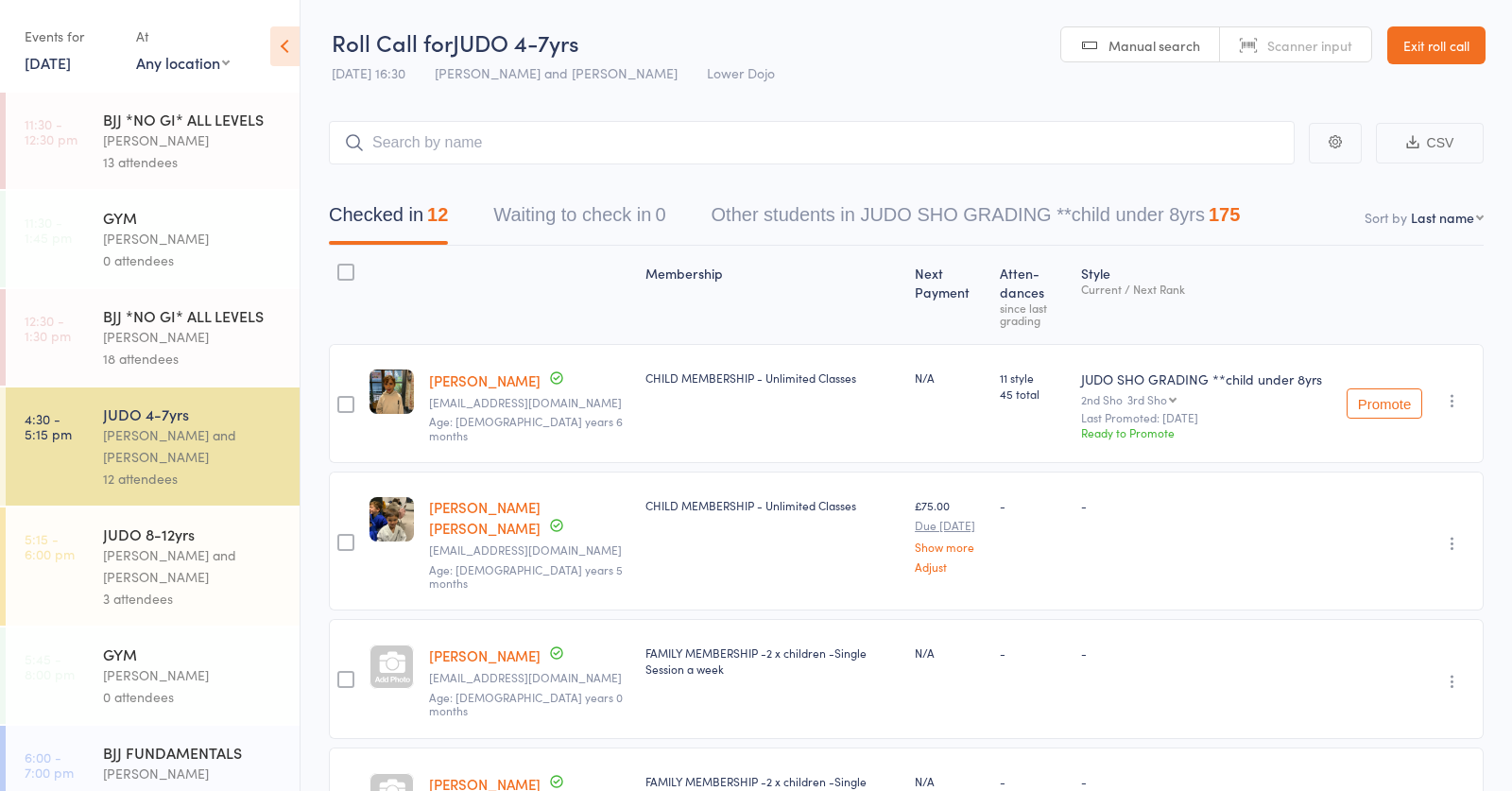 scroll, scrollTop: 0, scrollLeft: 0, axis: both 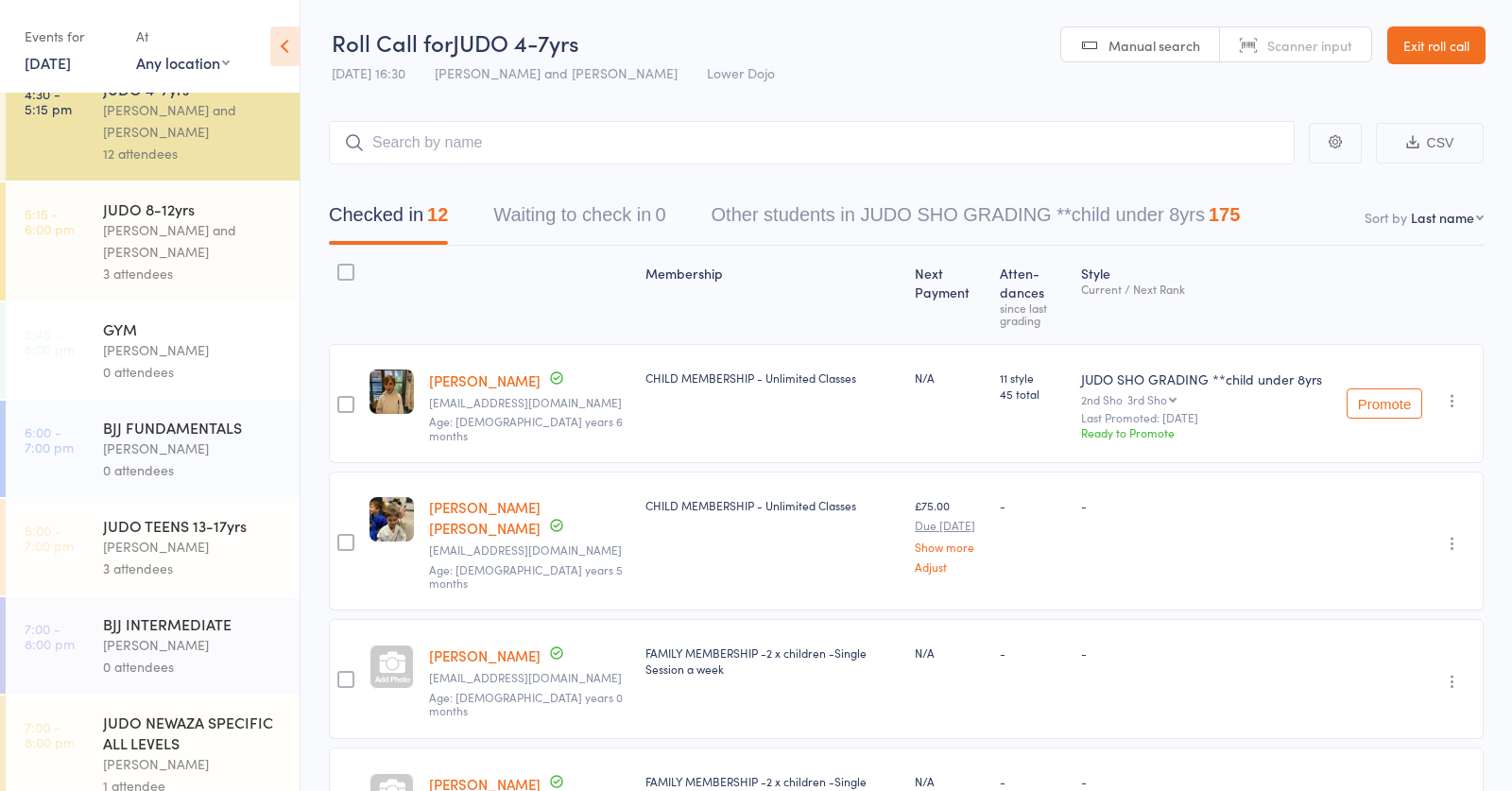 drag, startPoint x: 161, startPoint y: 248, endPoint x: 144, endPoint y: 267, distance: 25.495098 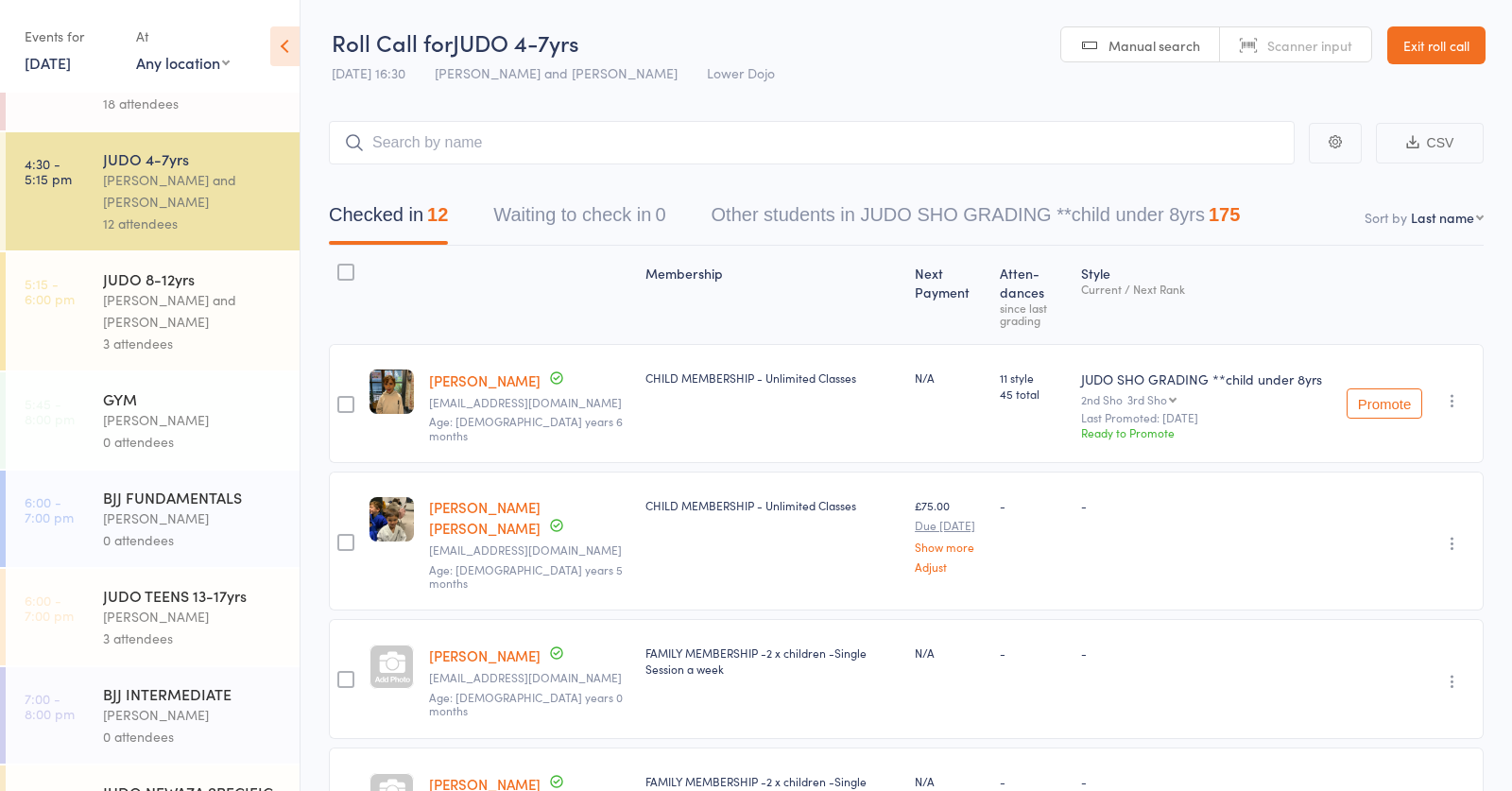 click on "[PERSON_NAME] and [PERSON_NAME]" at bounding box center [193, 311] 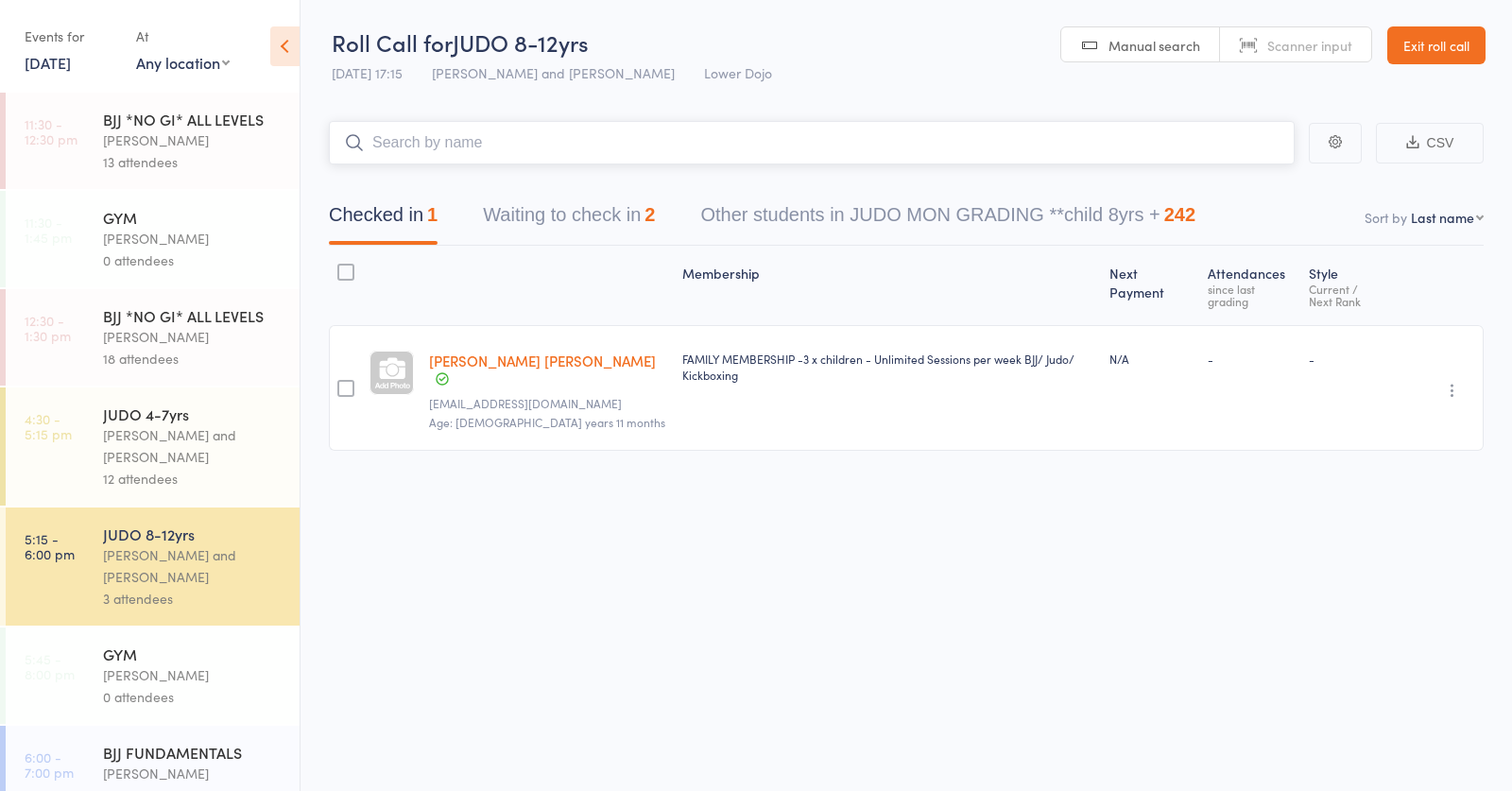 click at bounding box center (812, 143) 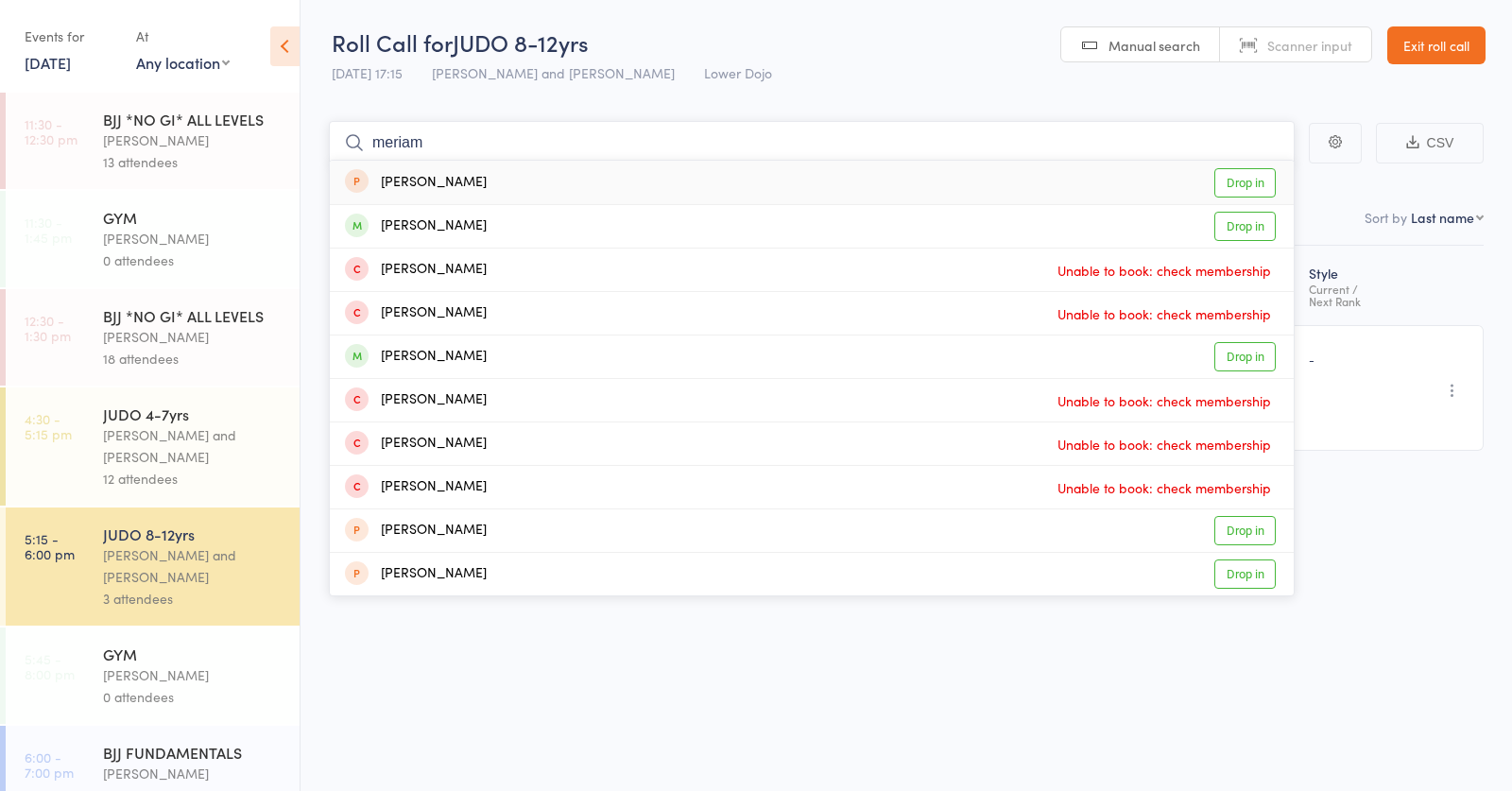 type on "miriam" 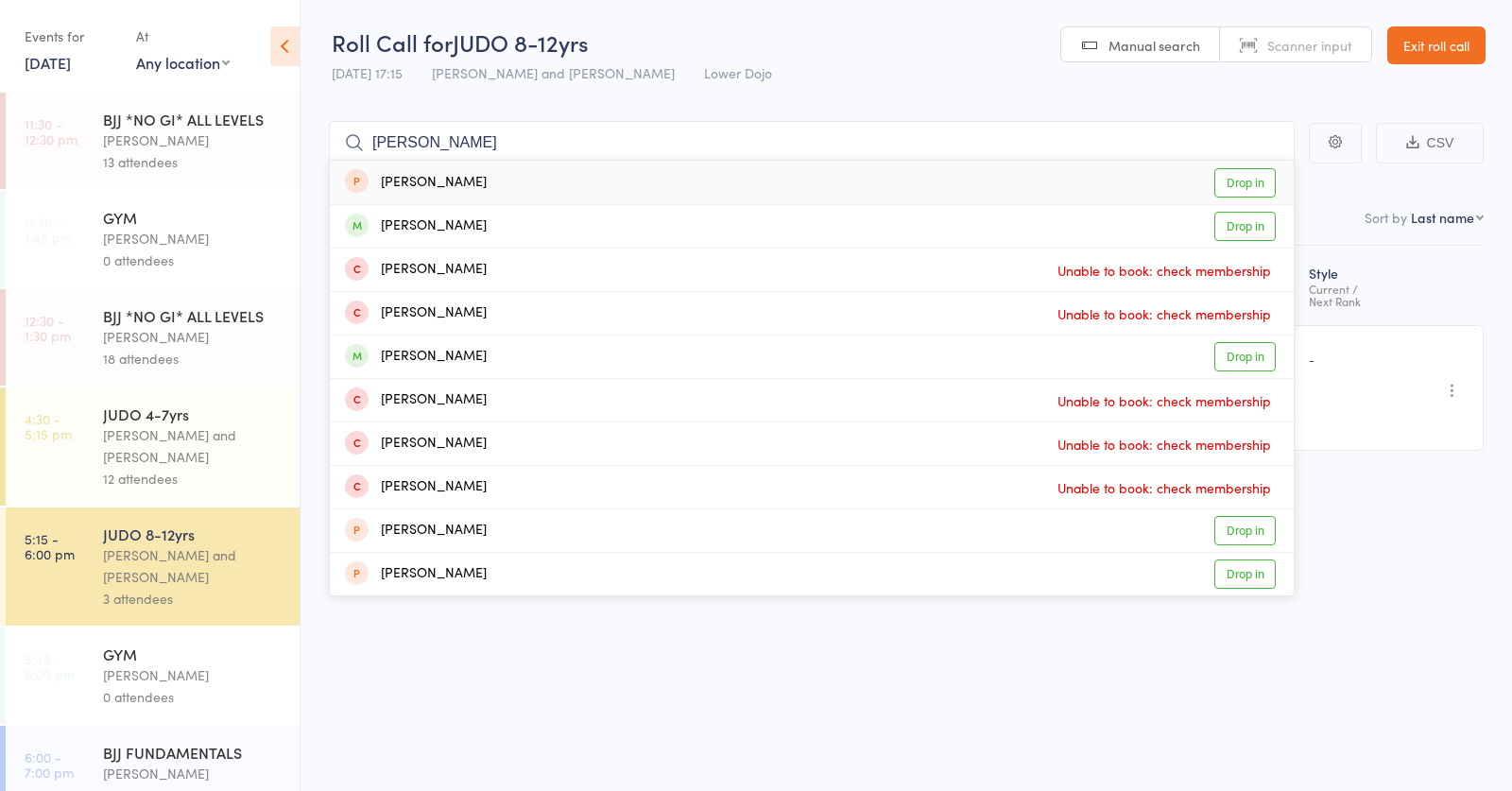 drag, startPoint x: 421, startPoint y: 141, endPoint x: 523, endPoint y: 358, distance: 239.77698 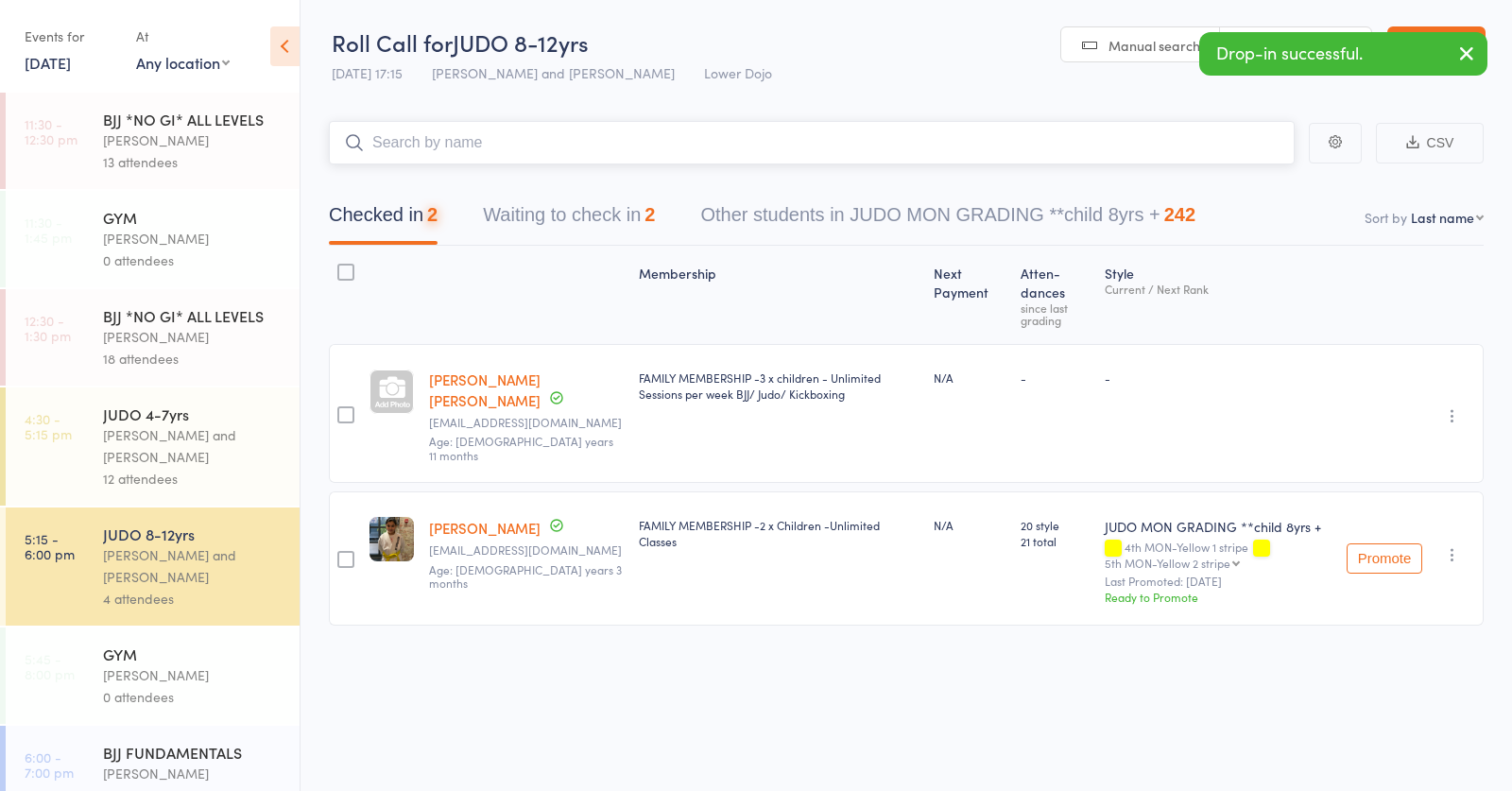 click at bounding box center (812, 143) 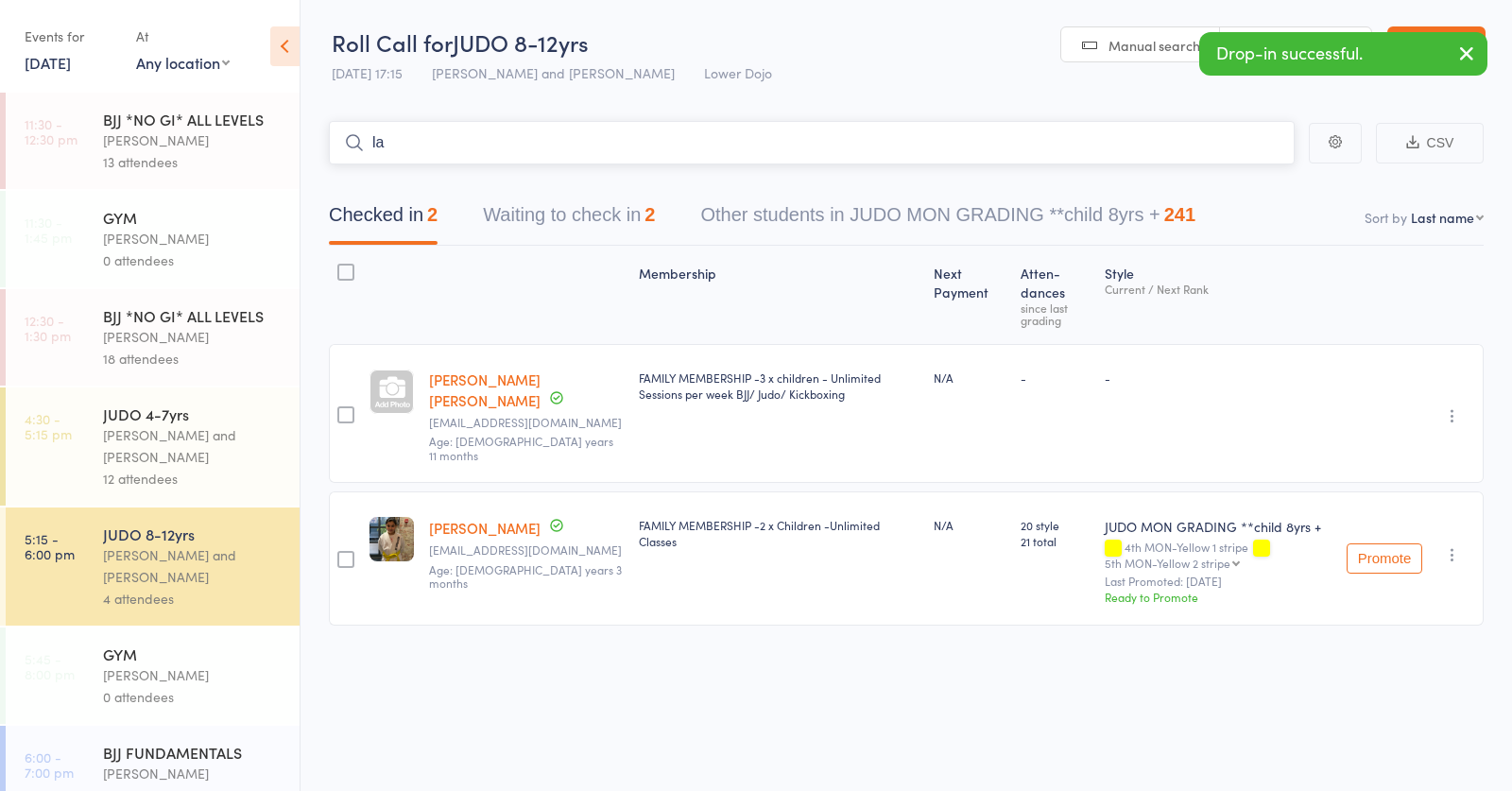 type on "l" 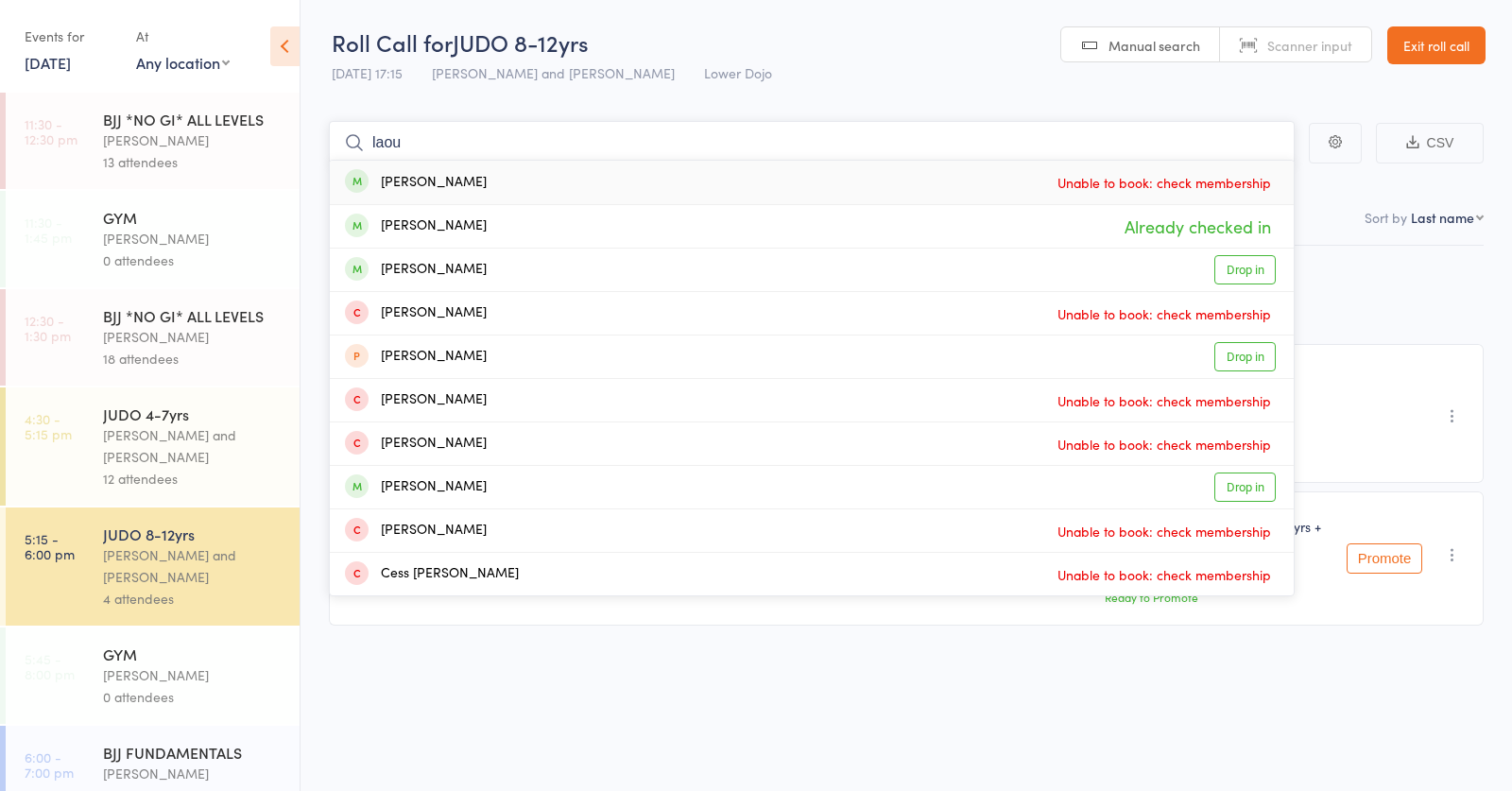 type on "lao" 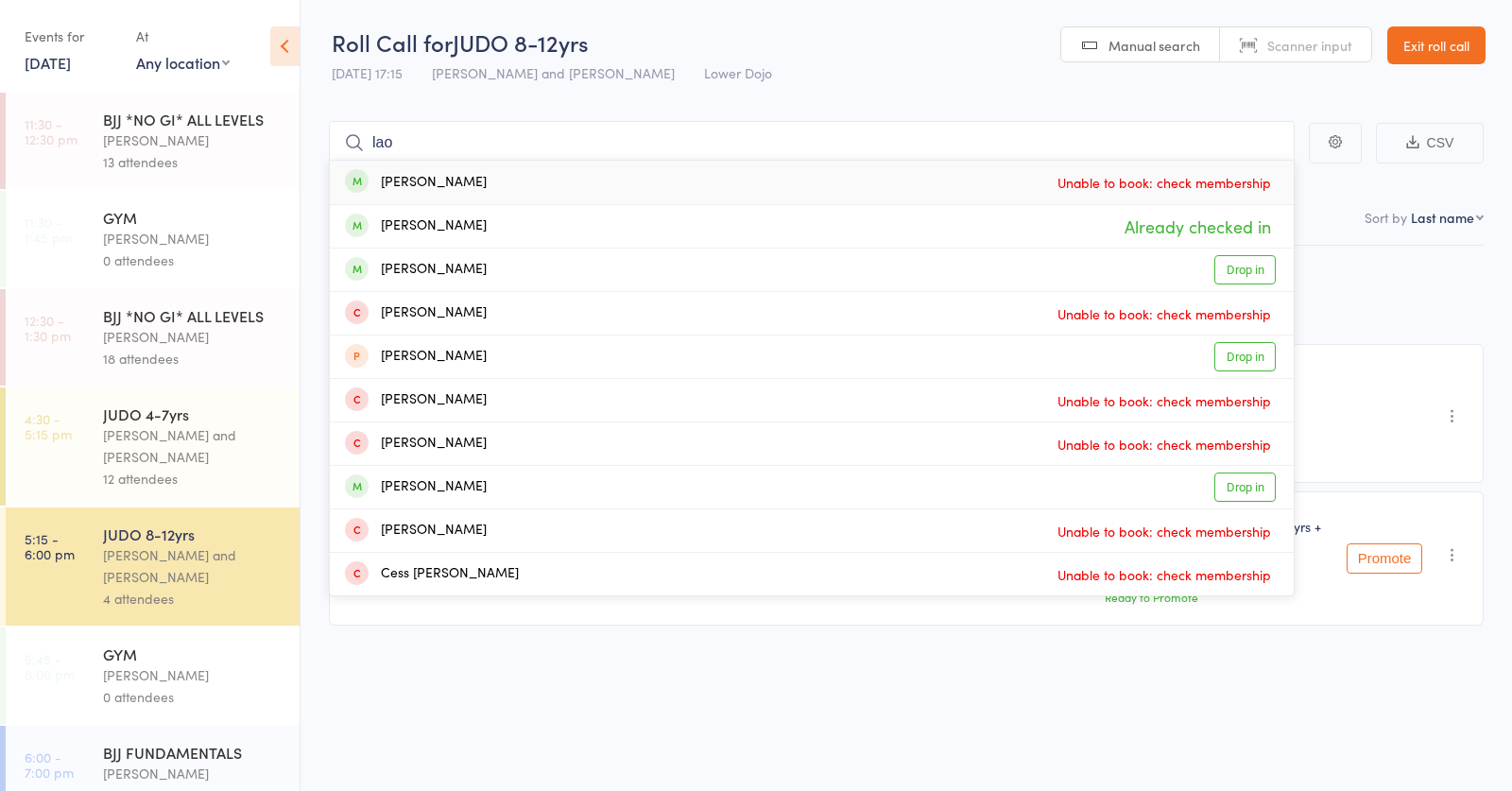 drag, startPoint x: 413, startPoint y: 144, endPoint x: 462, endPoint y: 268, distance: 133.33042 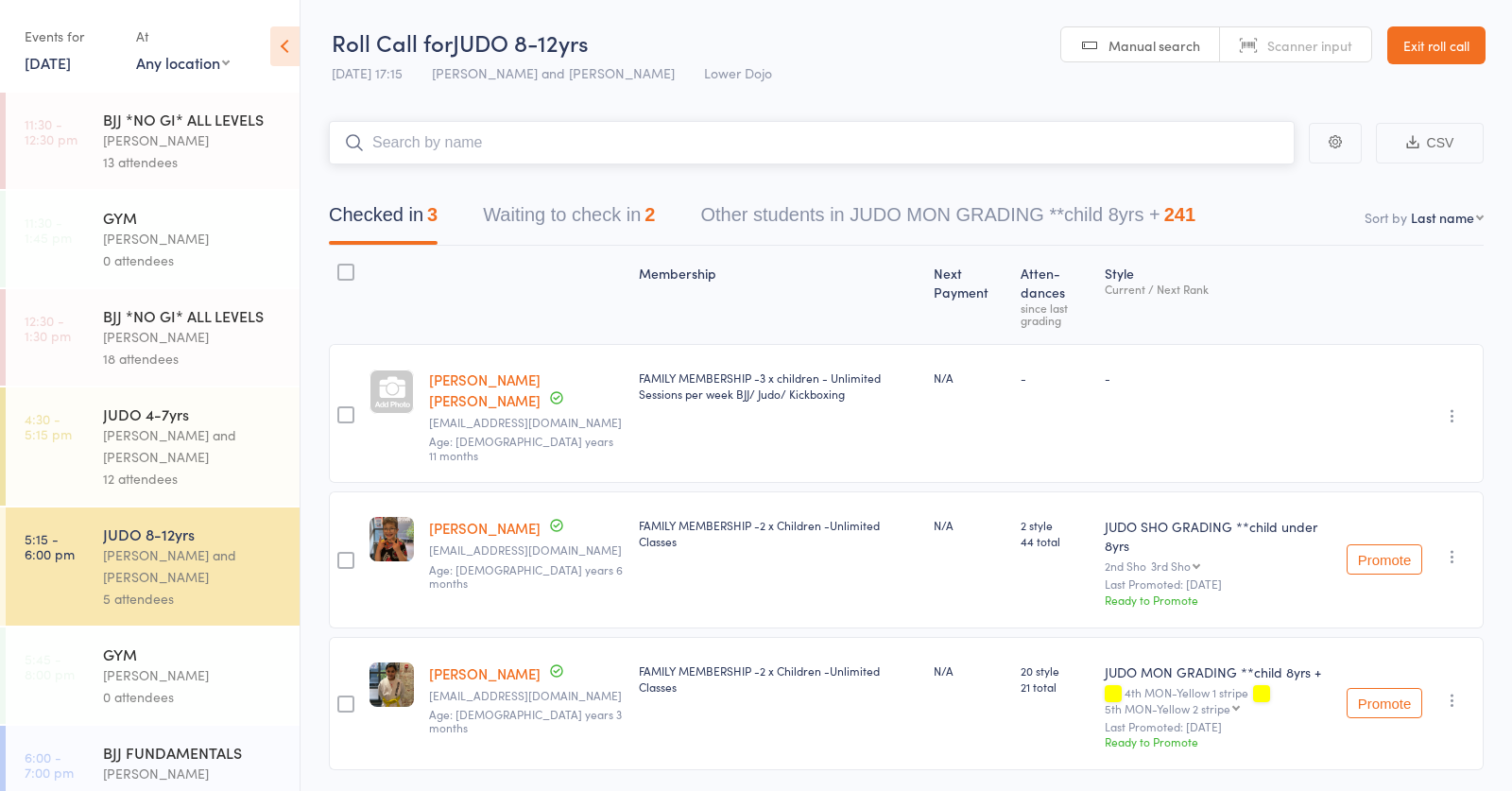 click on "Waiting to check in  2" at bounding box center (569, 219) 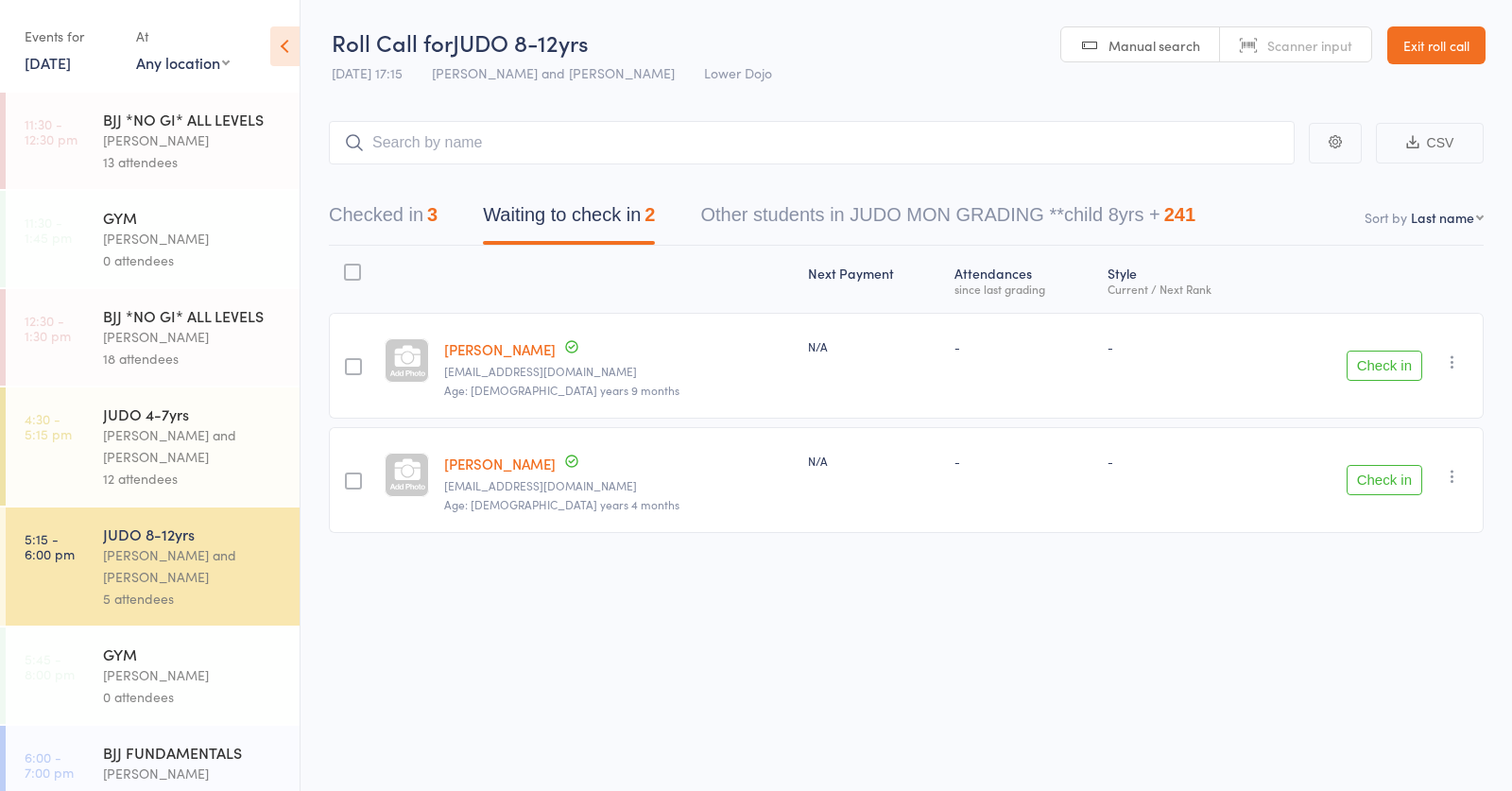 click on "Check in" at bounding box center (1384, 366) 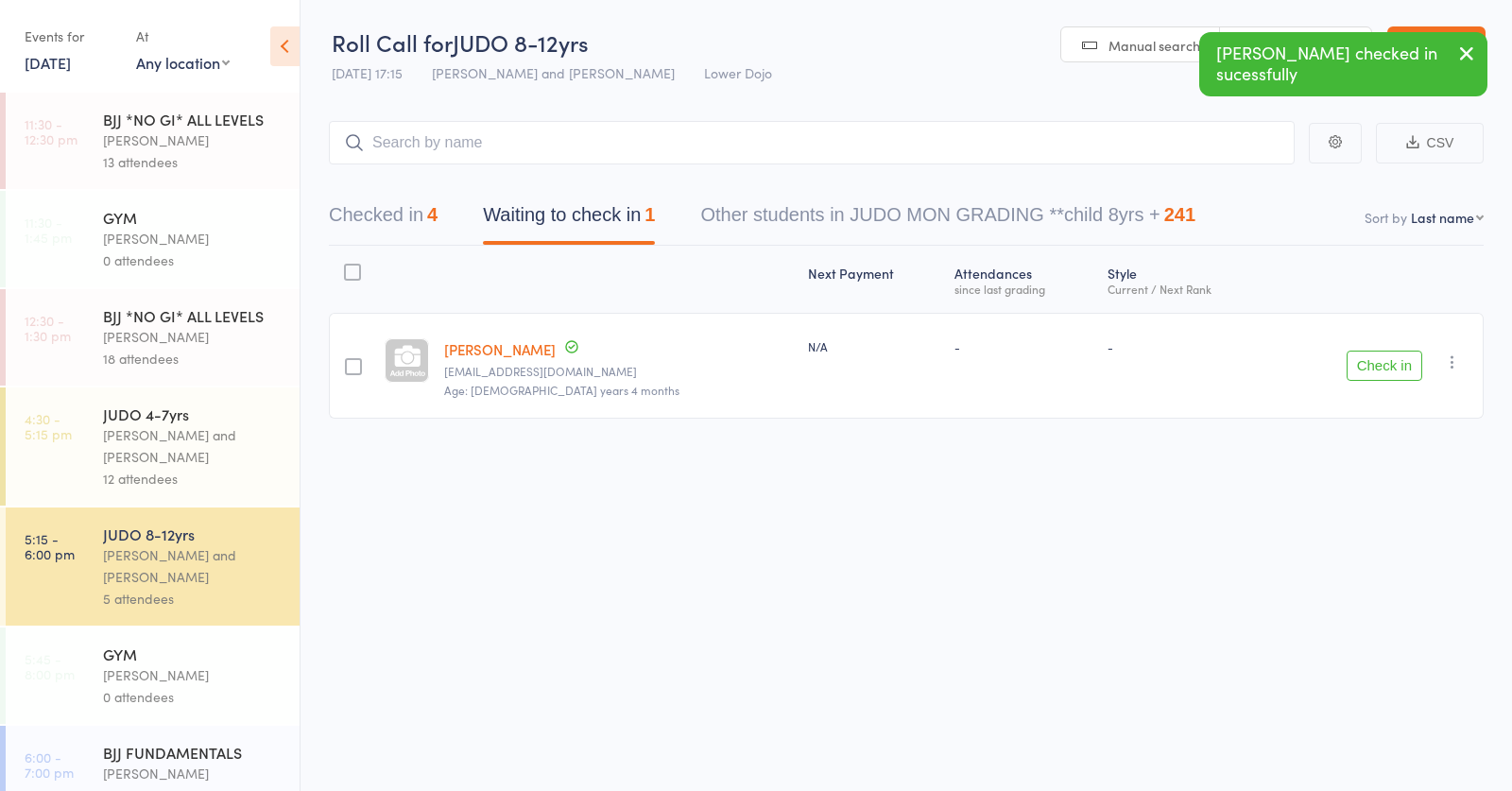 click on "Check in" at bounding box center [1384, 366] 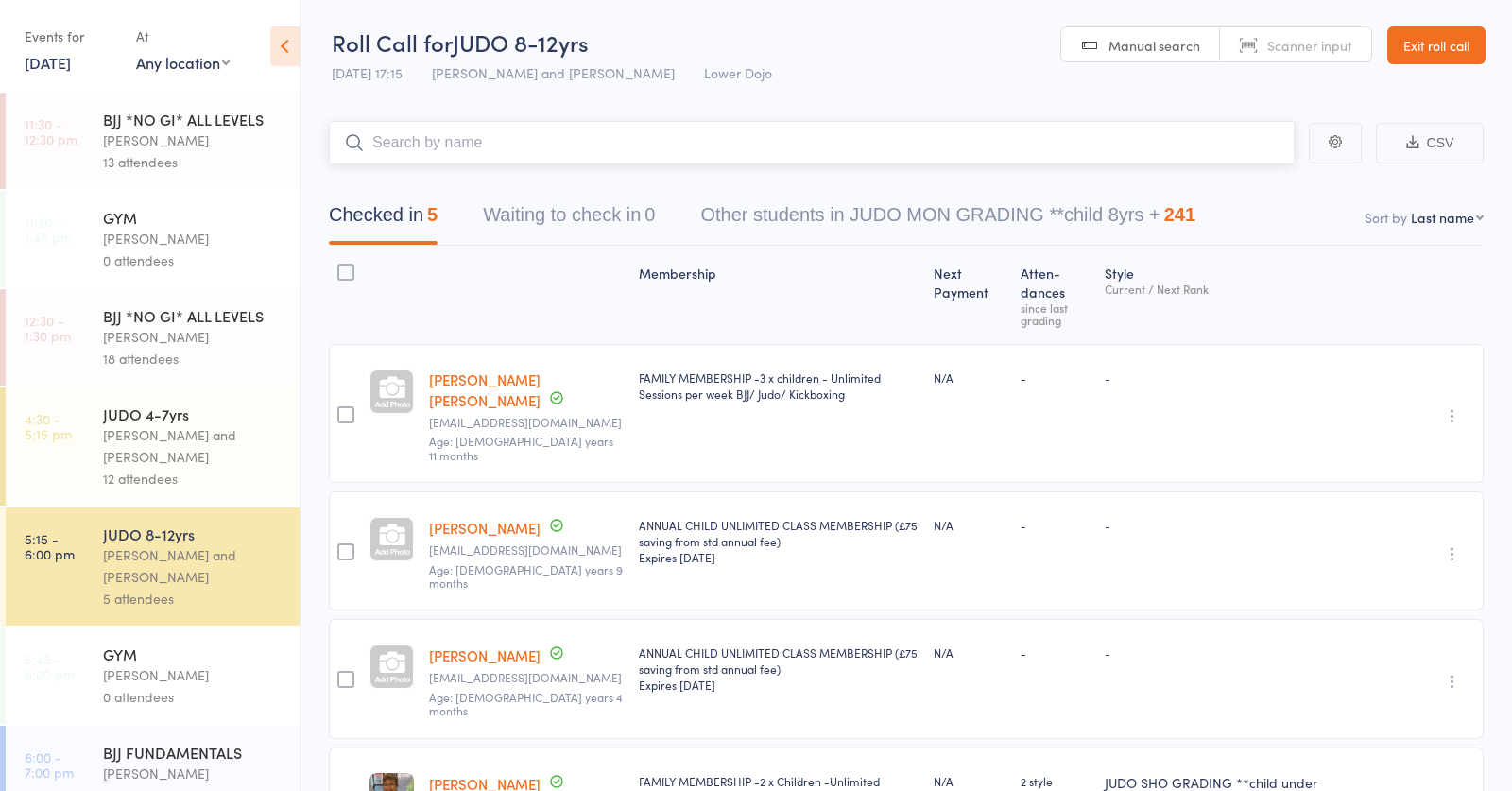 click at bounding box center [812, 143] 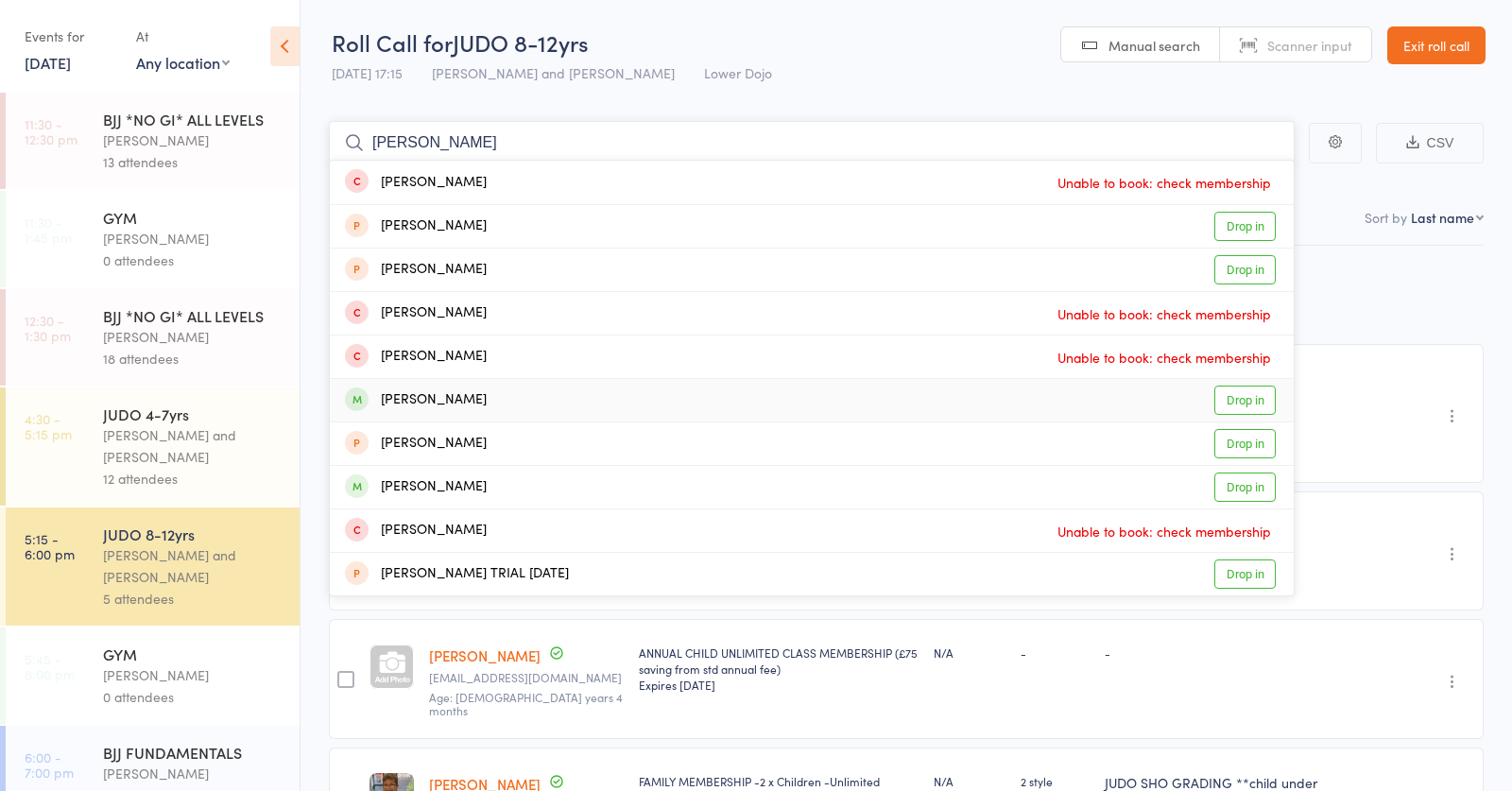 type on "anthony" 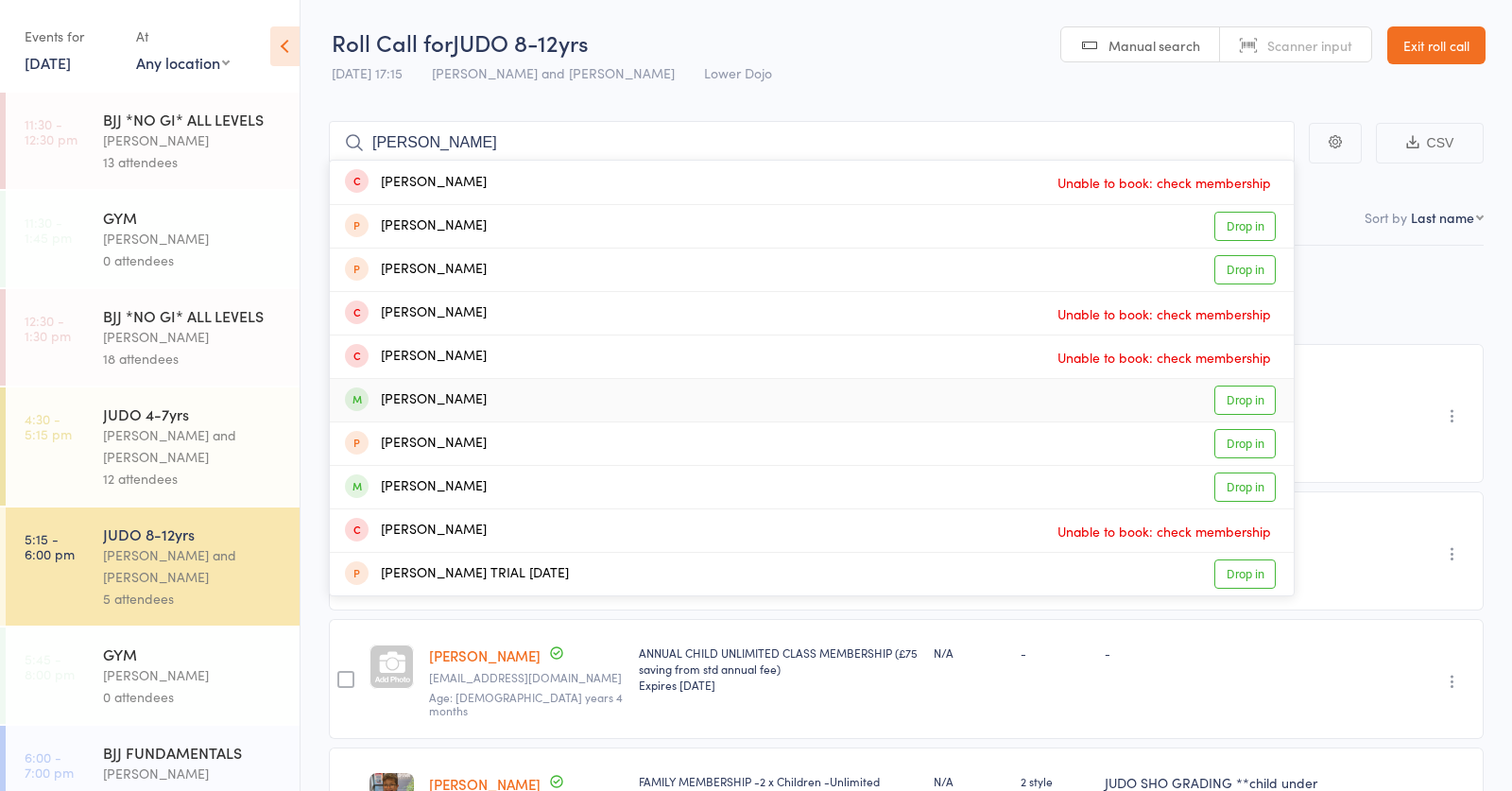 click on "Anthony Tarasov Drop in" at bounding box center (812, 400) 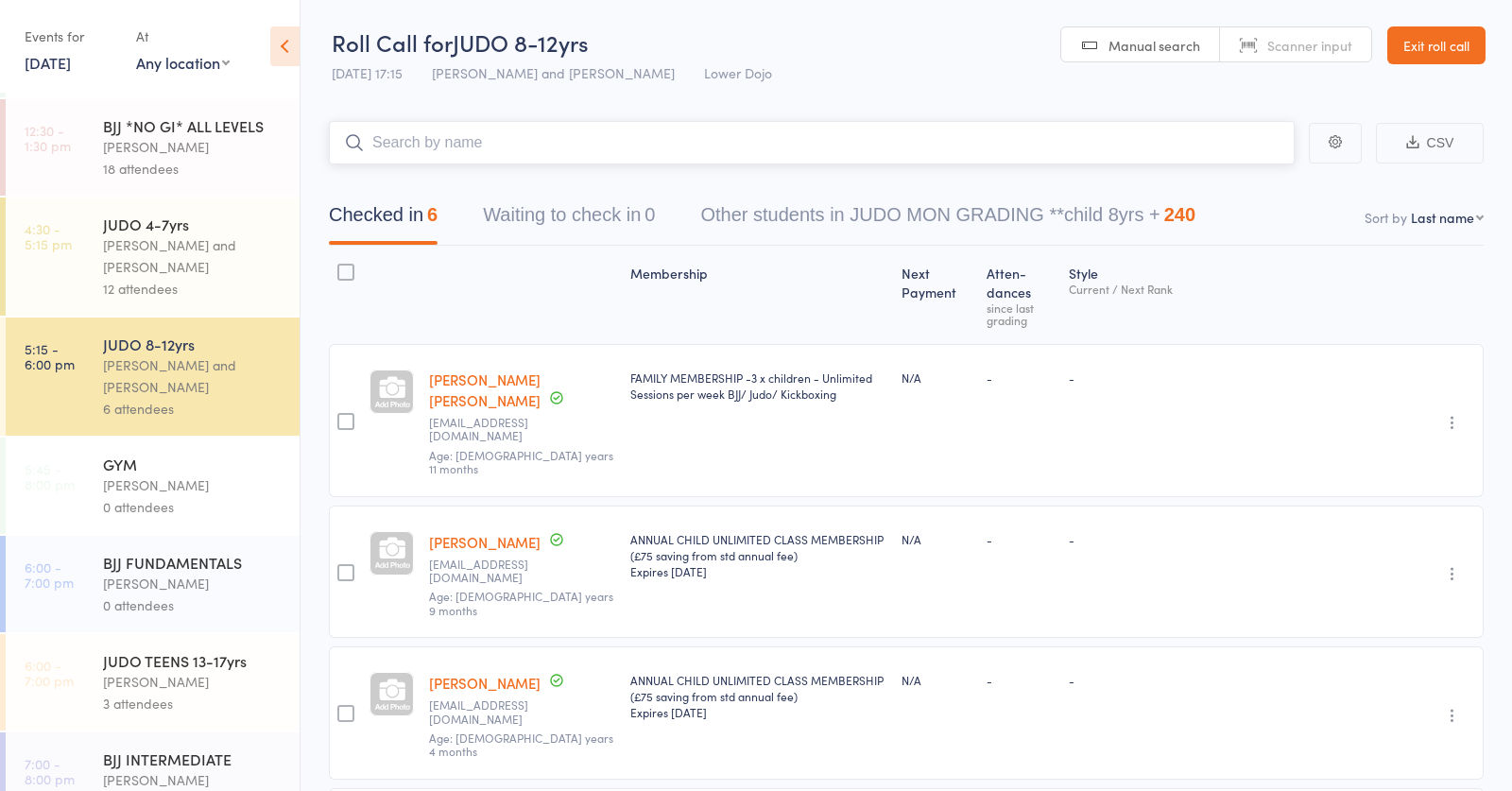 scroll, scrollTop: 191, scrollLeft: 0, axis: vertical 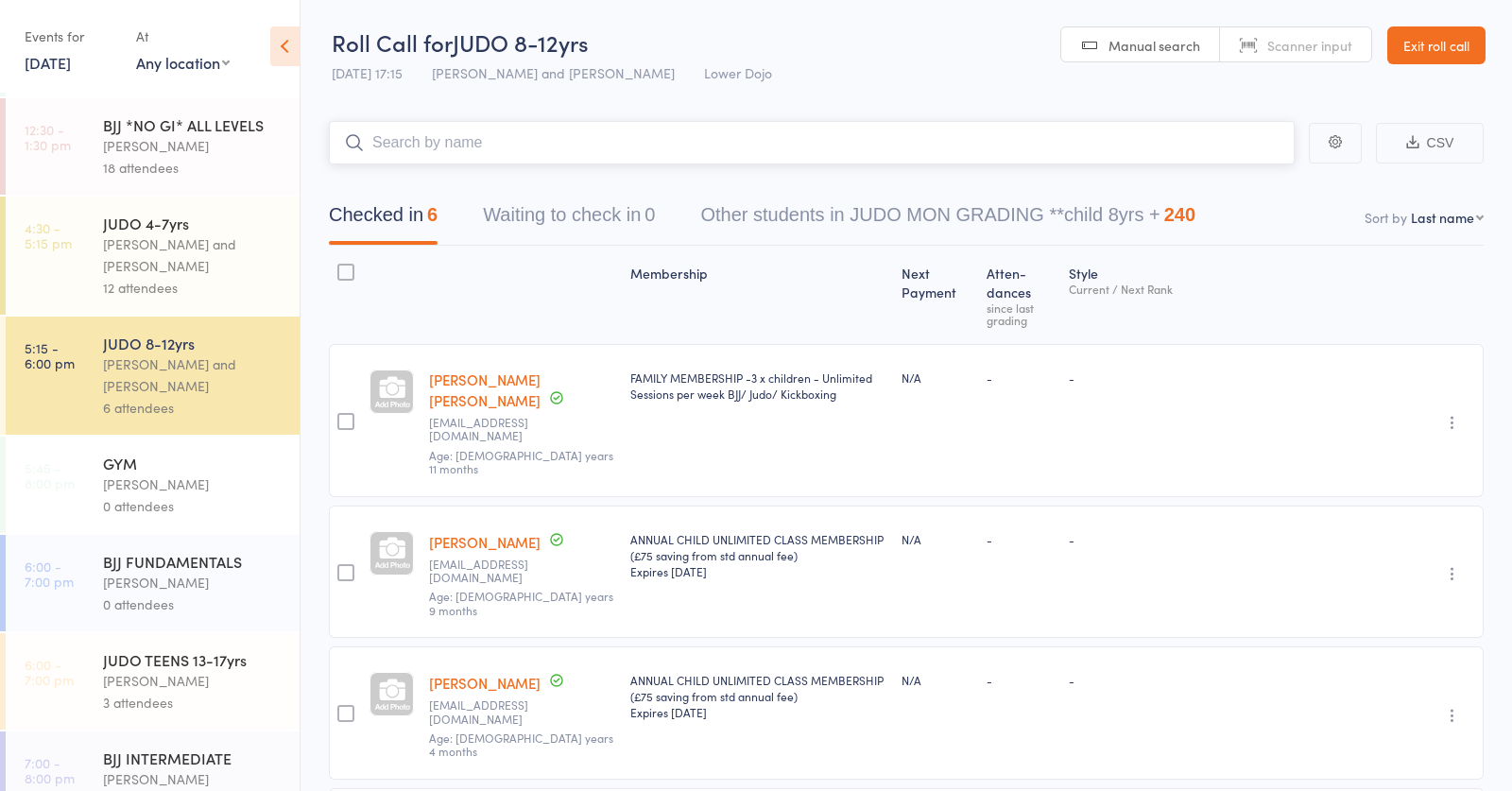click at bounding box center (812, 143) 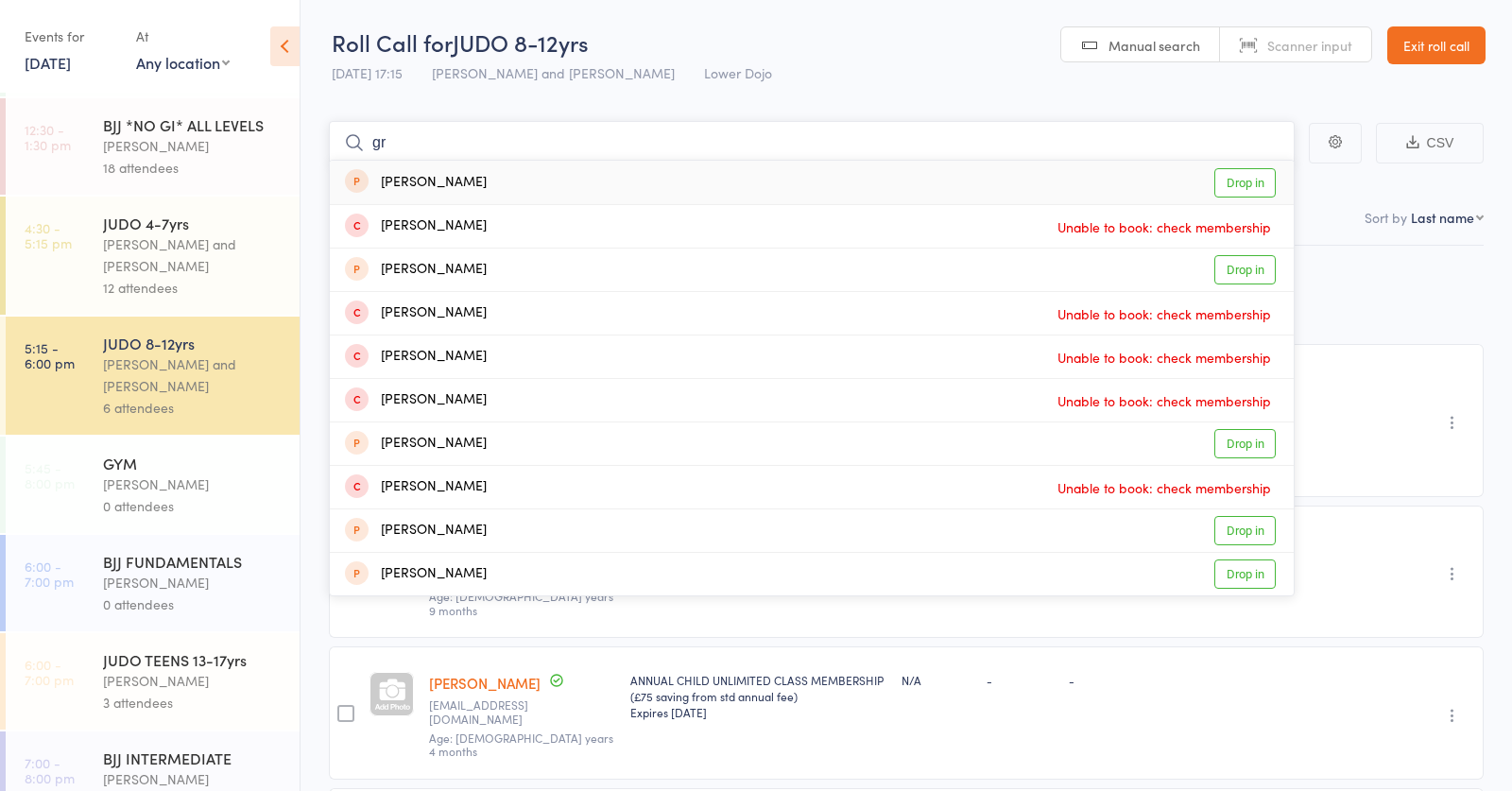 type on "g" 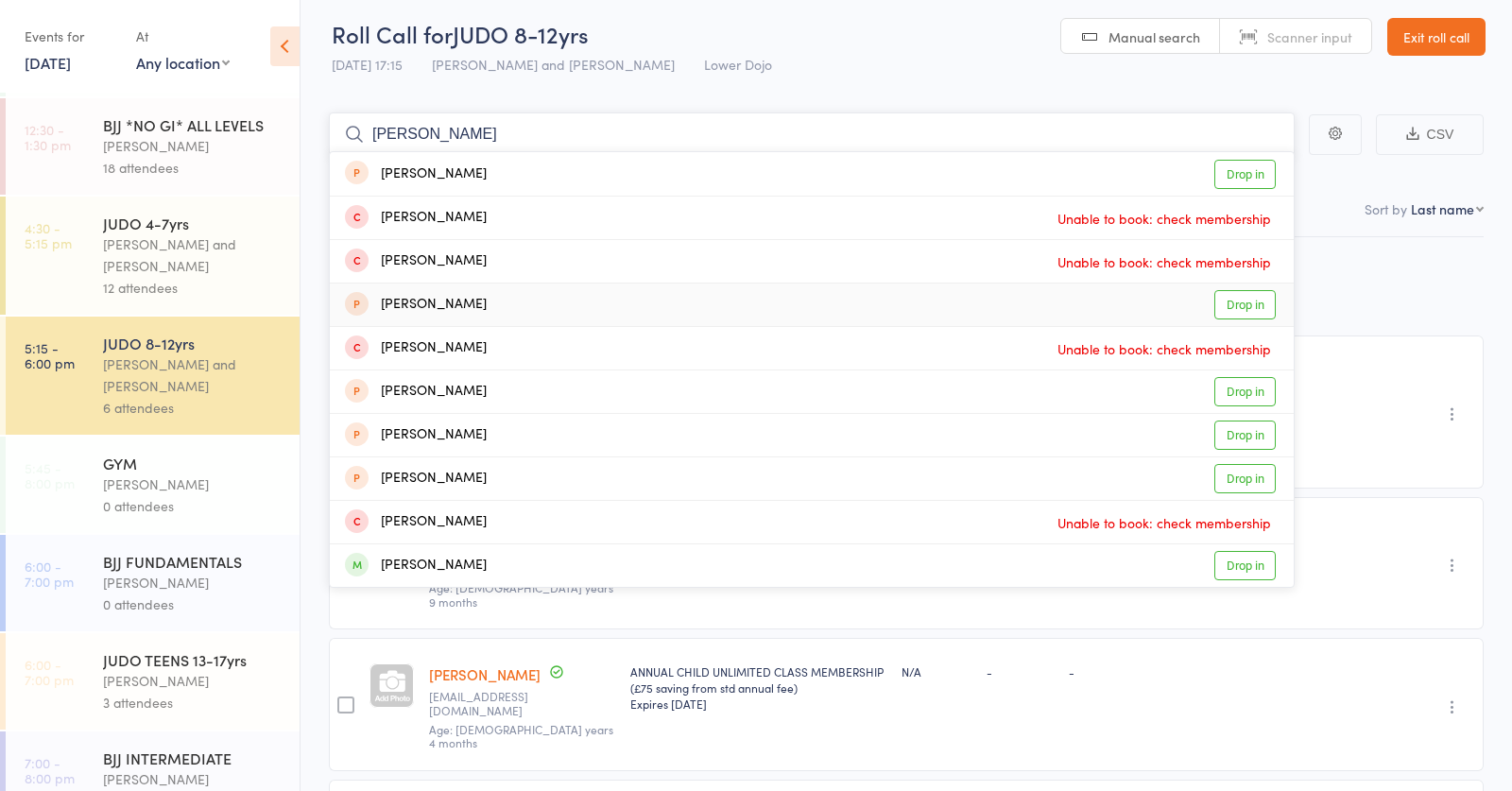 scroll, scrollTop: 28, scrollLeft: 0, axis: vertical 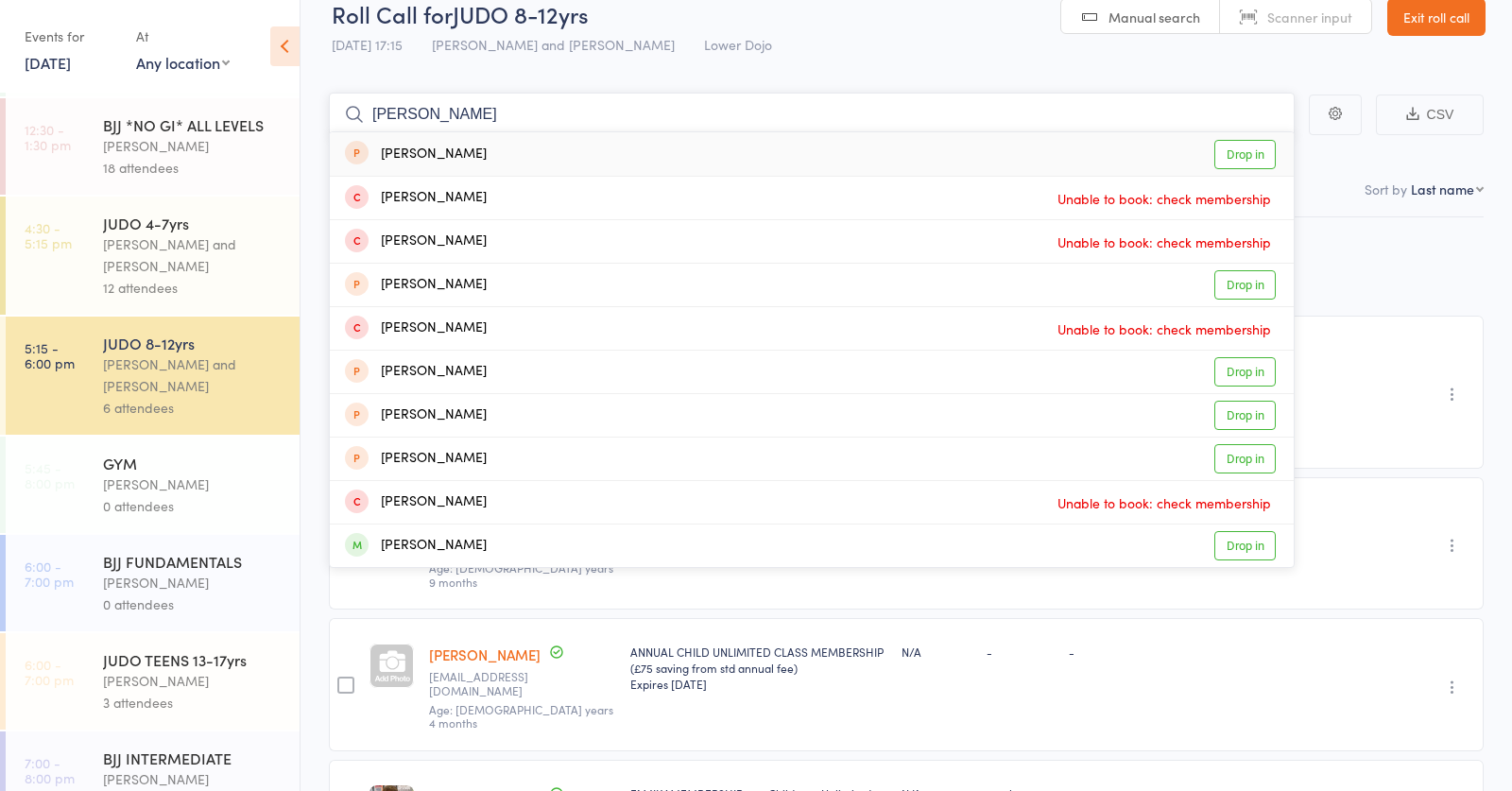 drag, startPoint x: 392, startPoint y: 114, endPoint x: 246, endPoint y: 107, distance: 146.16771 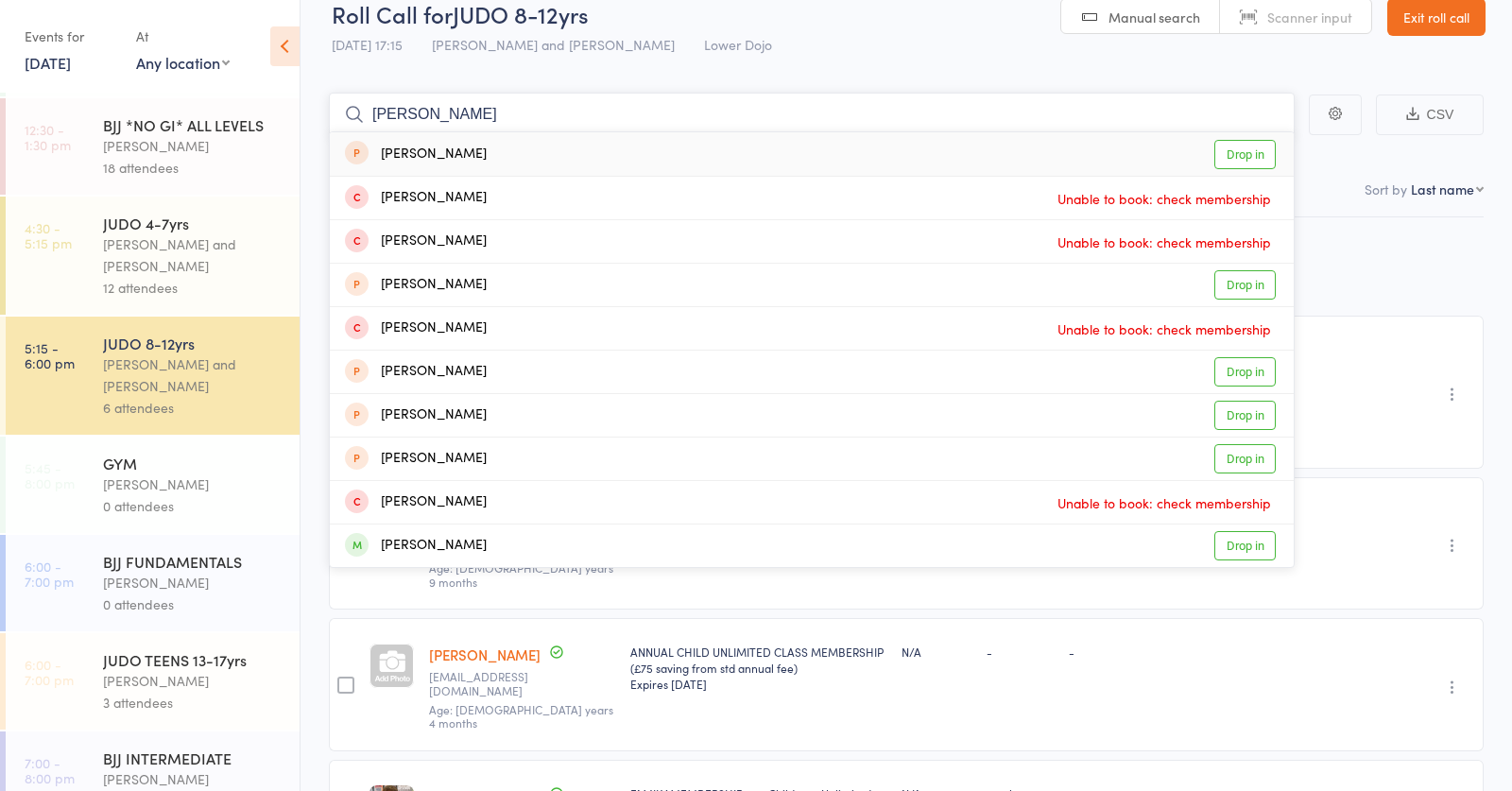 type on "leonardo" 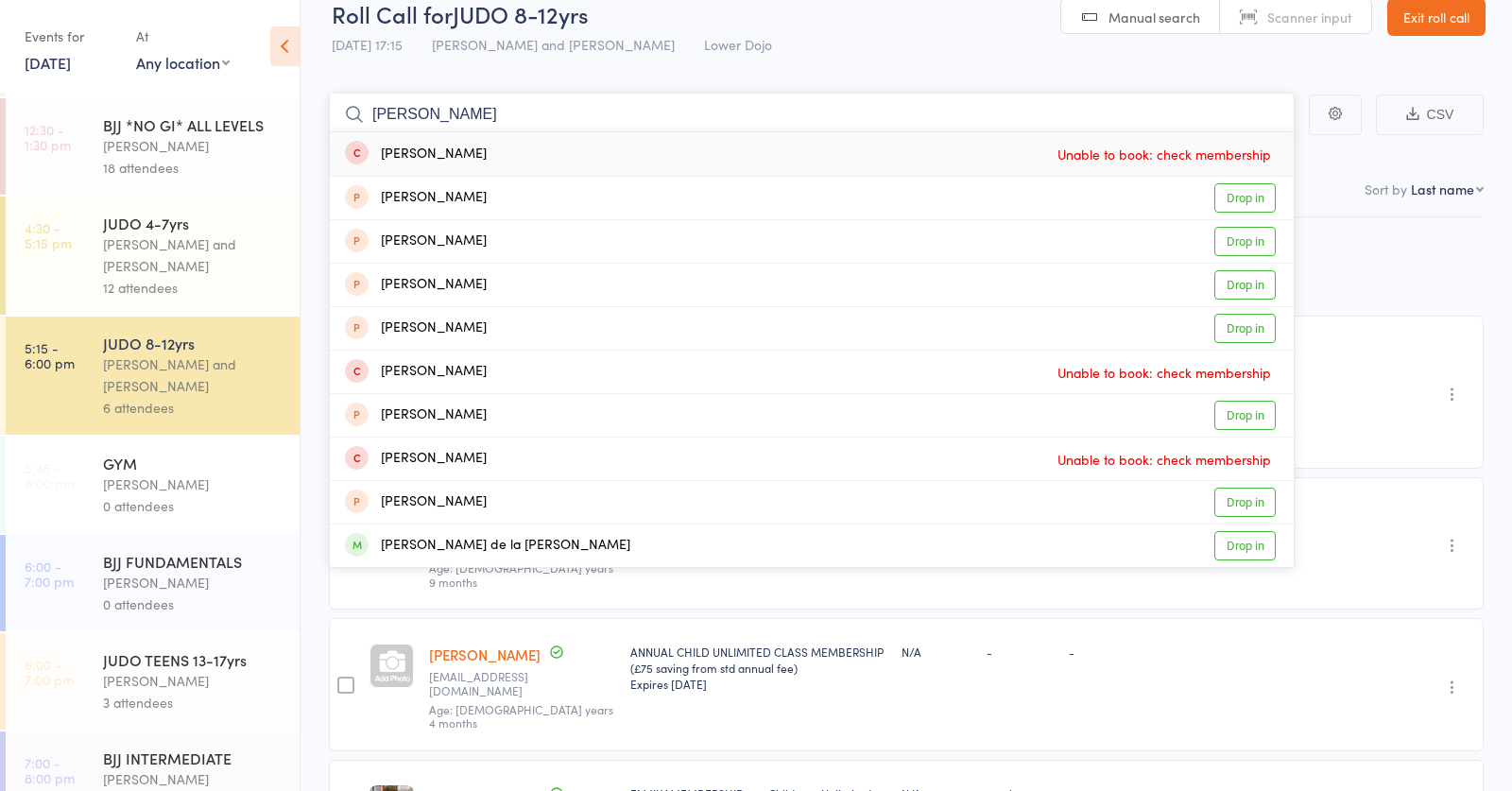 drag, startPoint x: 385, startPoint y: 107, endPoint x: 298, endPoint y: 108, distance: 87.00575 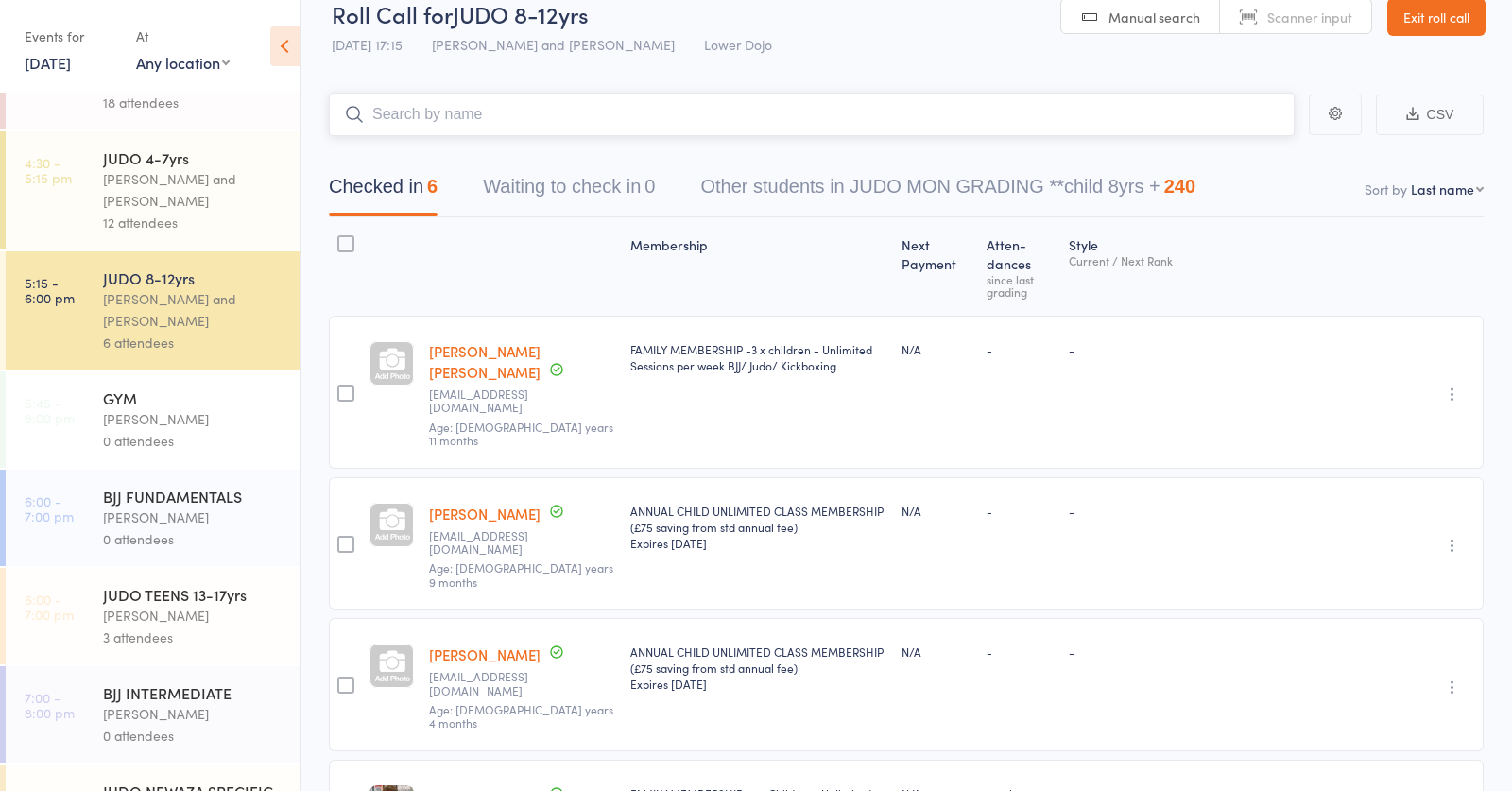 scroll, scrollTop: 270, scrollLeft: 0, axis: vertical 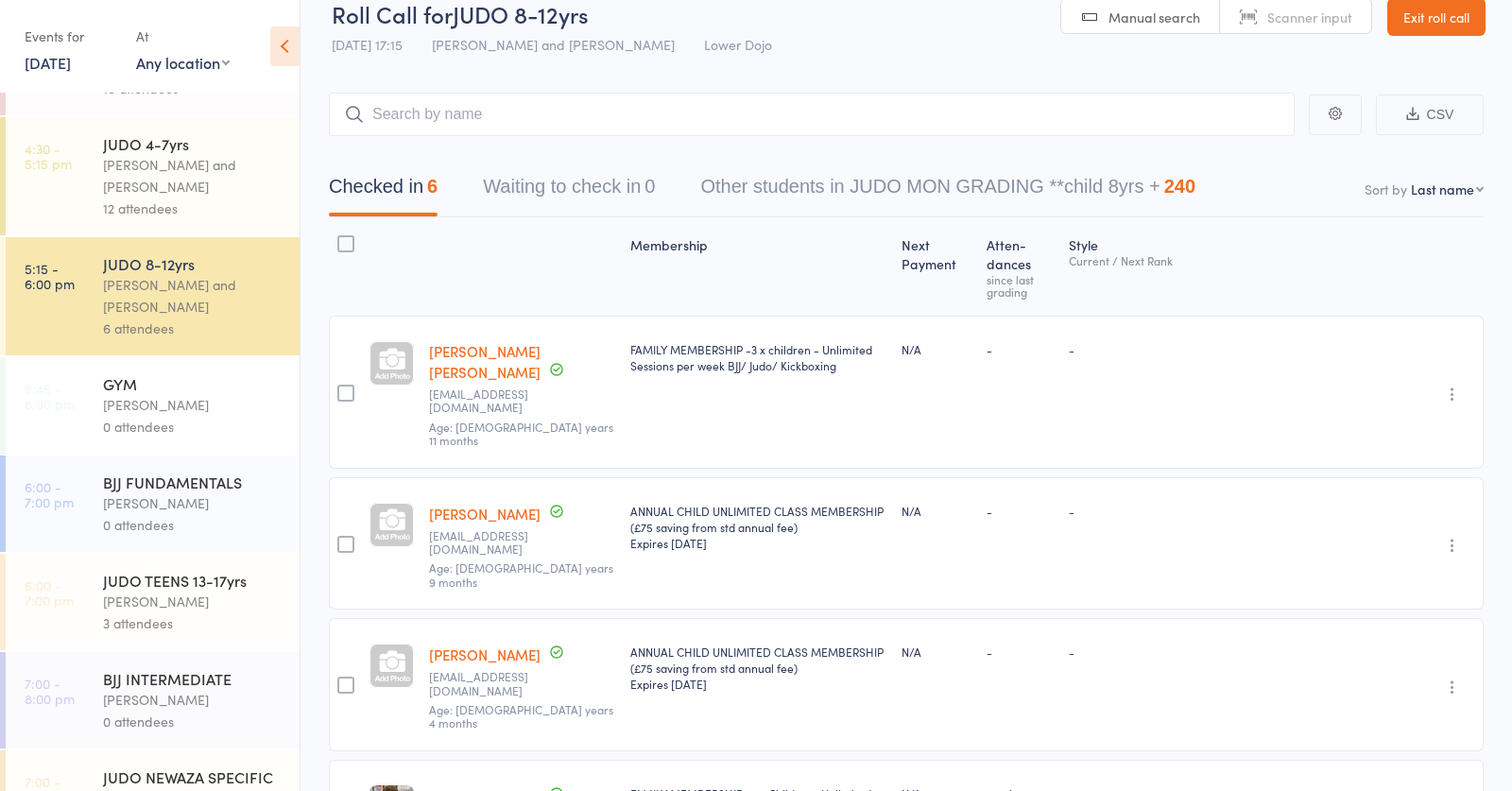 click on "[PERSON_NAME]" at bounding box center (193, 503) 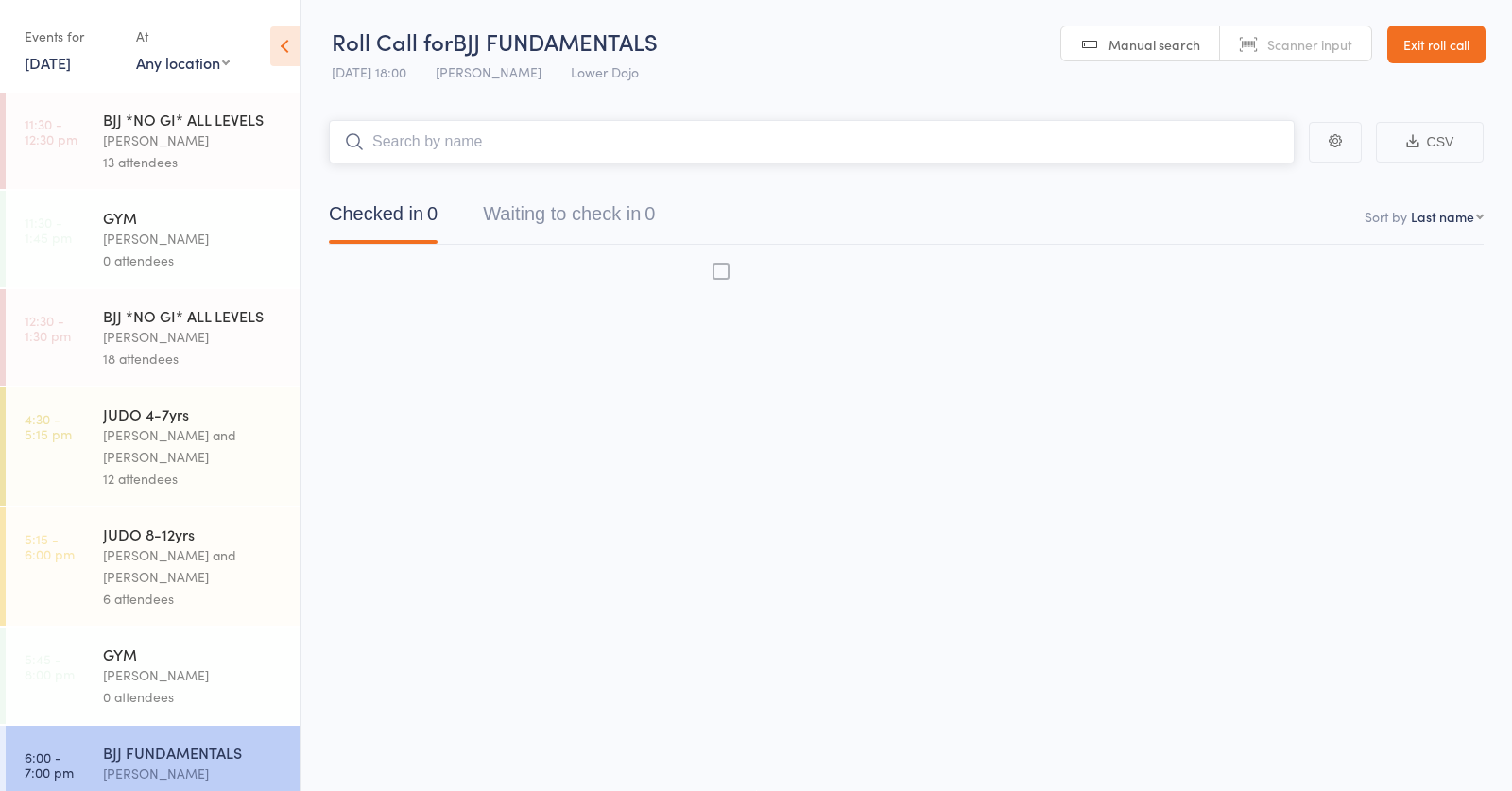scroll, scrollTop: 1, scrollLeft: 0, axis: vertical 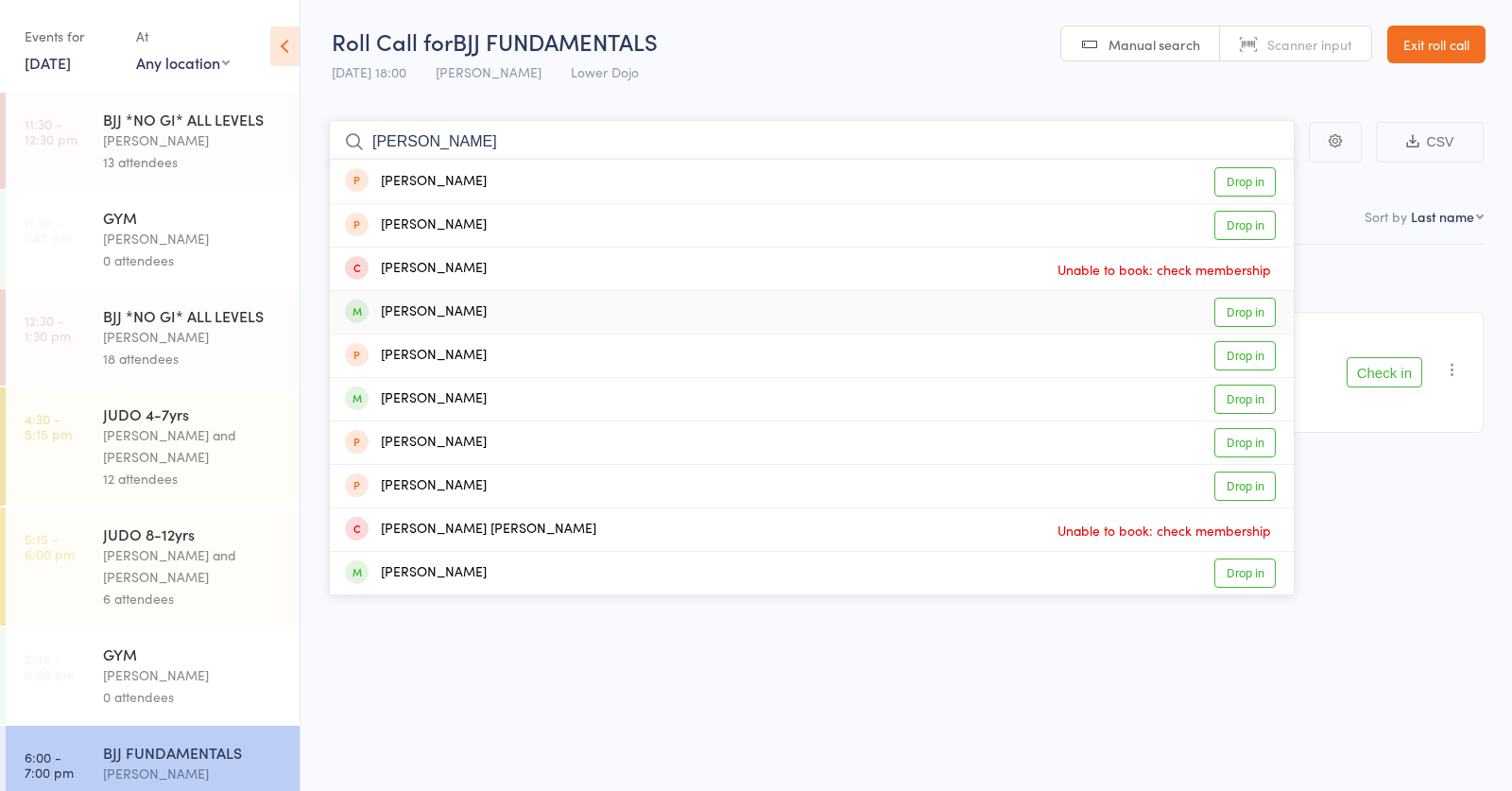 type on "scot" 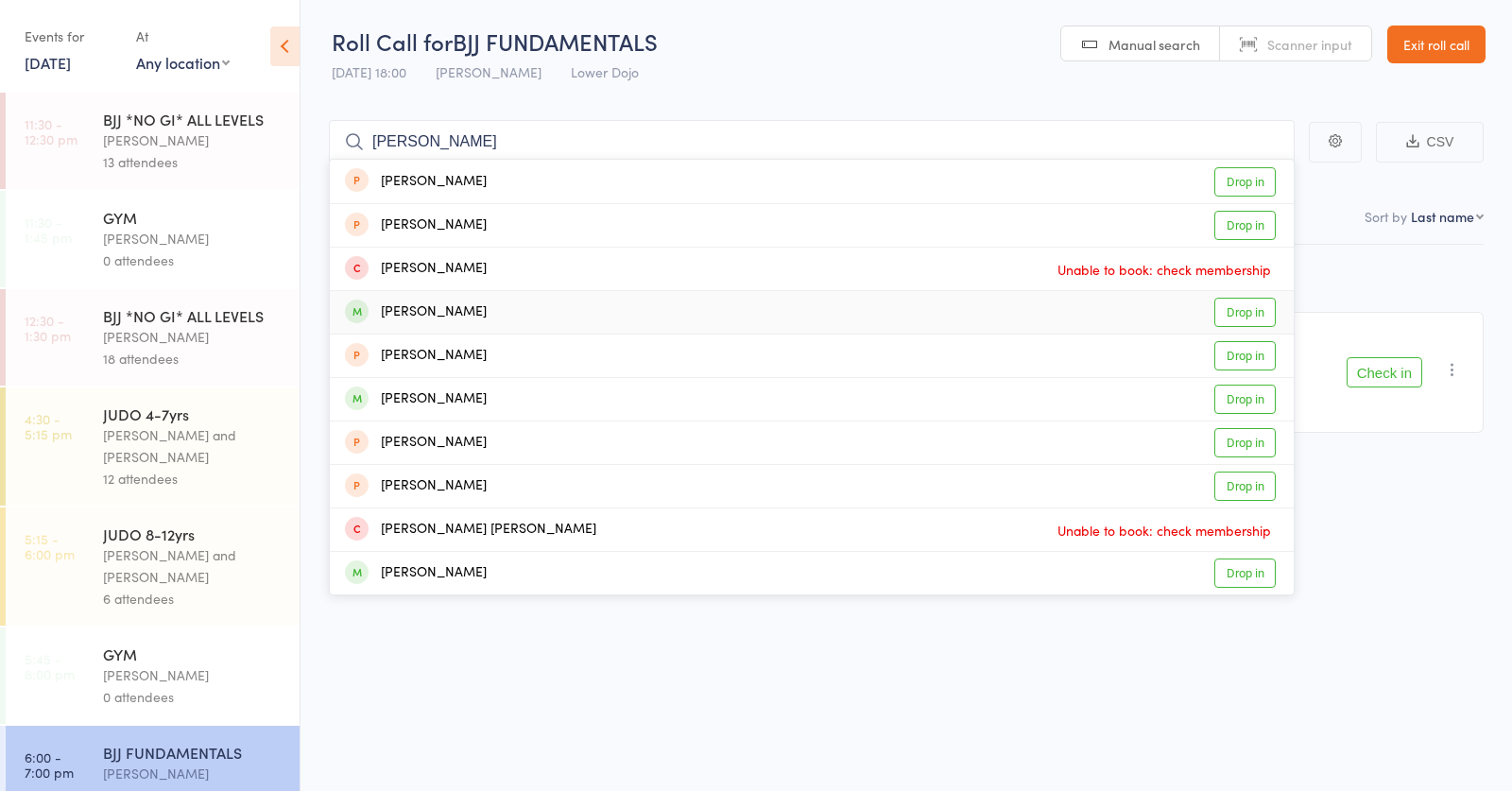 click on "Scott Stirling Drop in" at bounding box center (812, 312) 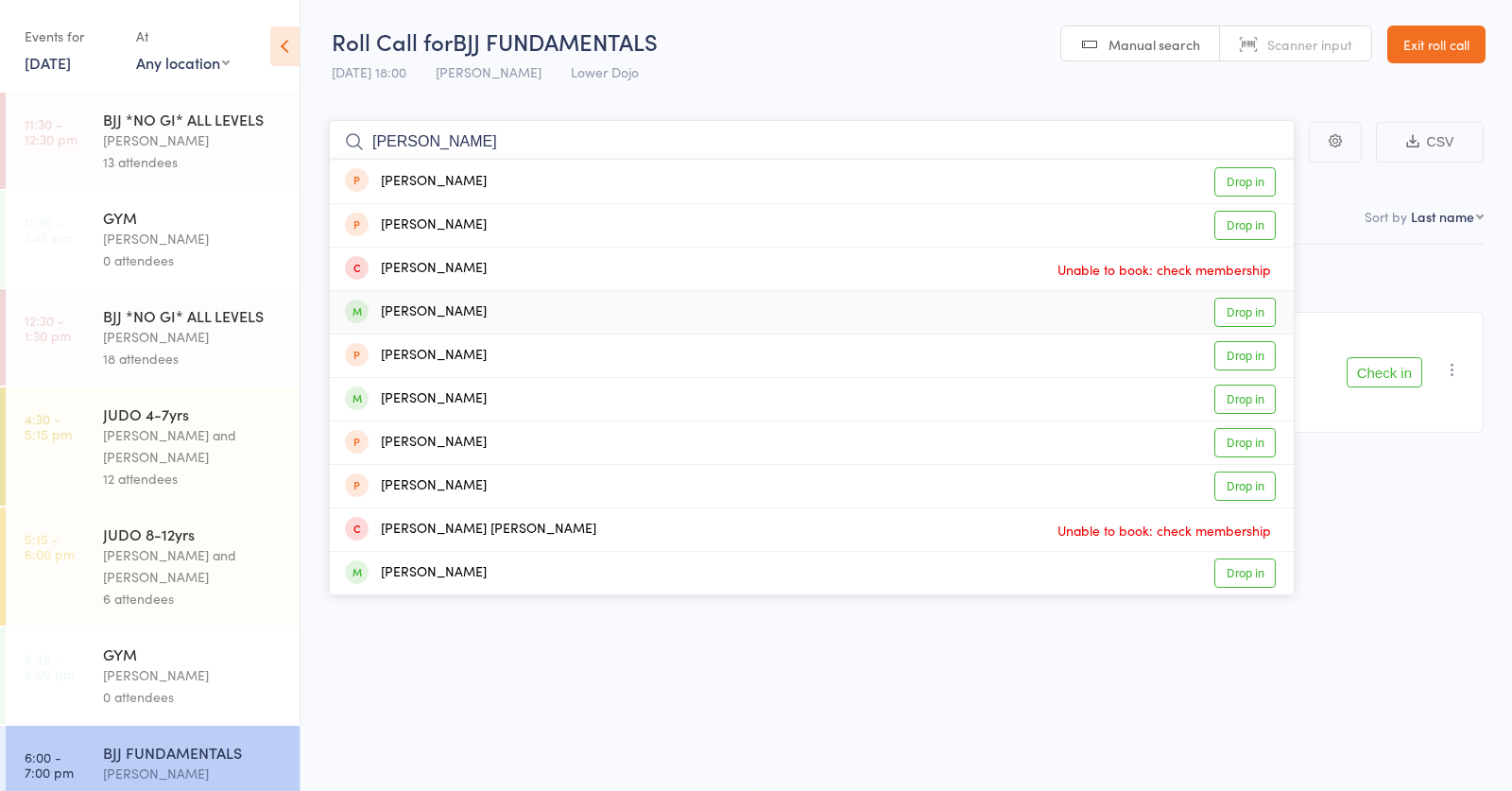type 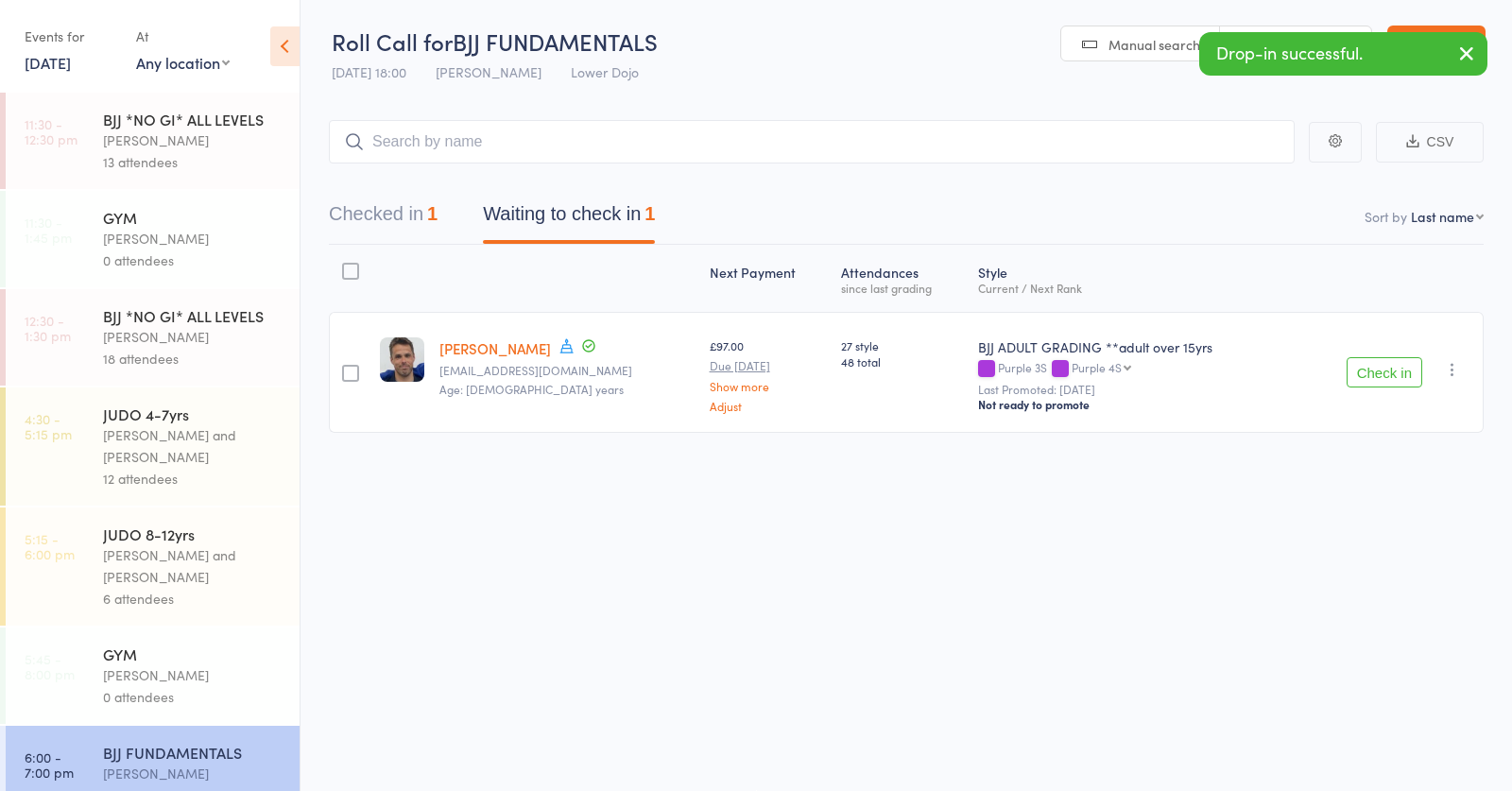 click on "[DATE]" at bounding box center (47, 62) 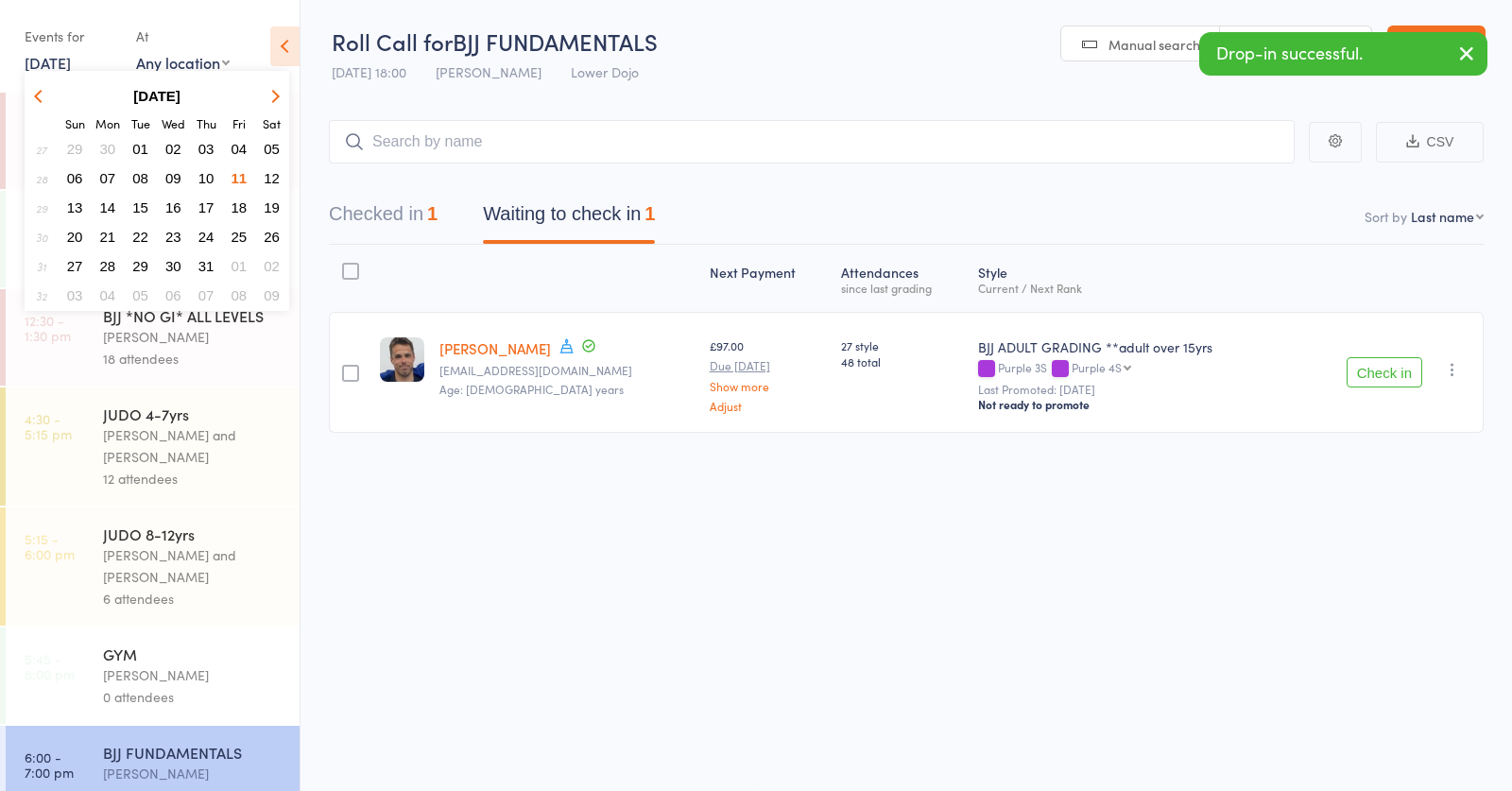 click on "12" at bounding box center (271, 178) 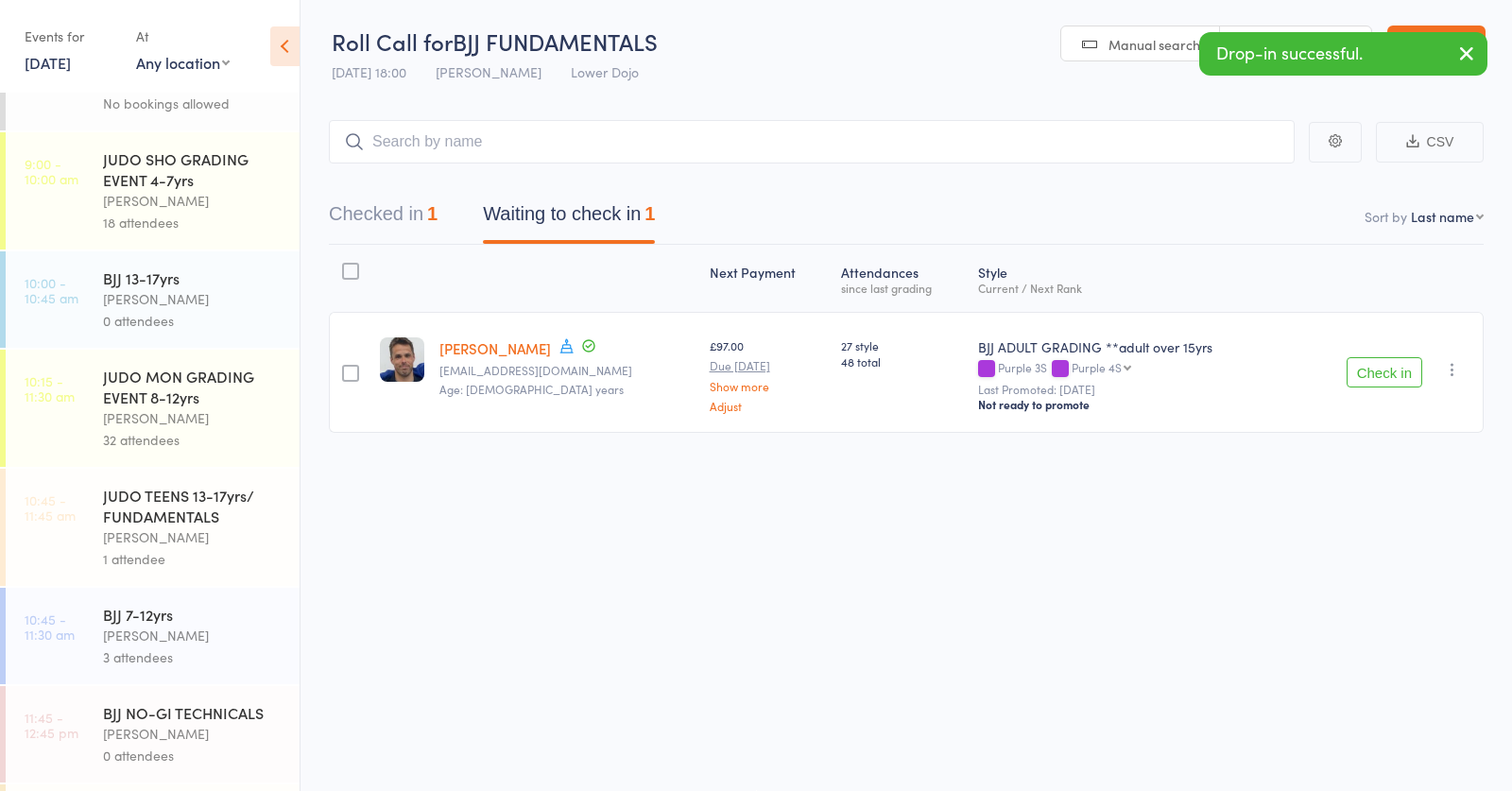scroll, scrollTop: 74, scrollLeft: 0, axis: vertical 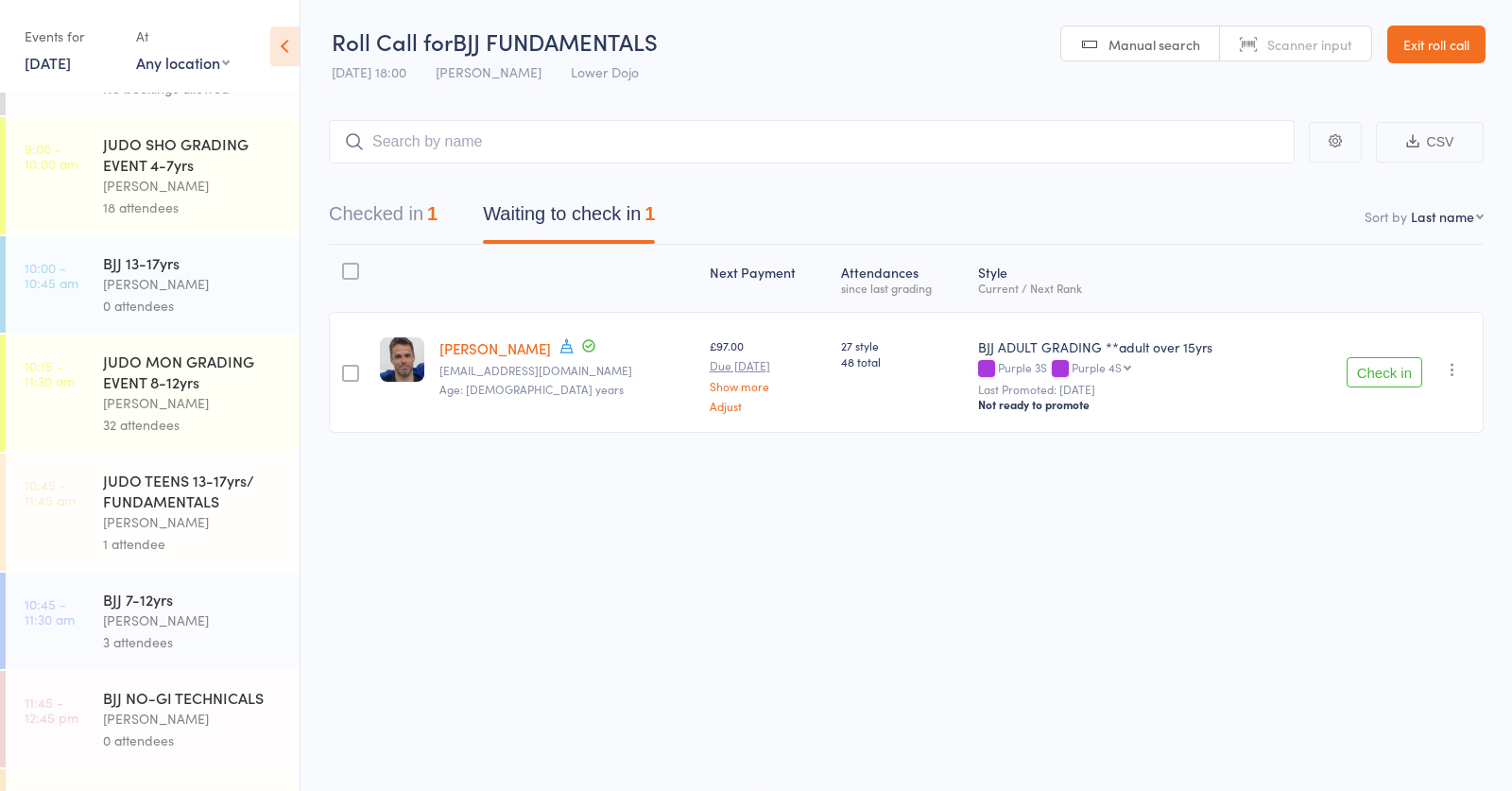 click on "[PERSON_NAME]" at bounding box center (193, 403) 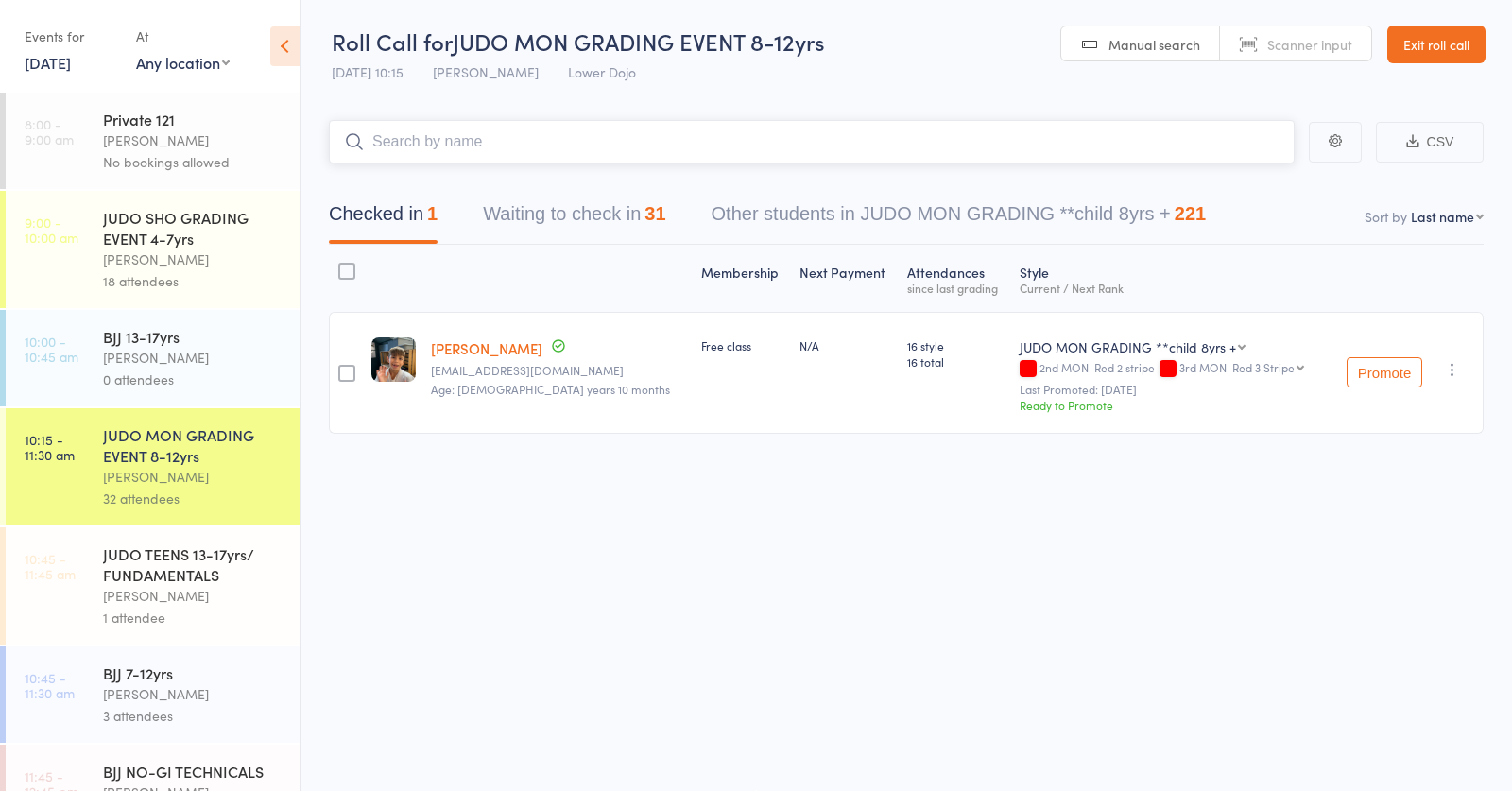 click on "Waiting to check in  31" at bounding box center [574, 218] 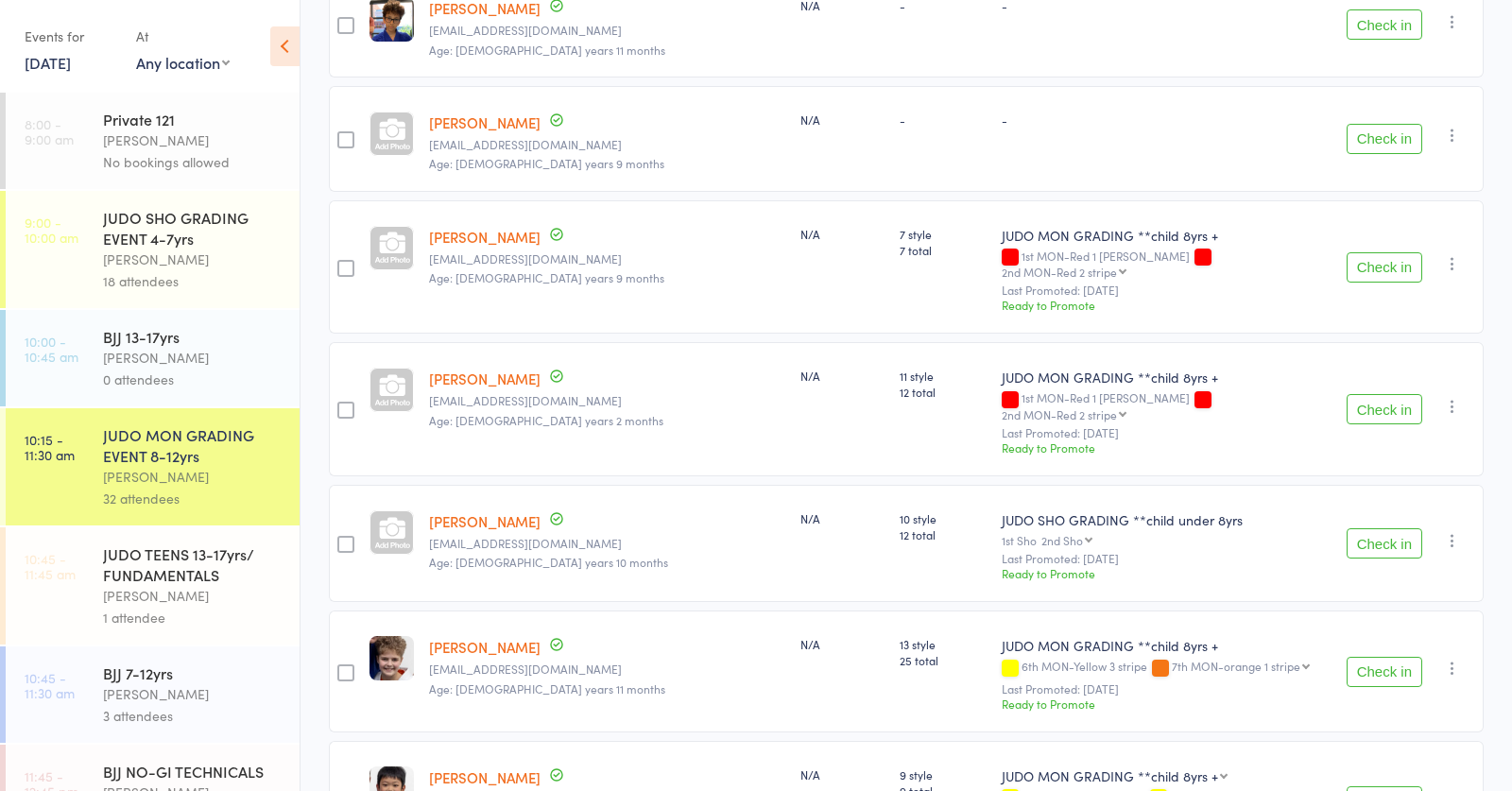 scroll, scrollTop: 3348, scrollLeft: 0, axis: vertical 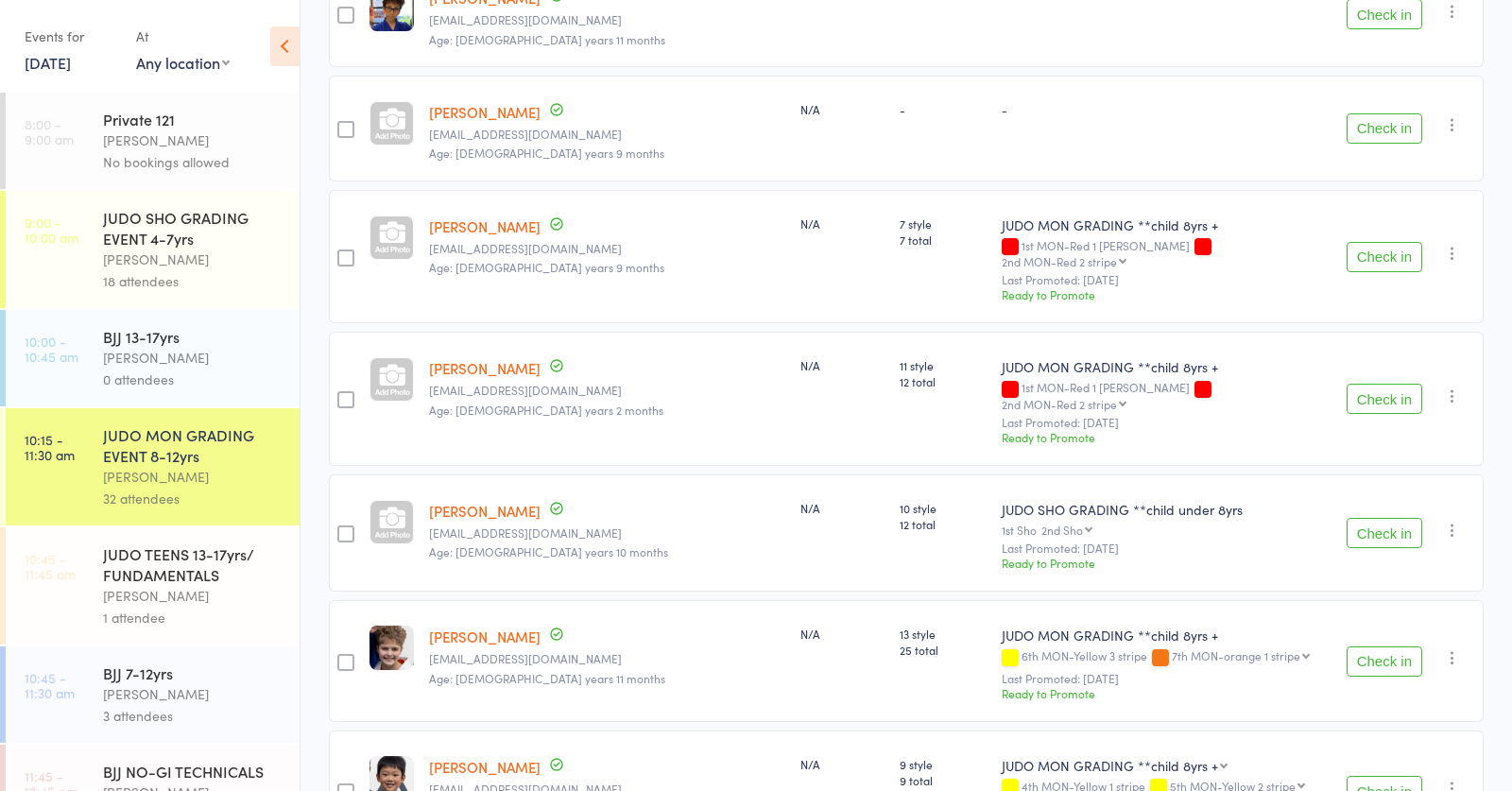 click at bounding box center [1452, 530] 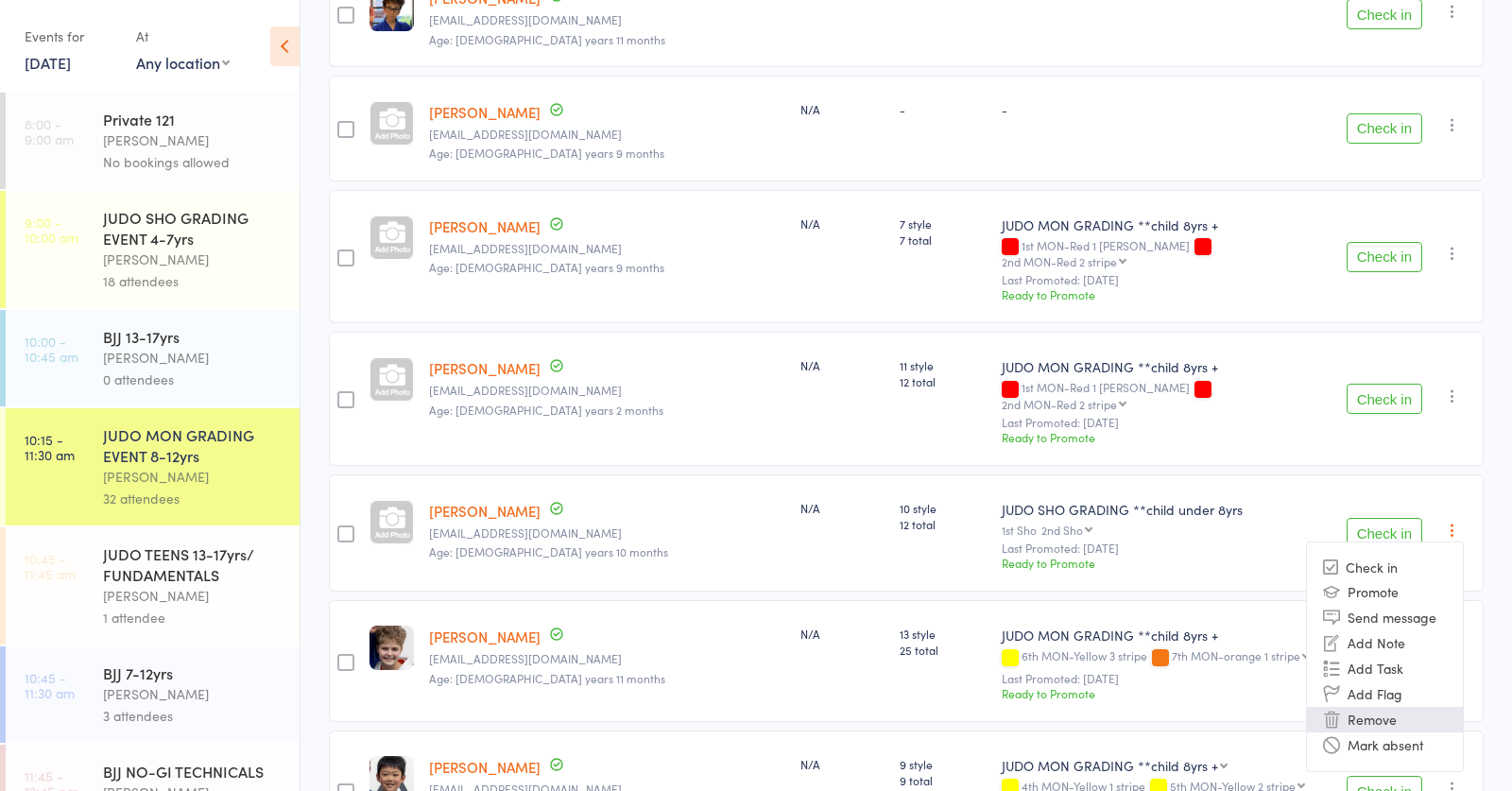 click on "Remove" at bounding box center (1384, 719) 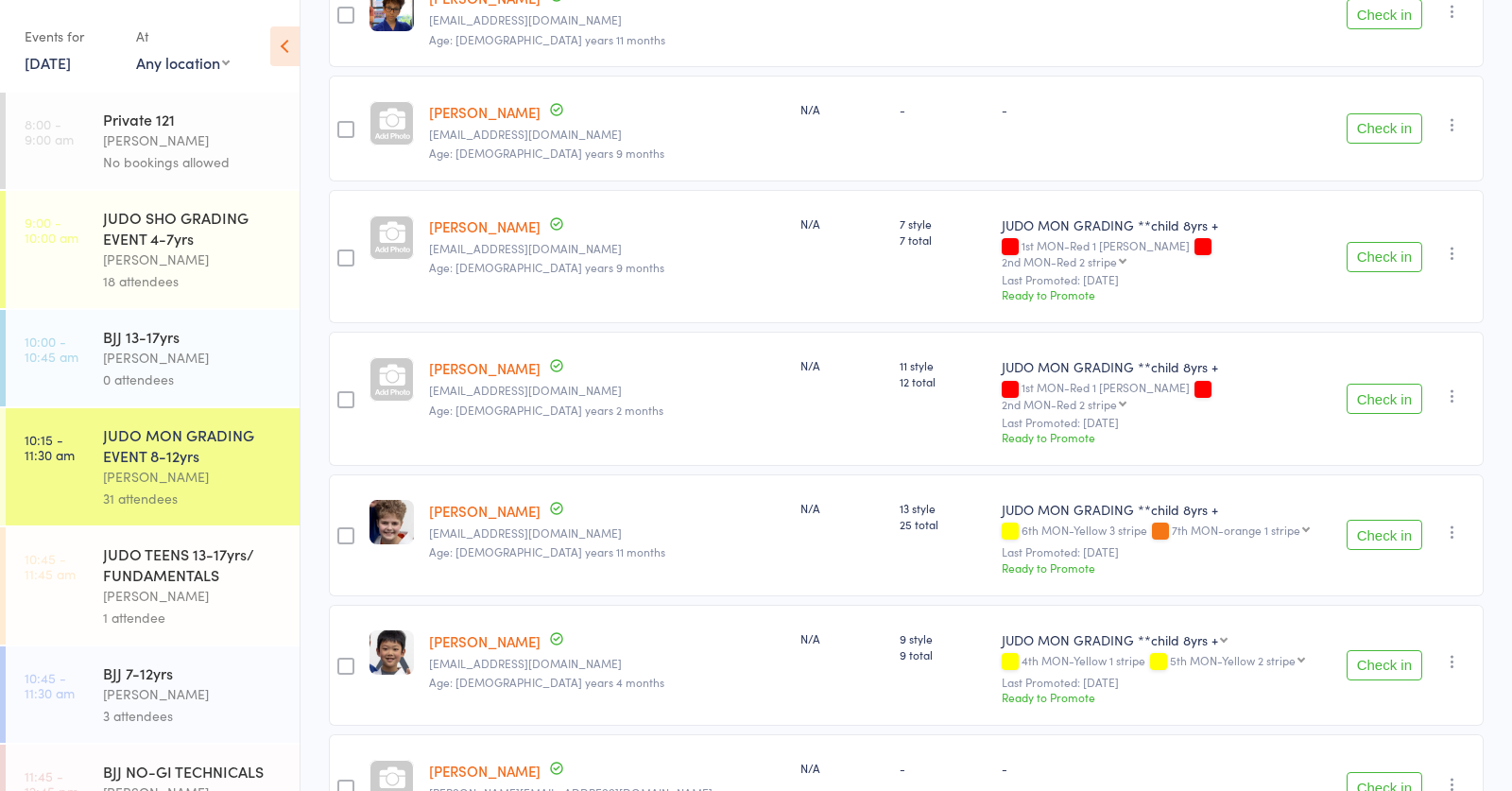 click on "18 attendees" at bounding box center (193, 281) 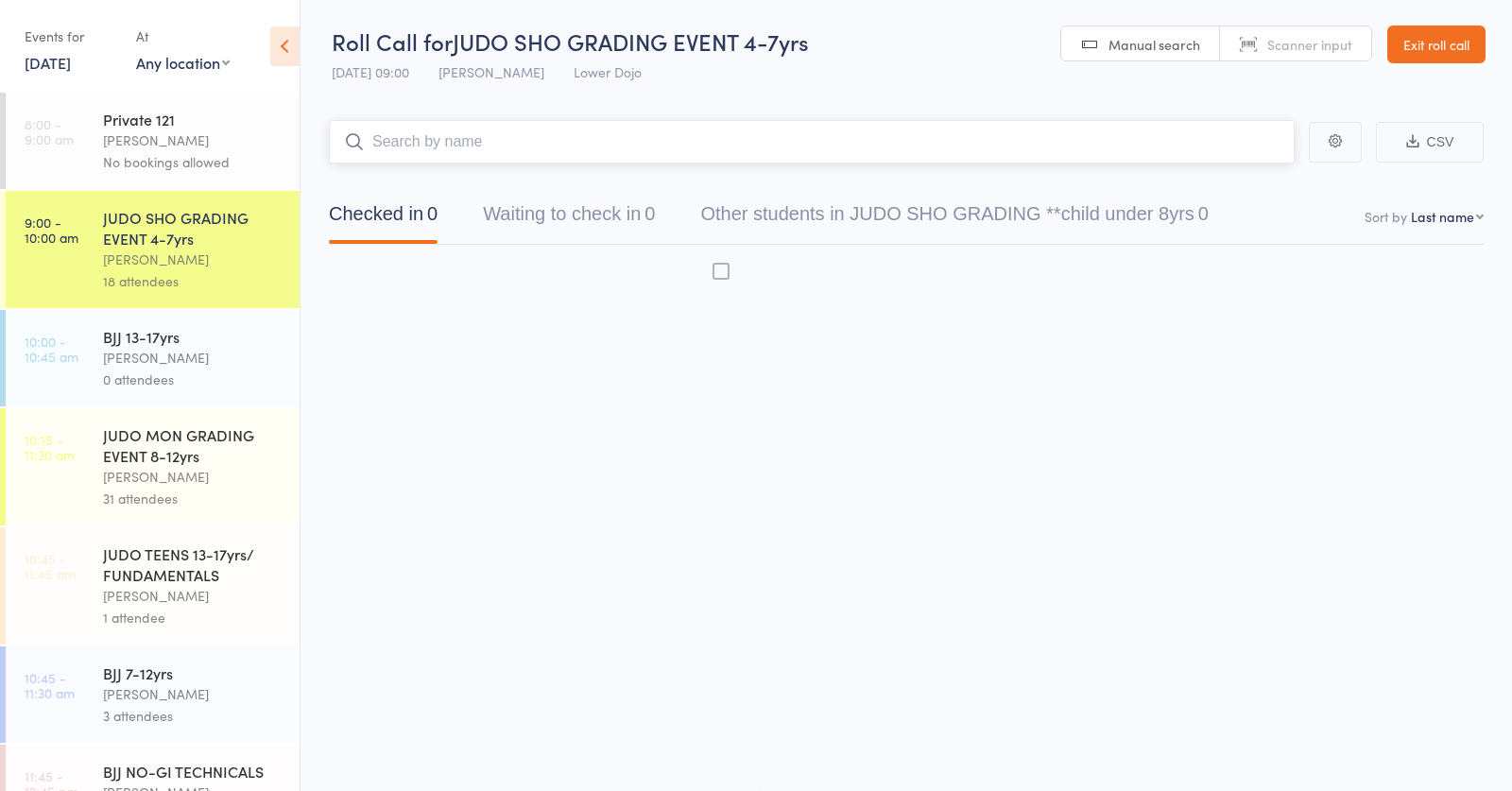 scroll, scrollTop: 1, scrollLeft: 0, axis: vertical 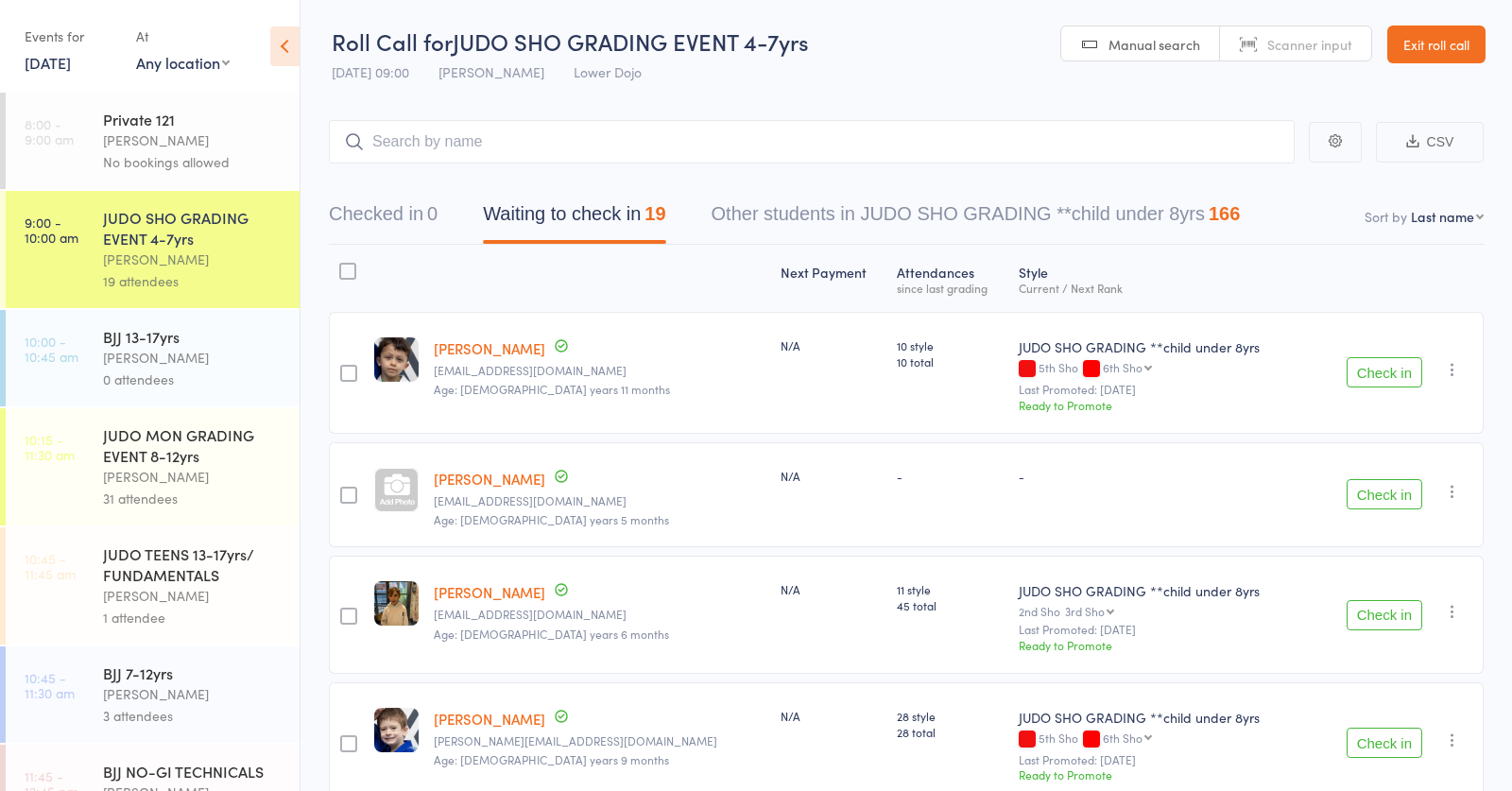 click on "12 Jul, 2025" at bounding box center (47, 62) 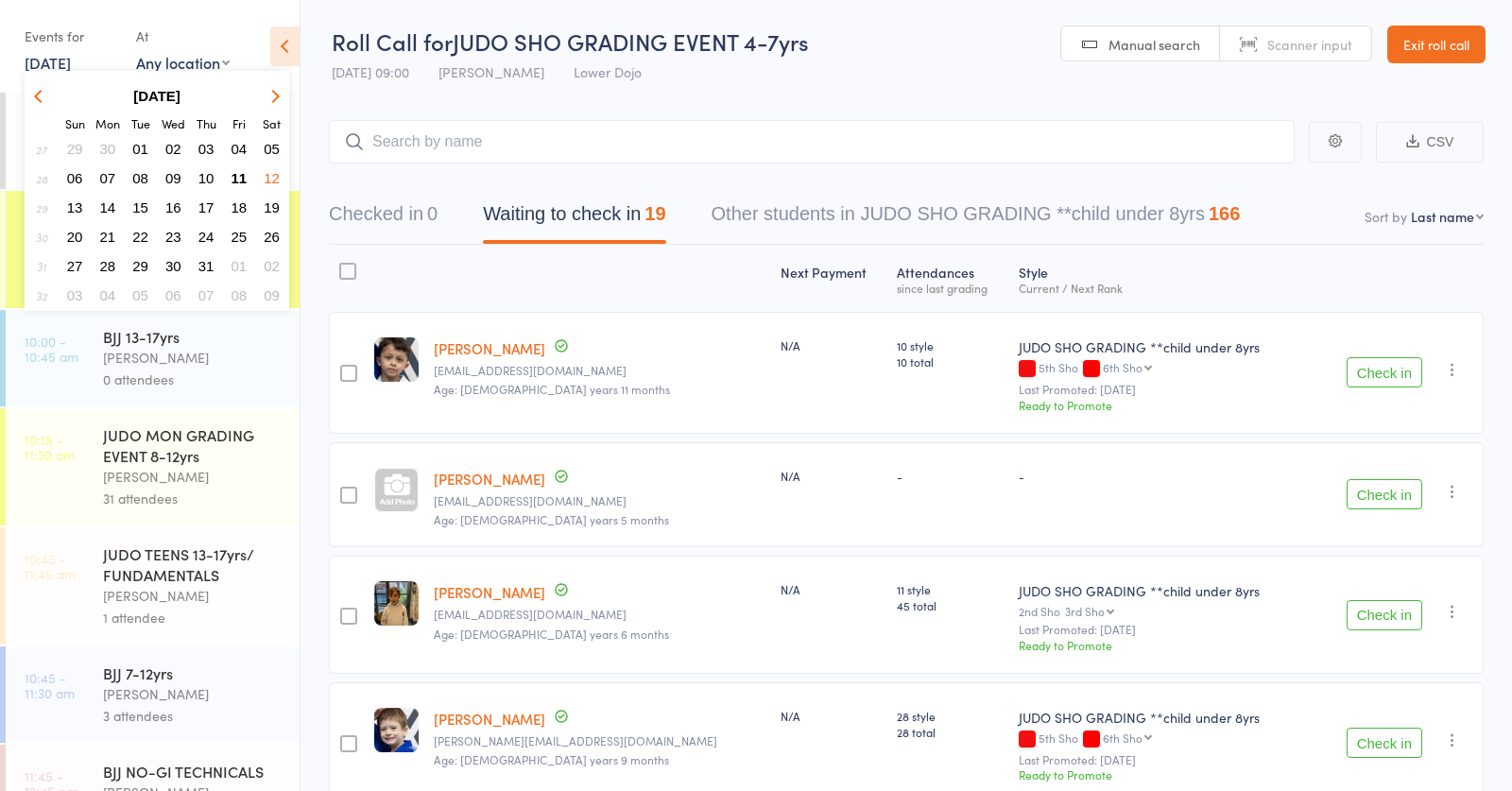 click on "11" at bounding box center [239, 178] 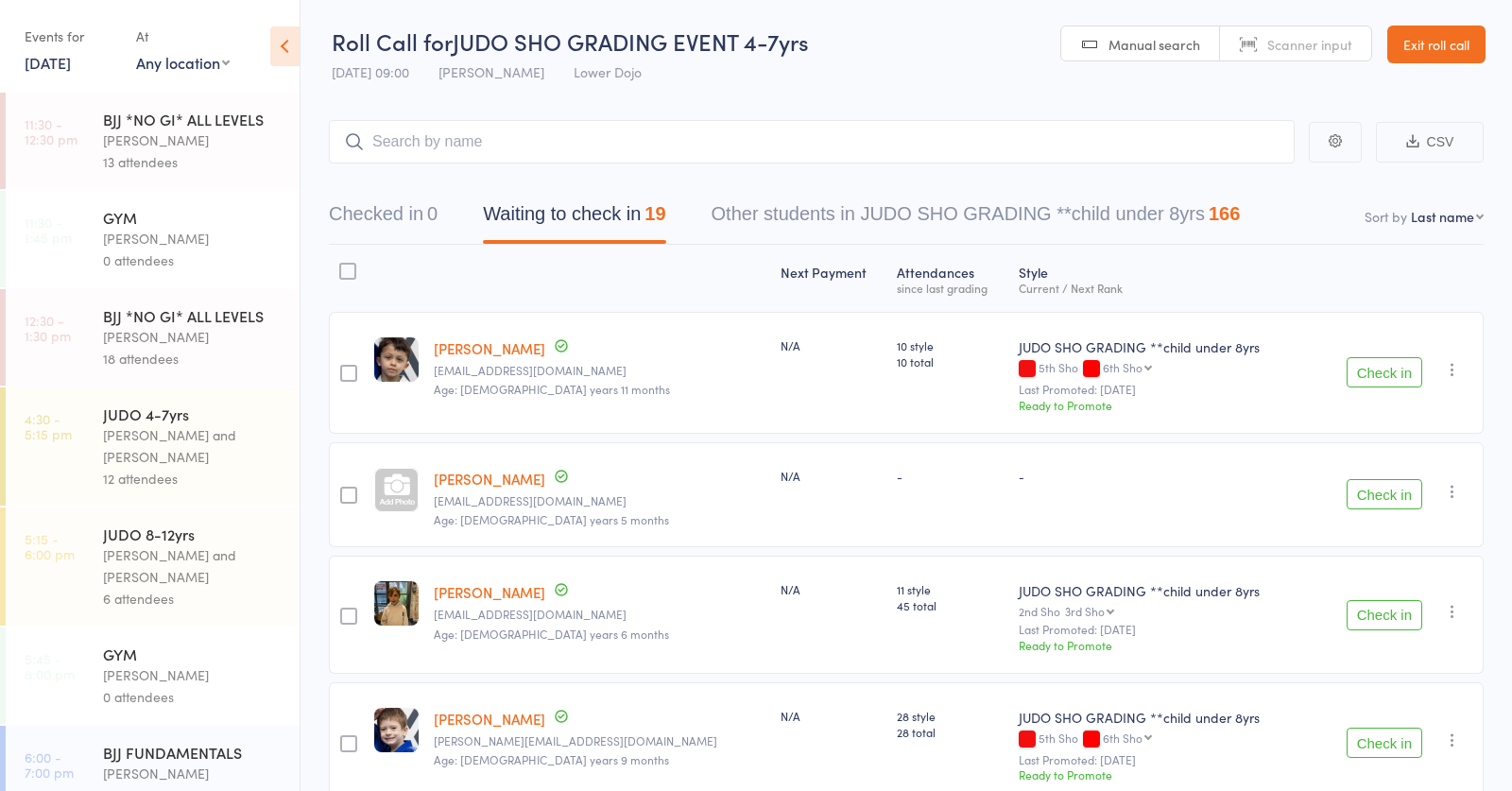 scroll, scrollTop: 447, scrollLeft: 0, axis: vertical 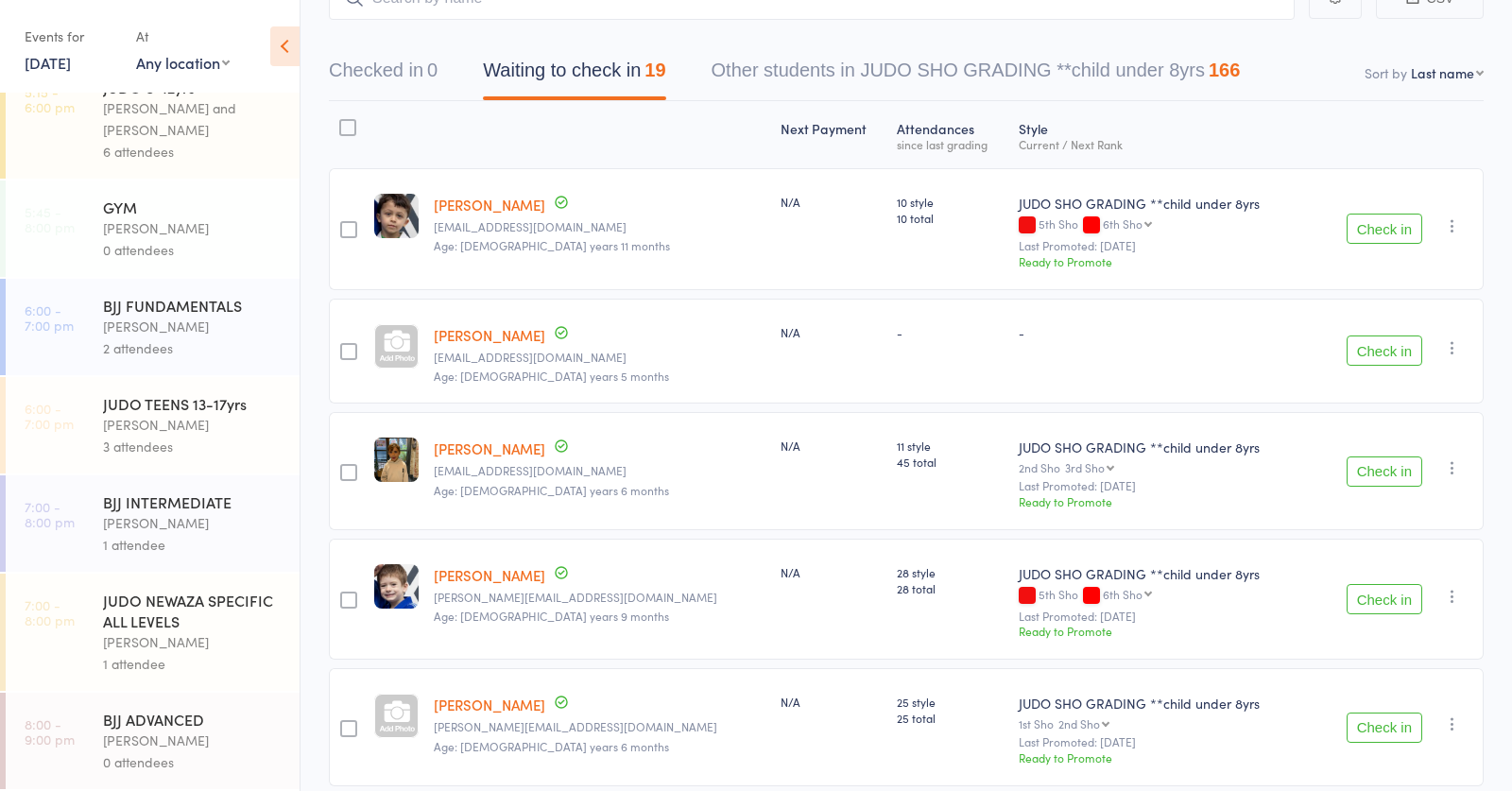 click on "3 attendees" at bounding box center (193, 446) 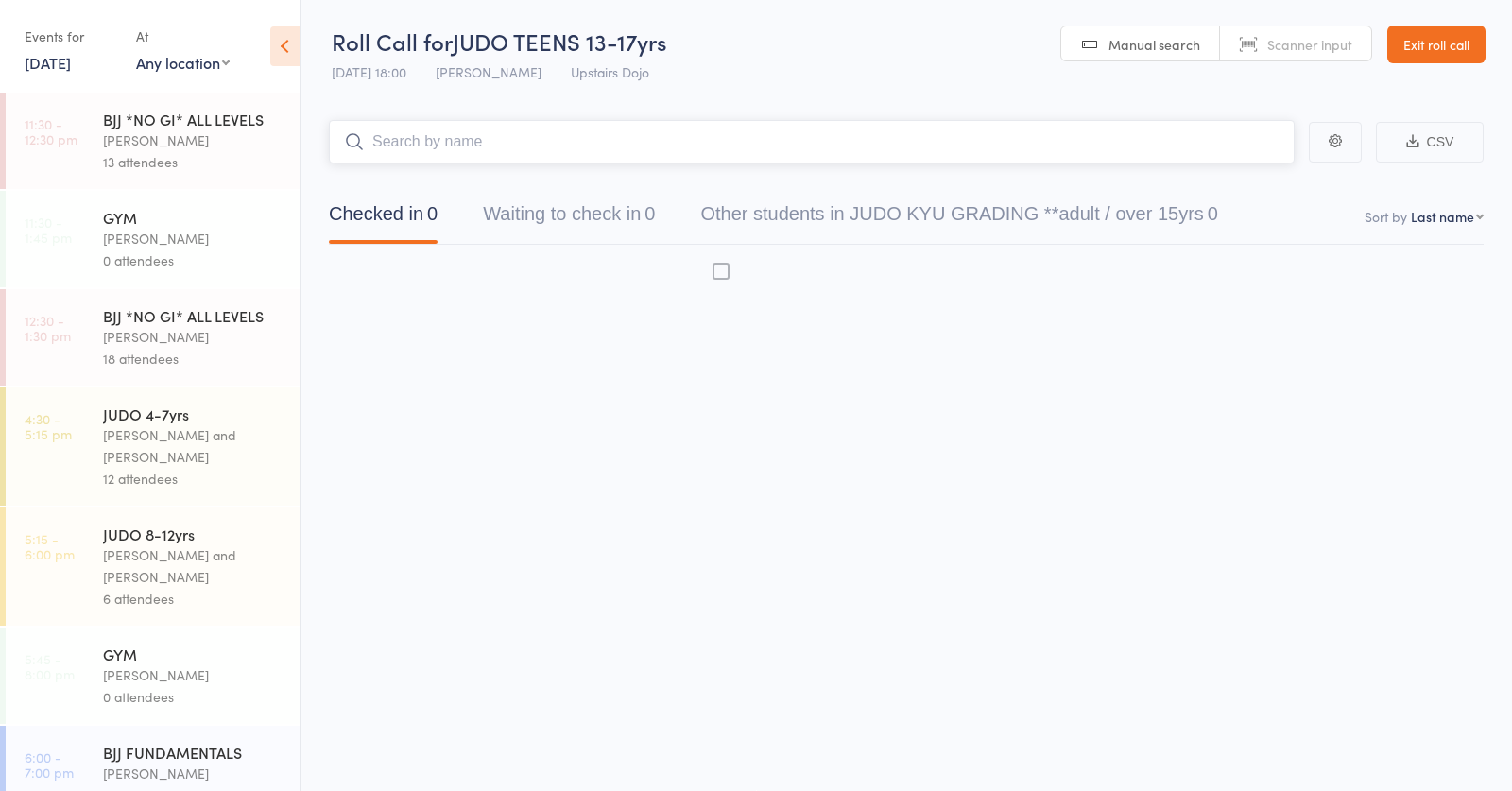 scroll, scrollTop: 1, scrollLeft: 0, axis: vertical 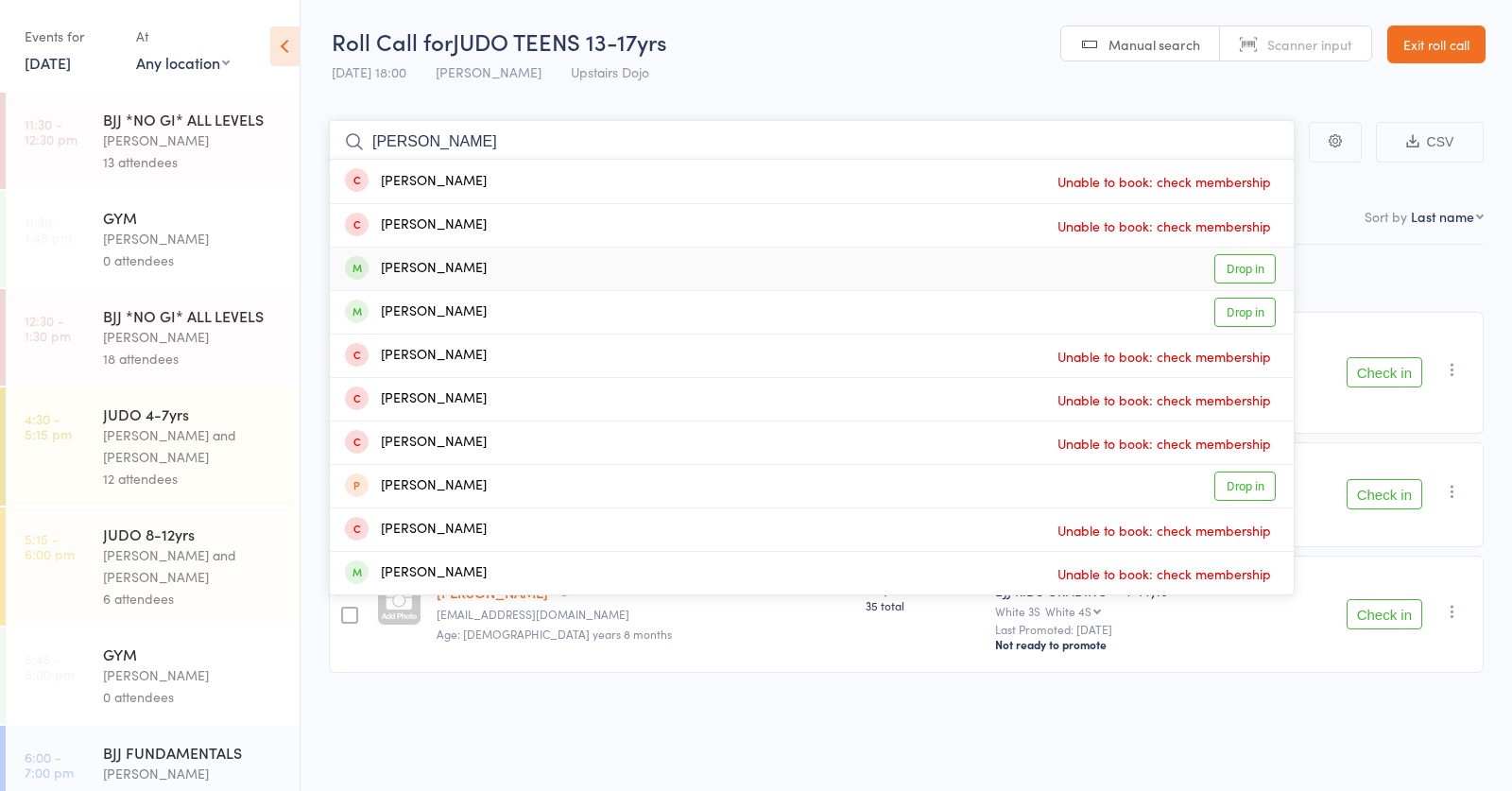 type on "watkins" 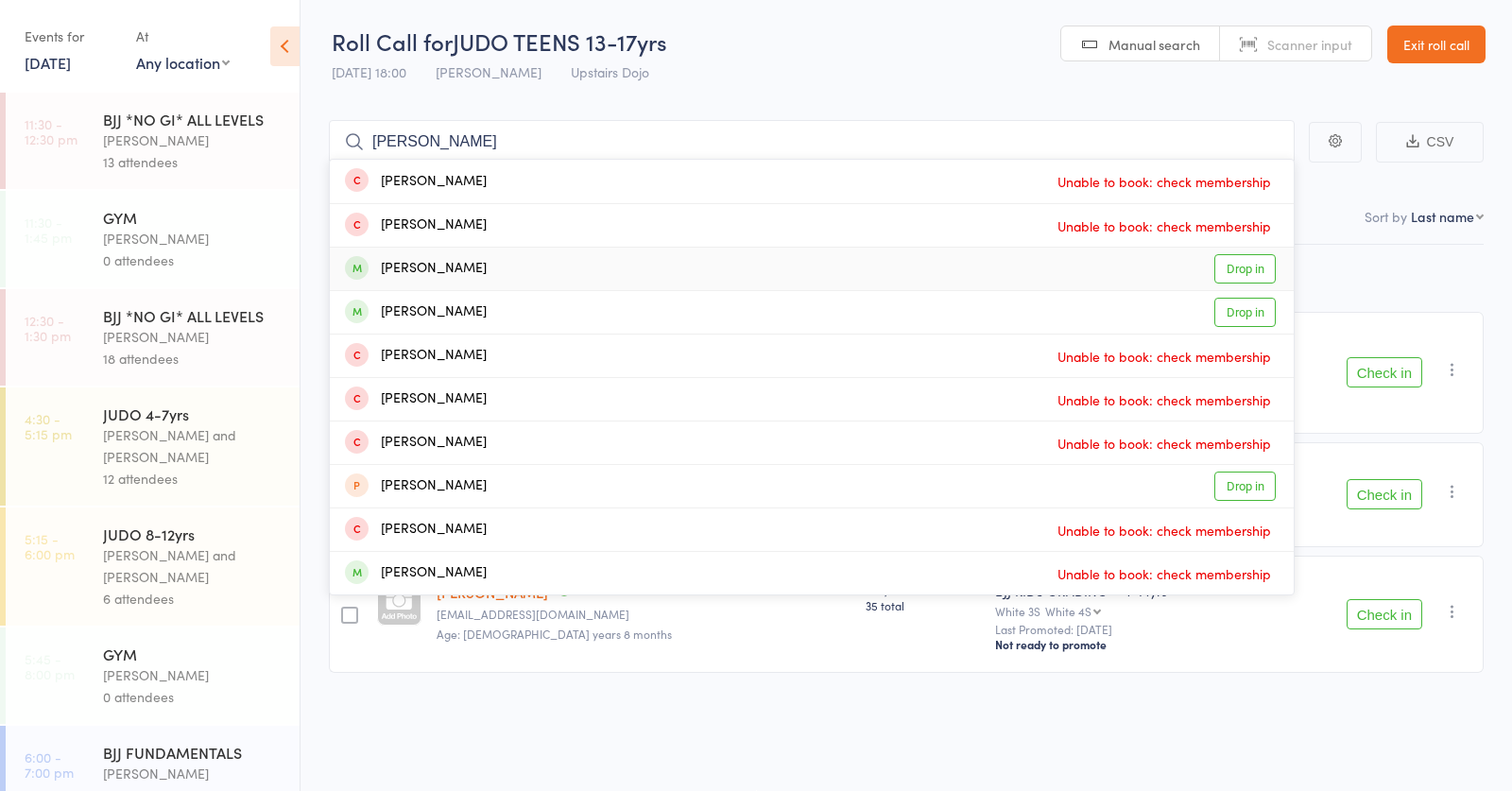 click on "Ava Watkins Drop in" at bounding box center (812, 268) 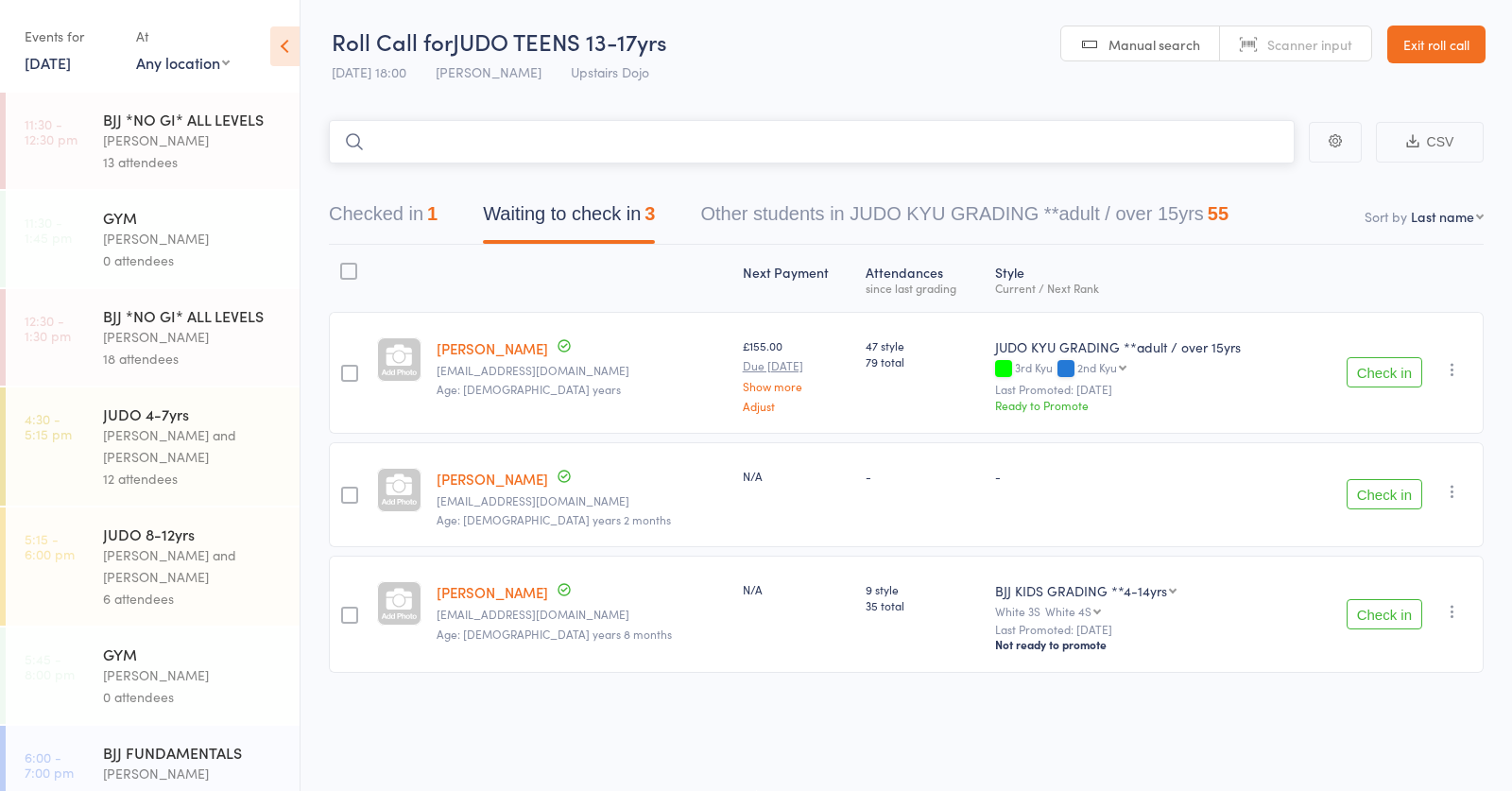 type 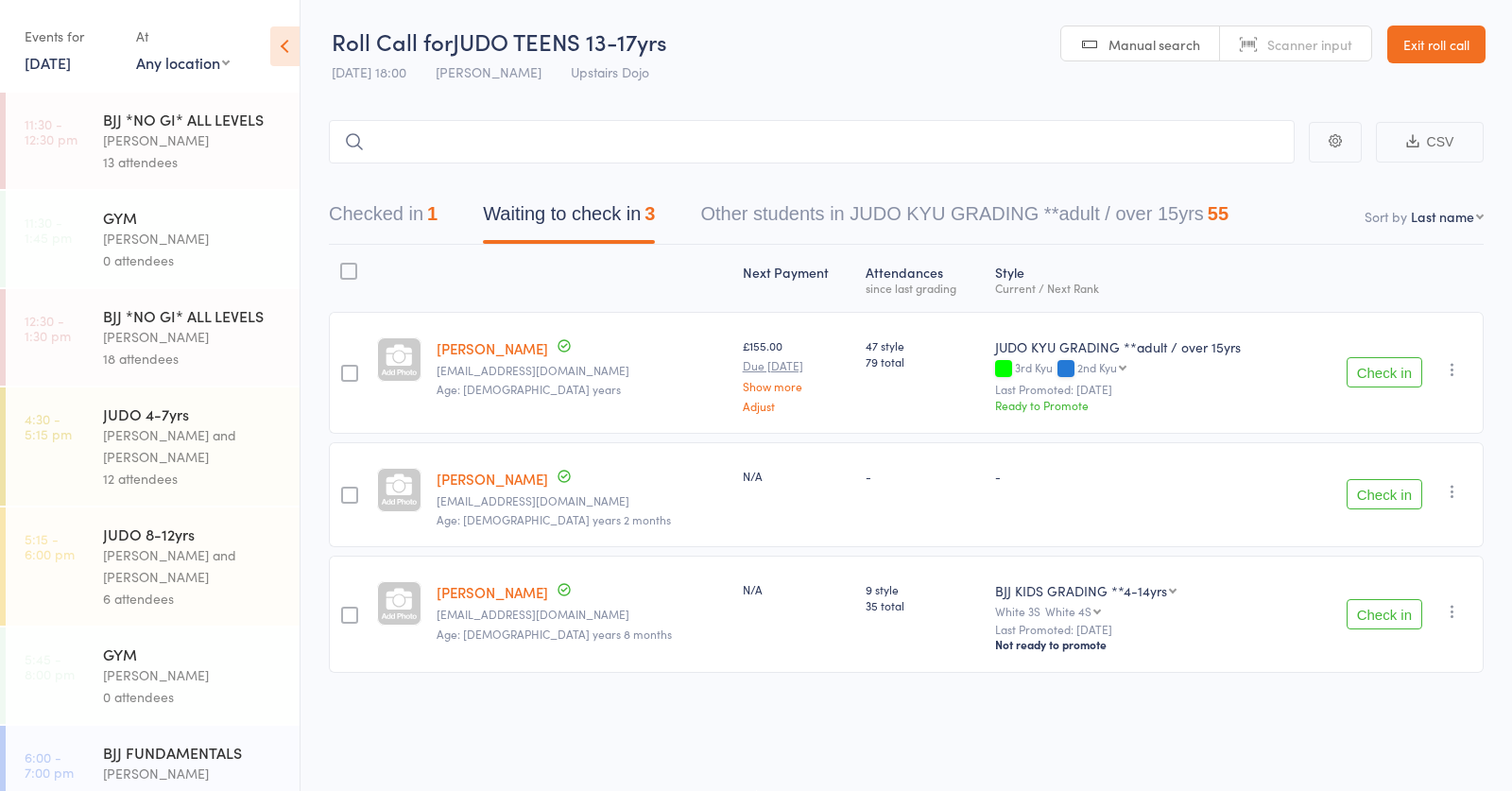 click on "[DATE]" at bounding box center (47, 62) 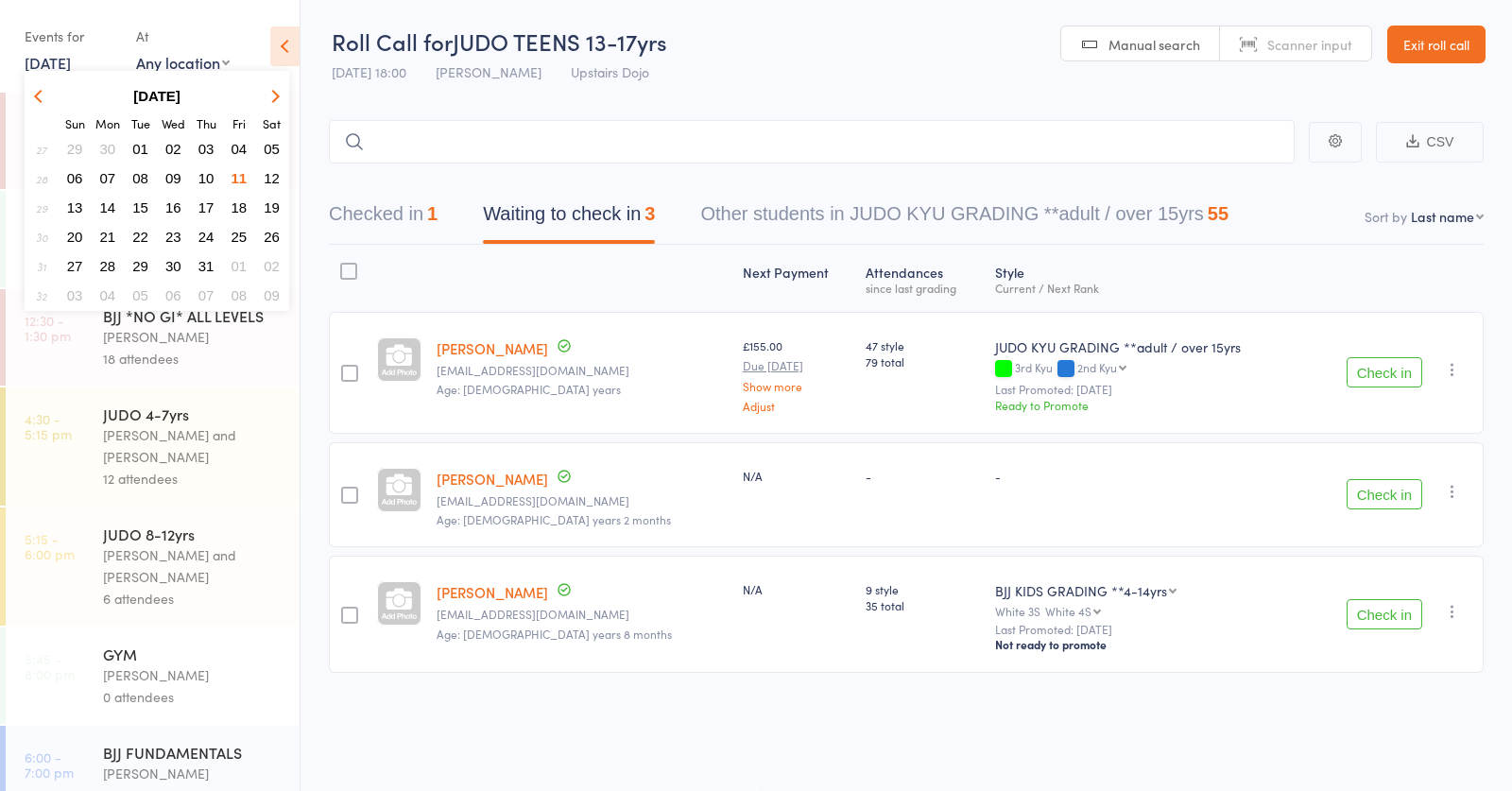 click on "12" at bounding box center [271, 178] 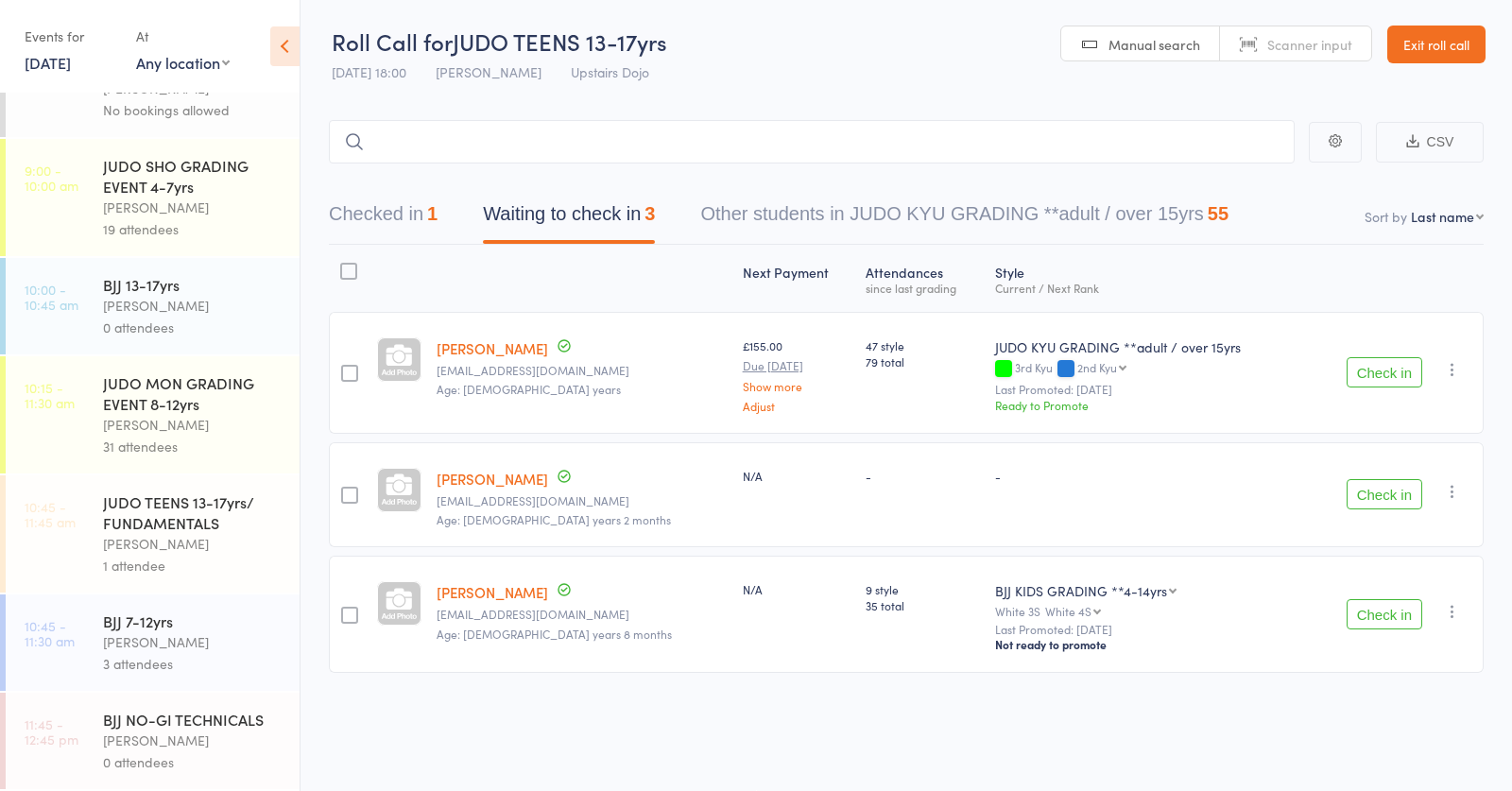 scroll, scrollTop: 62, scrollLeft: 0, axis: vertical 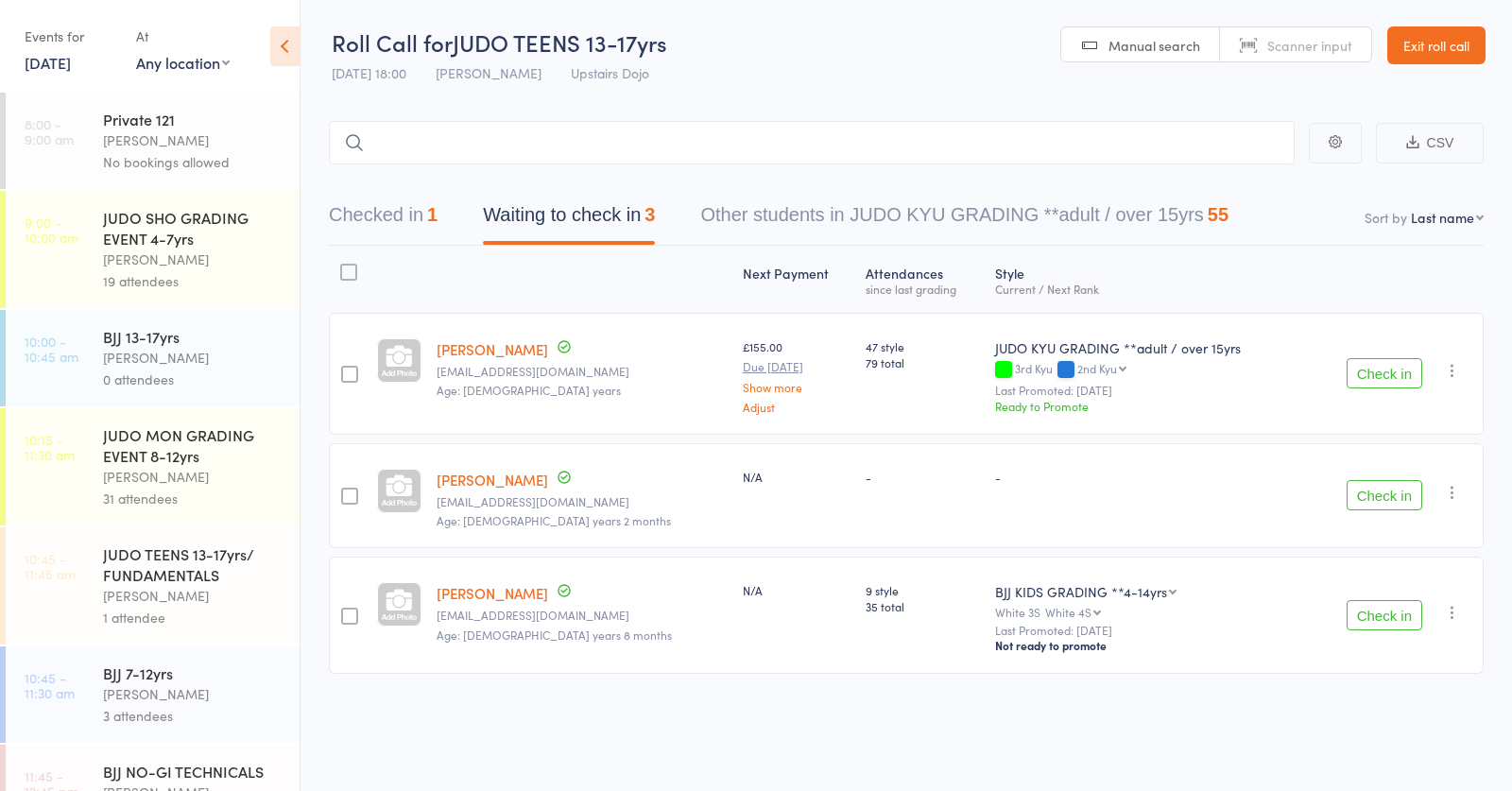 click on "JUDO SHO GRADING EVENT 4-7yrs" at bounding box center [193, 228] 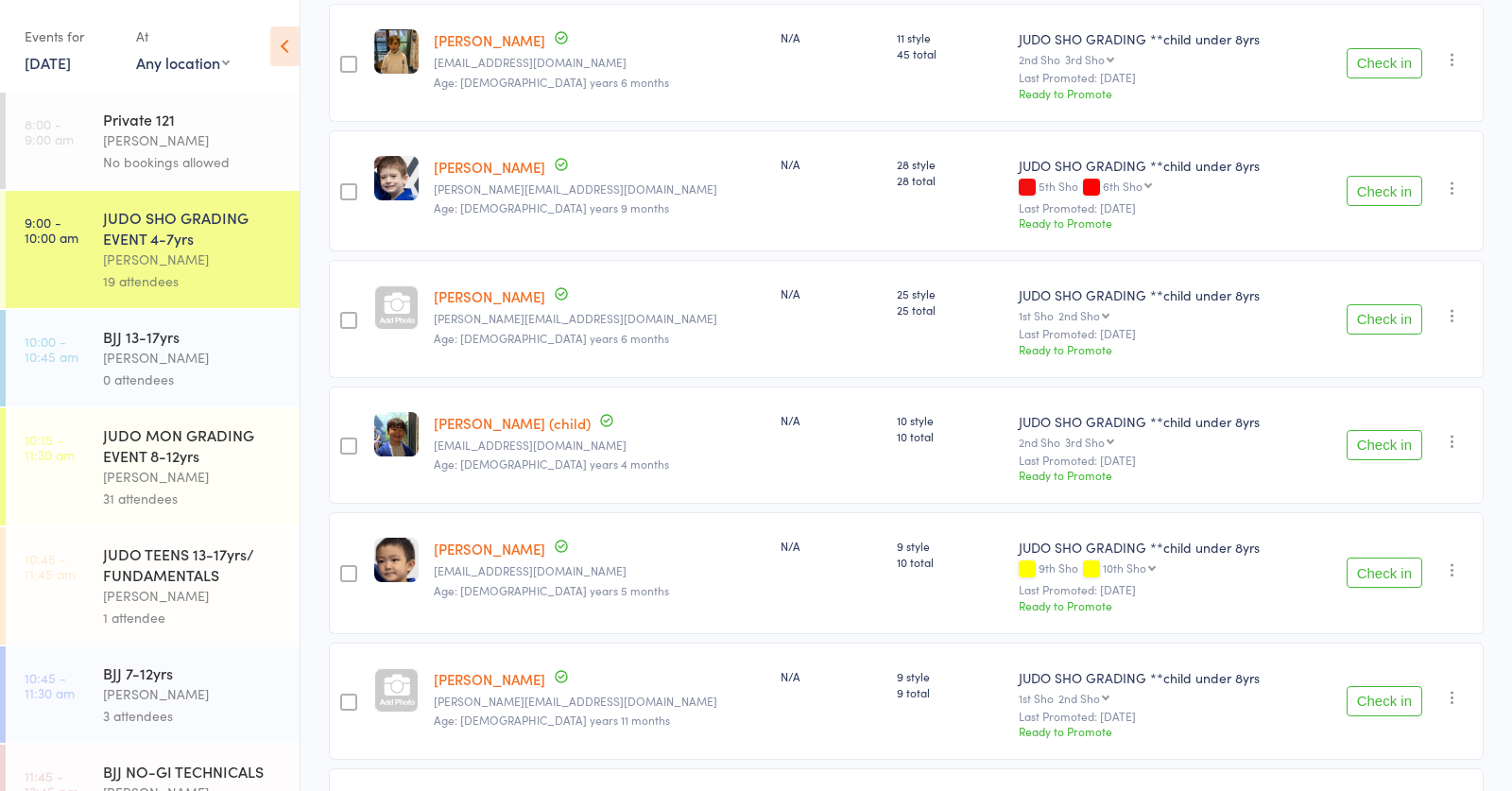 scroll, scrollTop: 554, scrollLeft: 0, axis: vertical 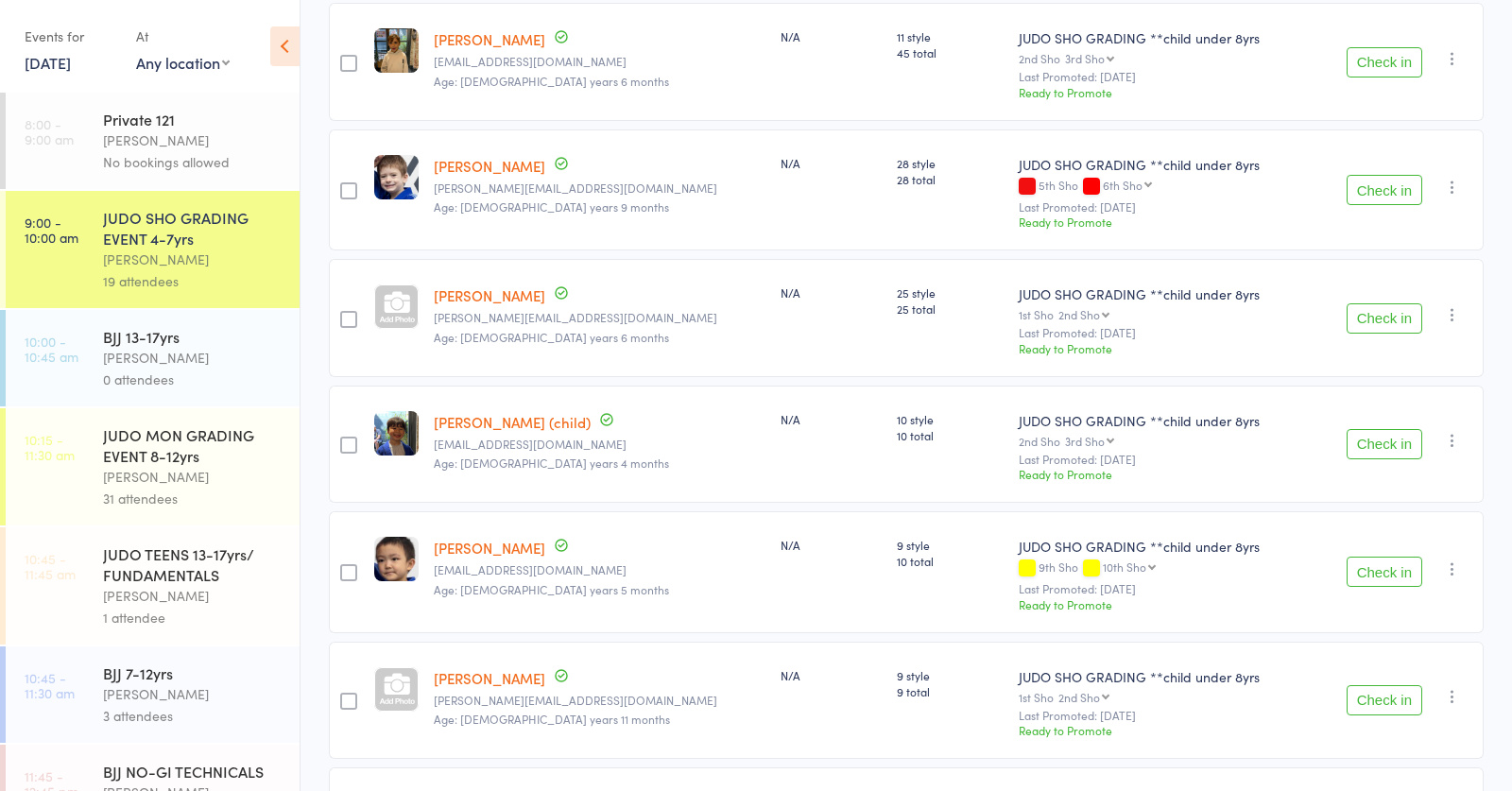 click on "Events for 12 Jul, 2025 12 Jul, 2025
July 2025
Sun Mon Tue Wed Thu Fri Sat
27
29
30
01
02
03
04
05
28
06
07
08
09
10
11
12
29
13
14
15
16
17
18
19
30
20
21
22
23
24
25
26
31
27
28
29
30
31
01
02" at bounding box center (149, 47) 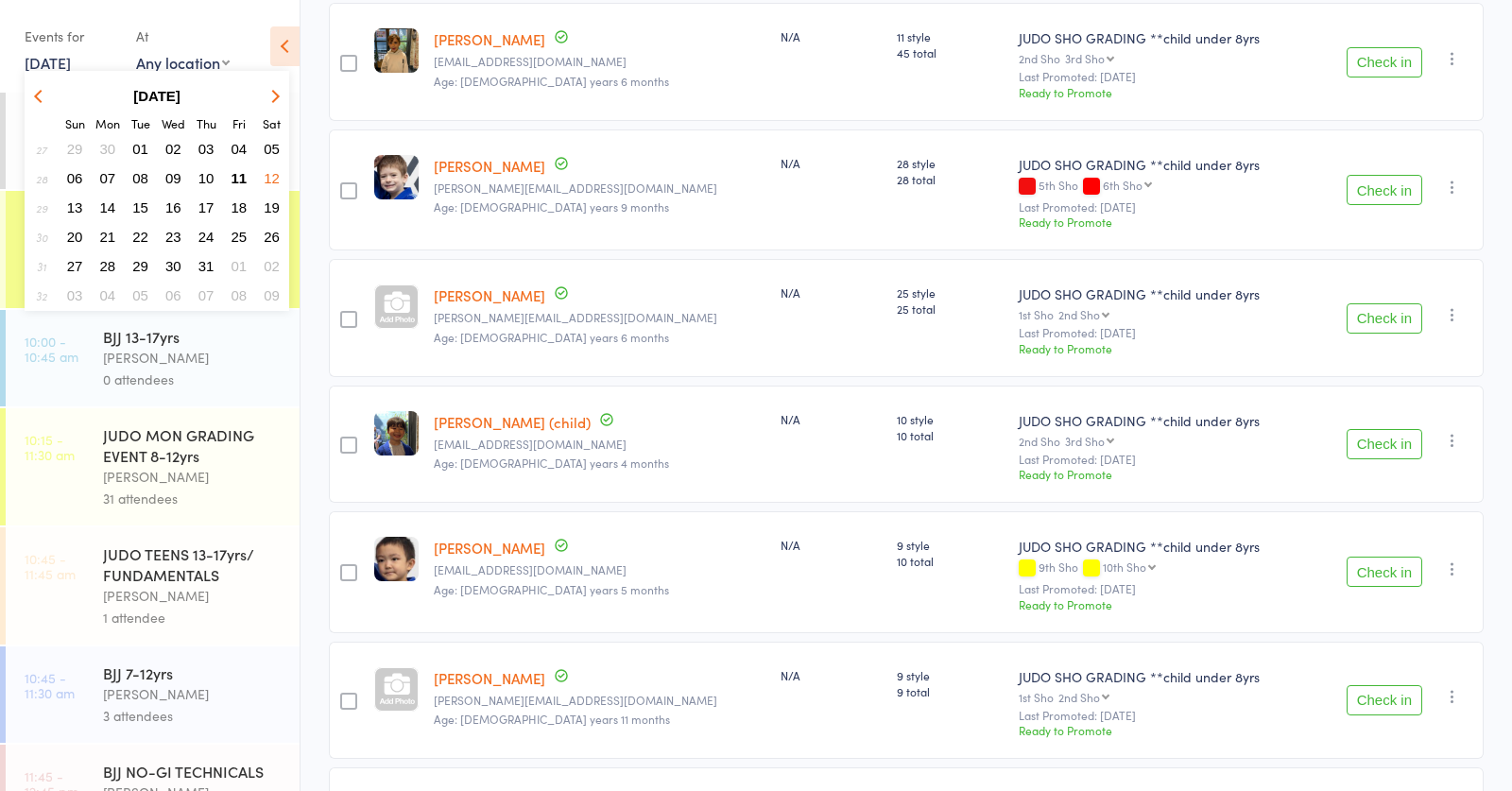 click on "11" at bounding box center (239, 178) 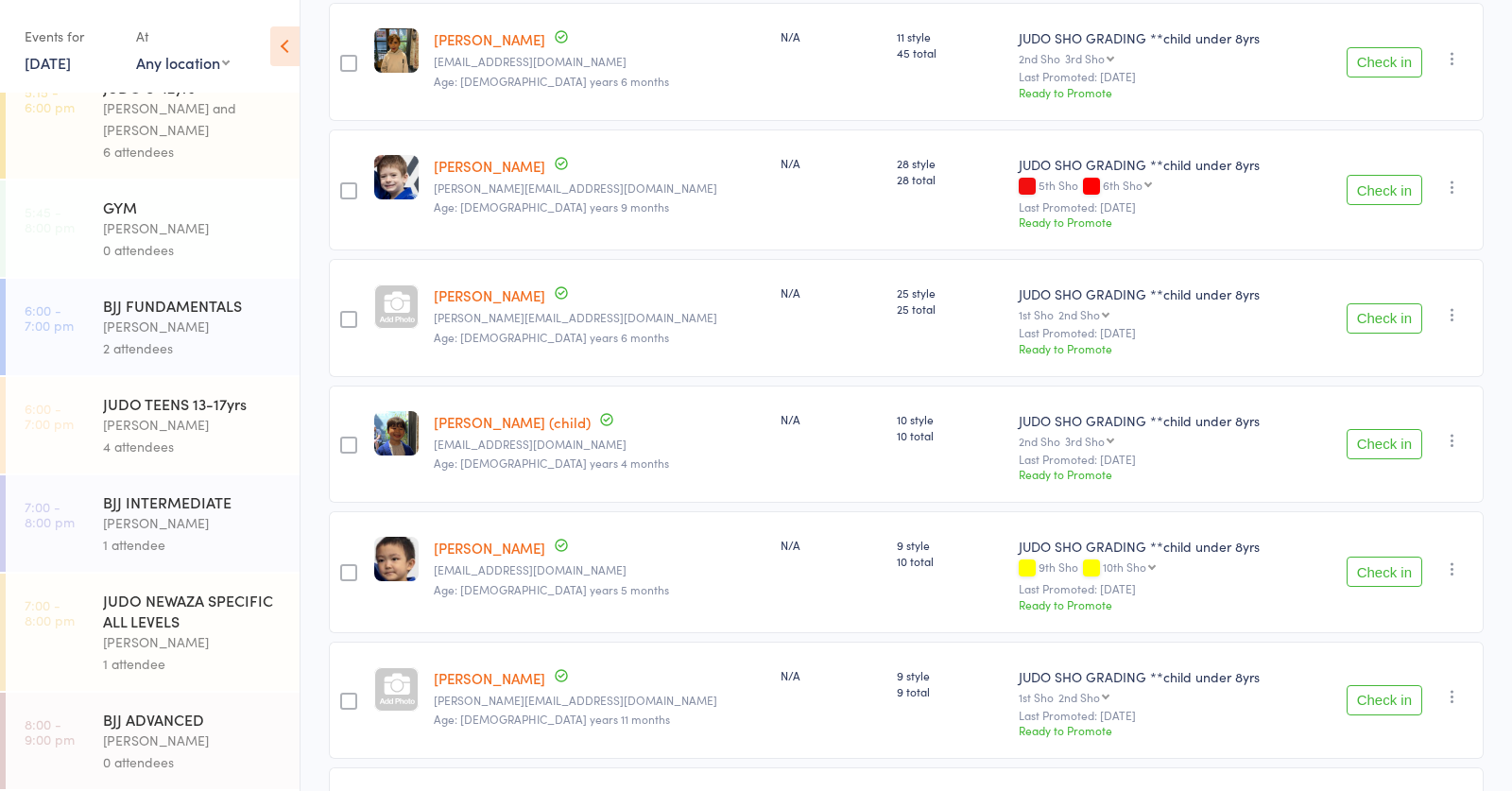 scroll, scrollTop: 447, scrollLeft: 0, axis: vertical 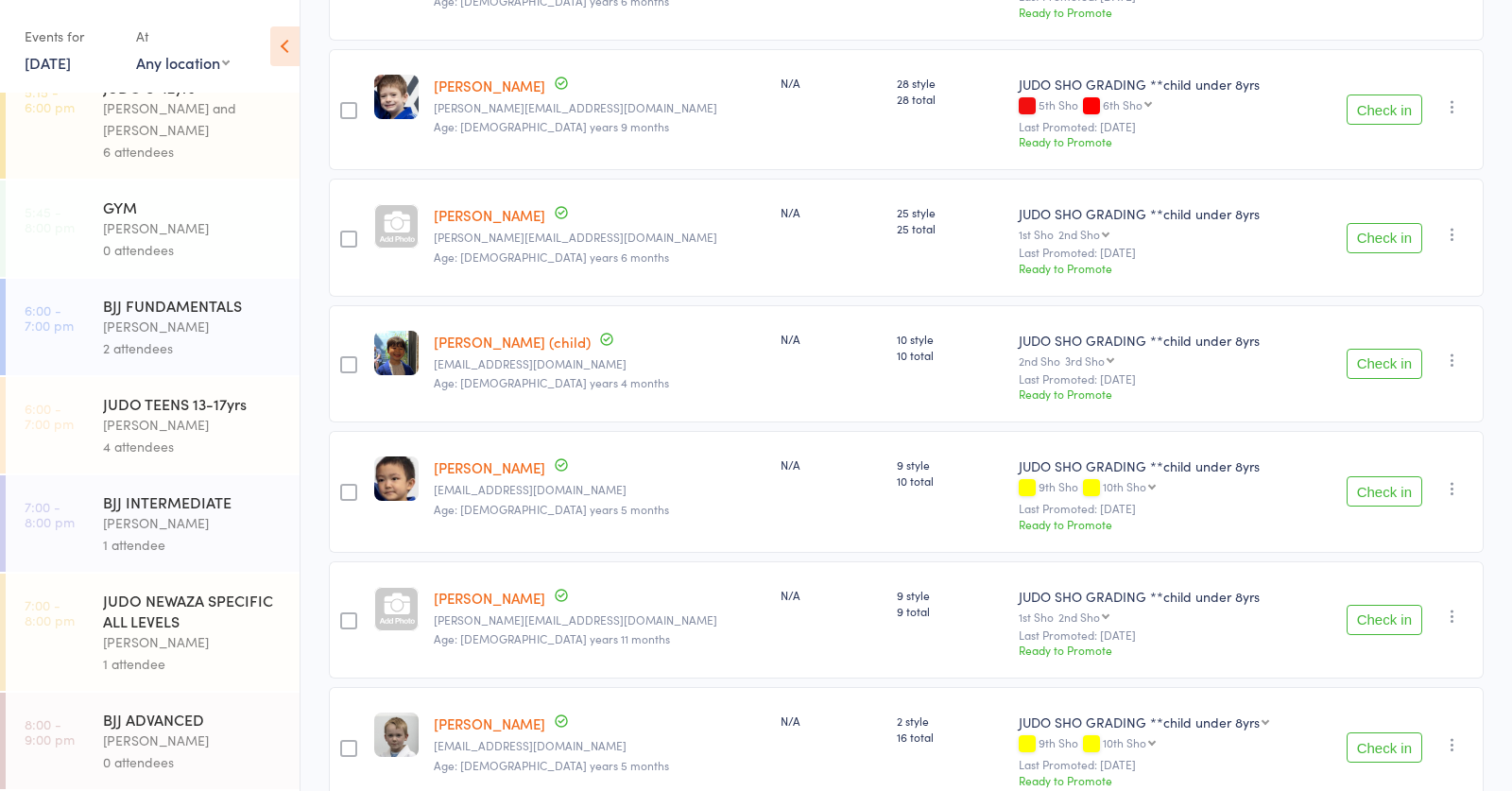 click on "[PERSON_NAME]" at bounding box center (193, 424) 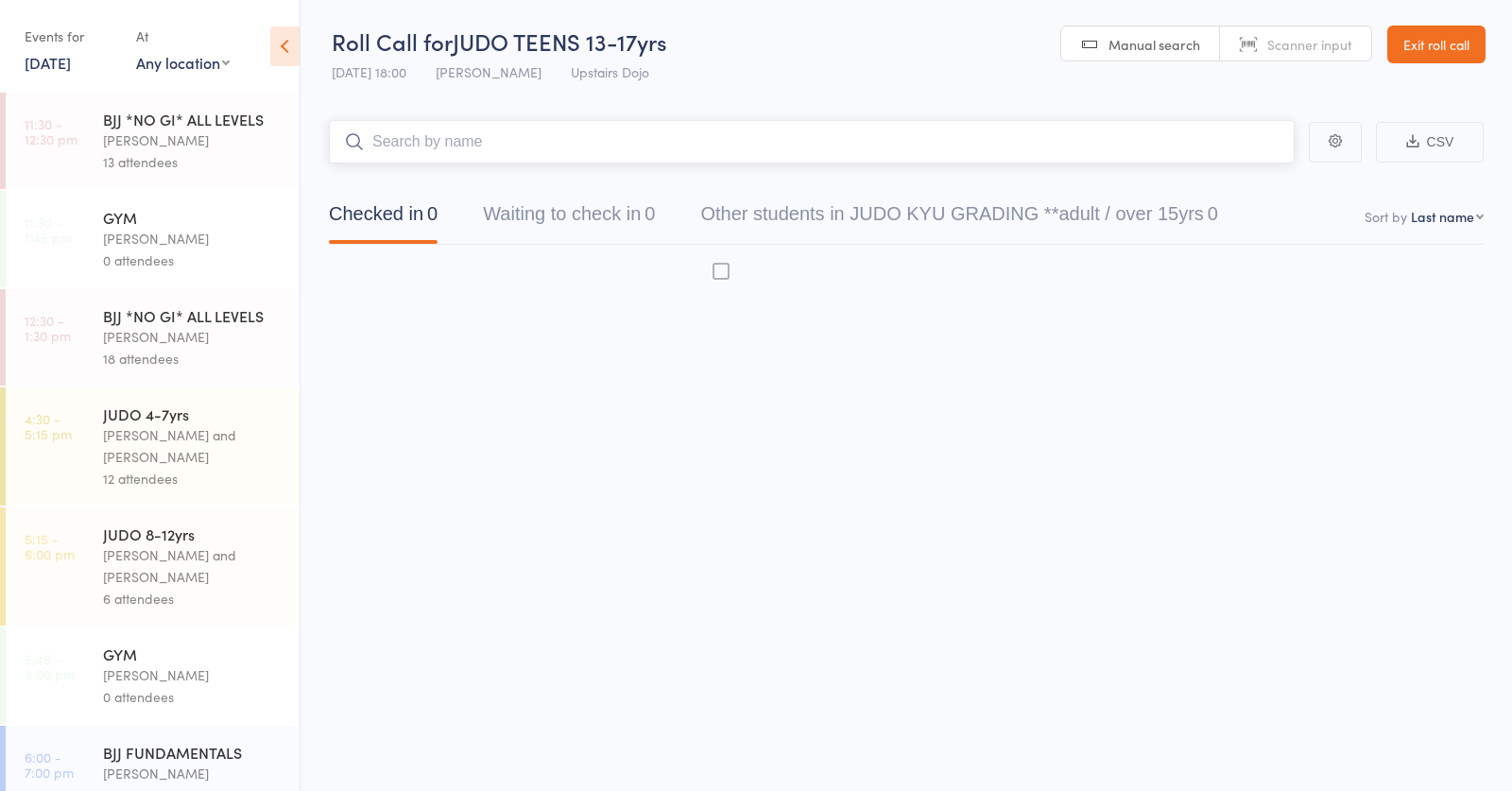 scroll, scrollTop: 1, scrollLeft: 0, axis: vertical 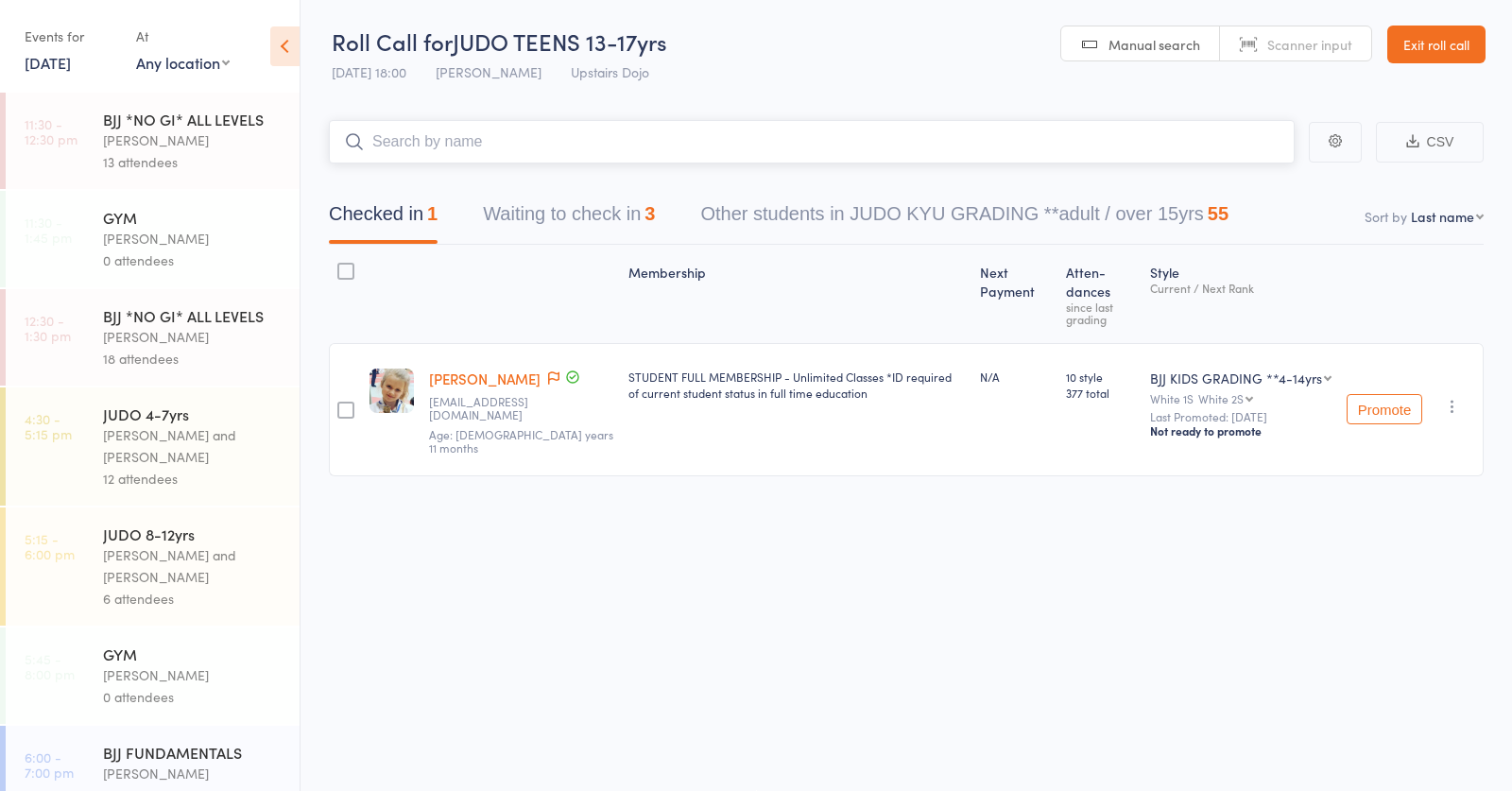 click at bounding box center [812, 142] 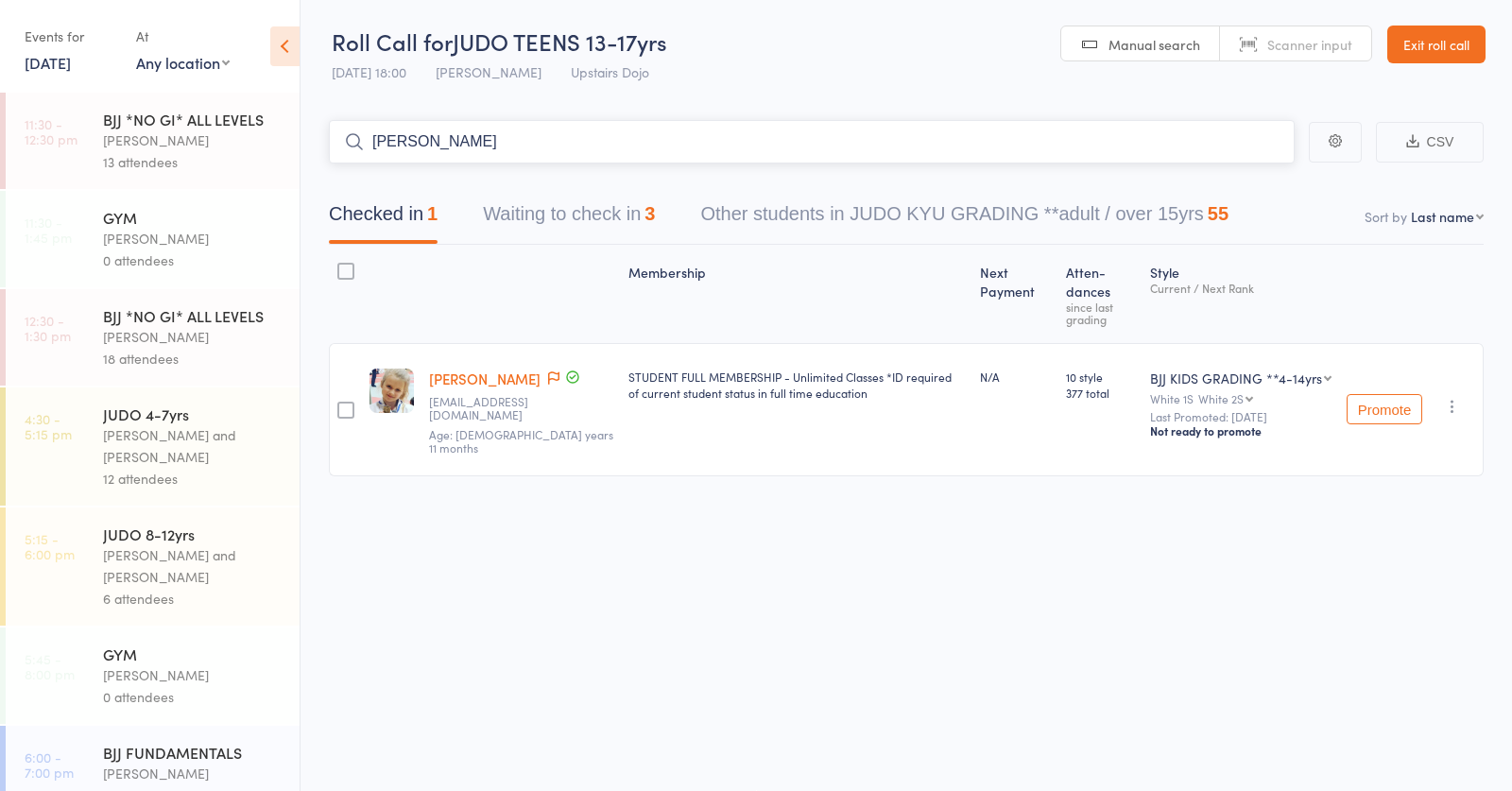 type on "tom golds" 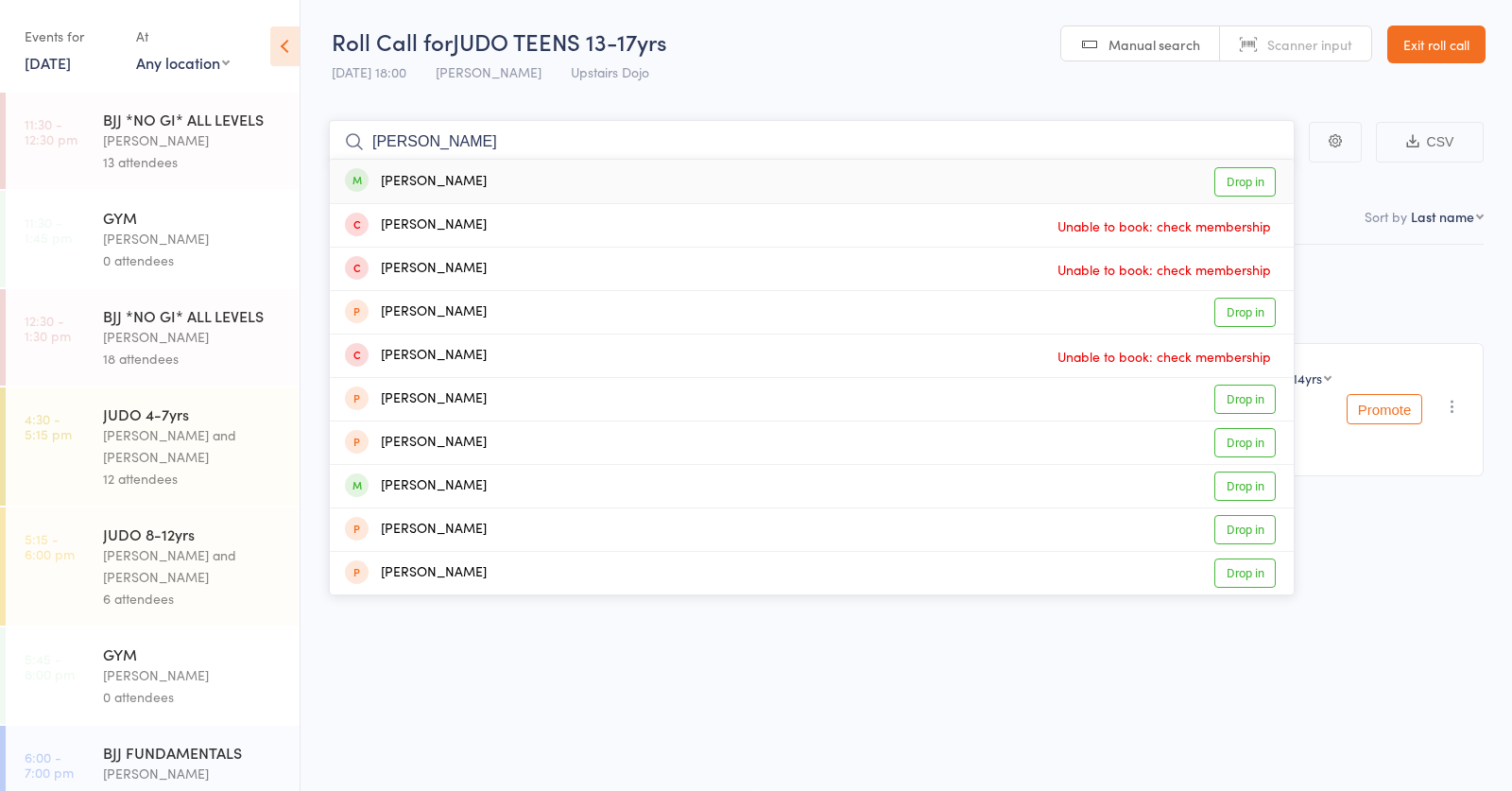 type 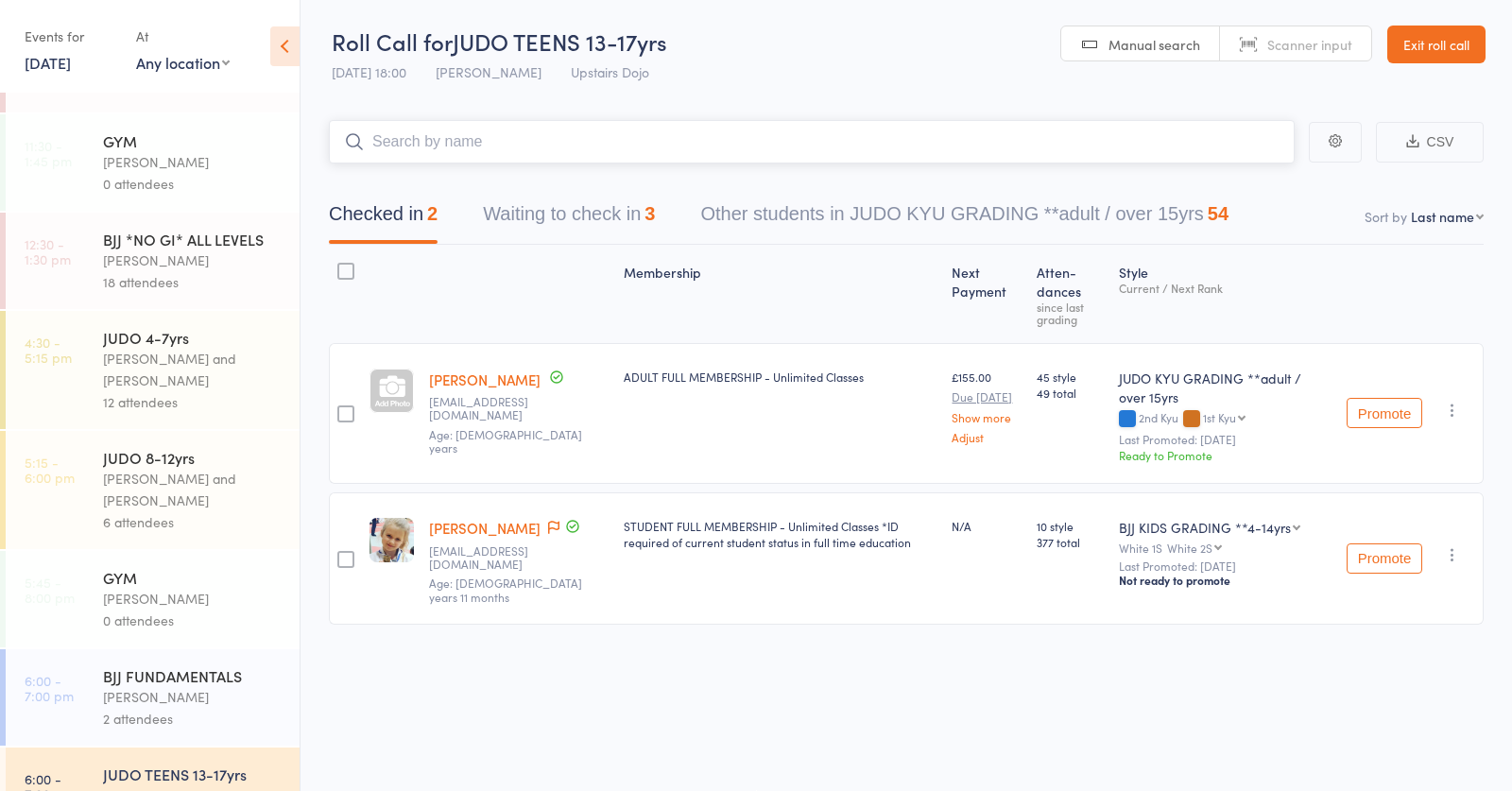 scroll, scrollTop: 99, scrollLeft: 0, axis: vertical 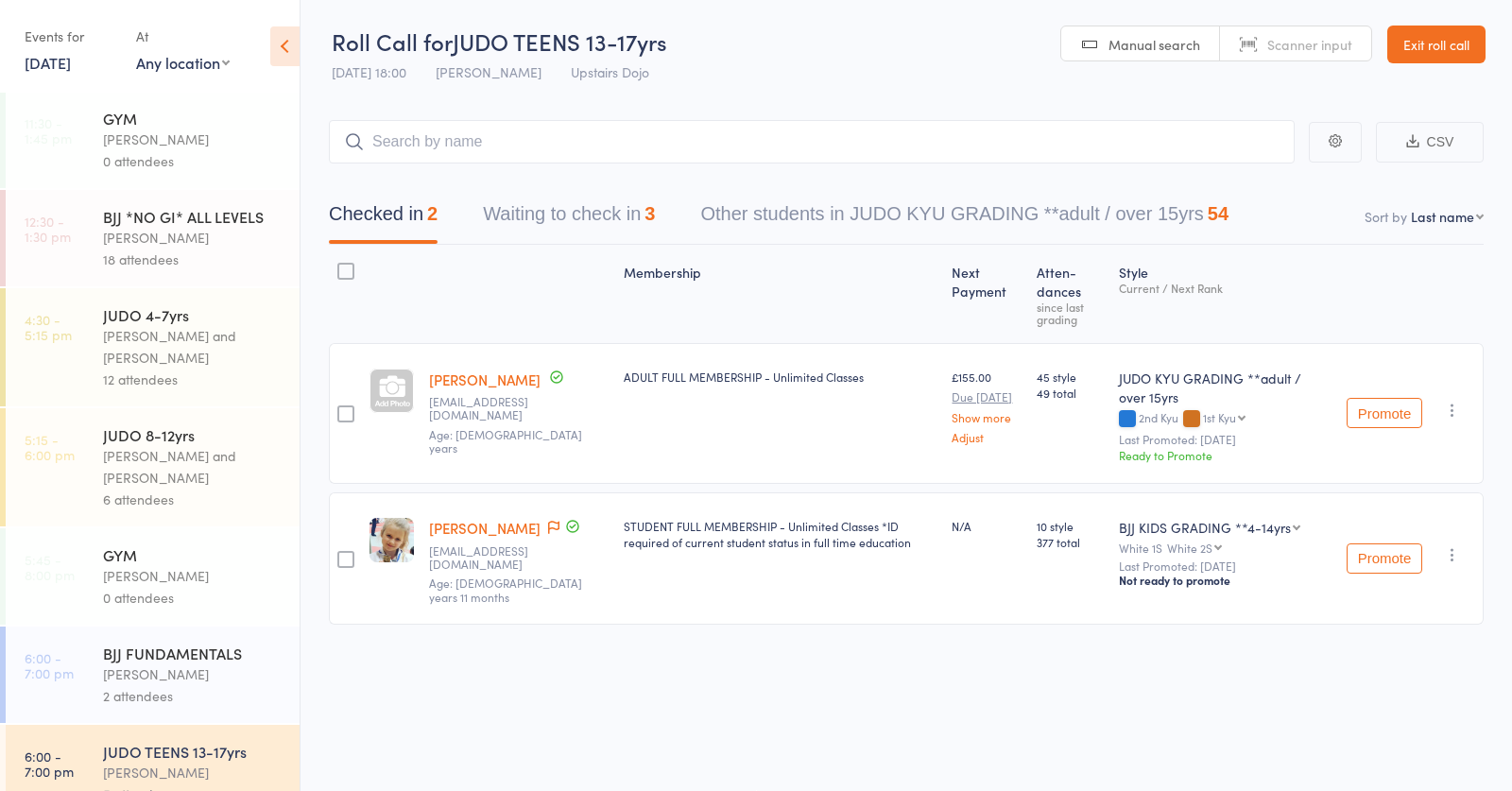 drag, startPoint x: 205, startPoint y: 645, endPoint x: 214, endPoint y: 640, distance: 10.29563 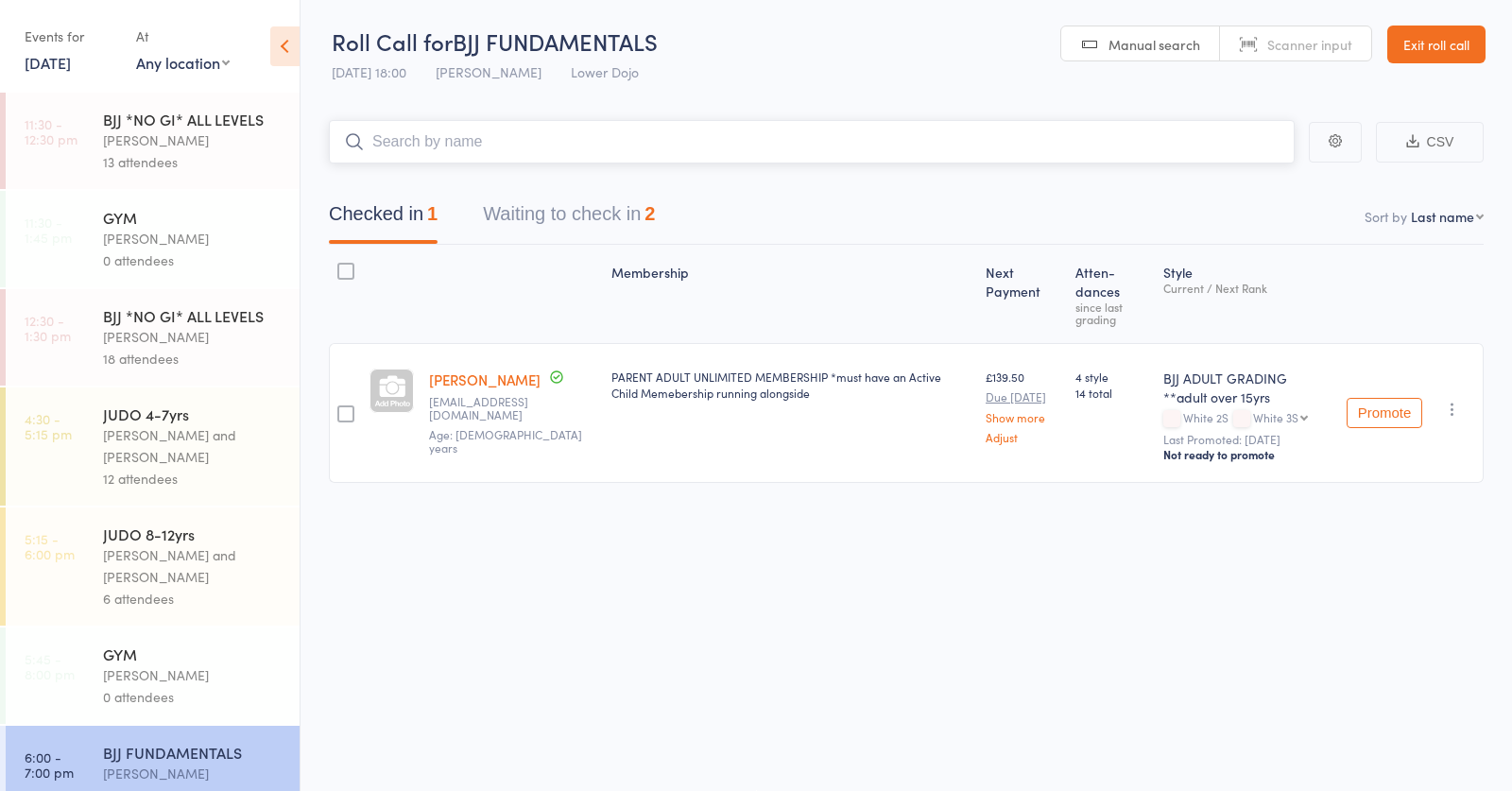 click on "Waiting to check in  2" at bounding box center (569, 218) 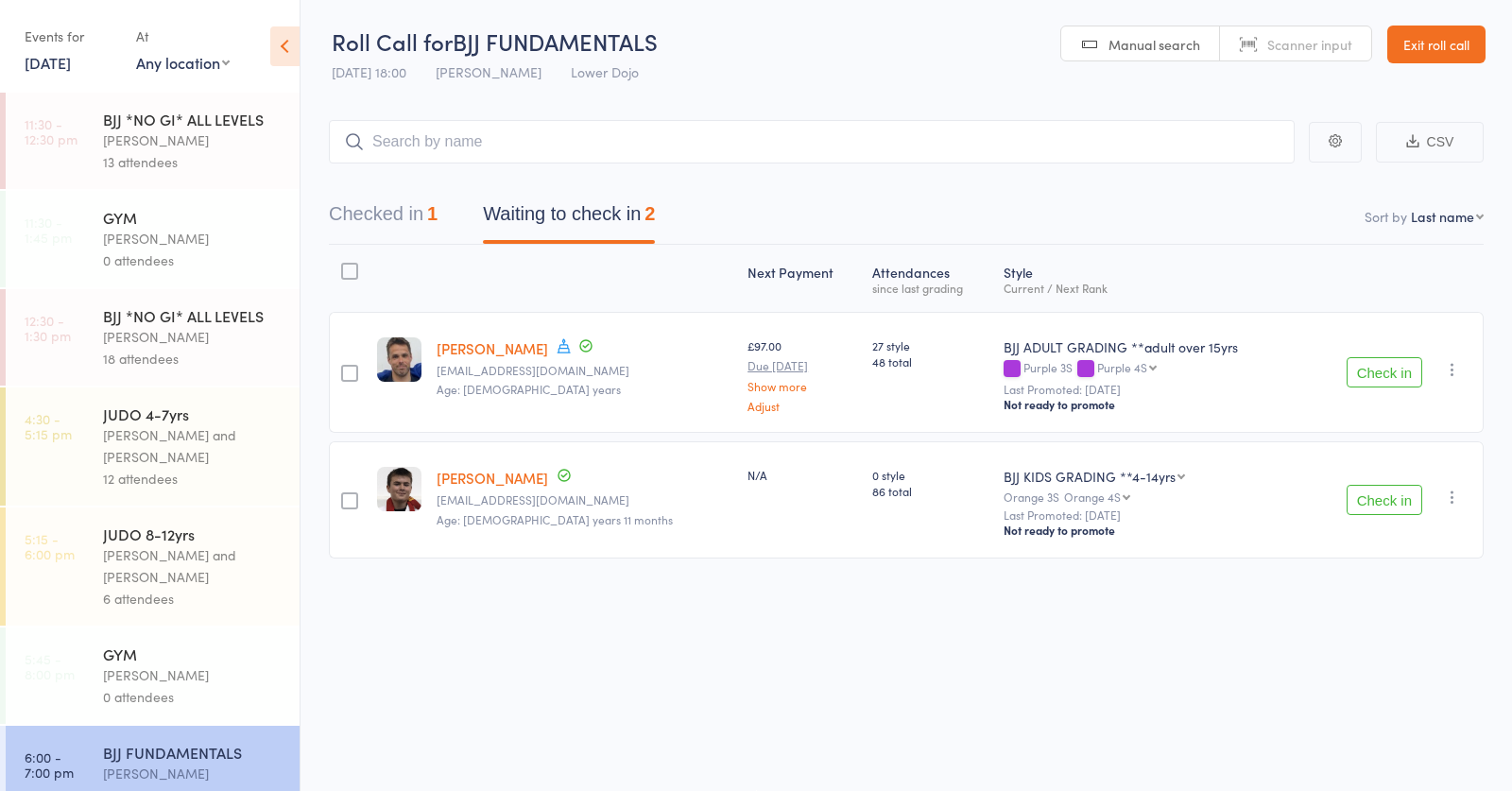 click on "Check in" at bounding box center (1384, 372) 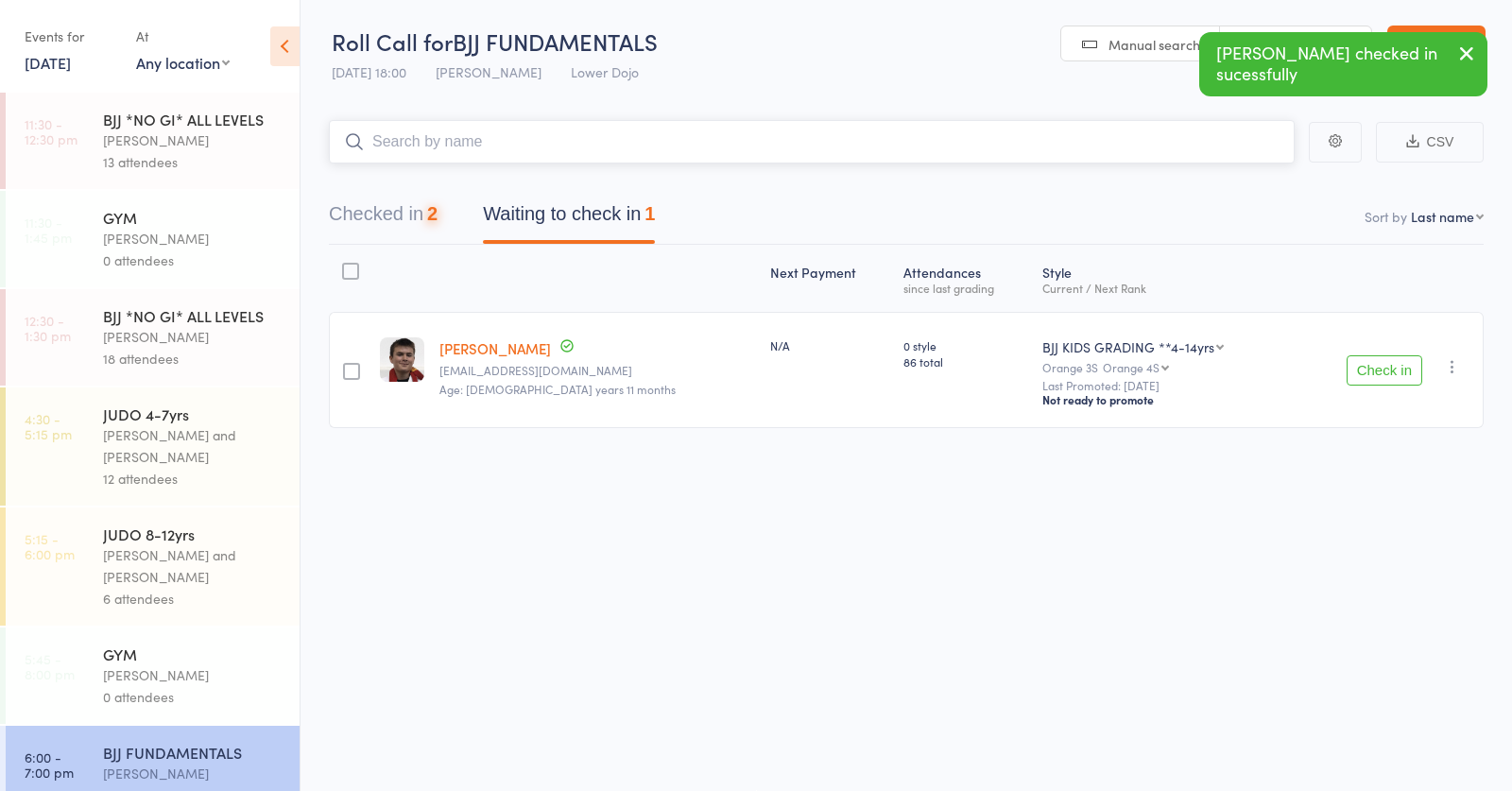 click at bounding box center (812, 142) 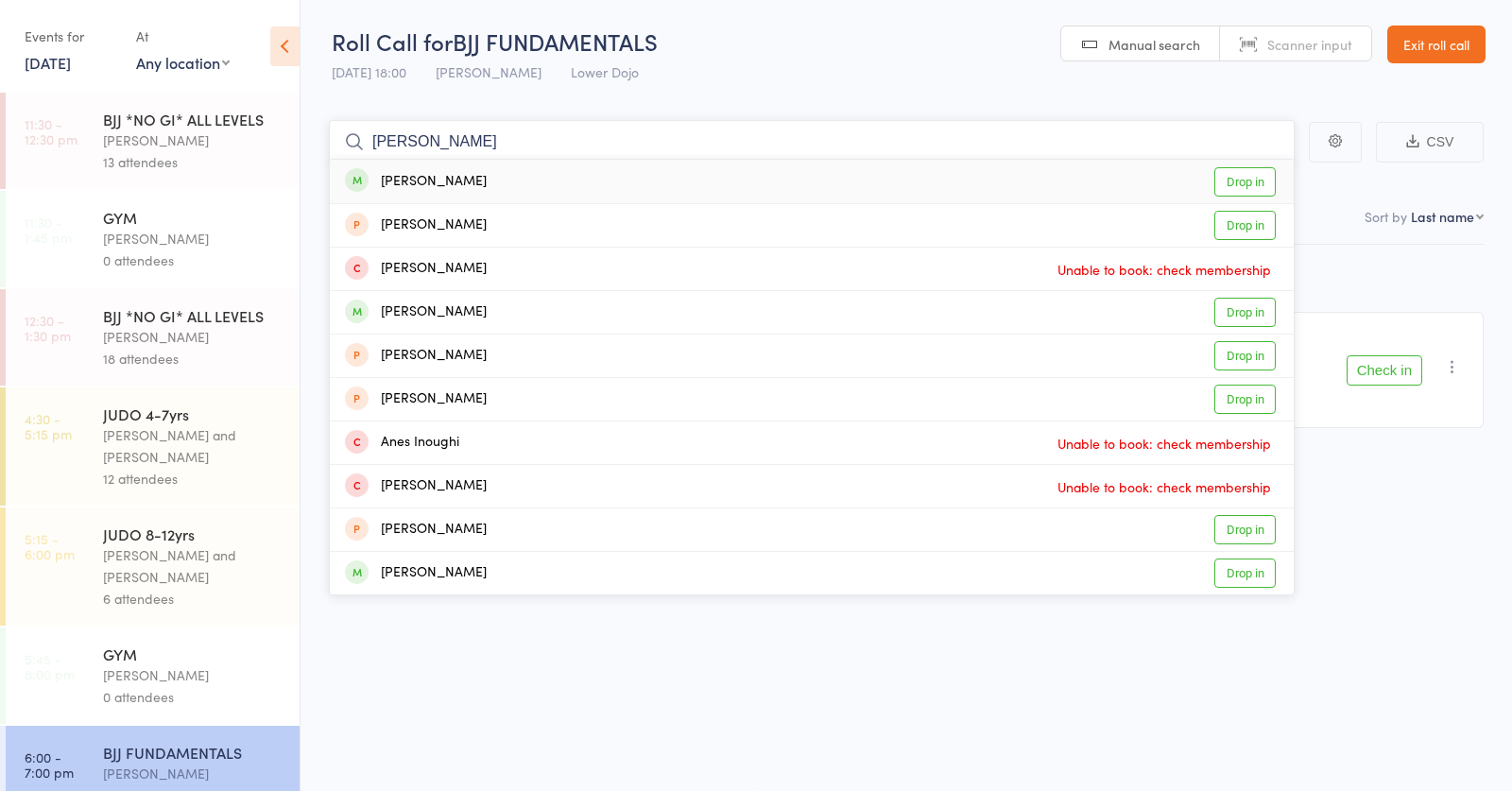type on "billy innes" 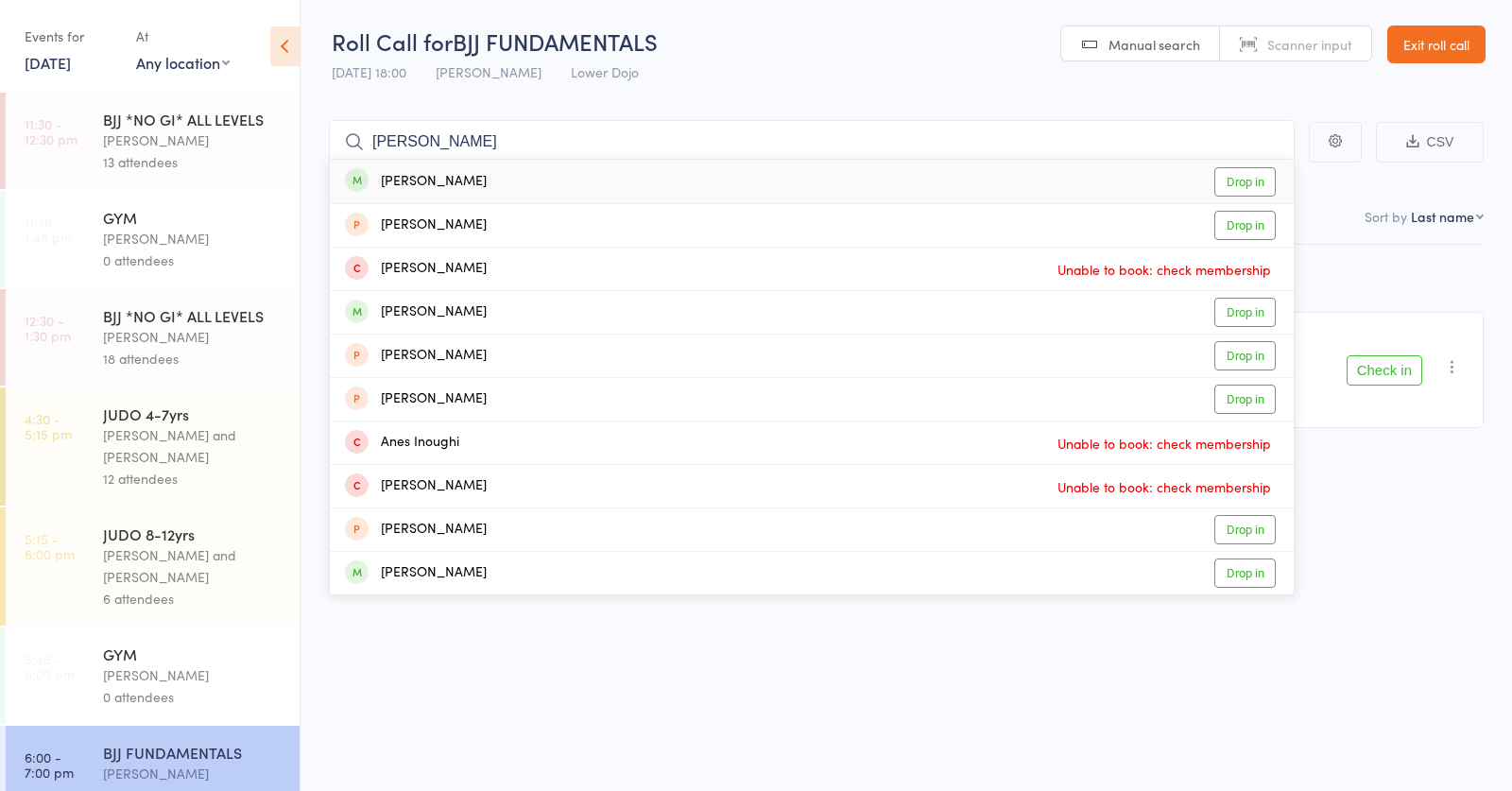 click on "Billy Innes Drop in" at bounding box center [812, 181] 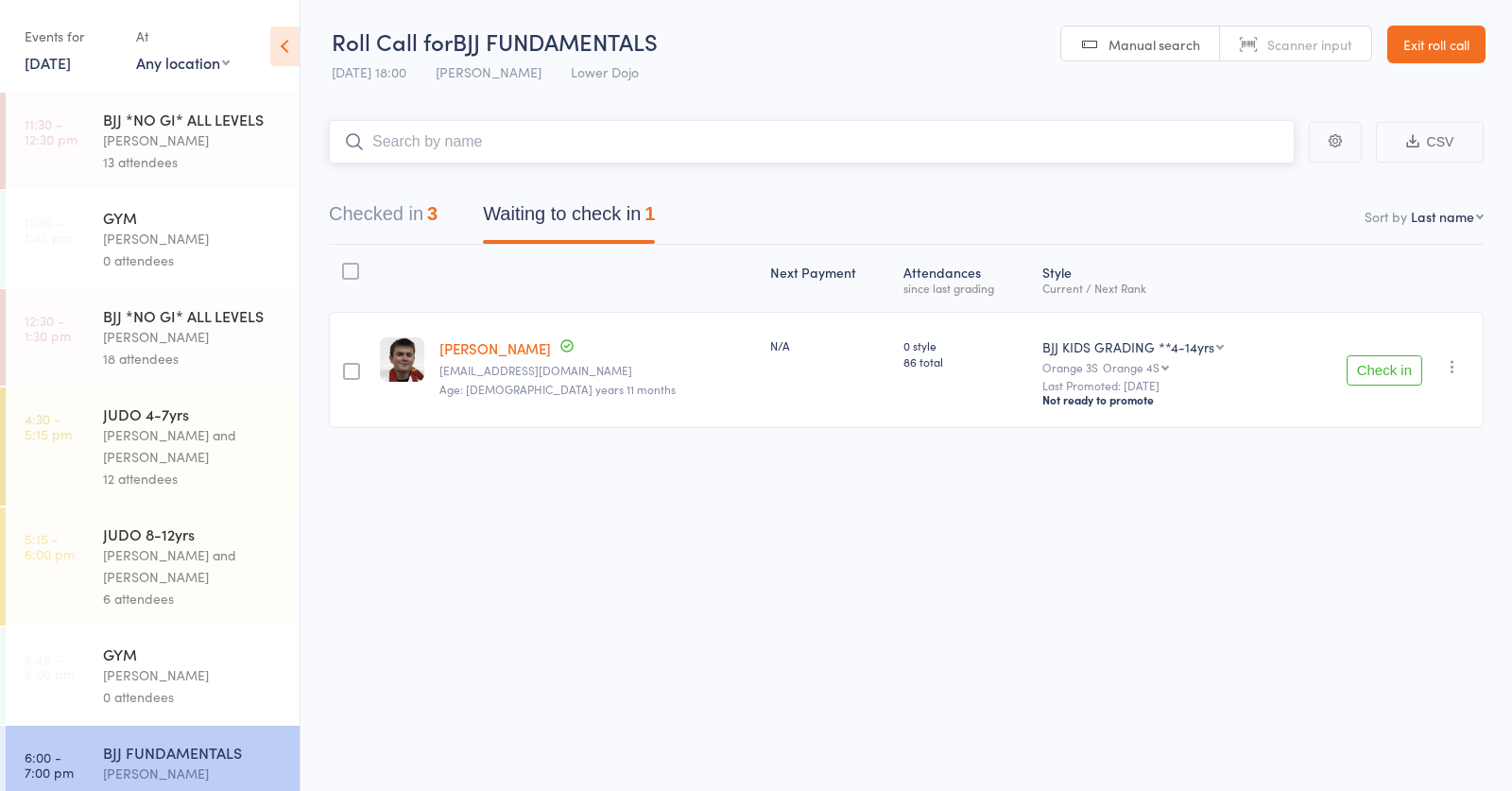 click at bounding box center (812, 142) 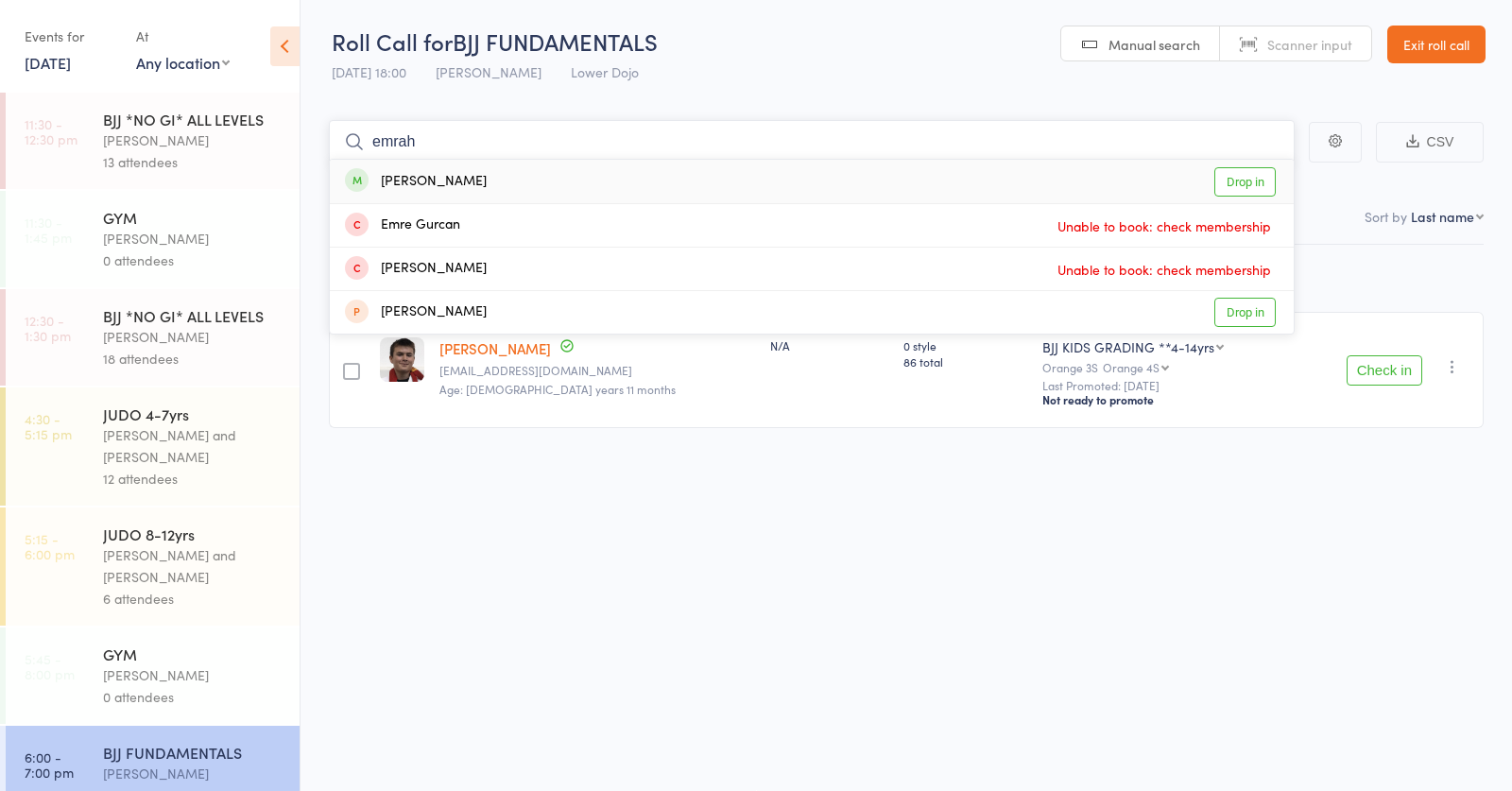 type on "emrah" 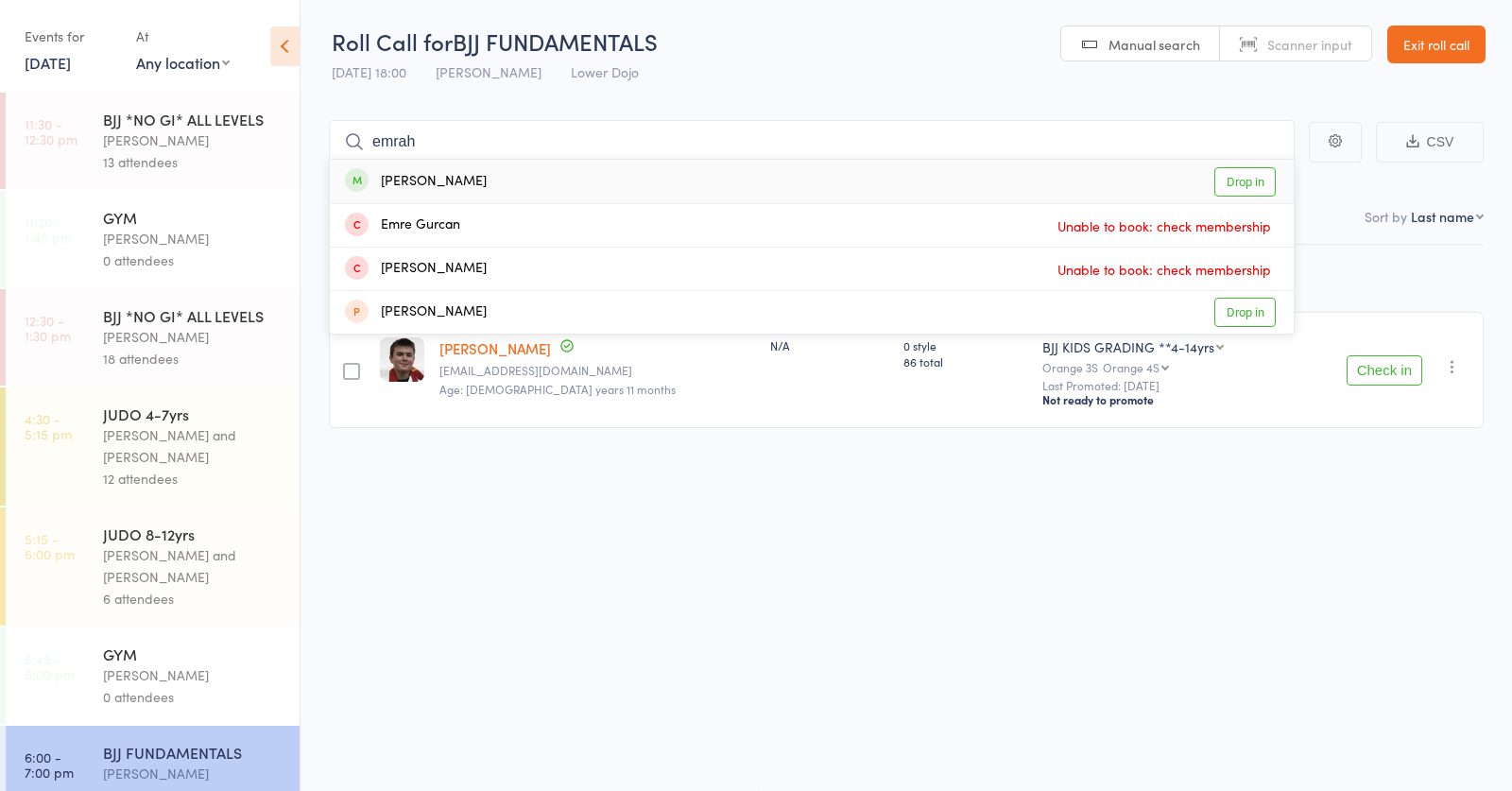 click on "Emrah Balci Drop in" at bounding box center (812, 181) 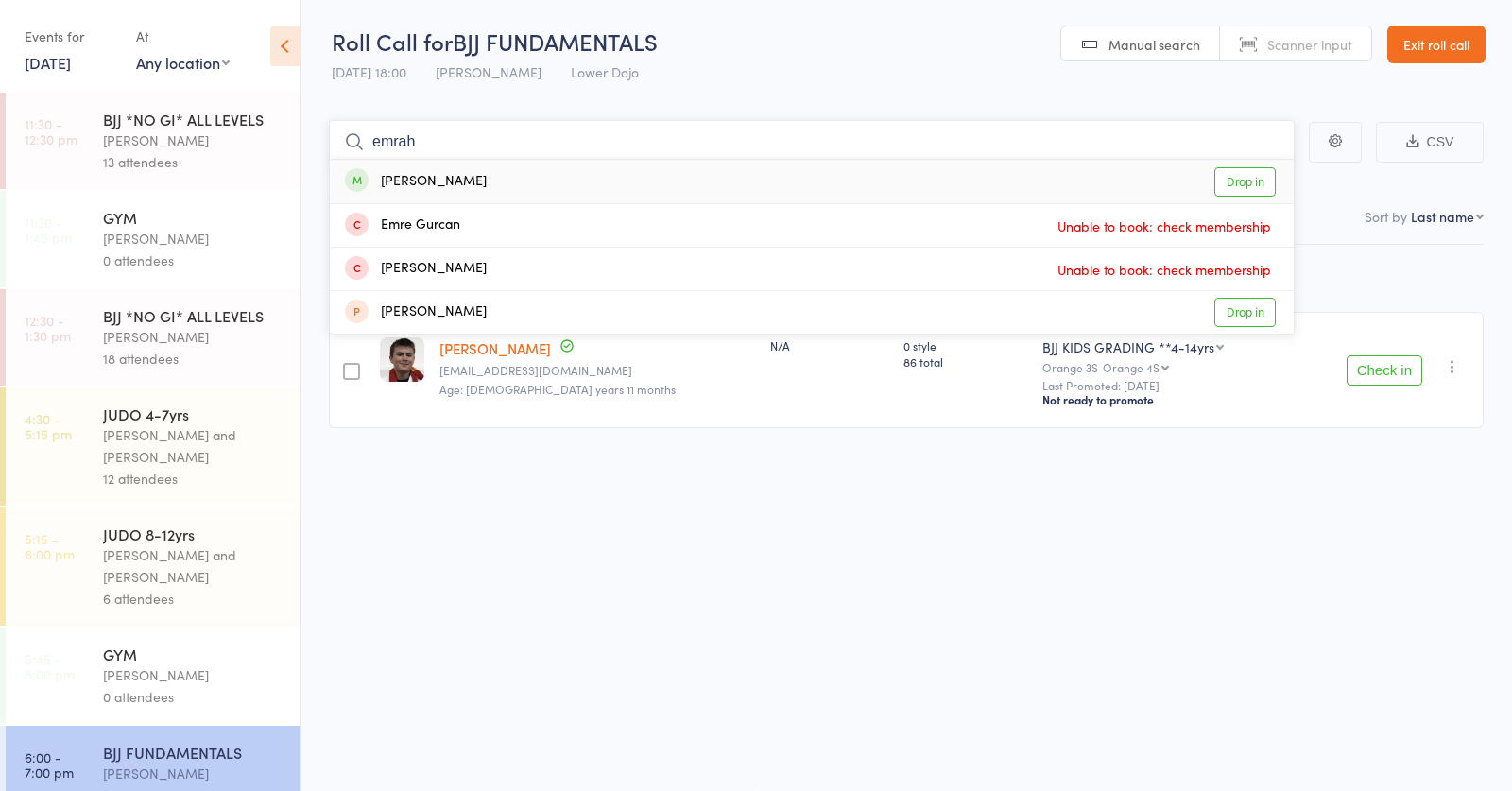 type 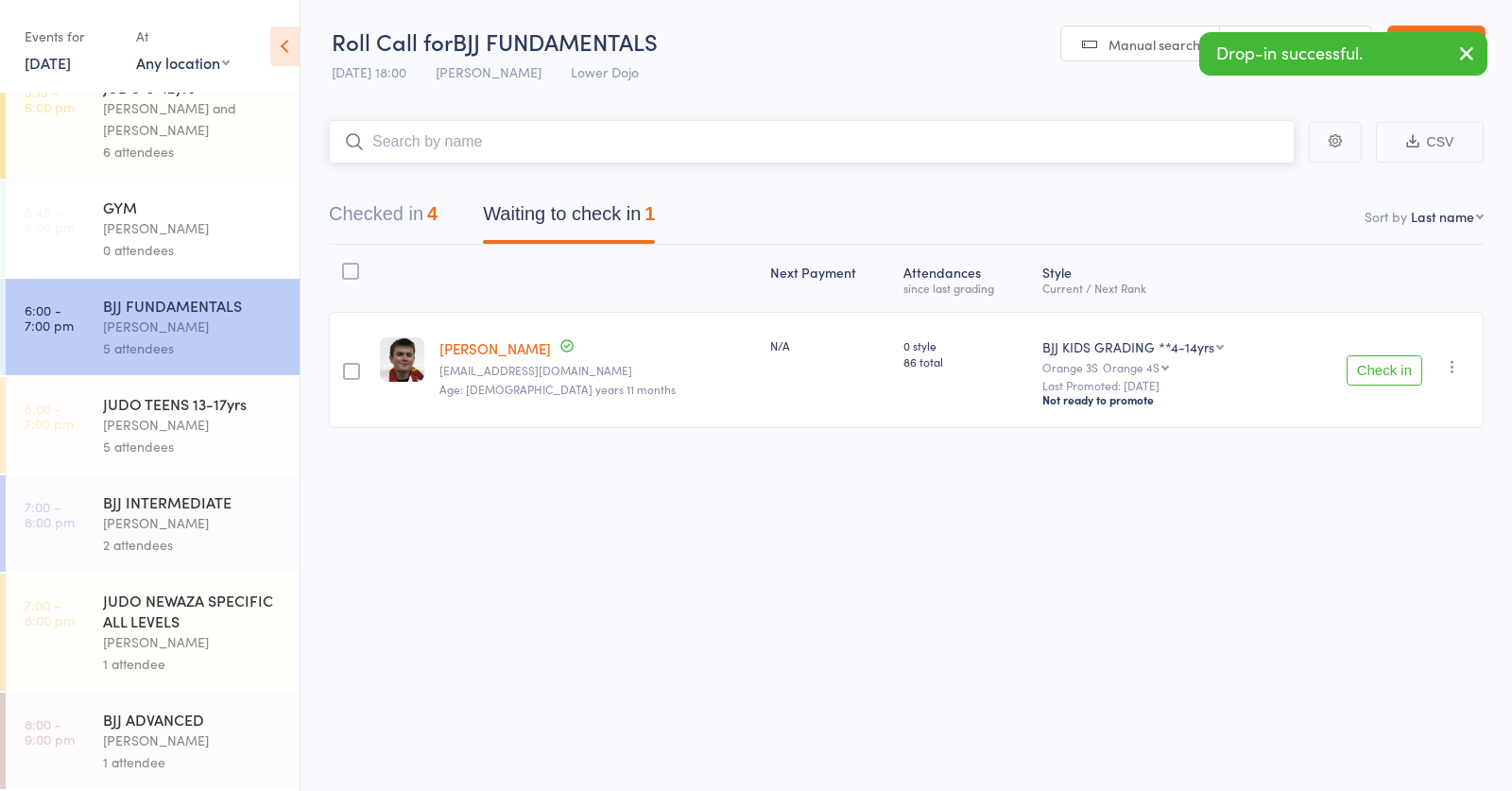scroll, scrollTop: 447, scrollLeft: 0, axis: vertical 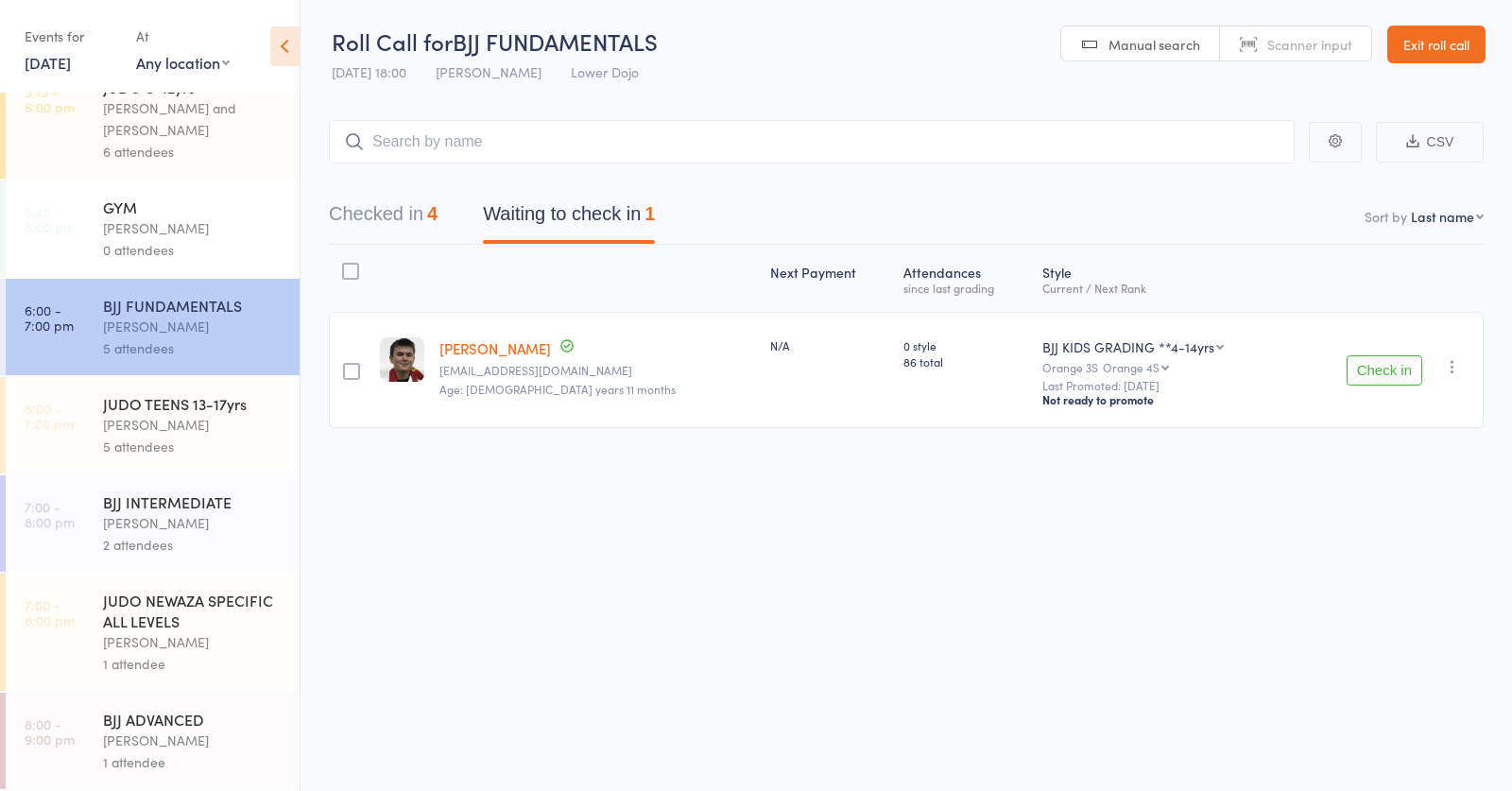 click on "2 attendees" at bounding box center [193, 544] 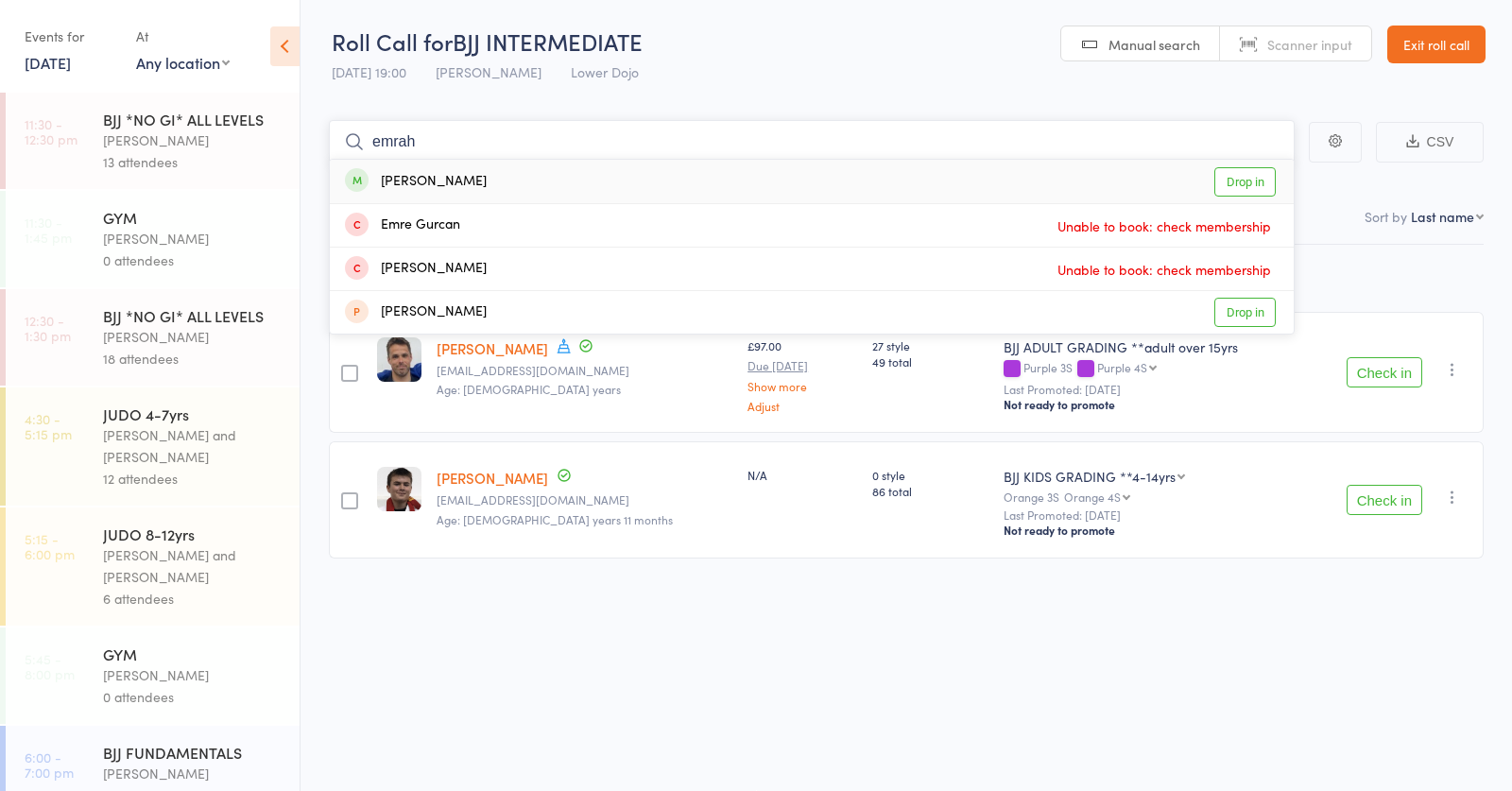 type on "emrah" 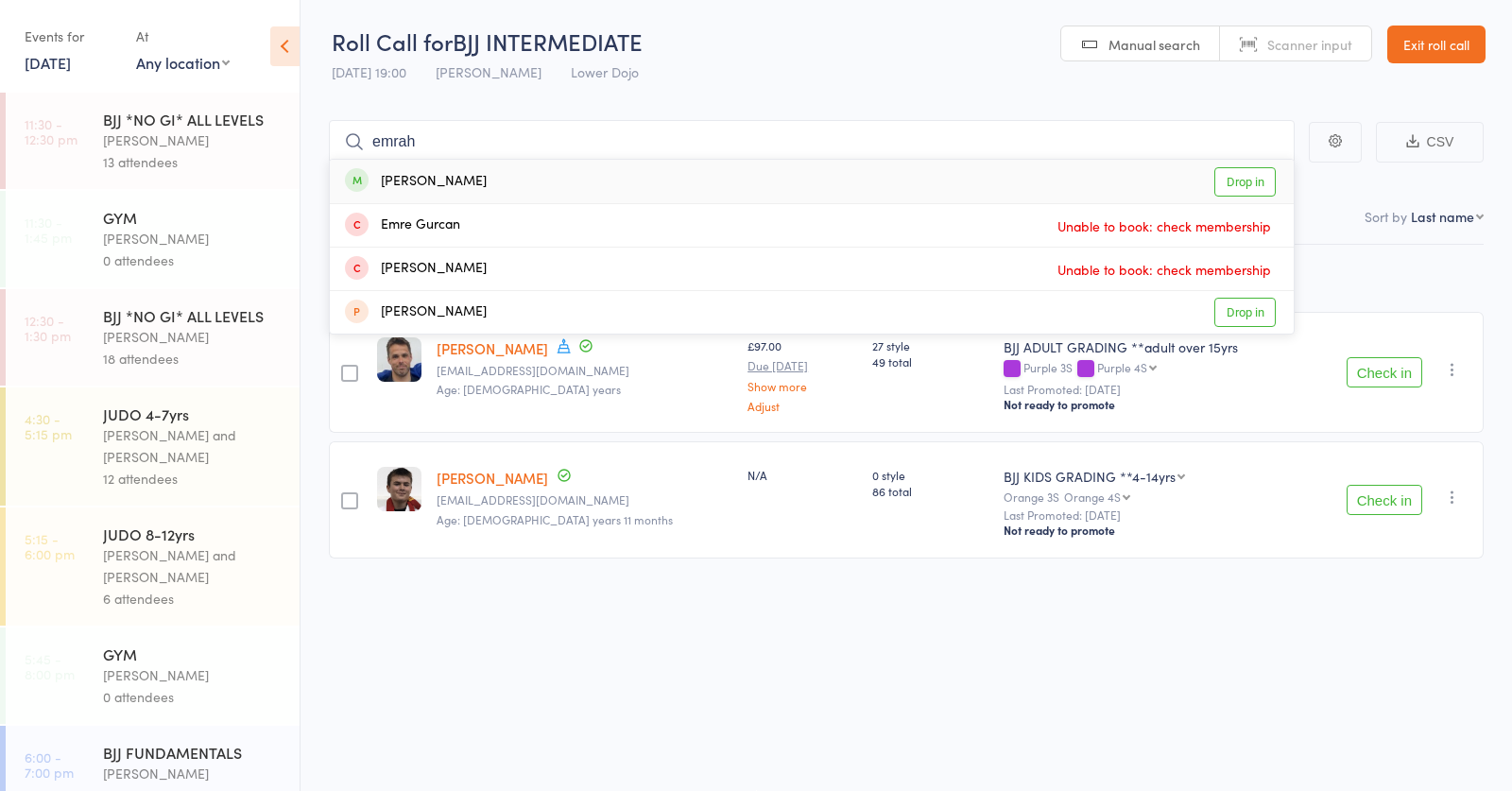 click on "Emrah Balci" at bounding box center [416, 181] 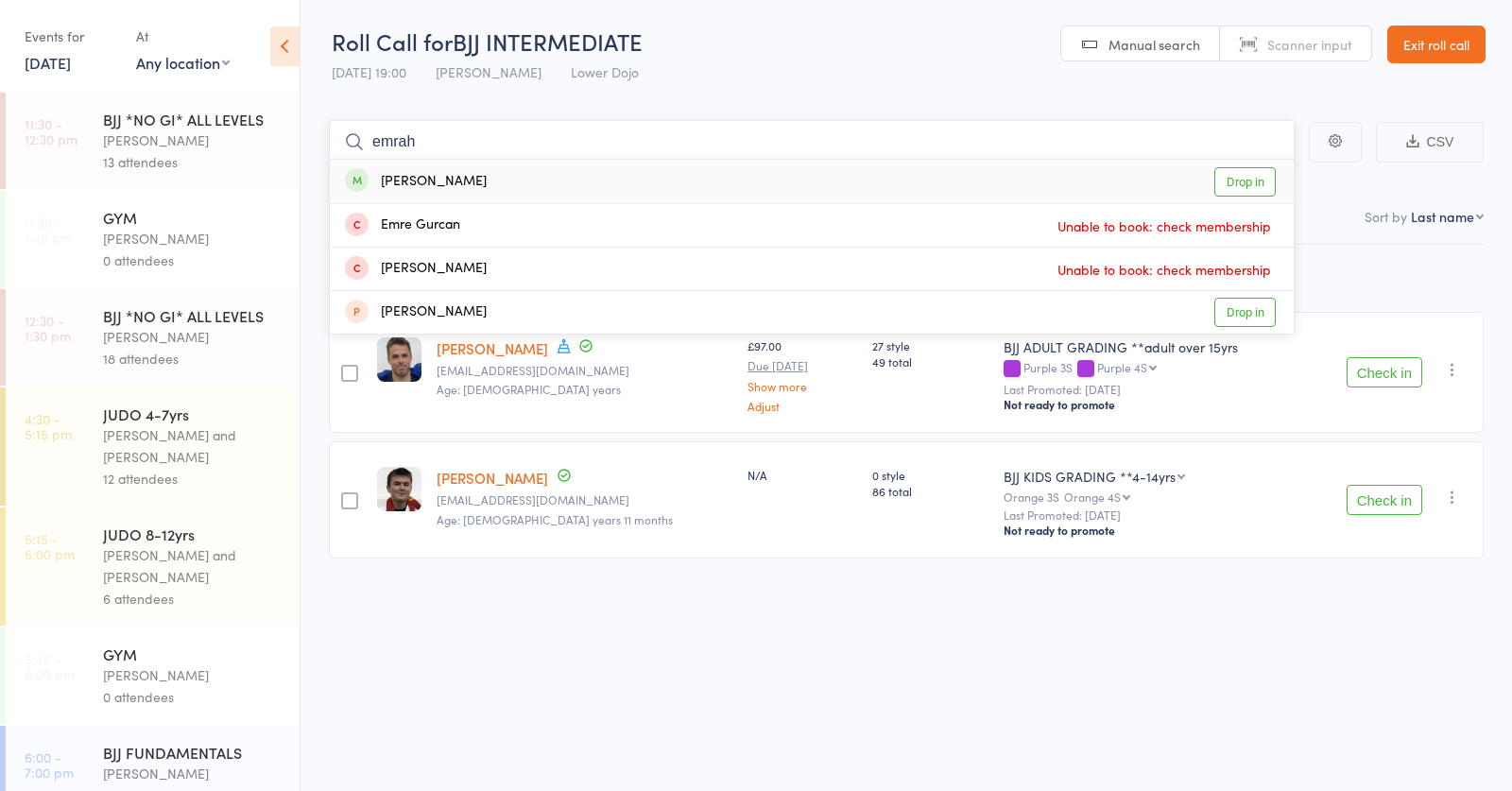 type 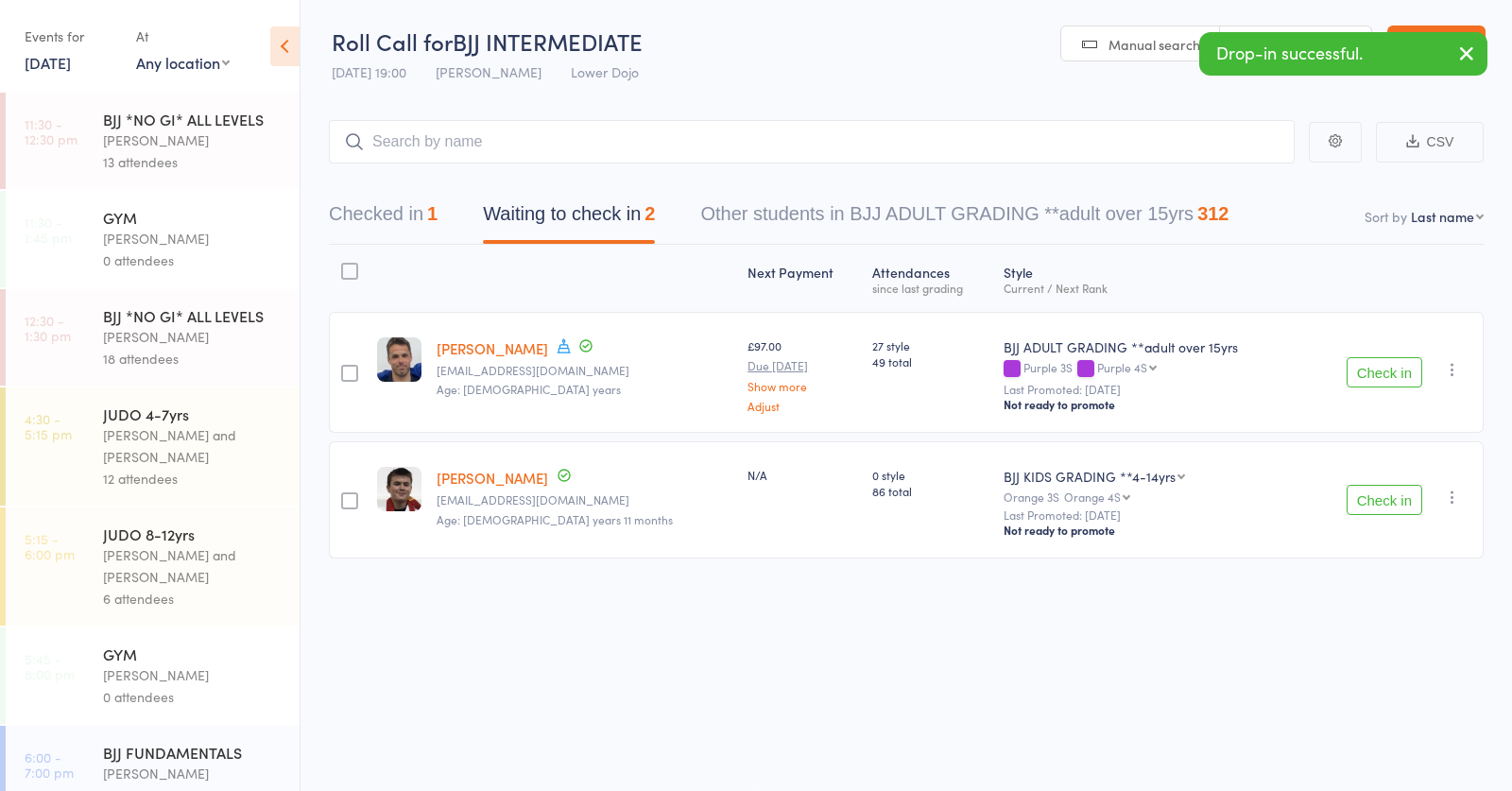 click on "Check in" at bounding box center (1384, 372) 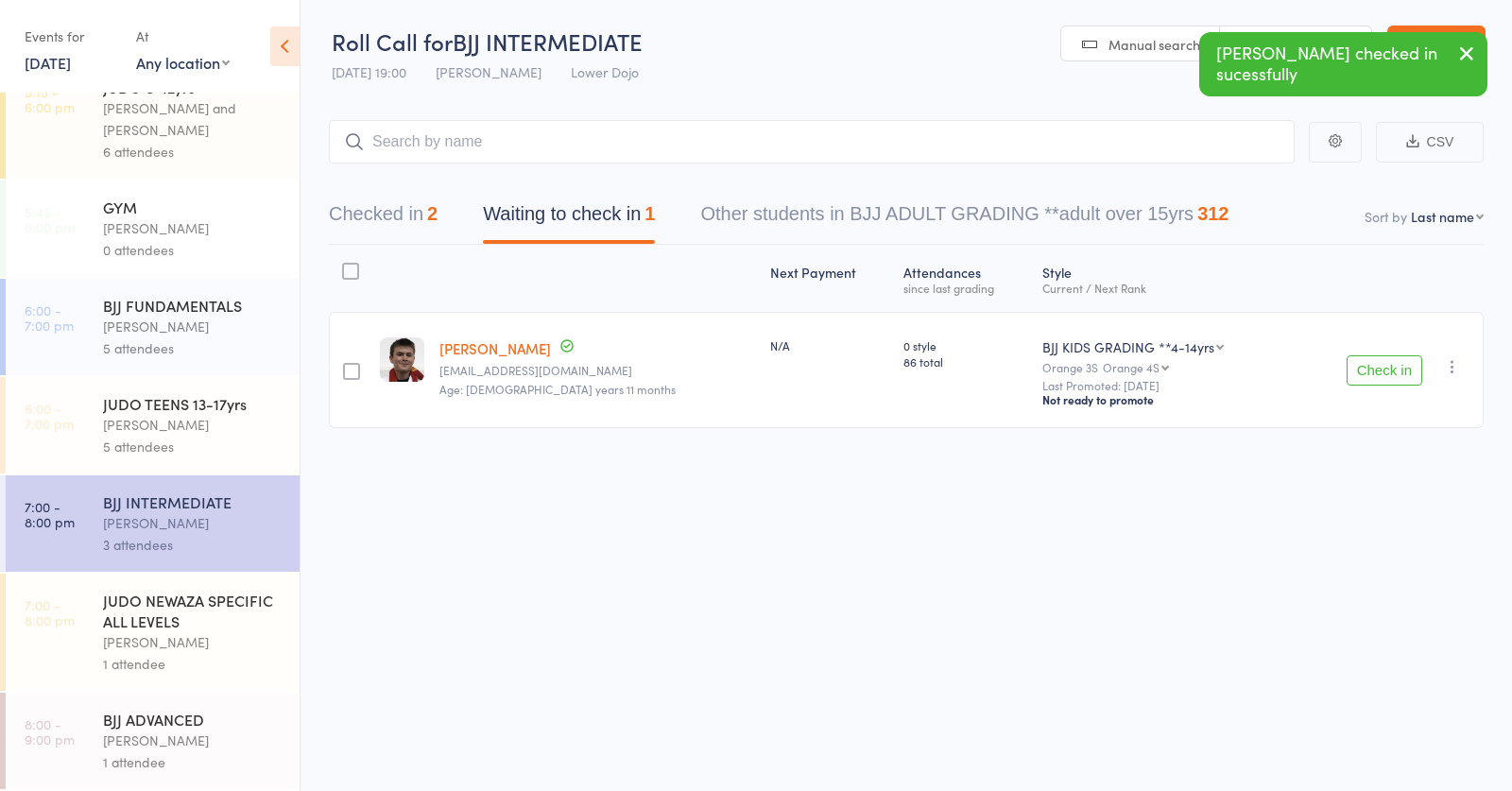 scroll, scrollTop: 447, scrollLeft: 0, axis: vertical 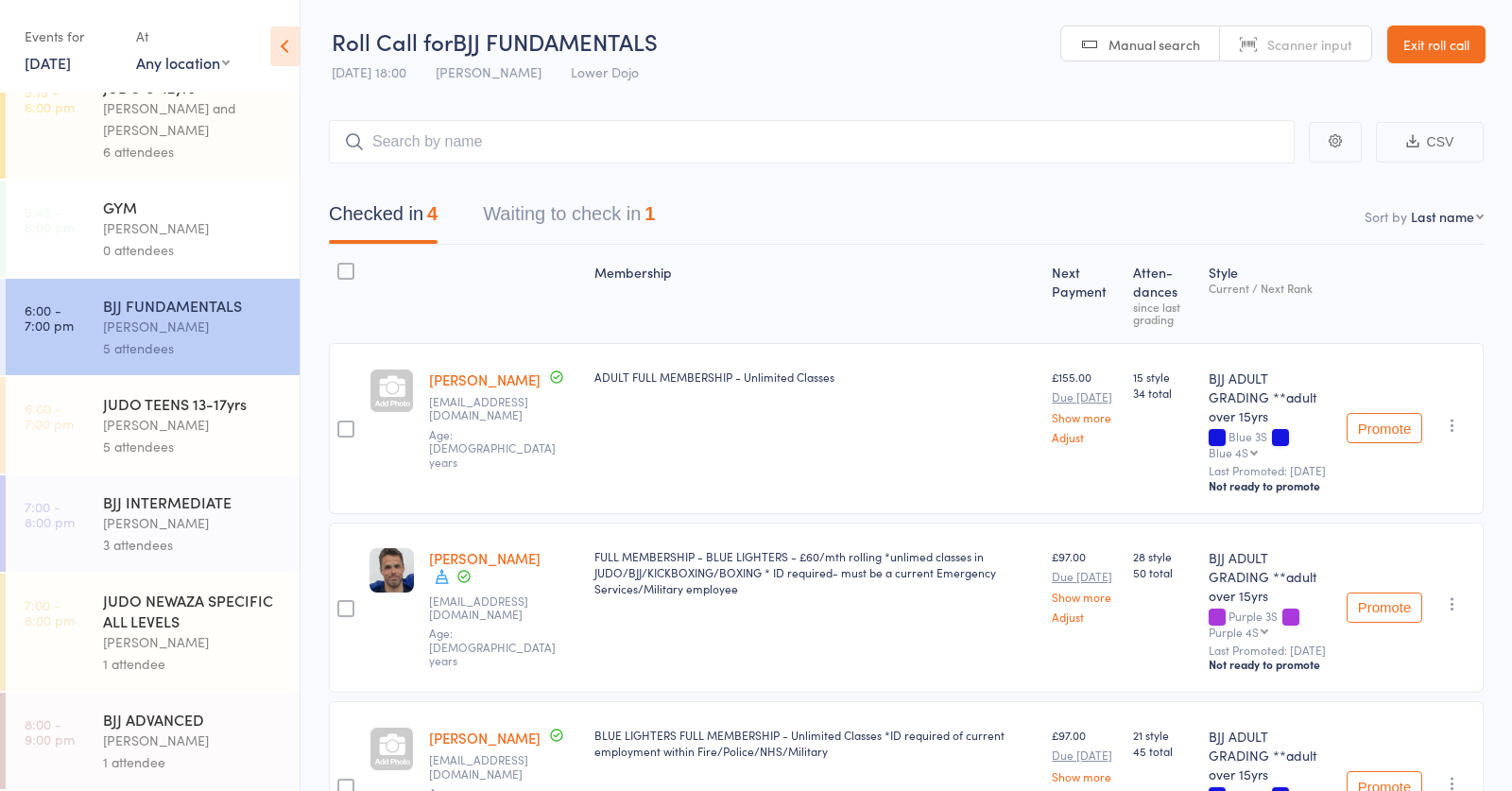 click on "5 attendees" at bounding box center (193, 446) 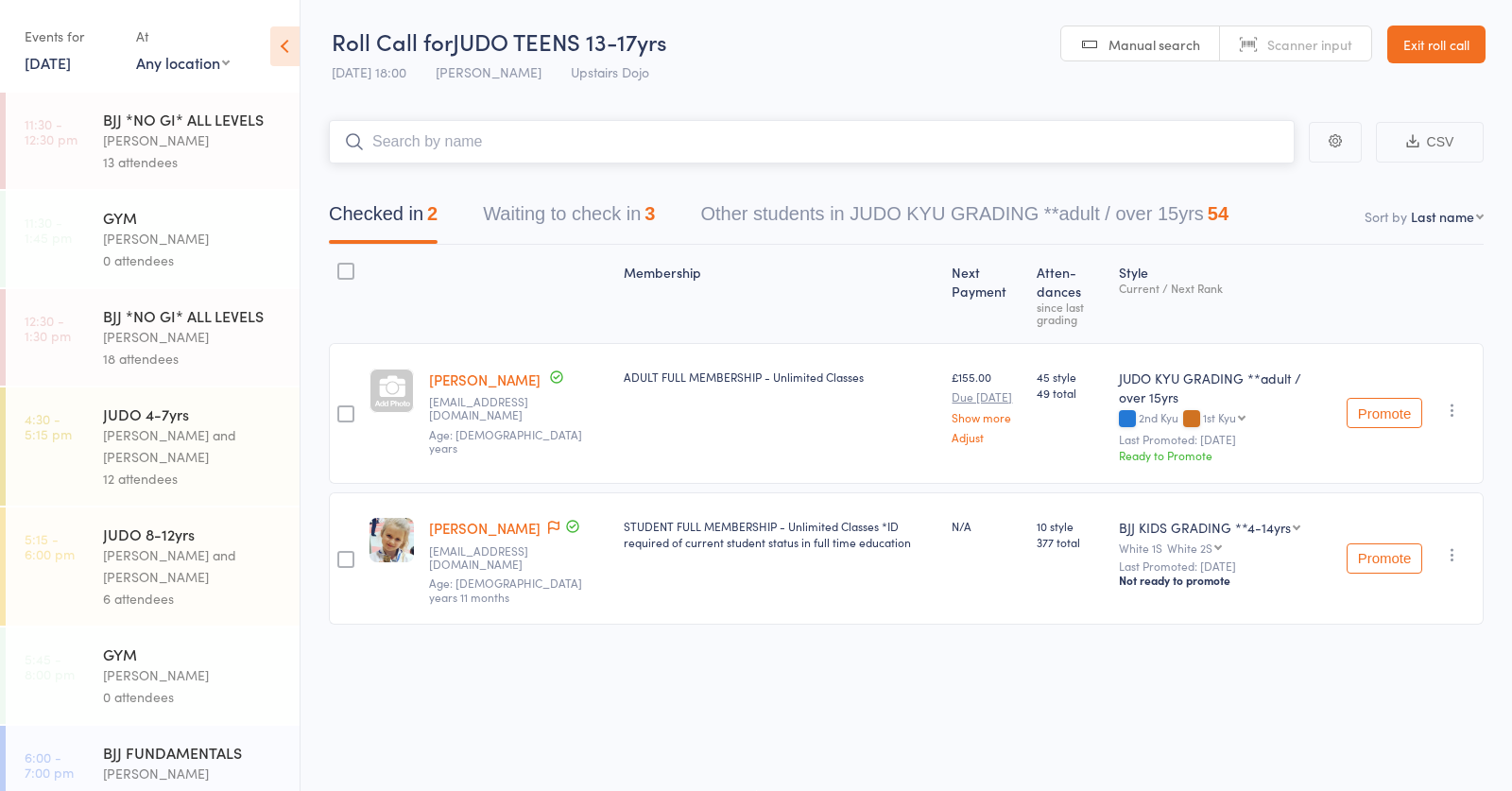 click at bounding box center [812, 142] 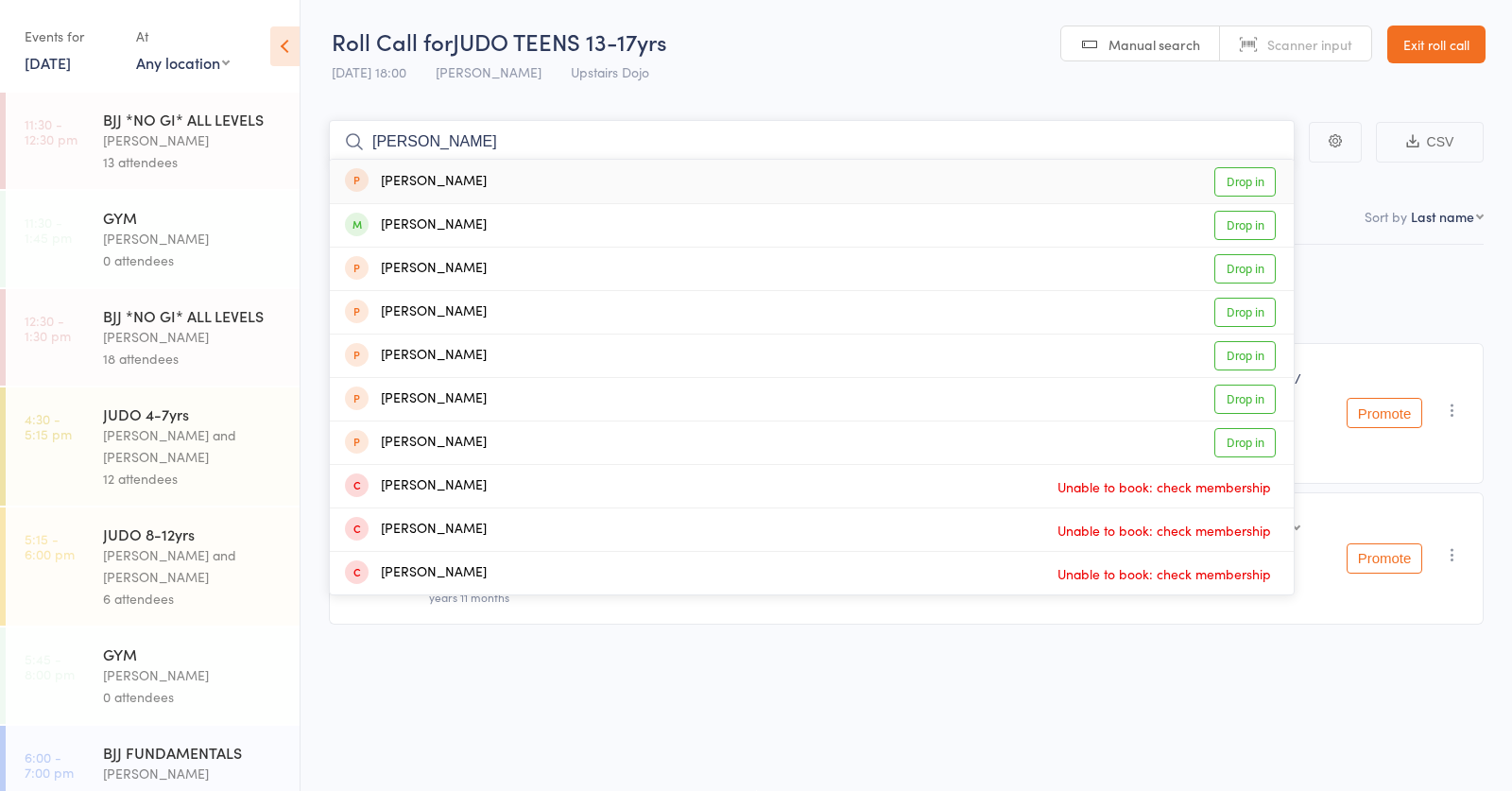 type on "ben contain" 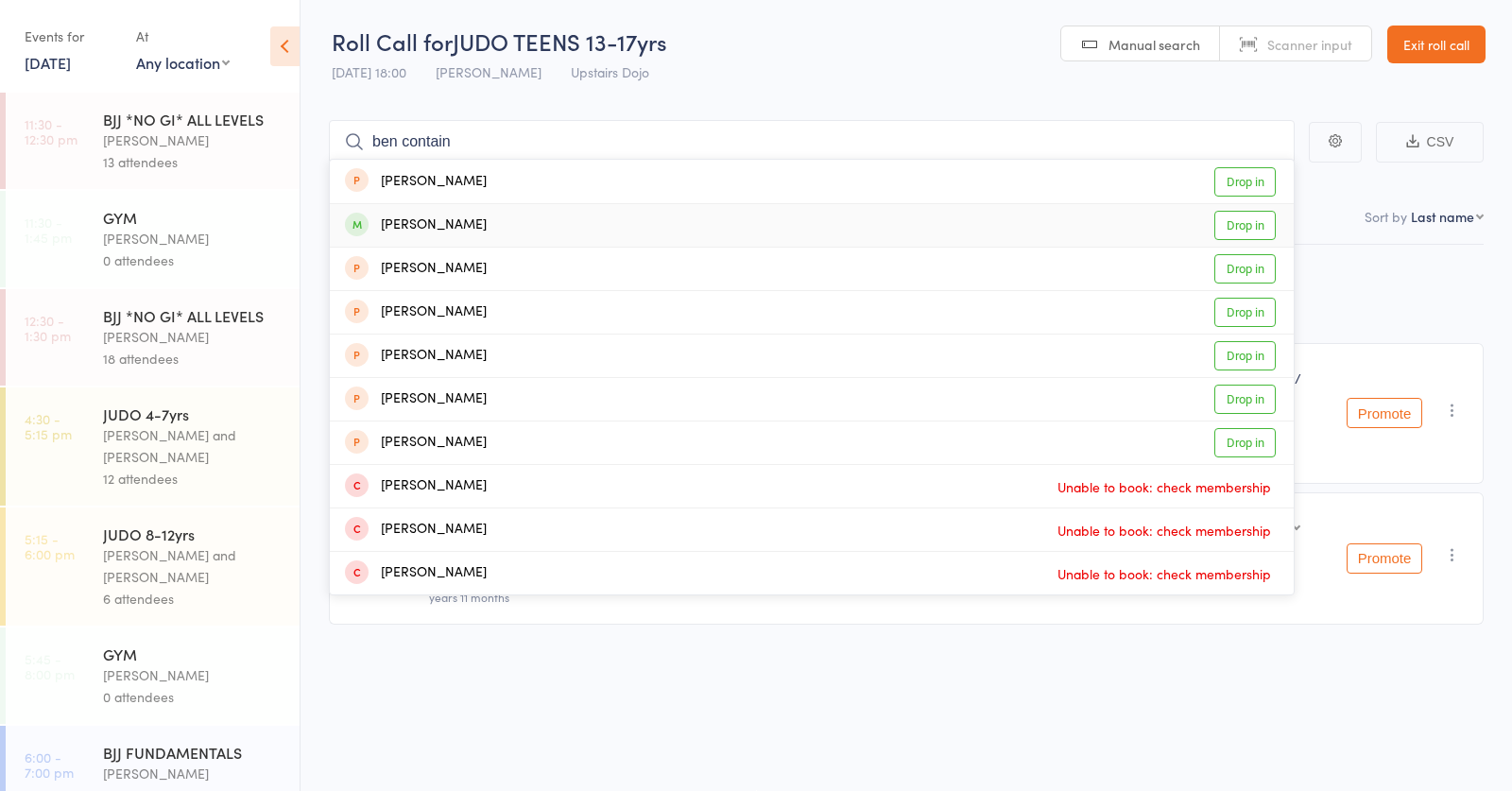 drag, startPoint x: 537, startPoint y: 145, endPoint x: 621, endPoint y: 215, distance: 109.3435 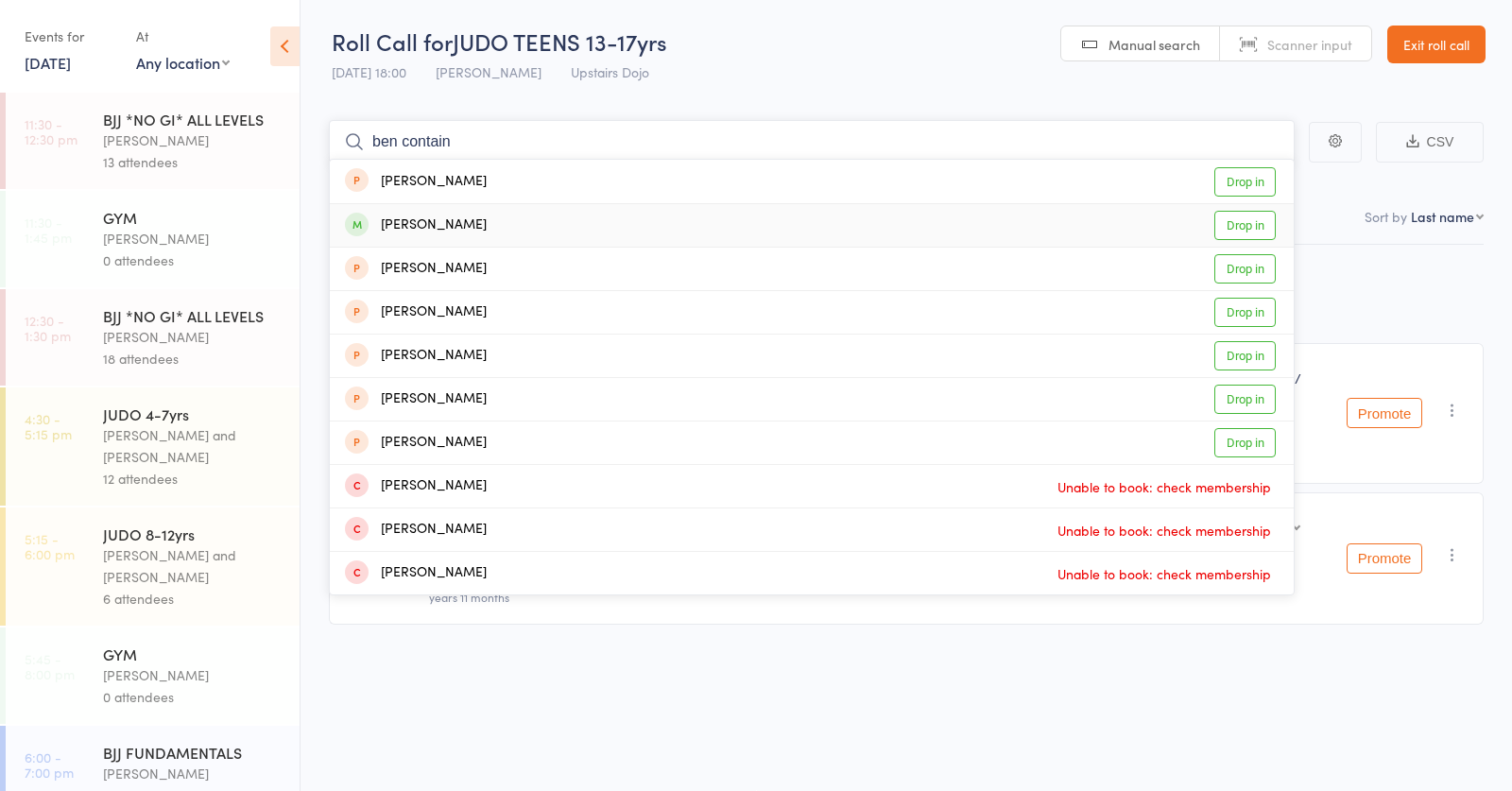 type 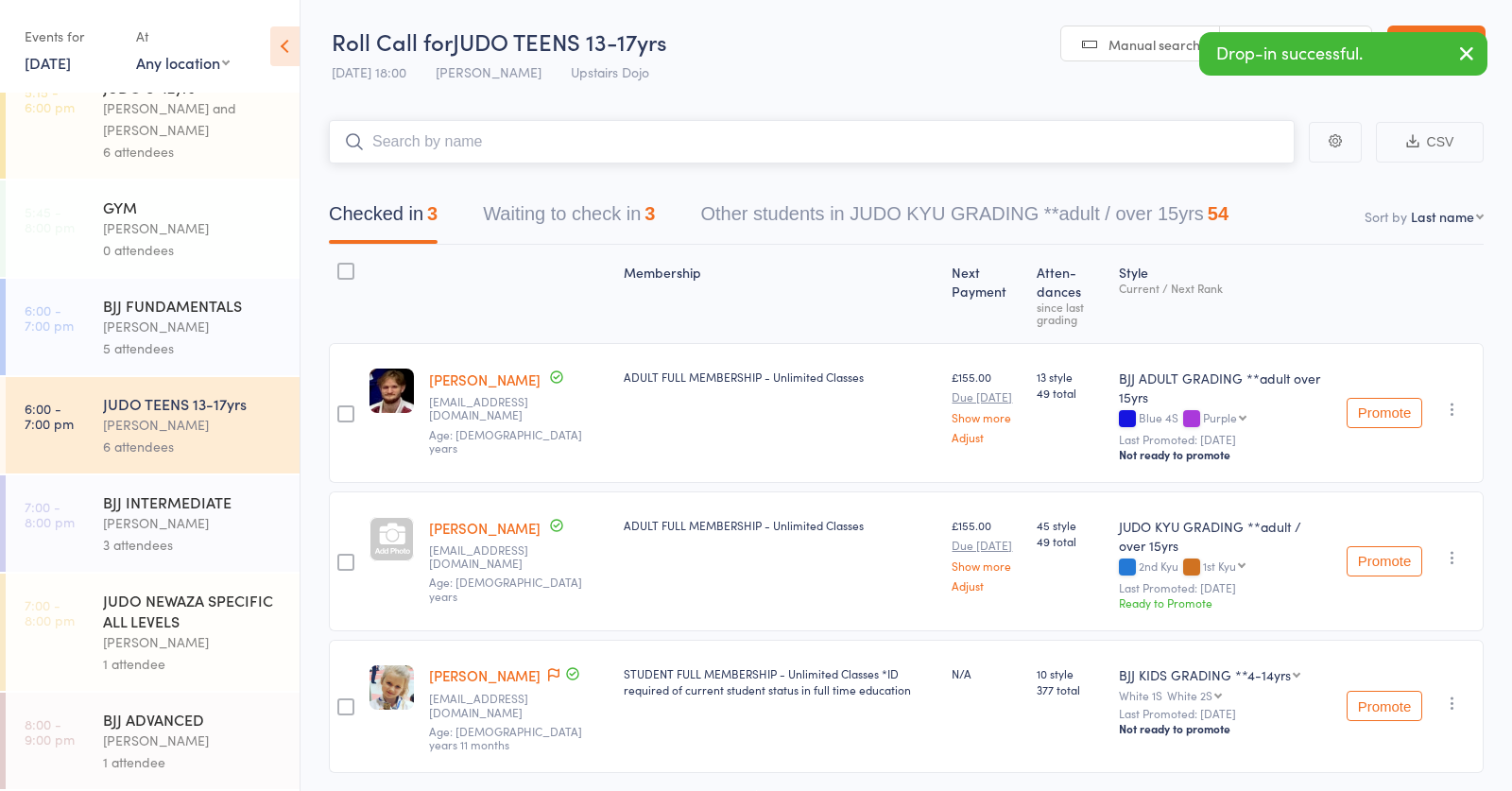 scroll, scrollTop: 447, scrollLeft: 0, axis: vertical 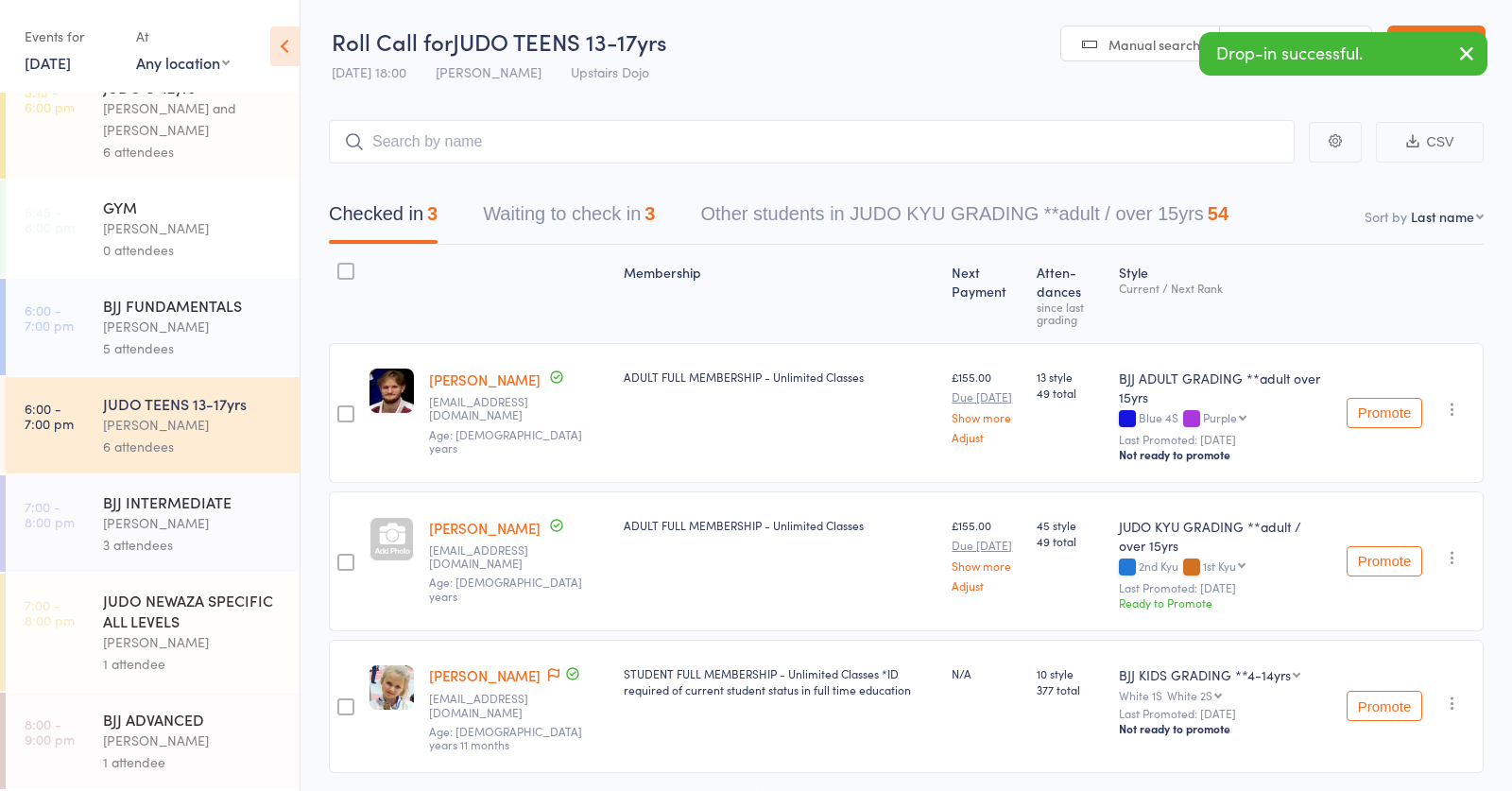 click on "JUDO NEWAZA SPECIFIC ALL LEVELS" at bounding box center [193, 610] 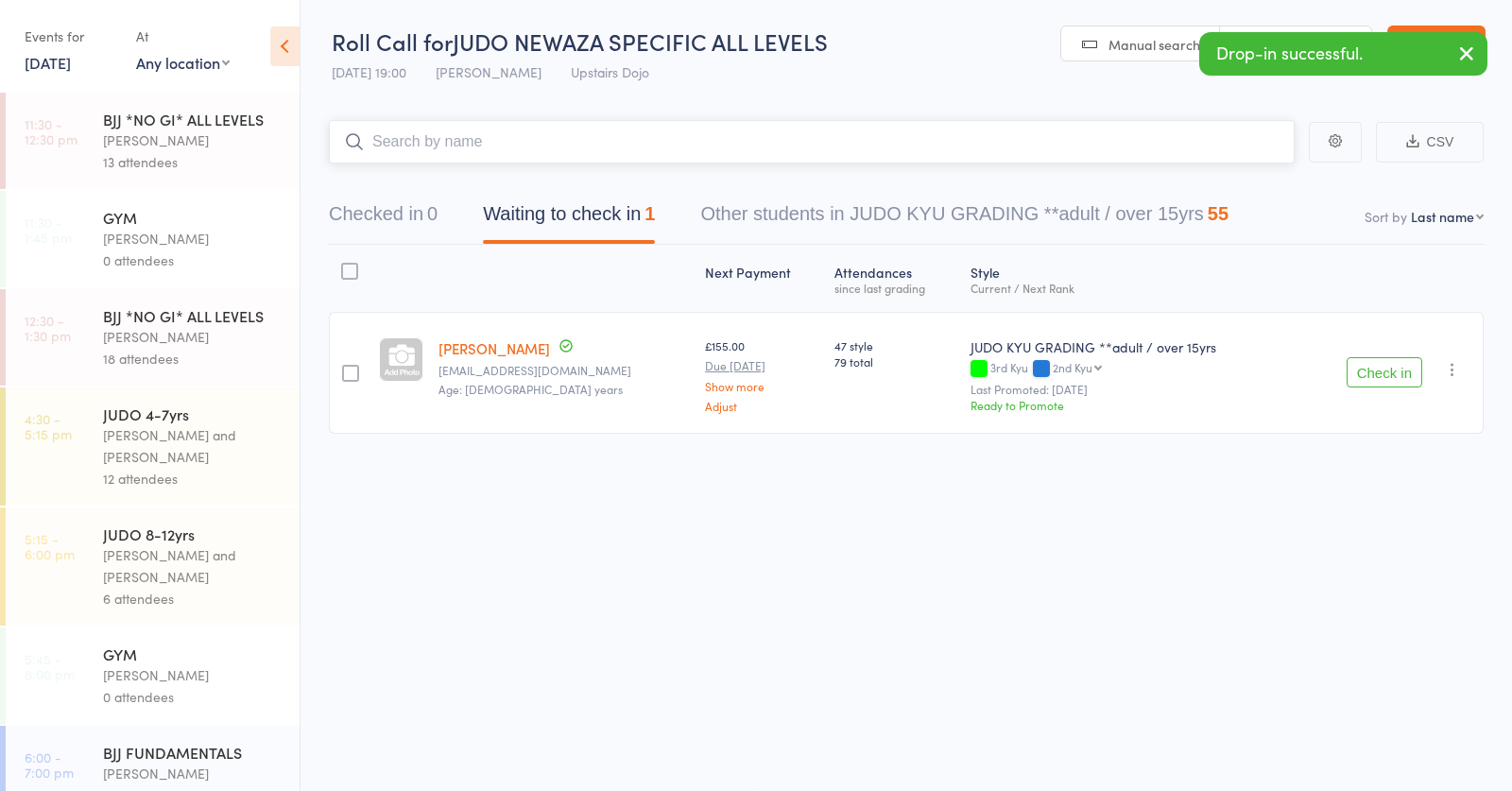 click at bounding box center [812, 142] 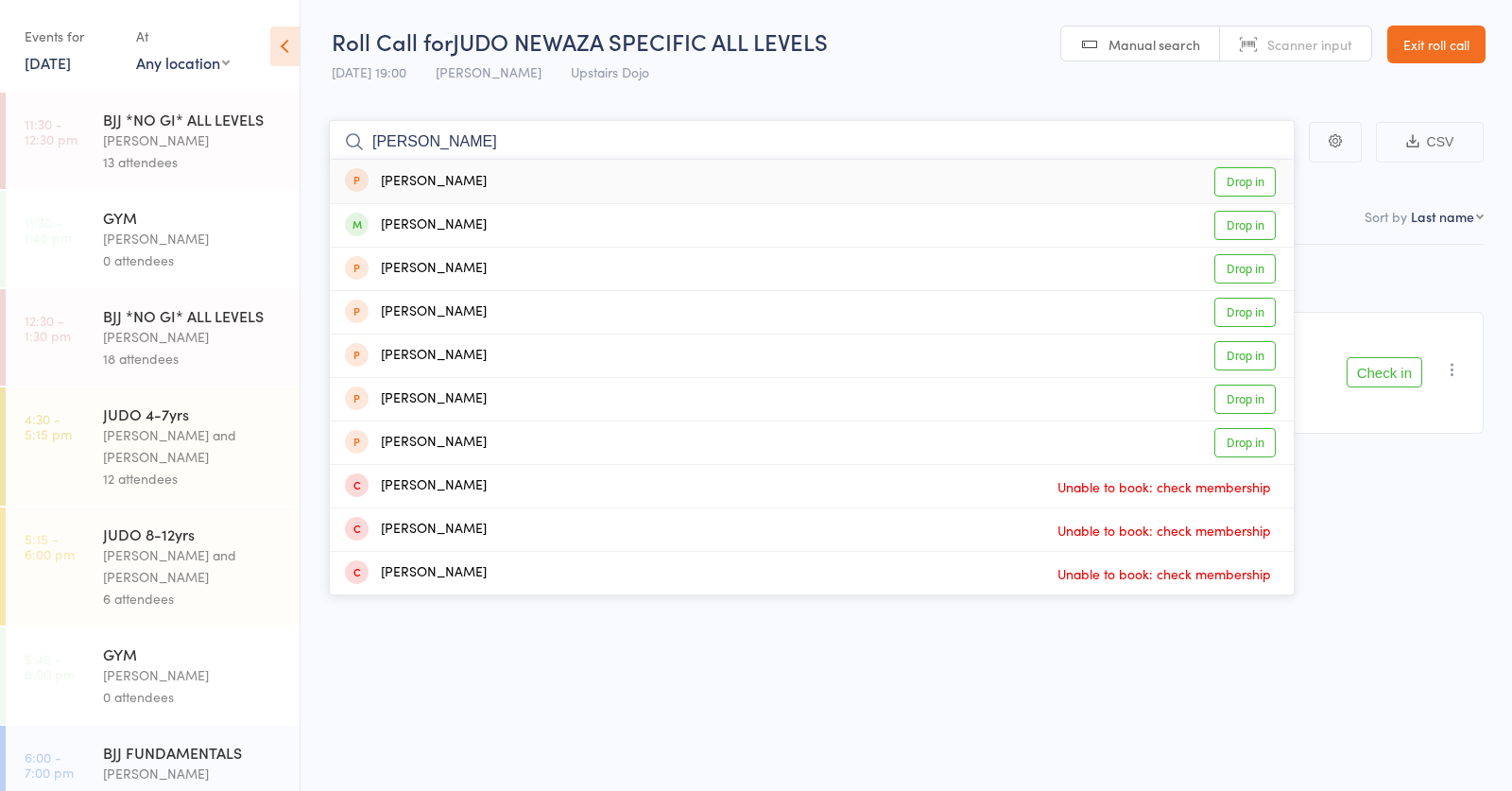 type on "ben costoni" 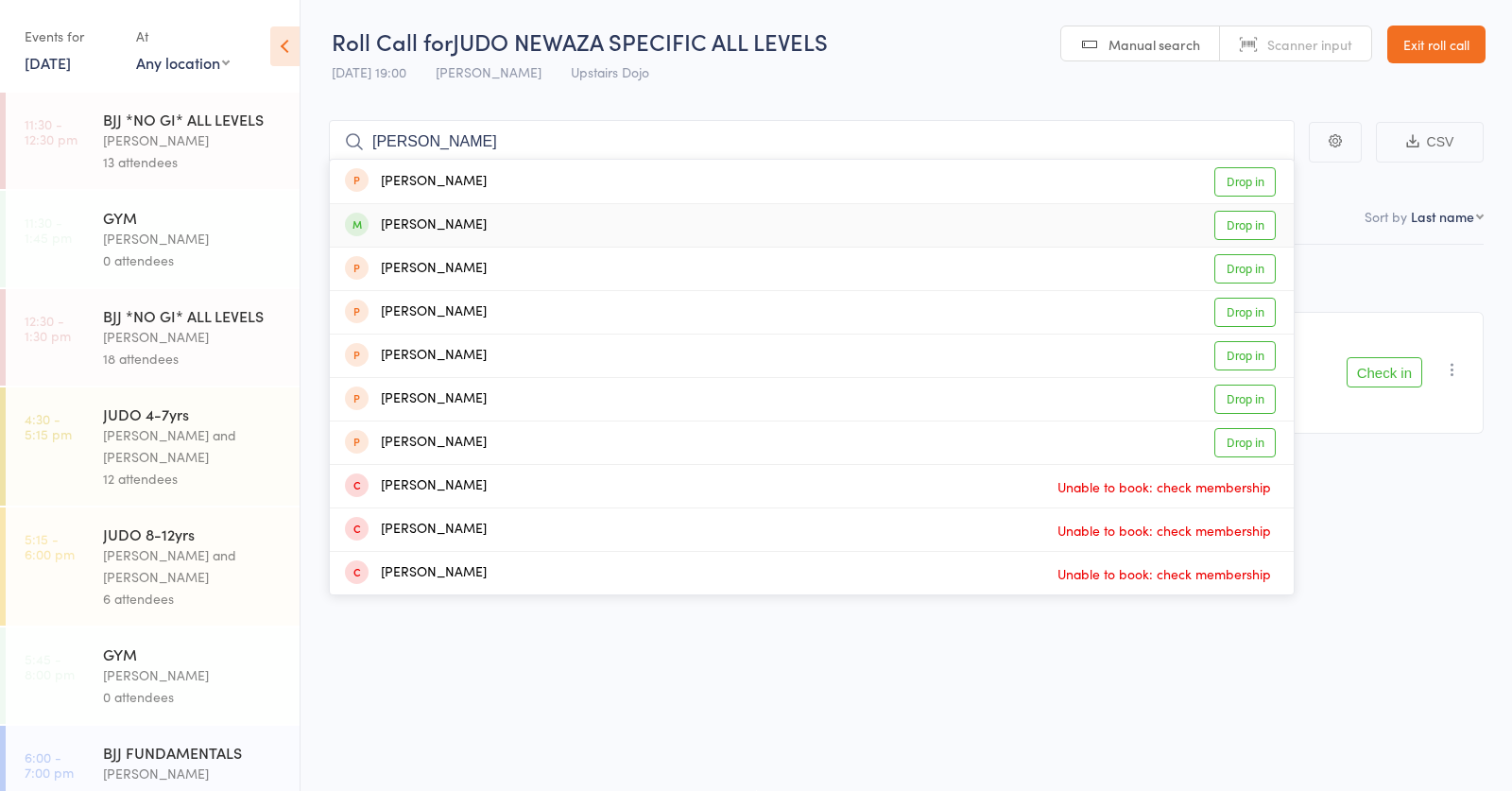 drag, startPoint x: 461, startPoint y: 142, endPoint x: 451, endPoint y: 224, distance: 82.60751 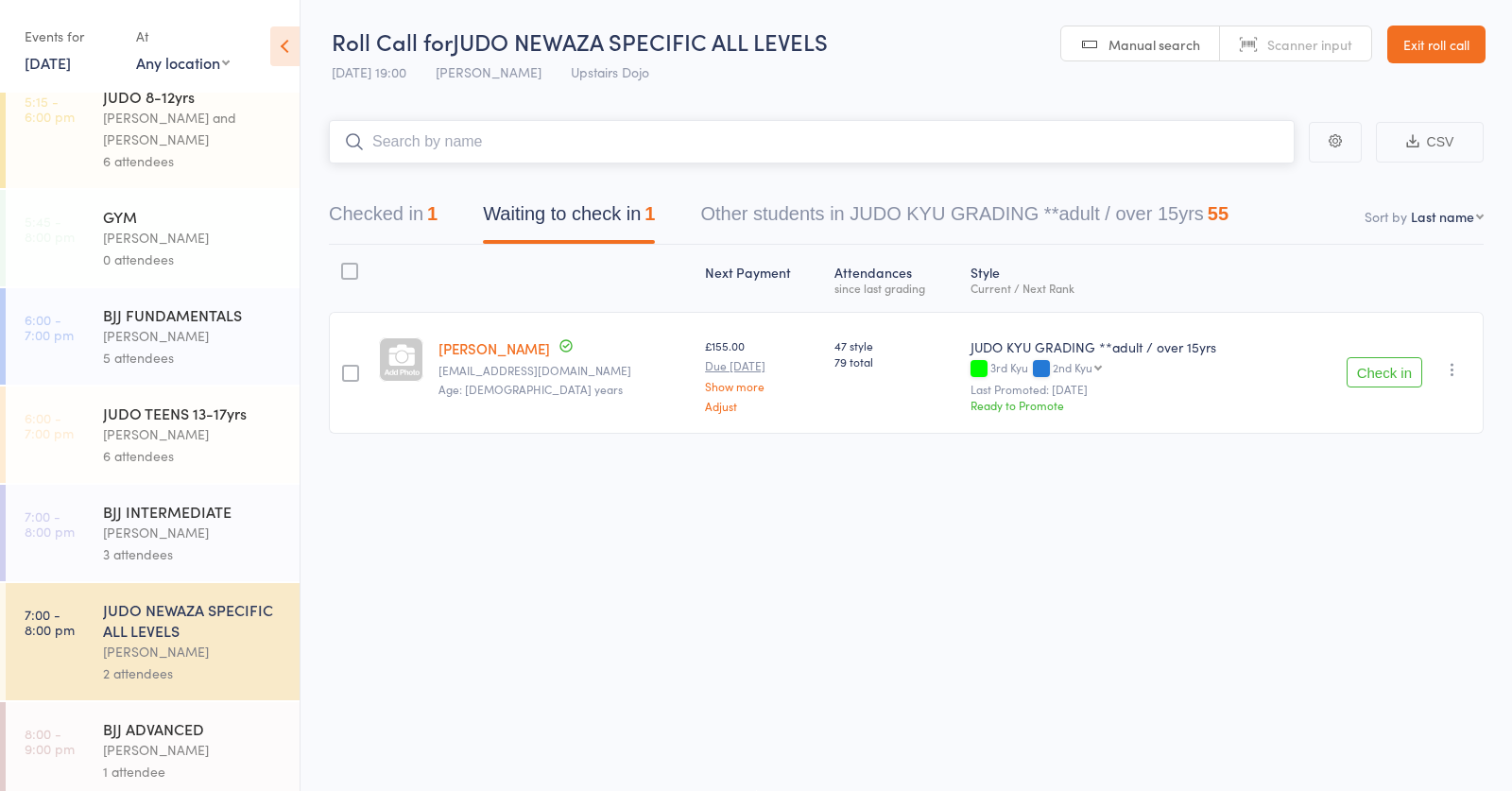 scroll, scrollTop: 439, scrollLeft: 0, axis: vertical 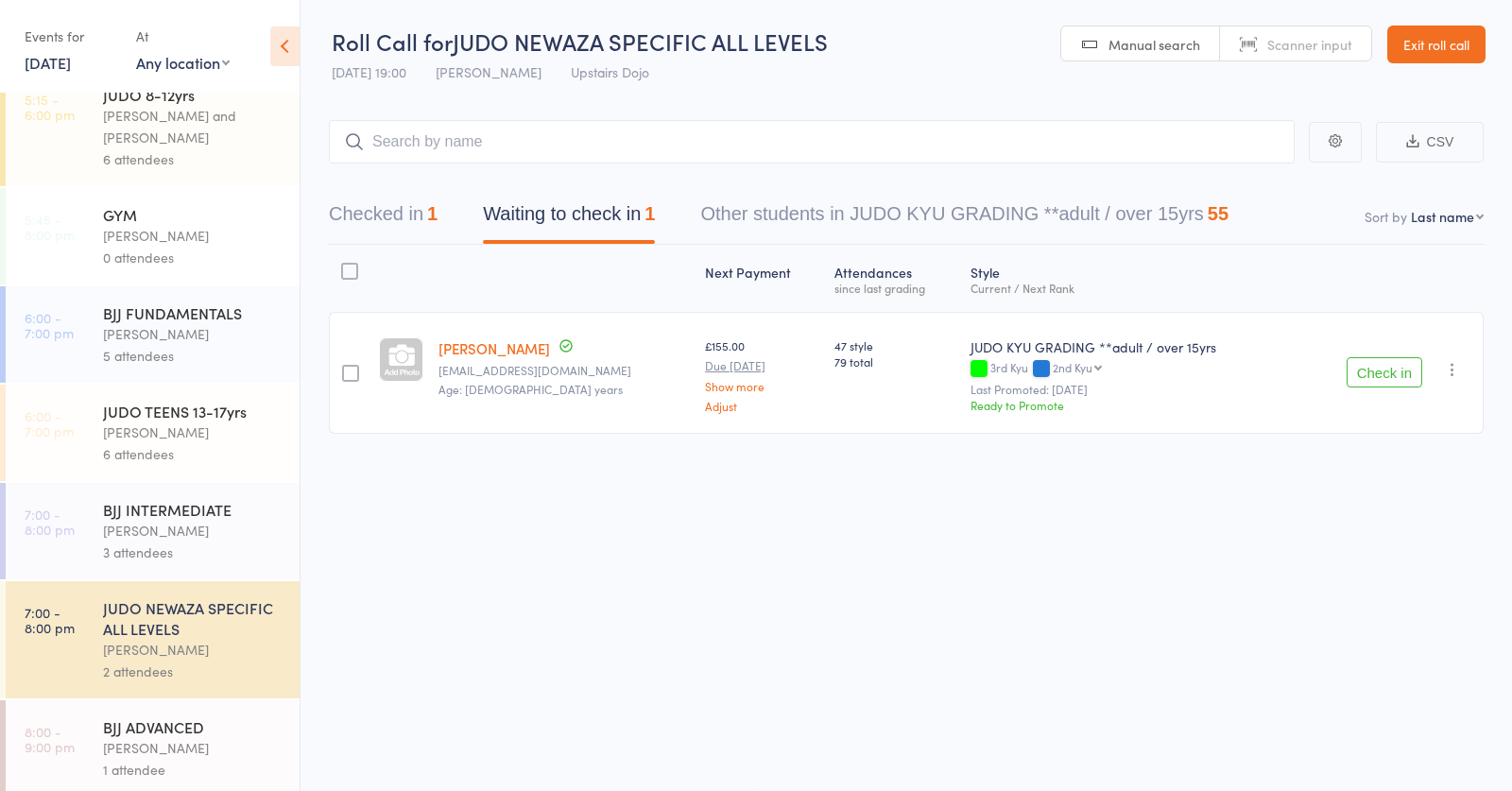 click on "[PERSON_NAME]" at bounding box center [193, 334] 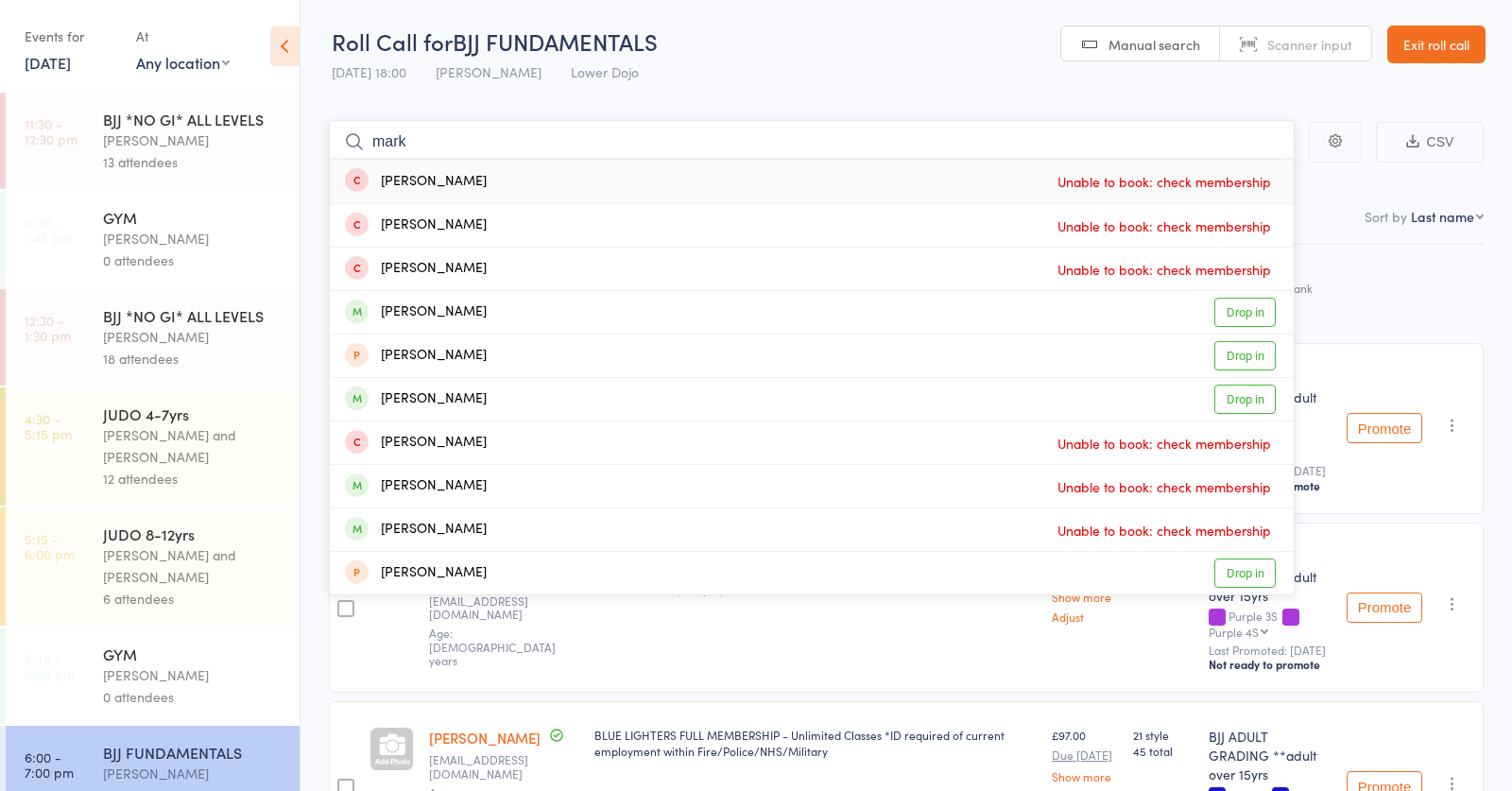 scroll, scrollTop: 1, scrollLeft: 0, axis: vertical 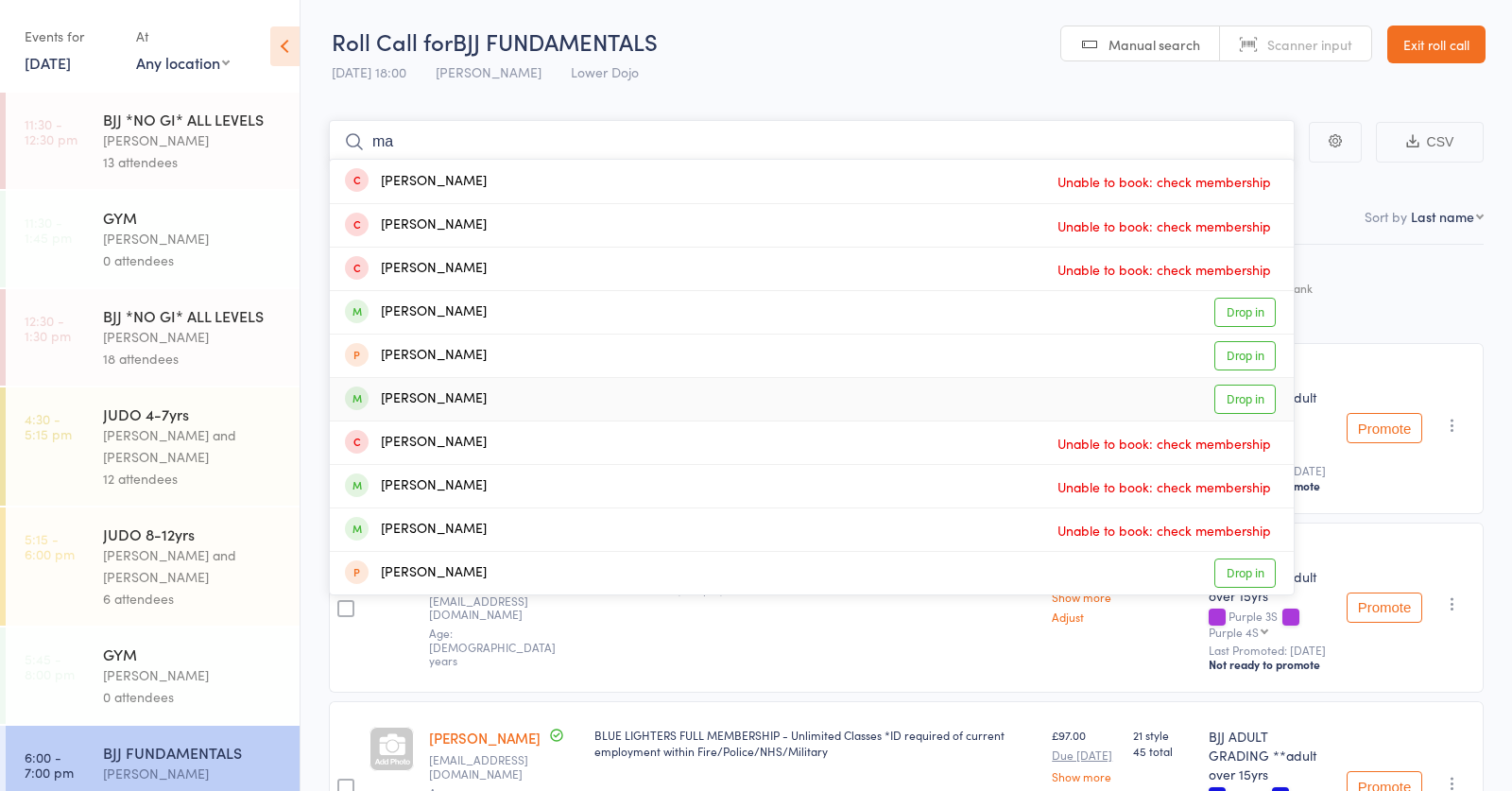 type on "m" 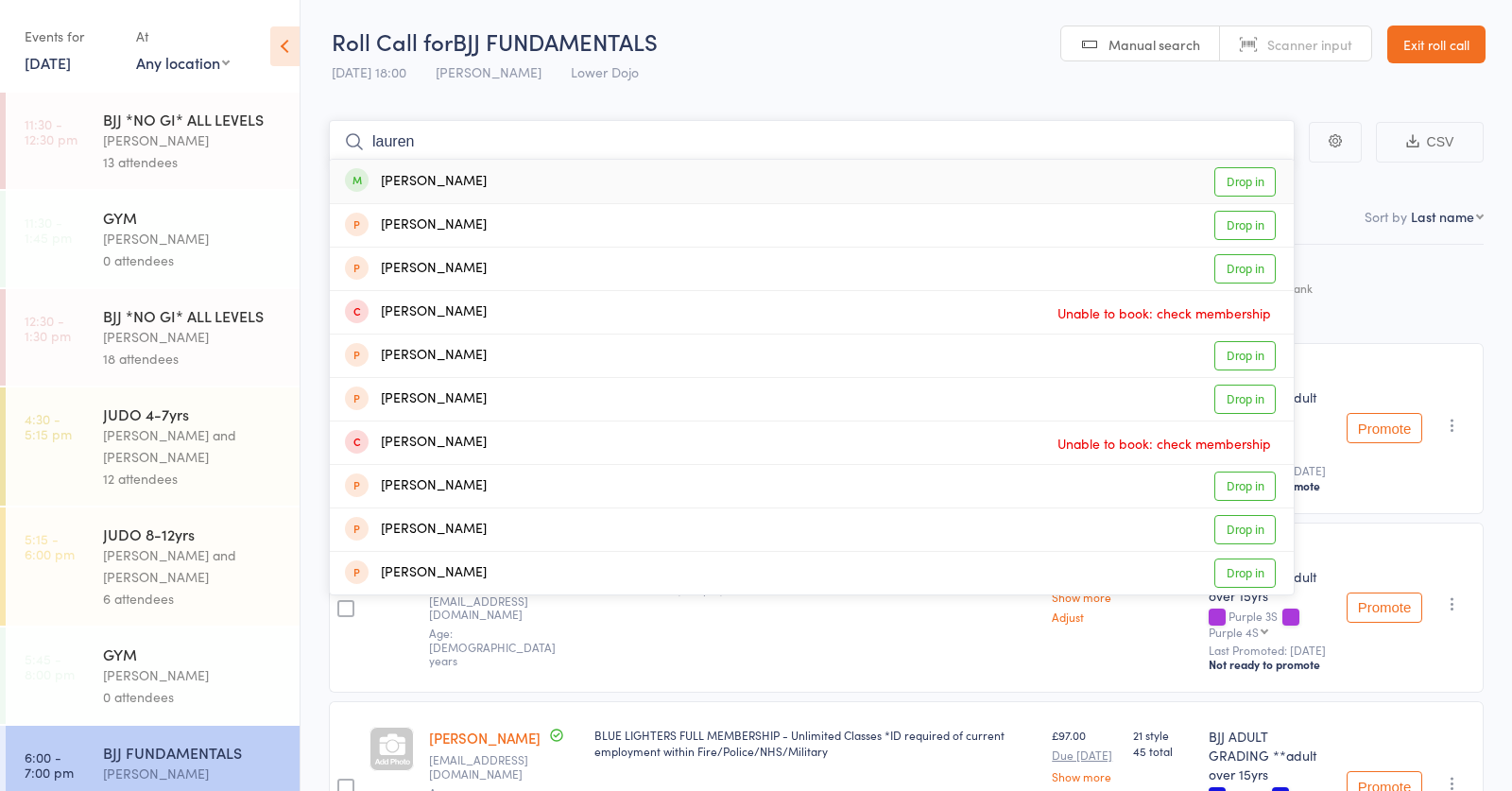 type on "lauren" 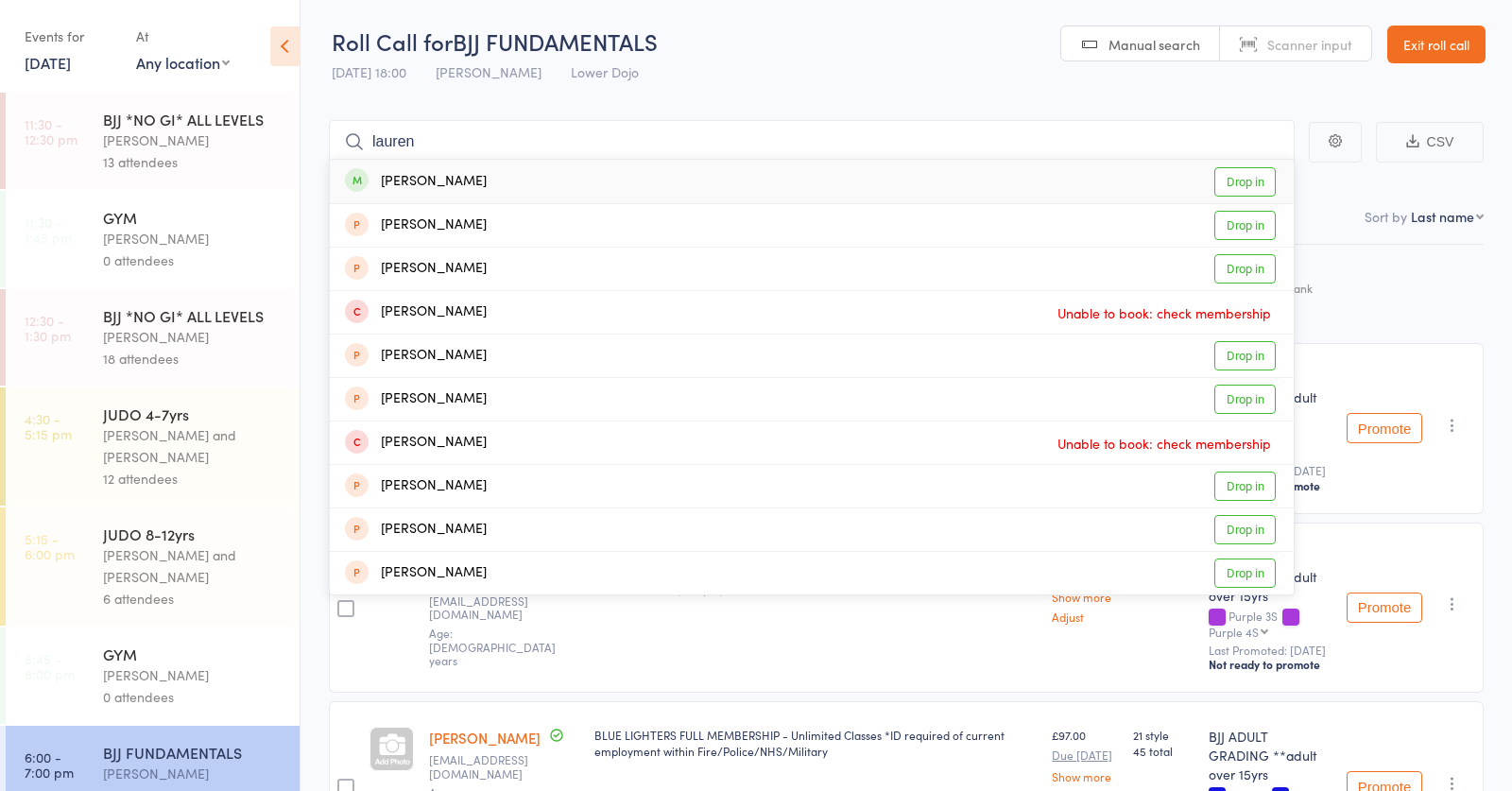 click on "Lauren Semple Drop in" at bounding box center (812, 181) 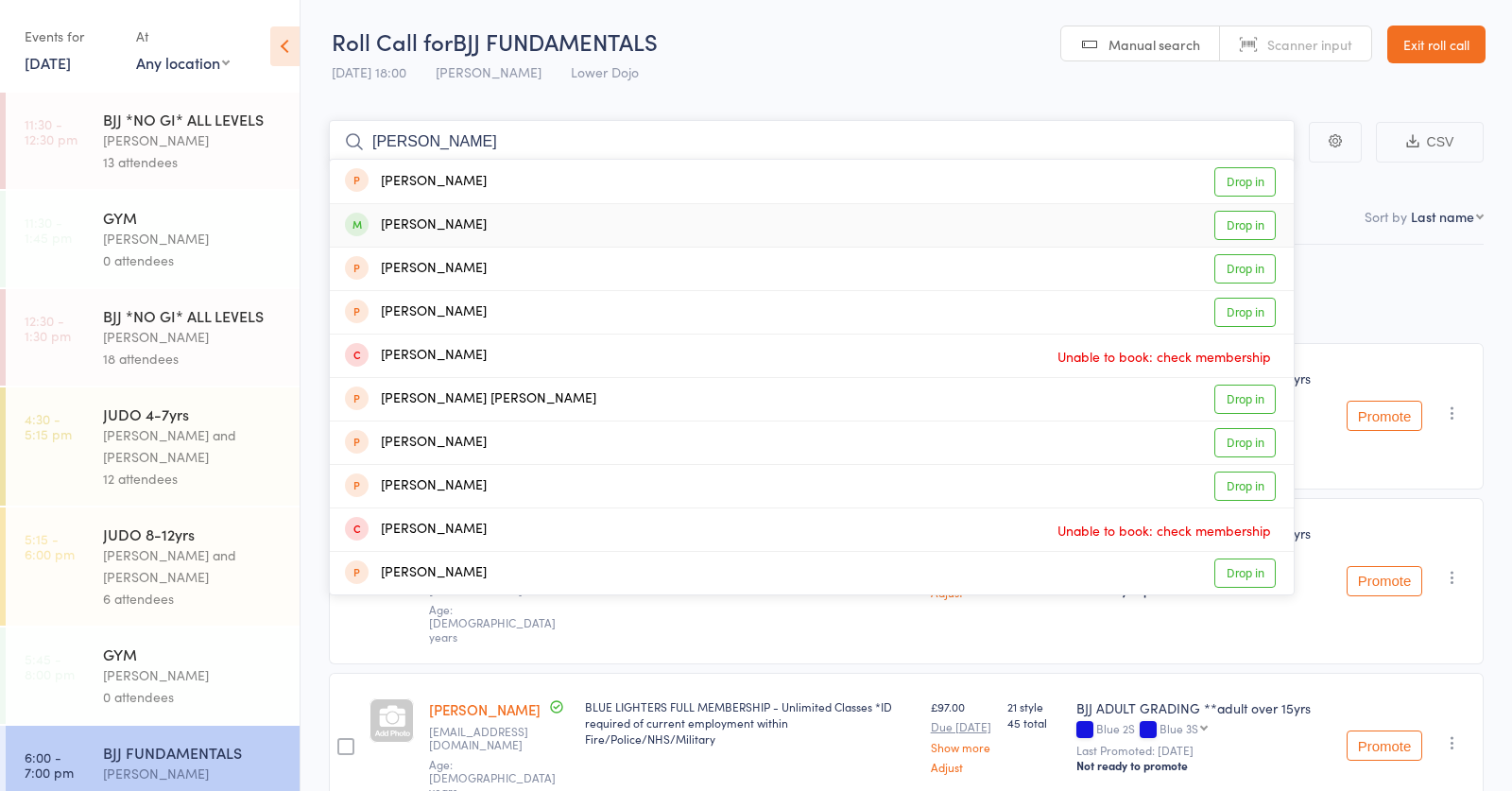 type on "wesley" 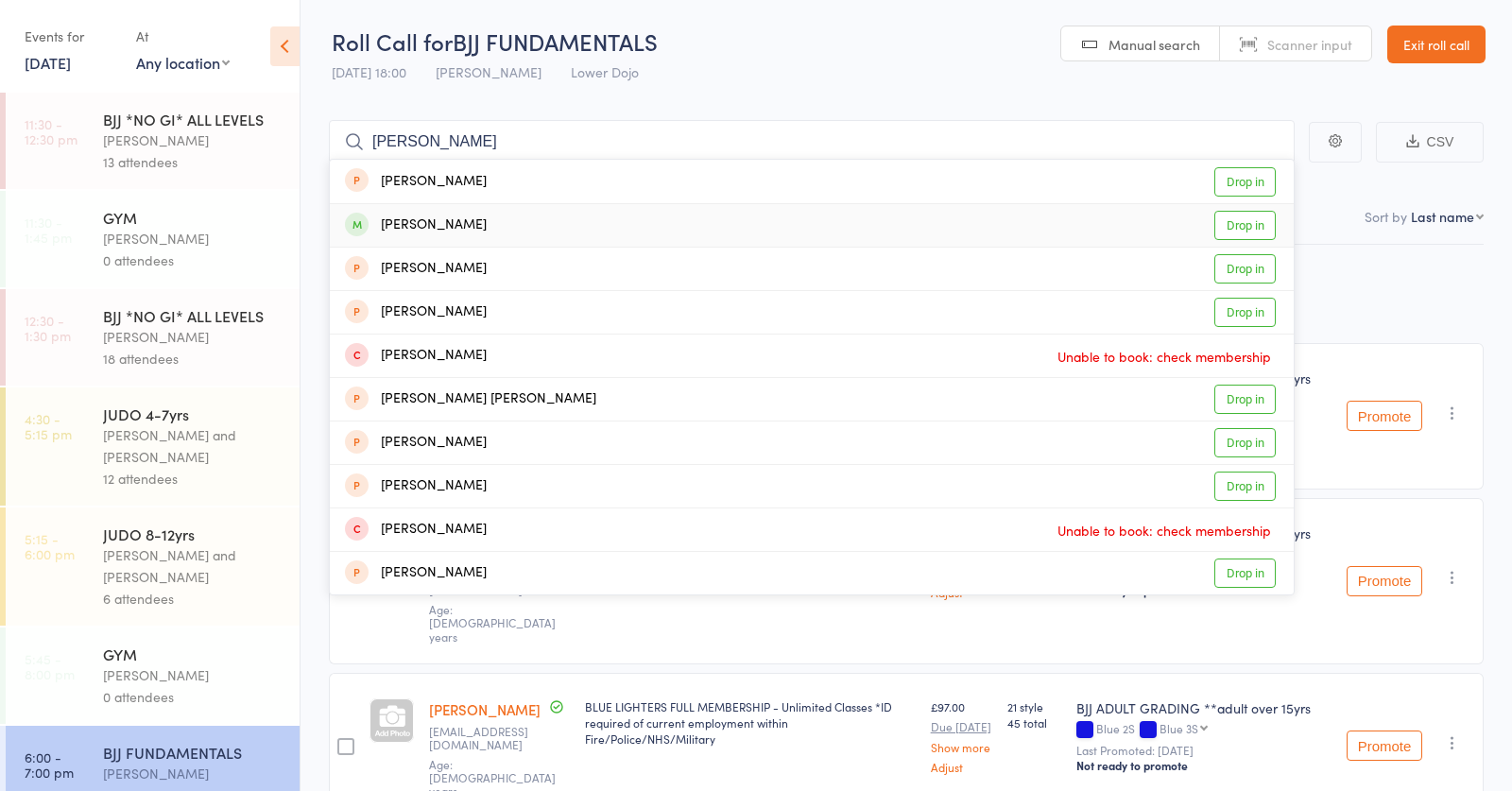 click on "Wesley Laverty" at bounding box center [416, 225] 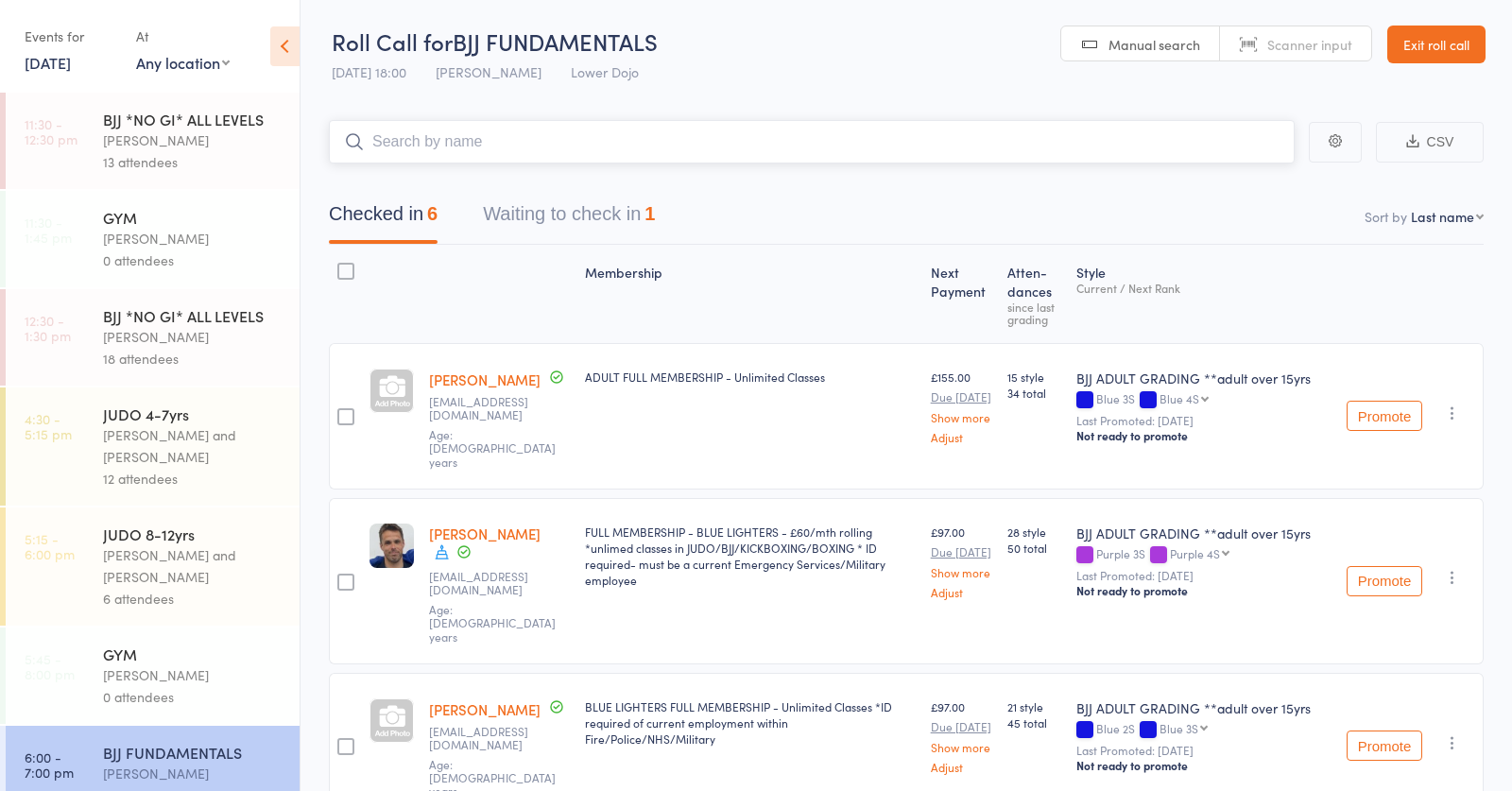 click at bounding box center [812, 142] 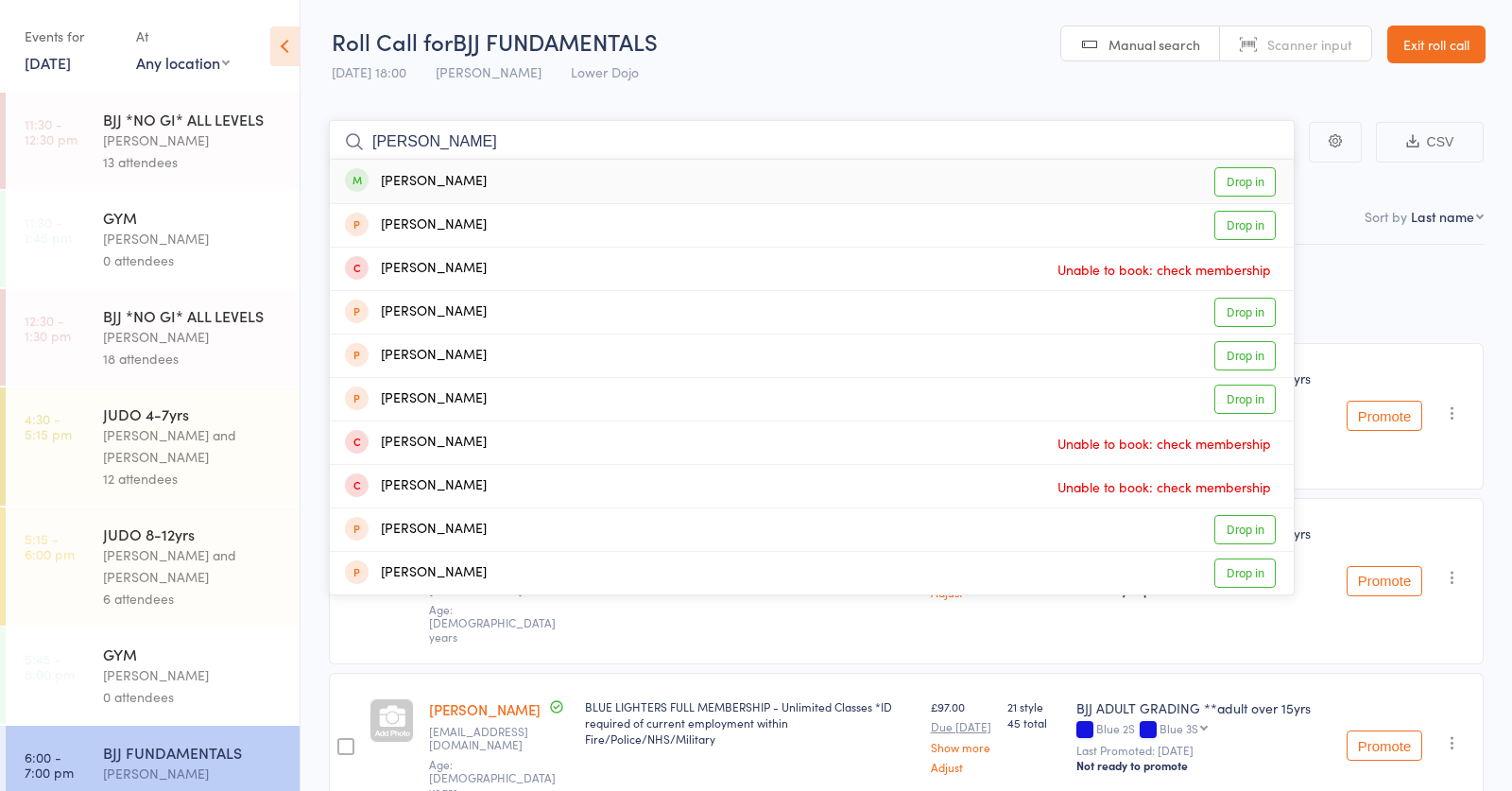 type on "alex mc" 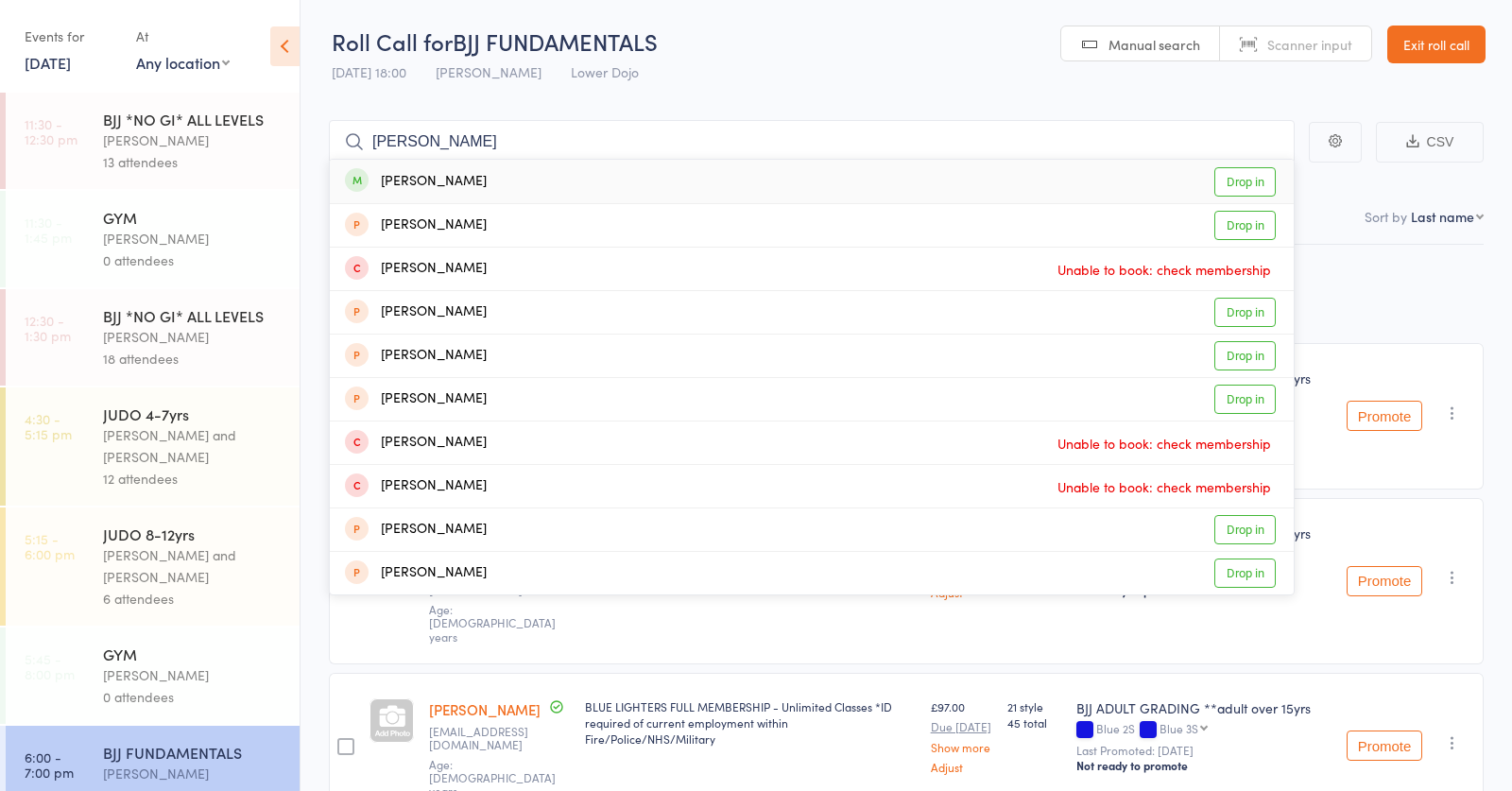 click on "Alex McHugh Drop in" at bounding box center [812, 181] 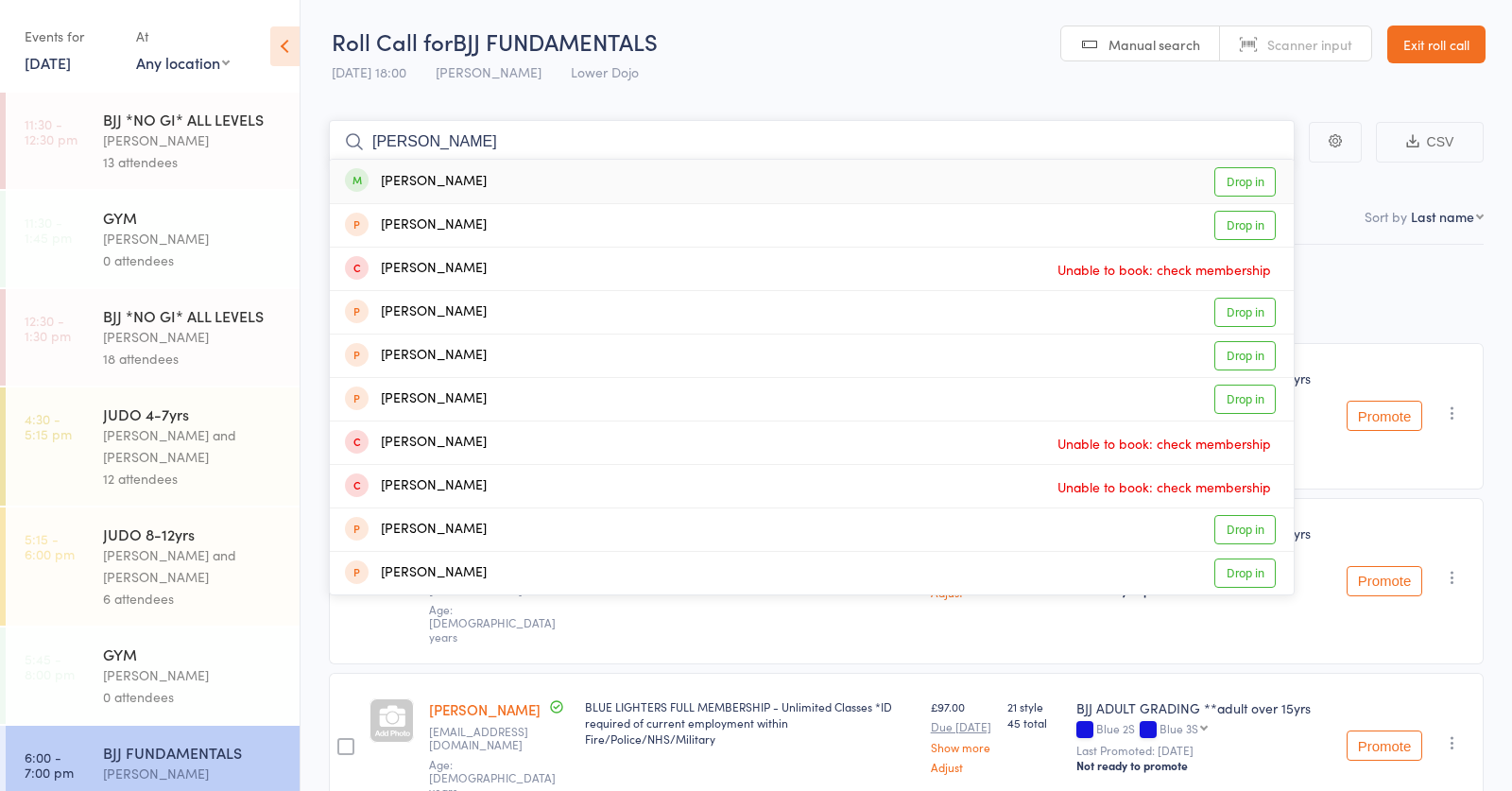 type 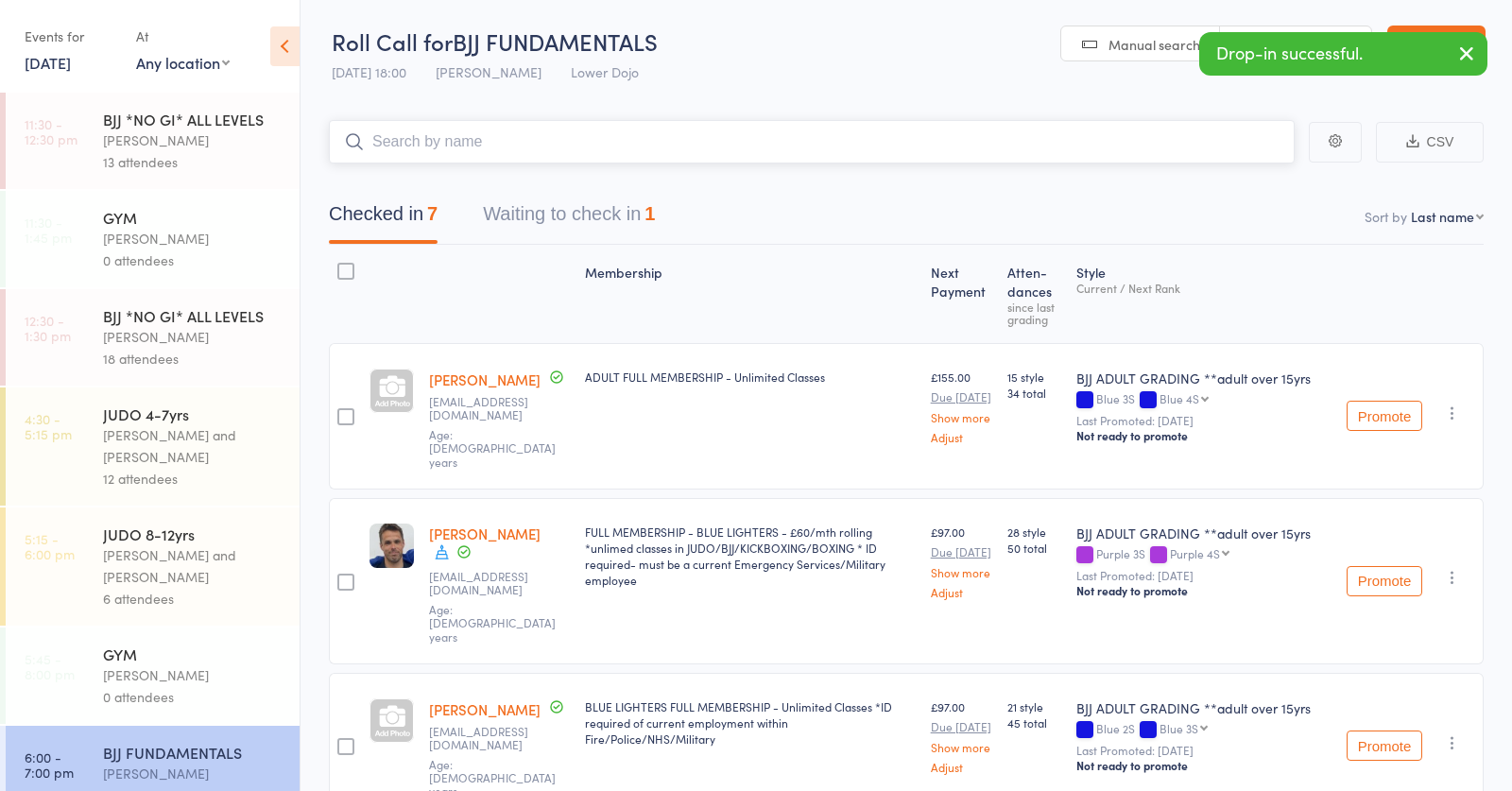 scroll, scrollTop: 0, scrollLeft: 0, axis: both 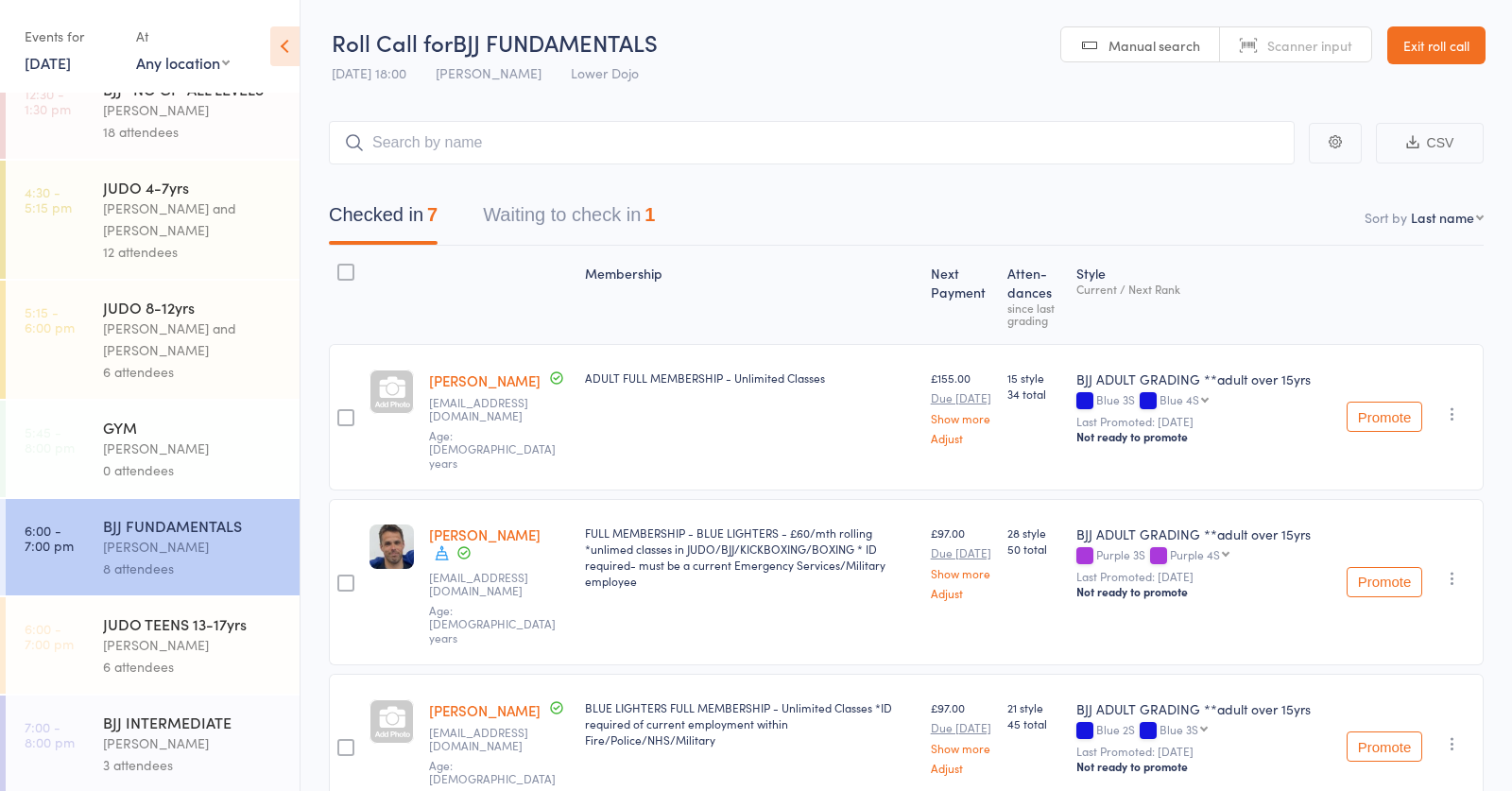 click on "[PERSON_NAME]" at bounding box center (193, 645) 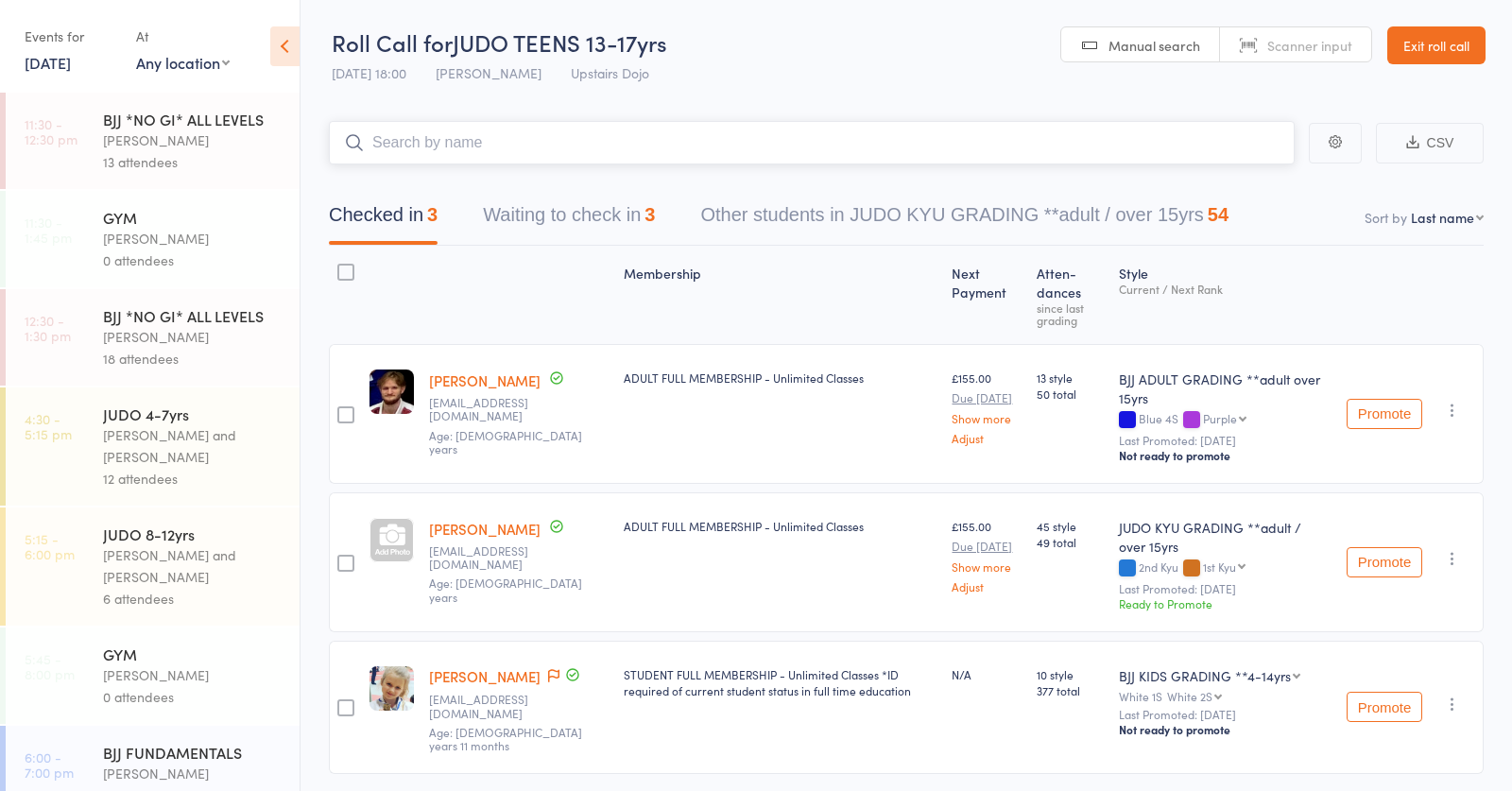 click on "Waiting to check in  3" at bounding box center (569, 219) 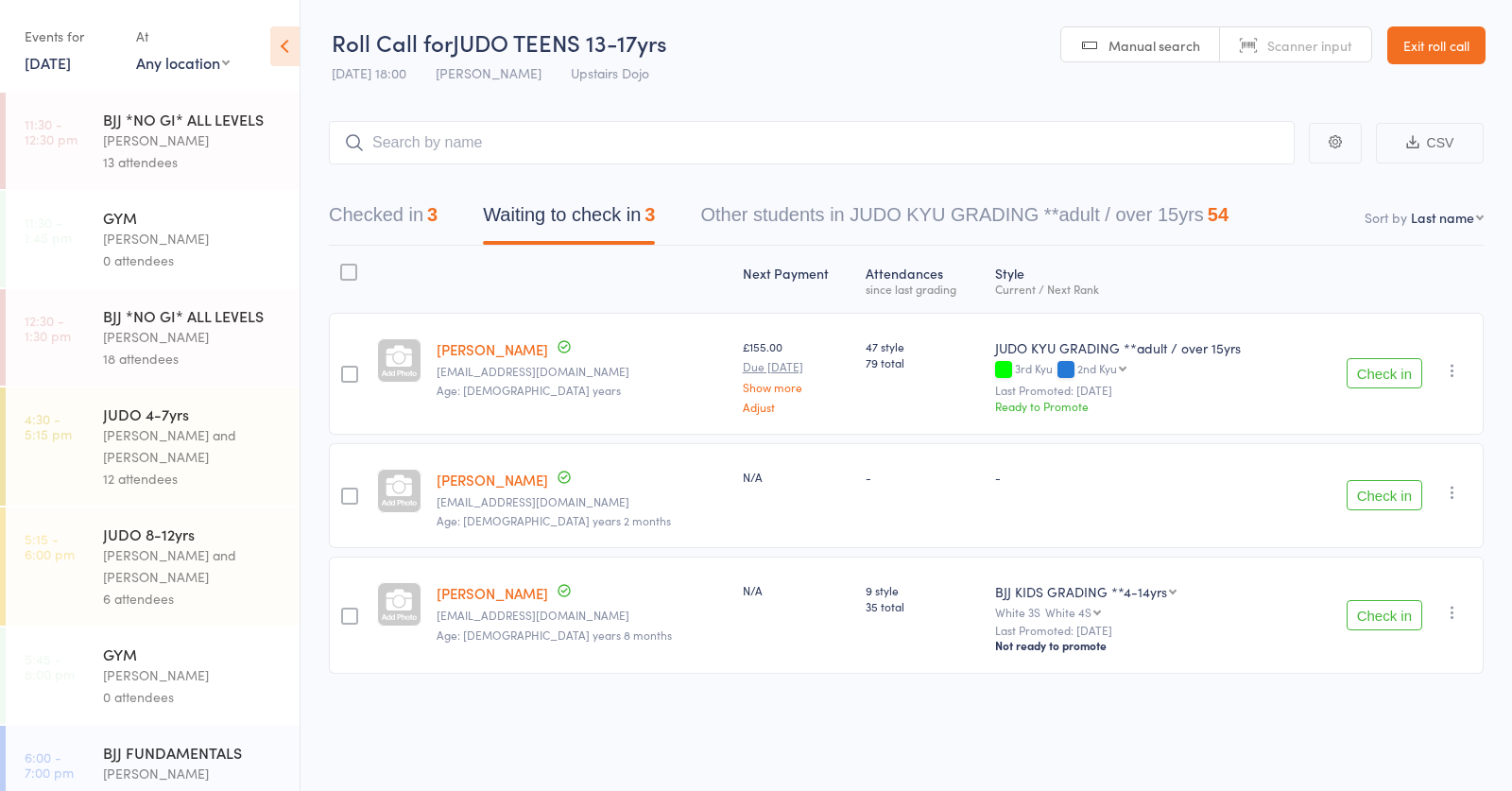 click on "Check in" at bounding box center (1384, 495) 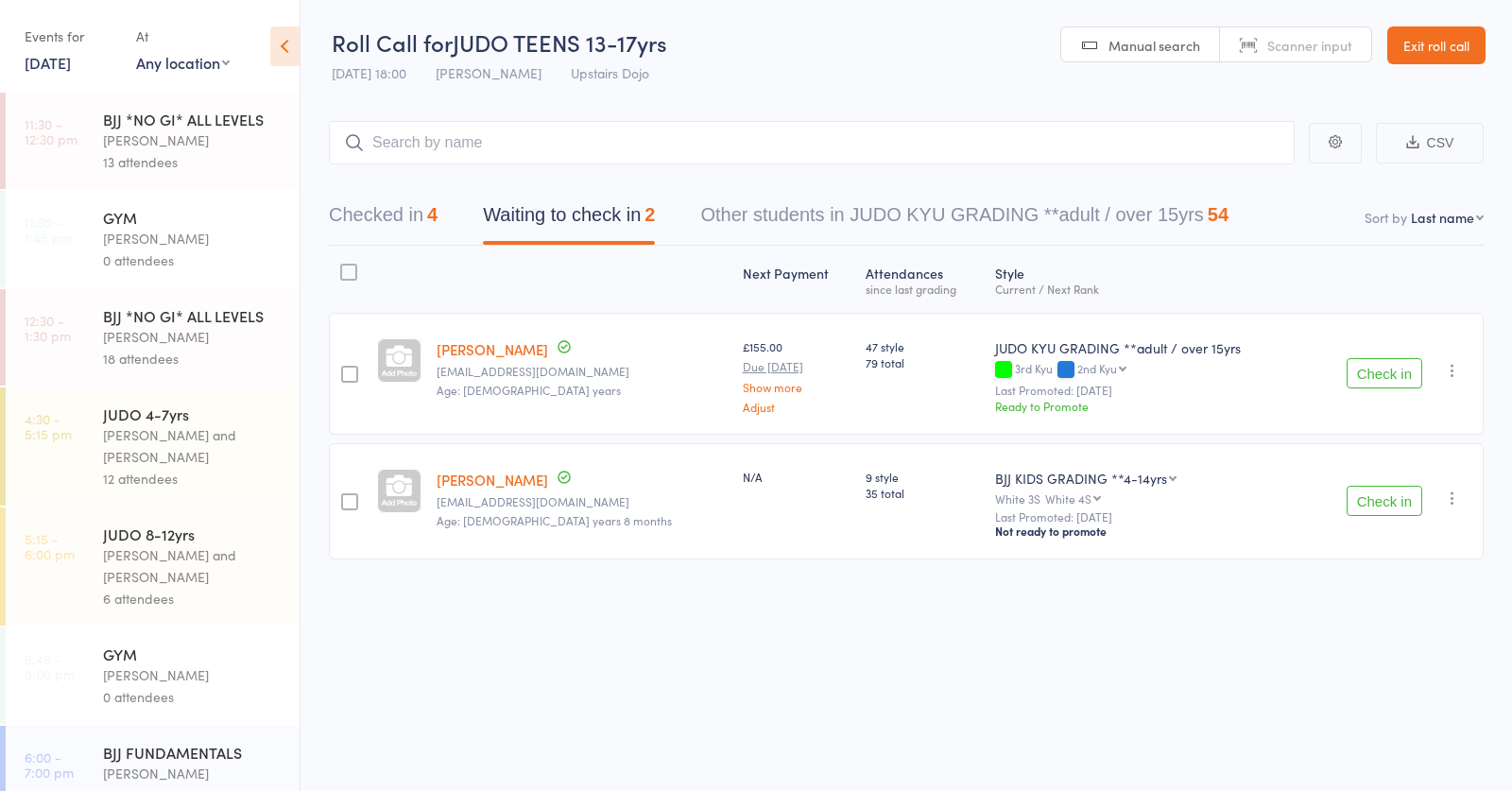 scroll, scrollTop: 8, scrollLeft: 0, axis: vertical 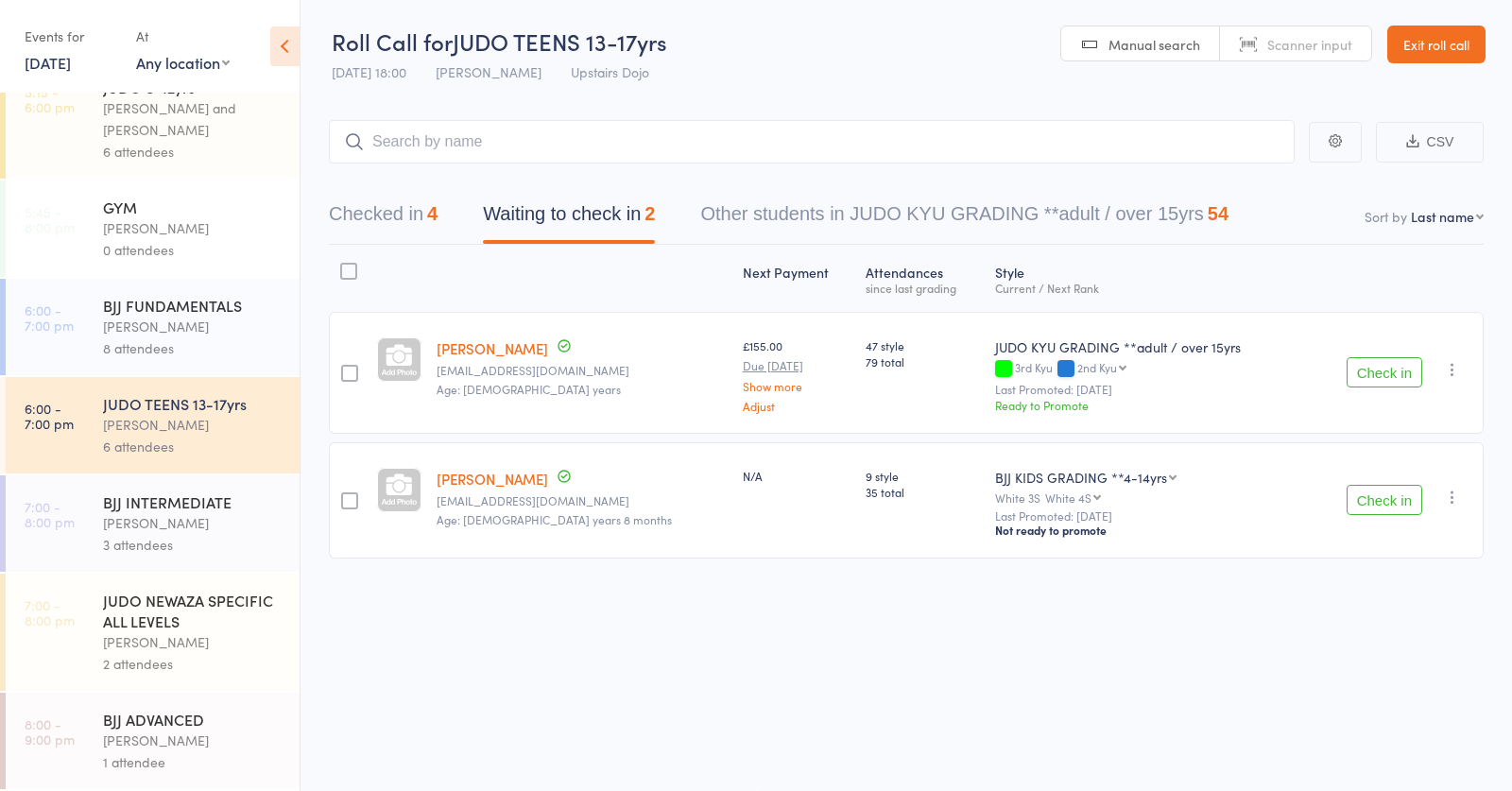 click on "JUDO NEWAZA SPECIFIC ALL LEVELS" at bounding box center (193, 610) 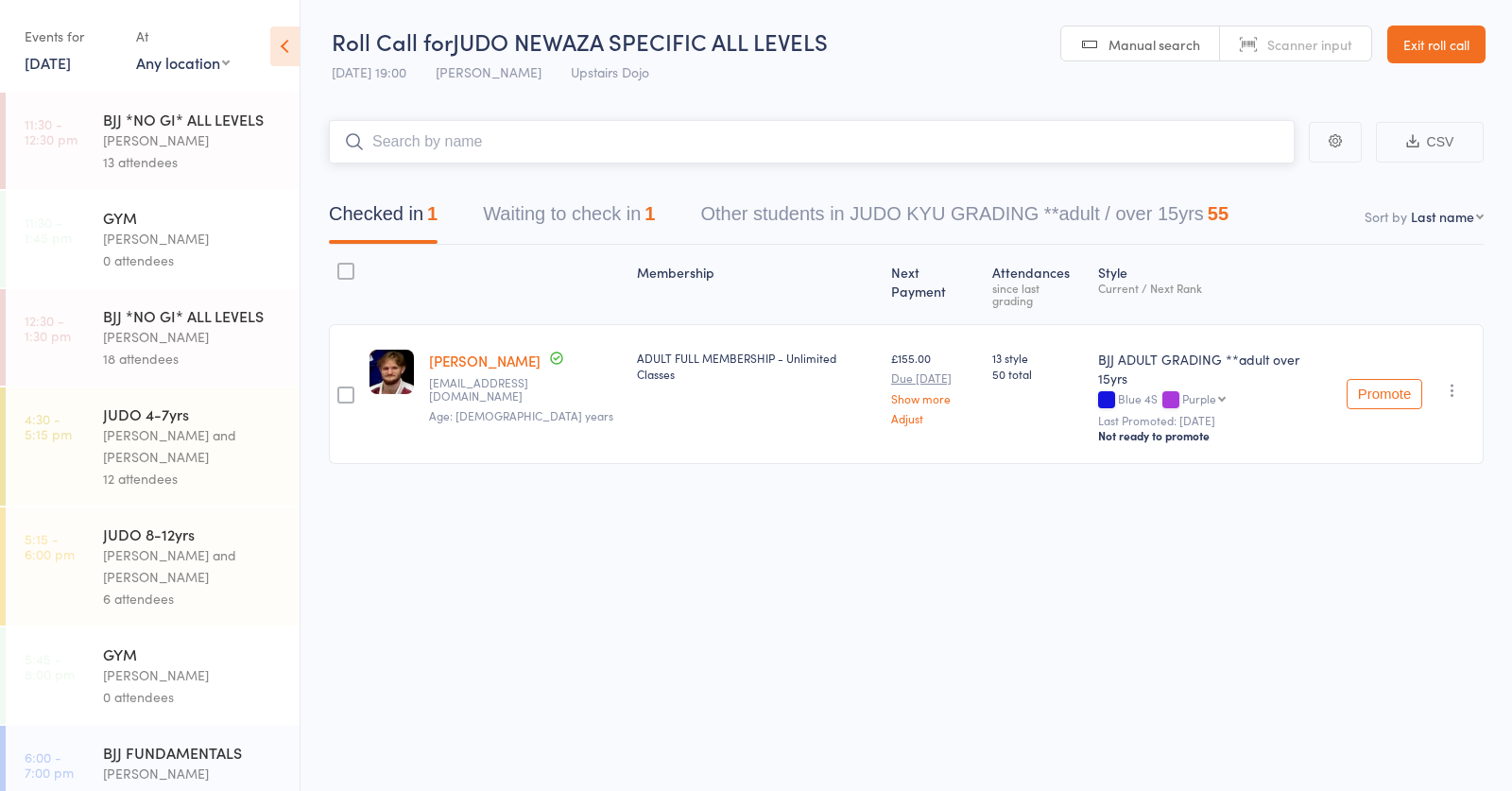 click on "Waiting to check in  1" at bounding box center (569, 218) 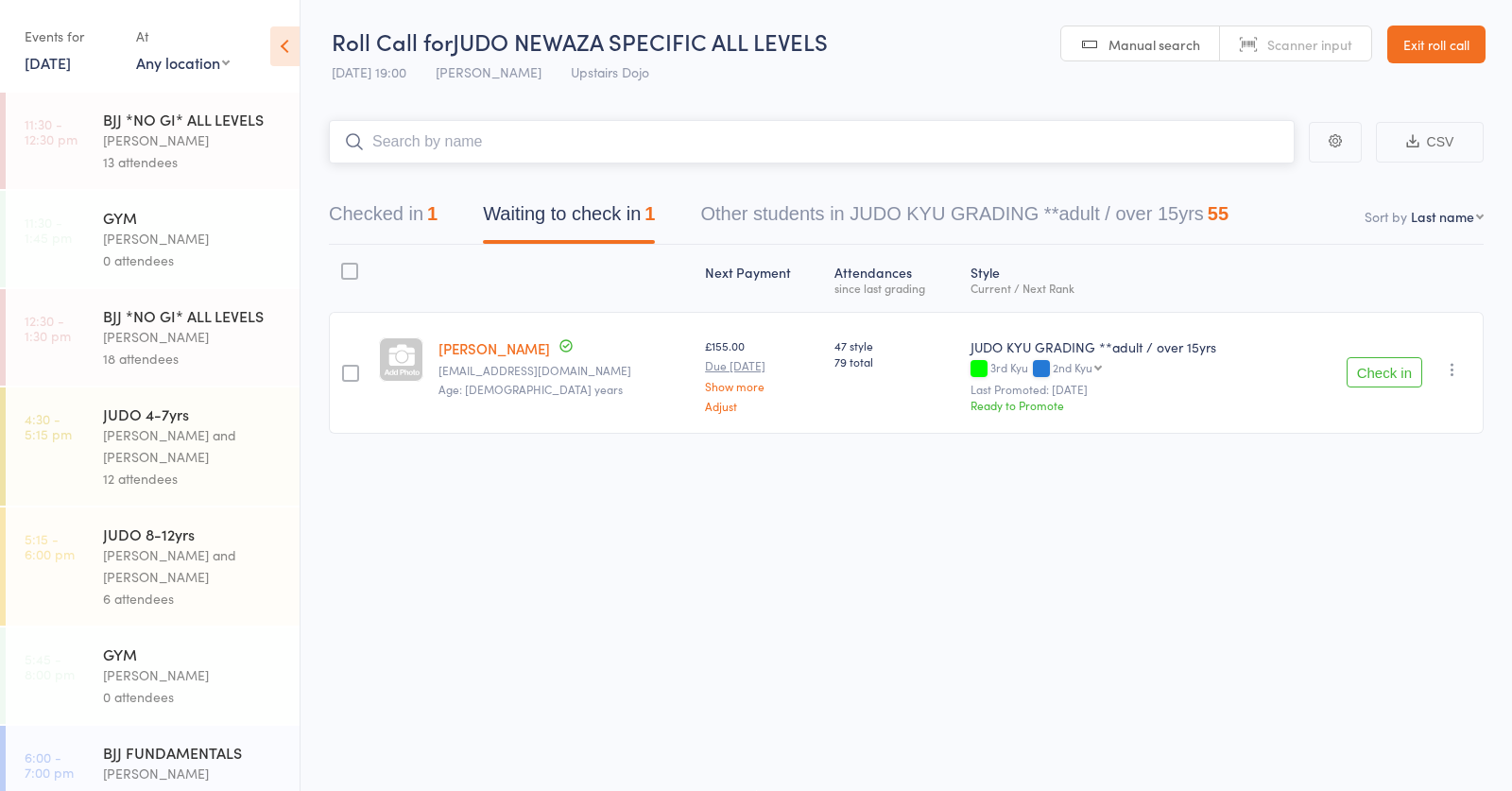 click at bounding box center [812, 142] 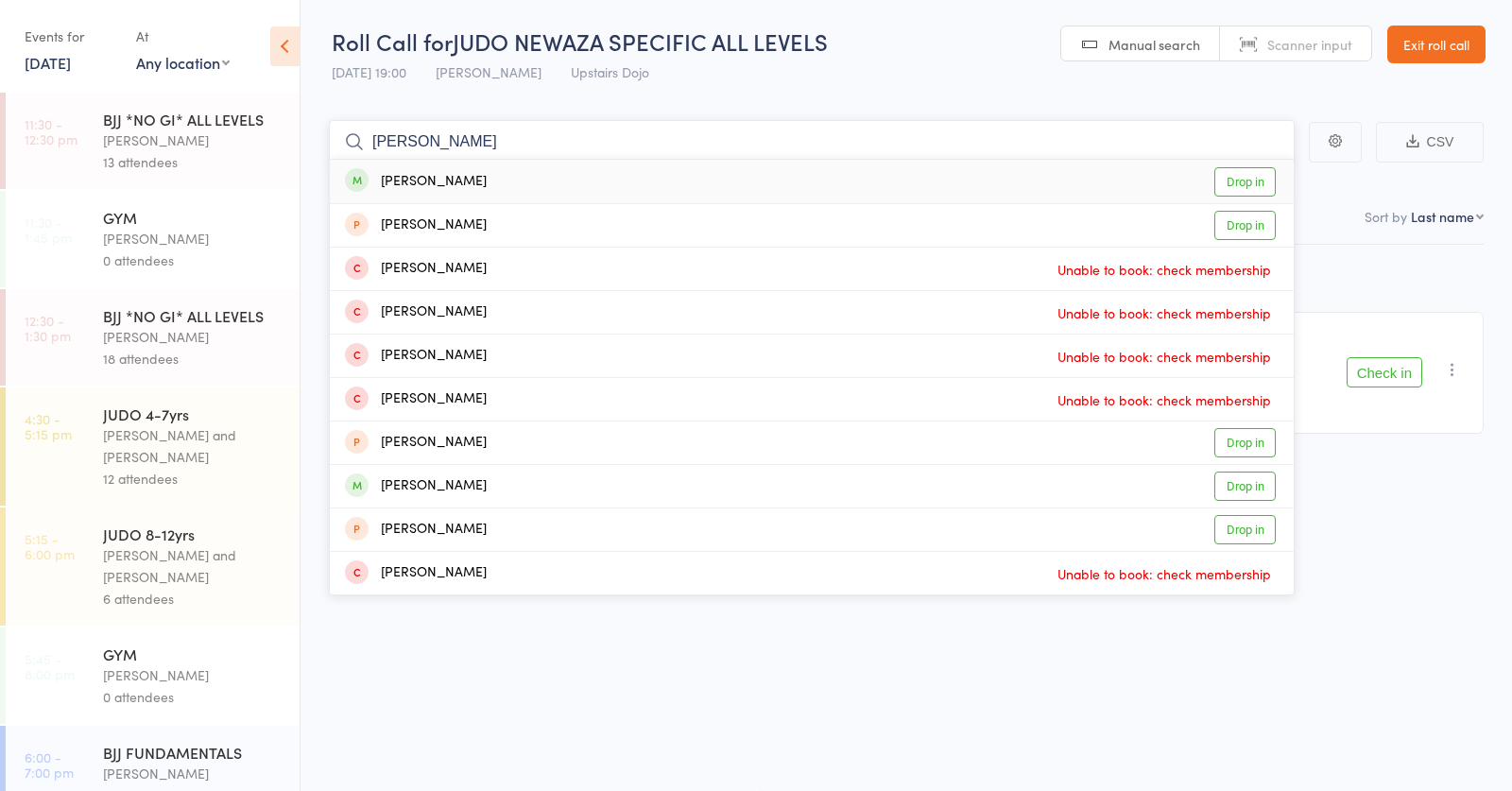 type on "tom goldsack" 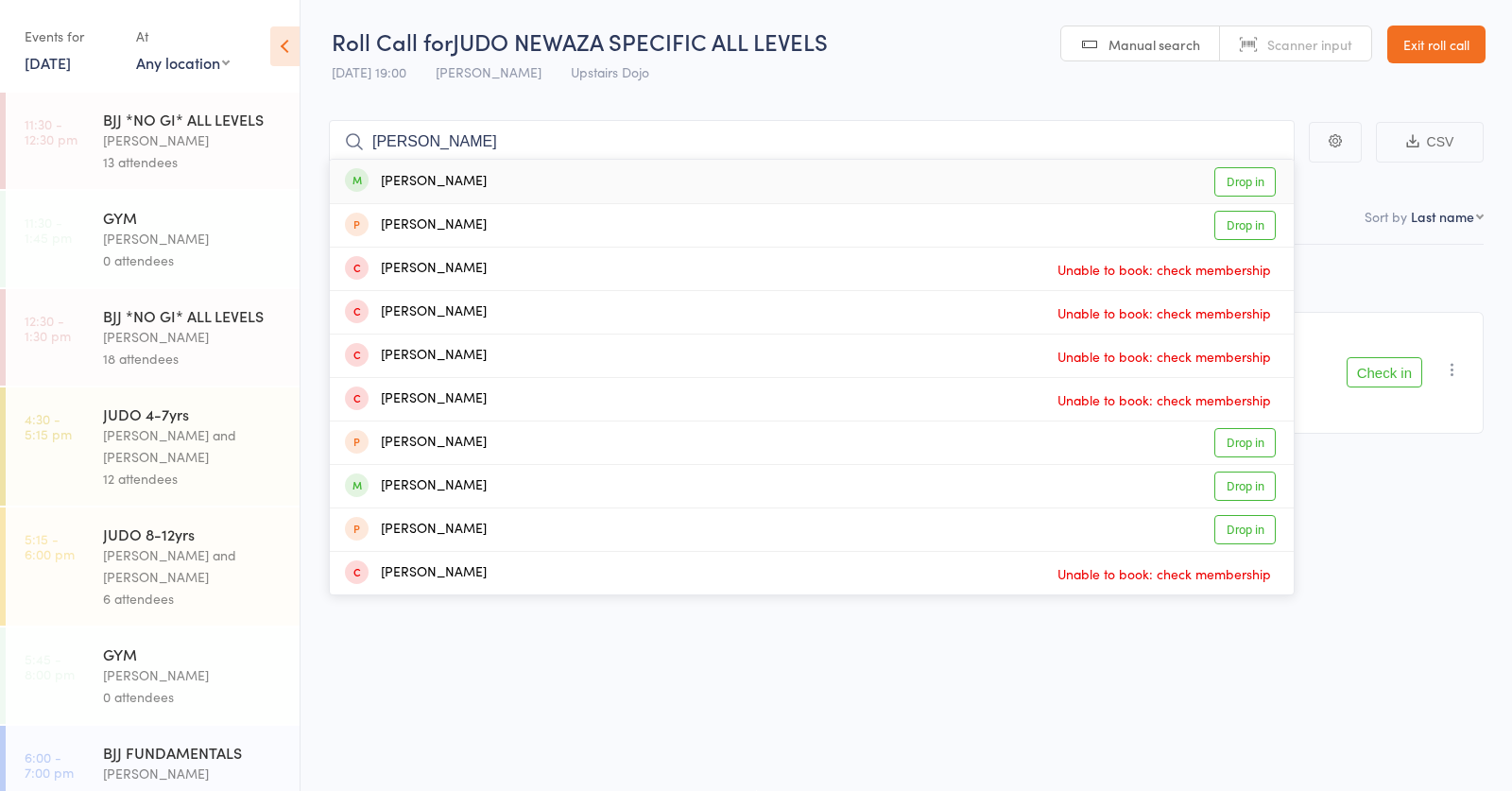click on "Tom Goldsack" at bounding box center (416, 181) 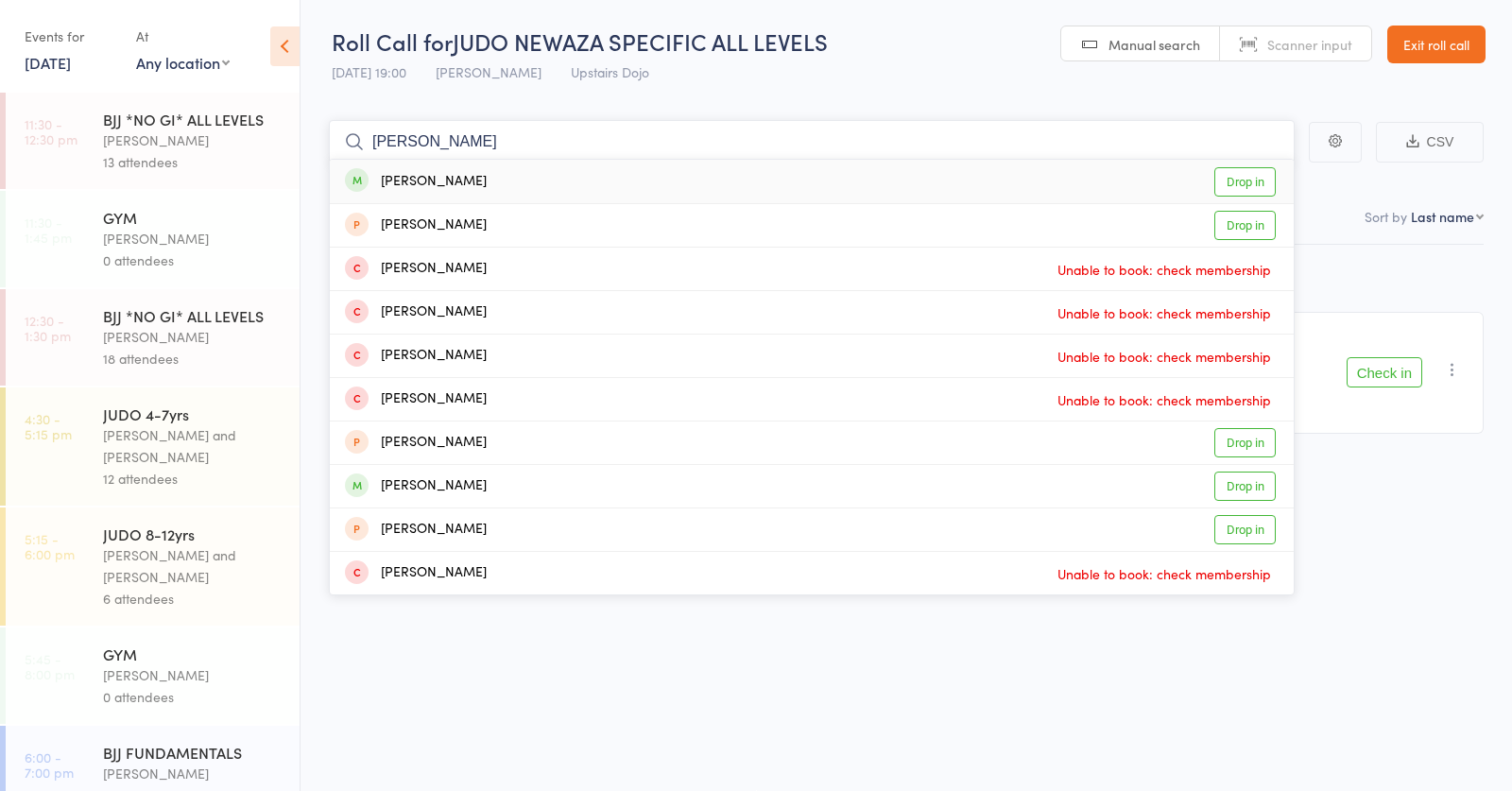 type 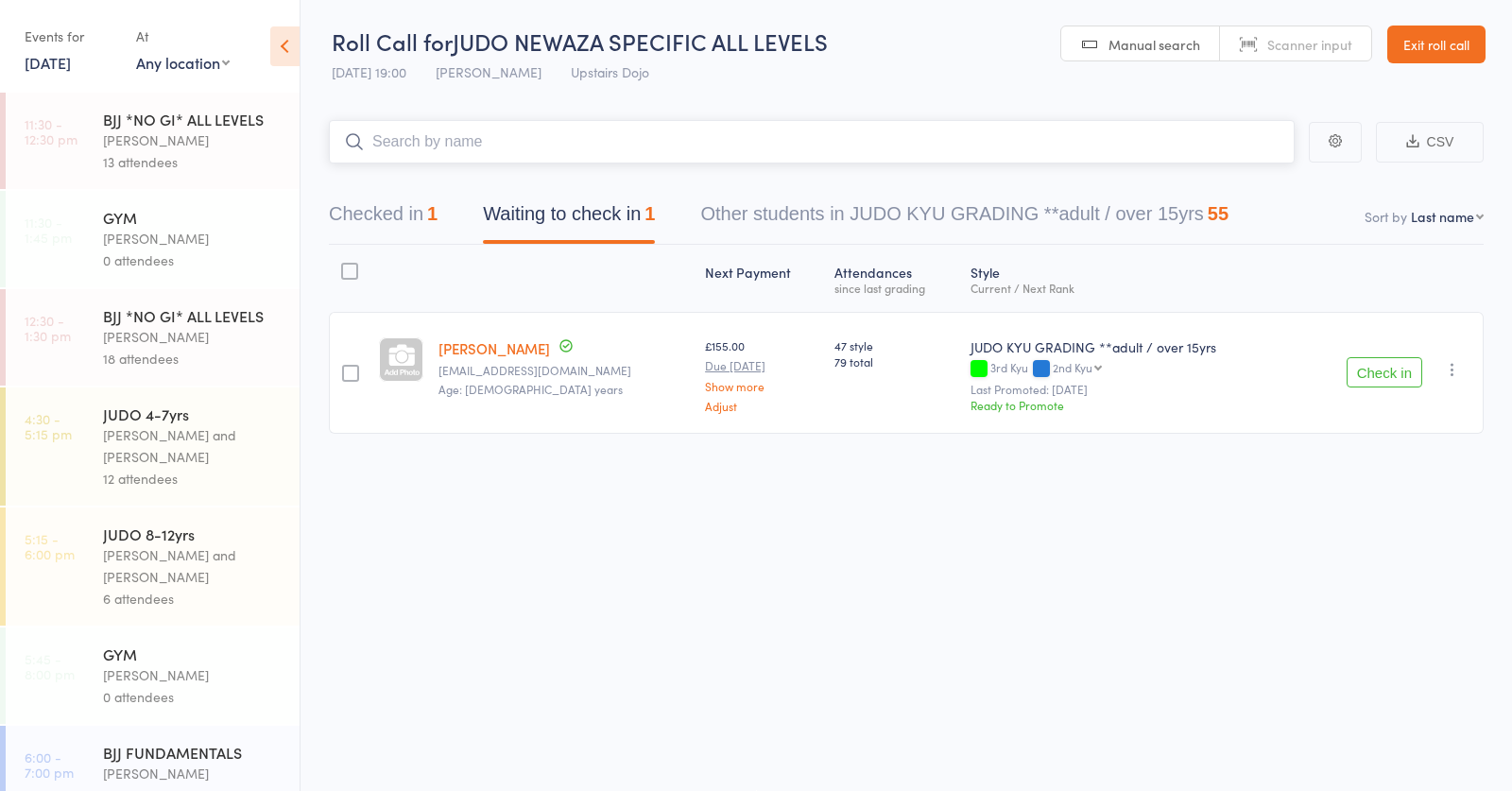 scroll, scrollTop: 1, scrollLeft: 0, axis: vertical 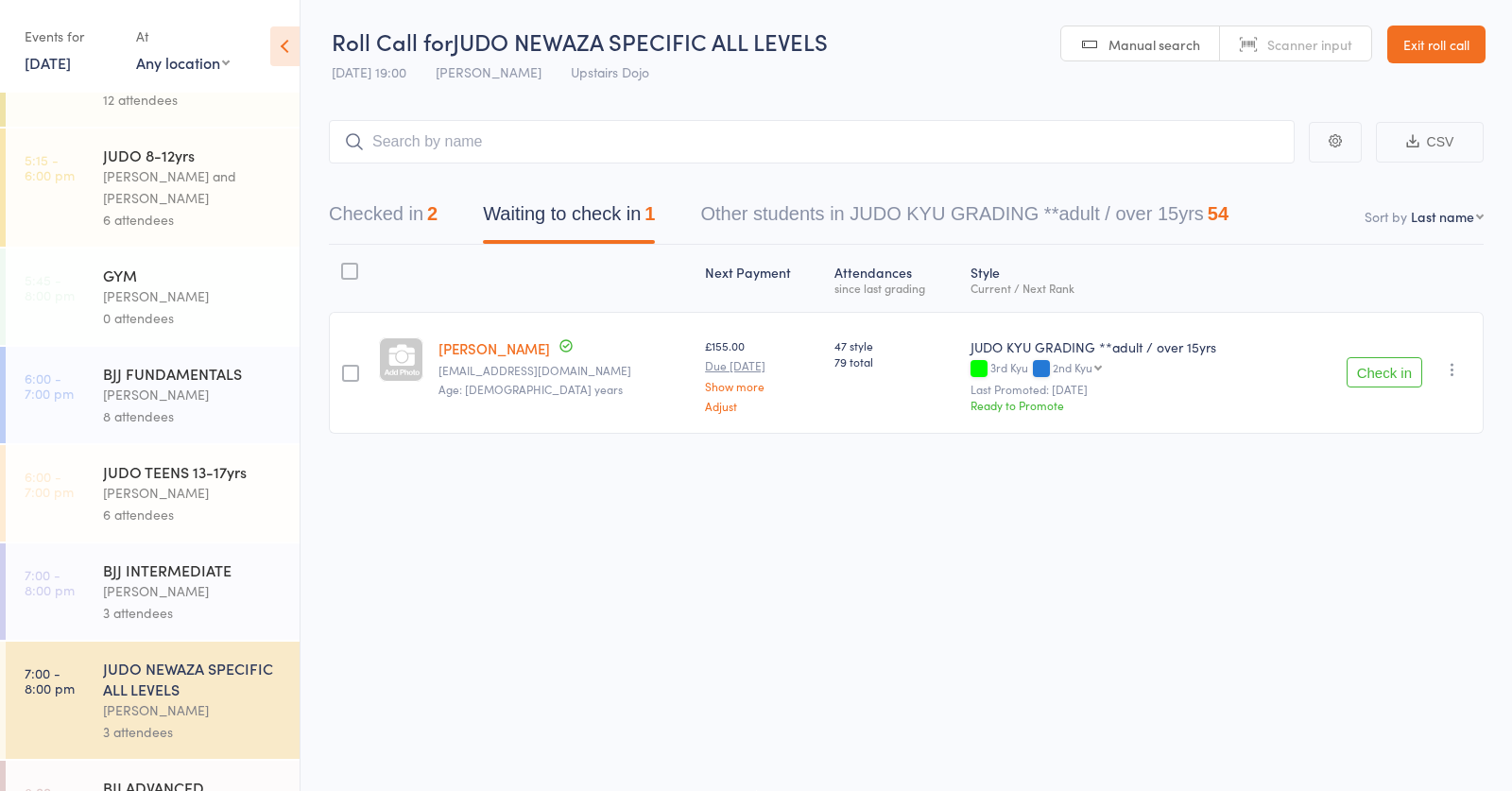 click on "6:00 - 7:00 pm BJJ FUNDAMENTALS Thomas Buckmaster 8 attendees" at bounding box center [152, 395] 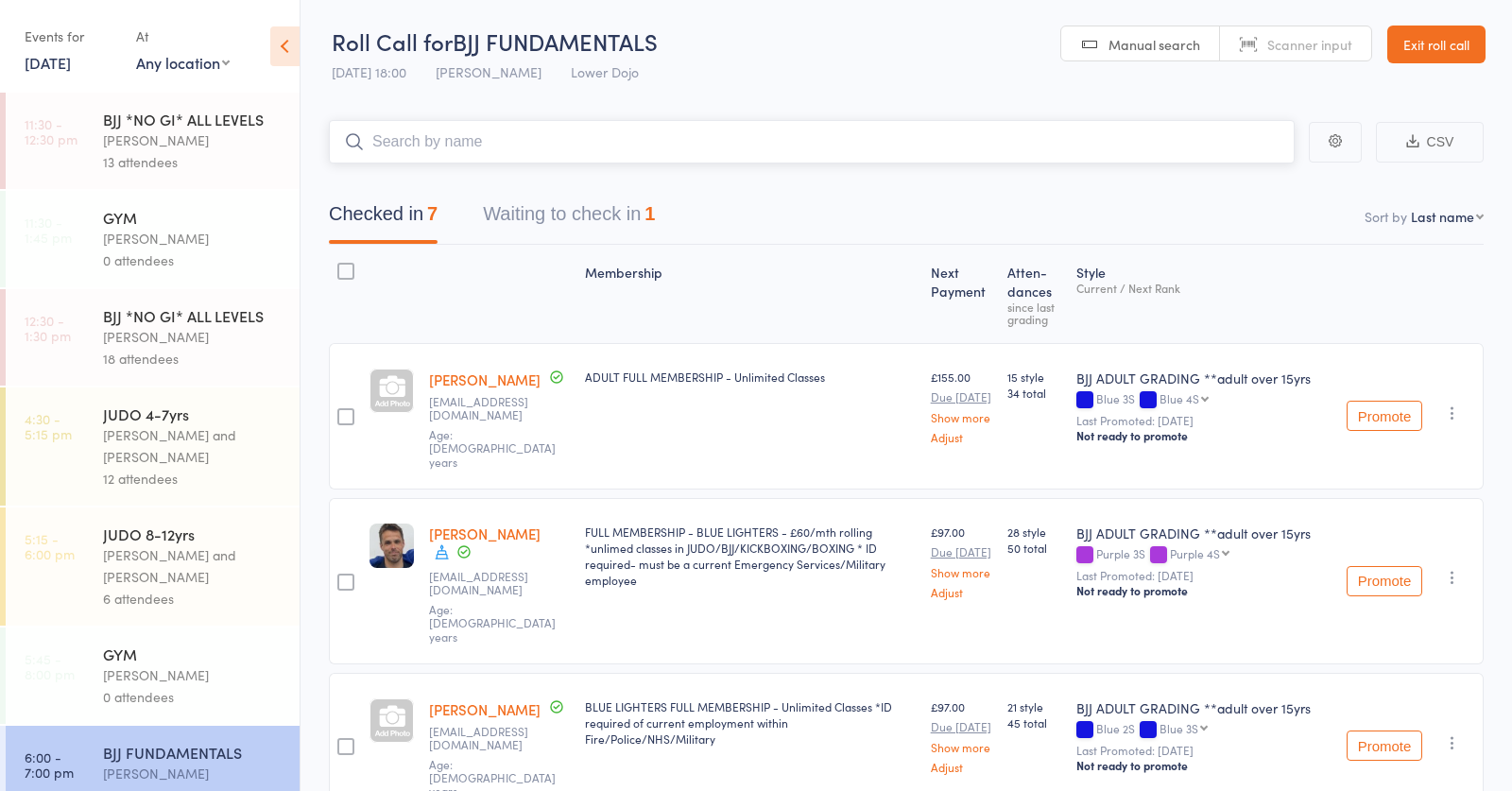 click on "Waiting to check in  1" at bounding box center [569, 218] 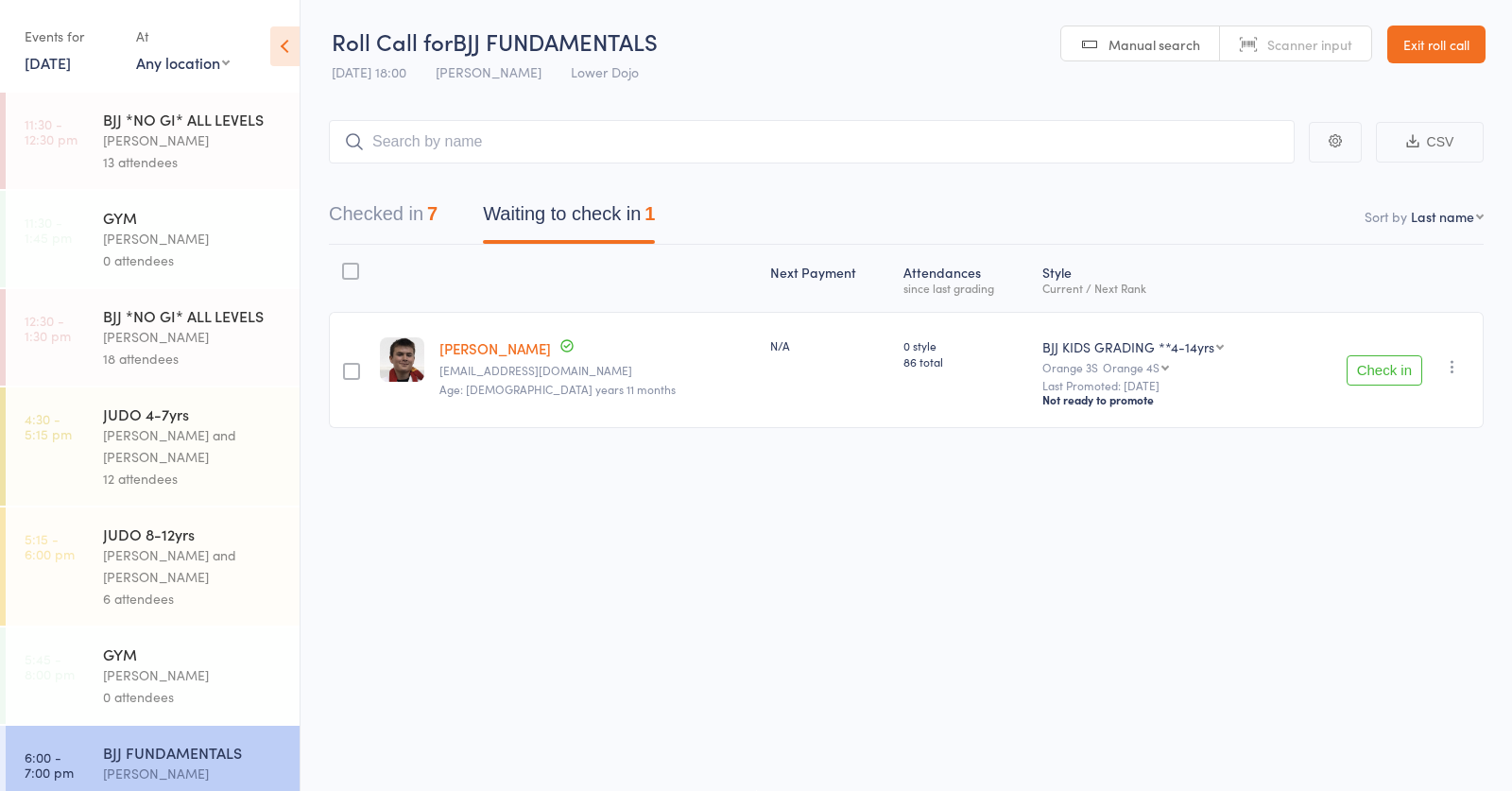 click on "Check in" at bounding box center [1384, 370] 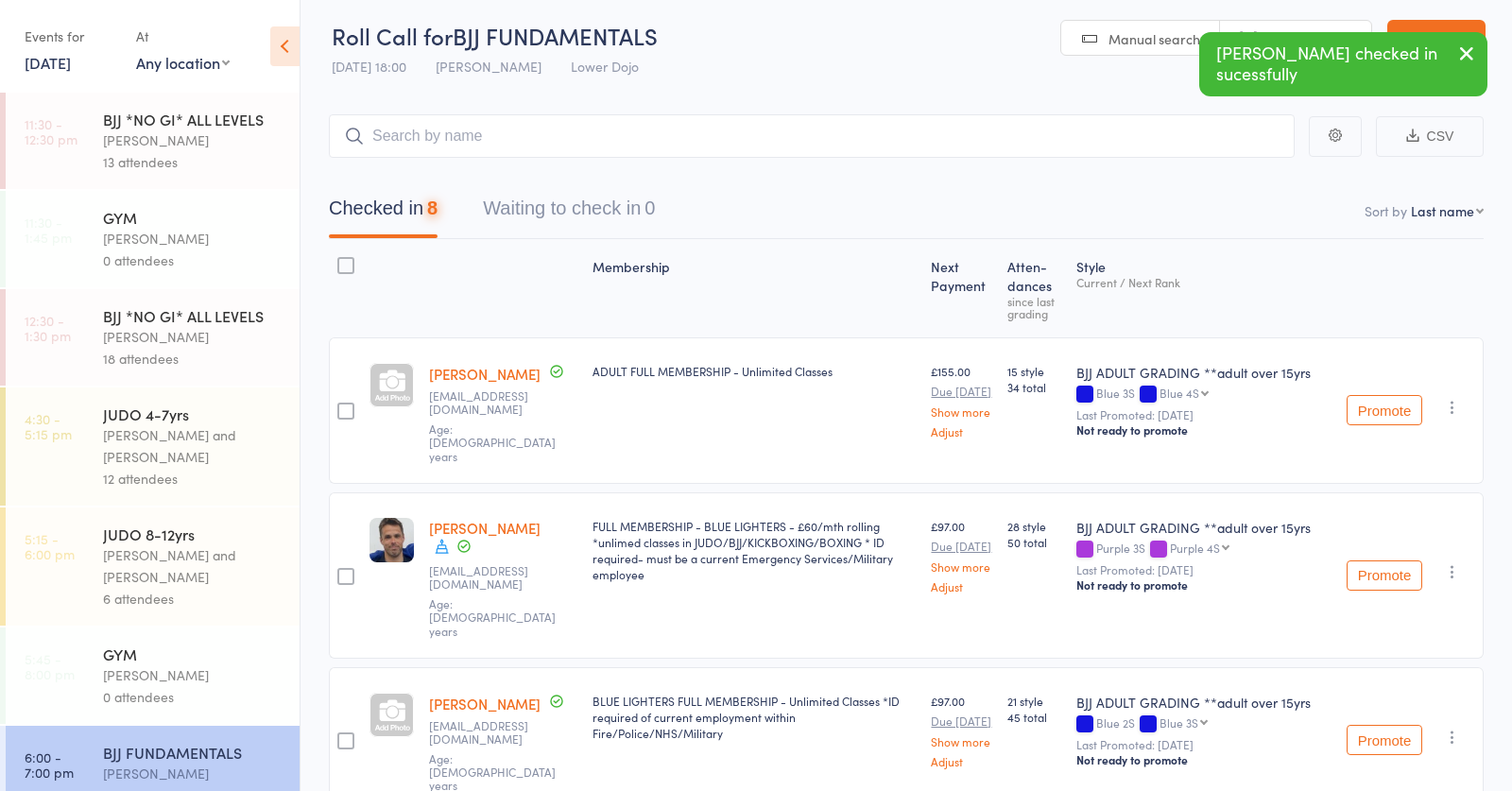scroll, scrollTop: 9, scrollLeft: 0, axis: vertical 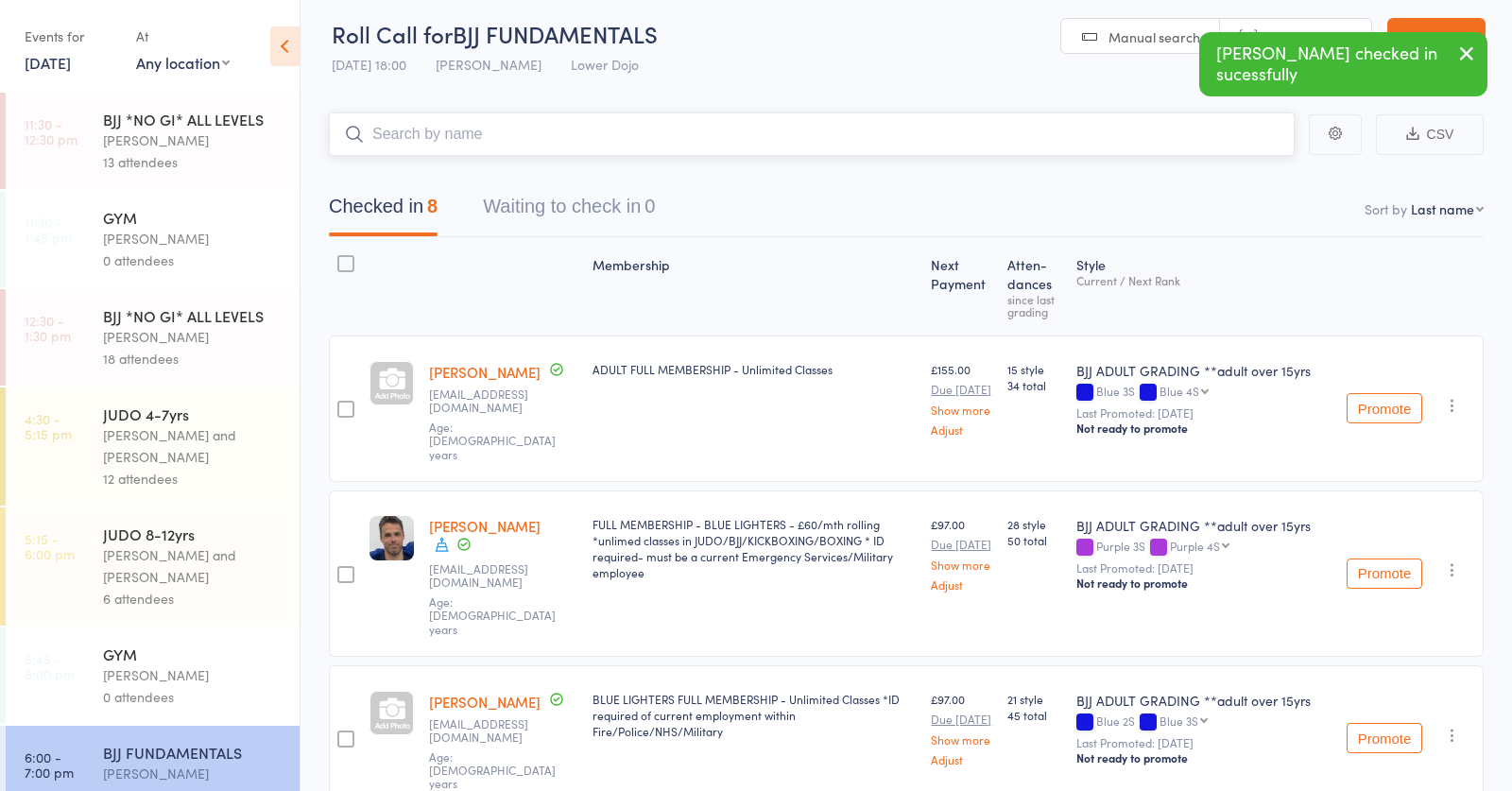 click at bounding box center (812, 134) 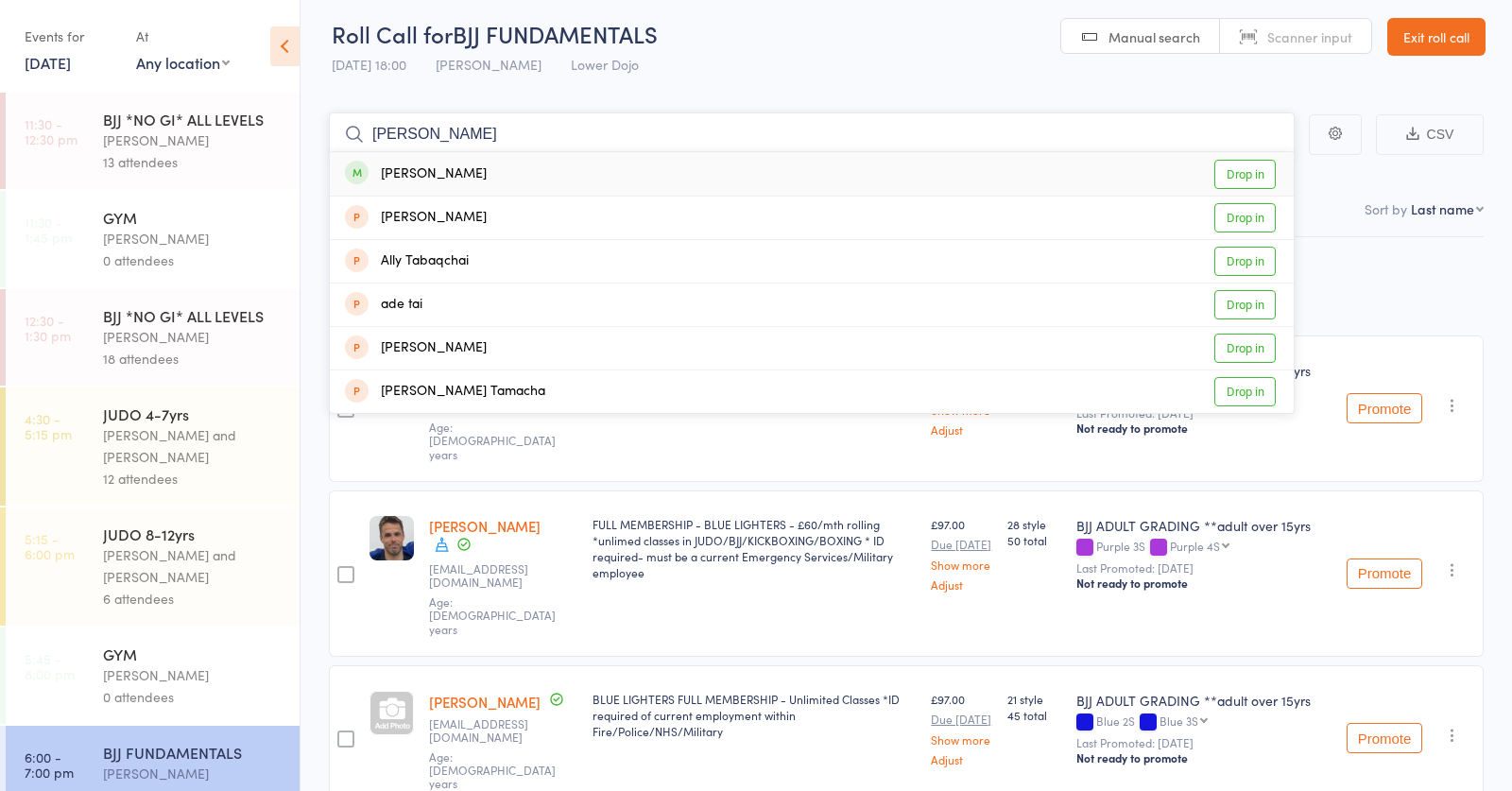 type on "tabs" 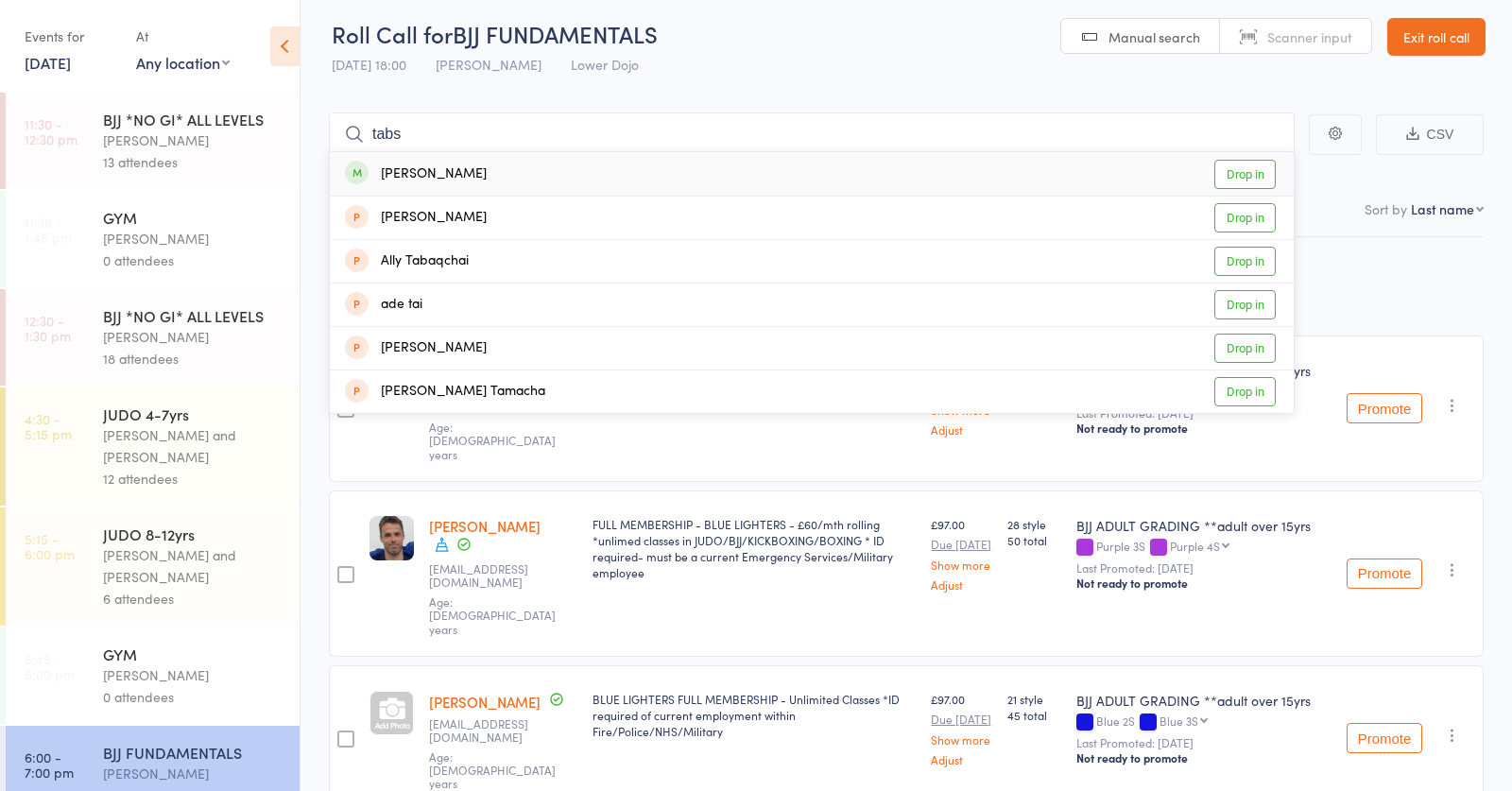 drag, startPoint x: 738, startPoint y: 143, endPoint x: 750, endPoint y: 176, distance: 35.1141 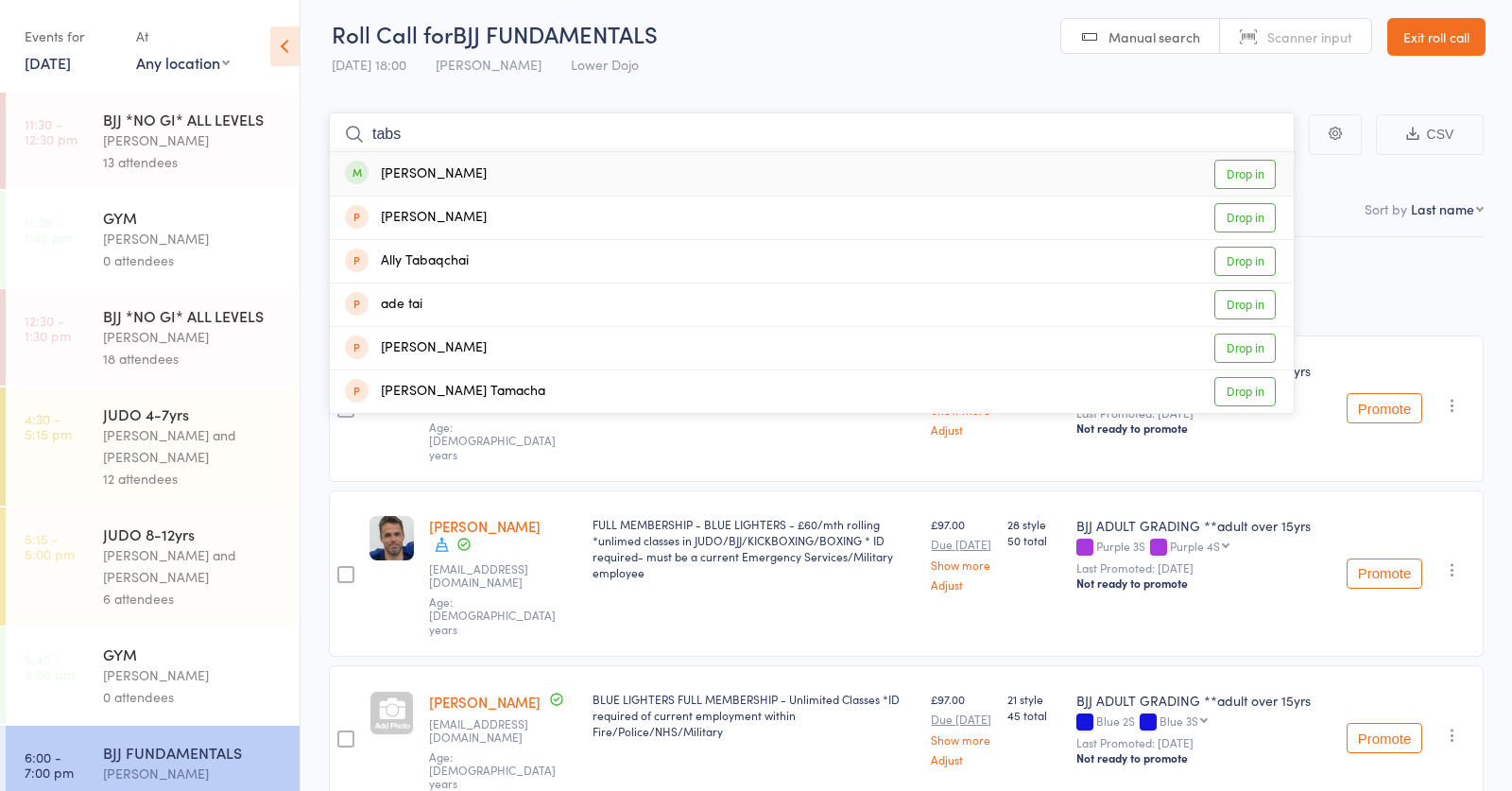 type 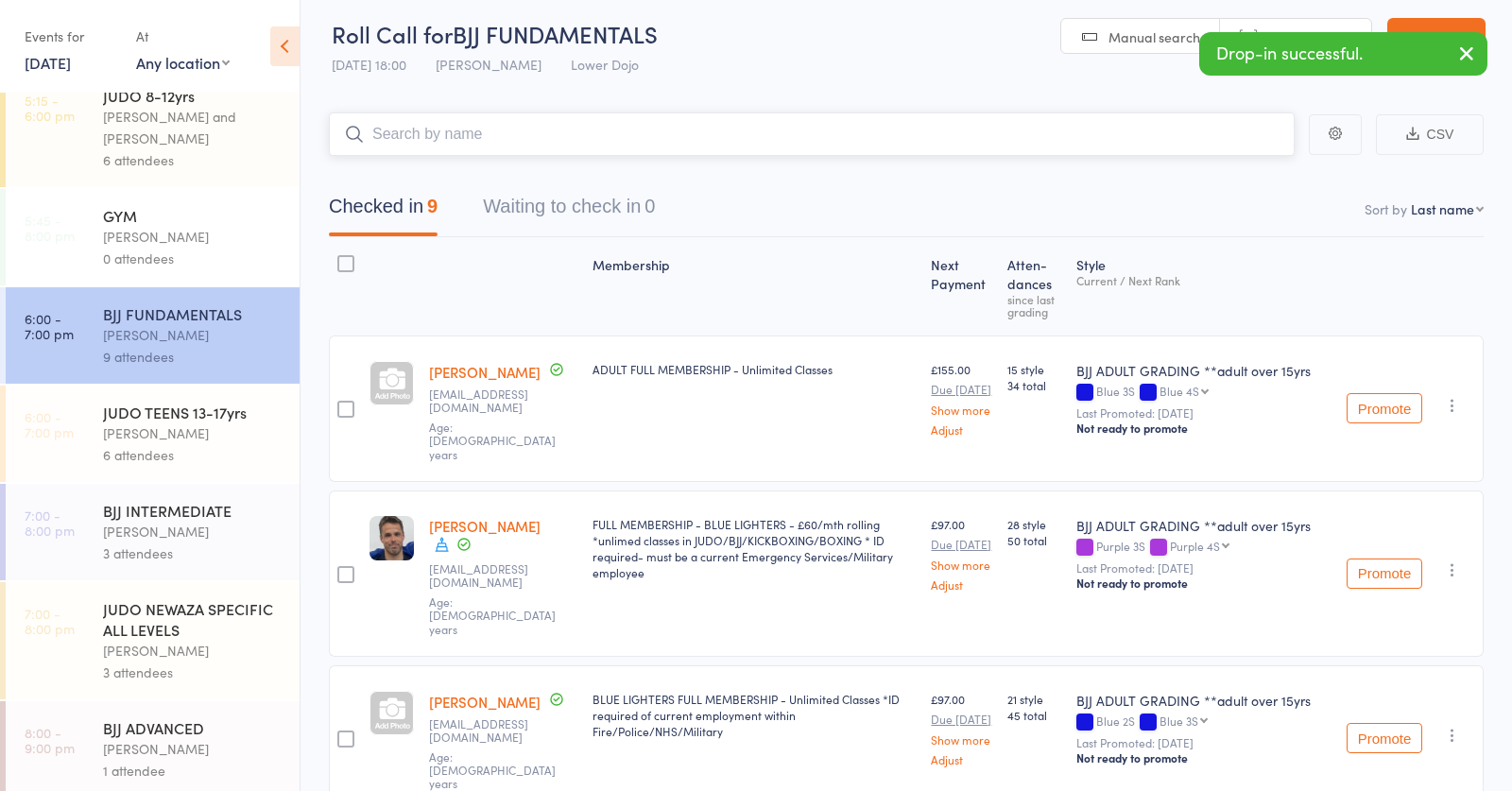 scroll, scrollTop: 441, scrollLeft: 0, axis: vertical 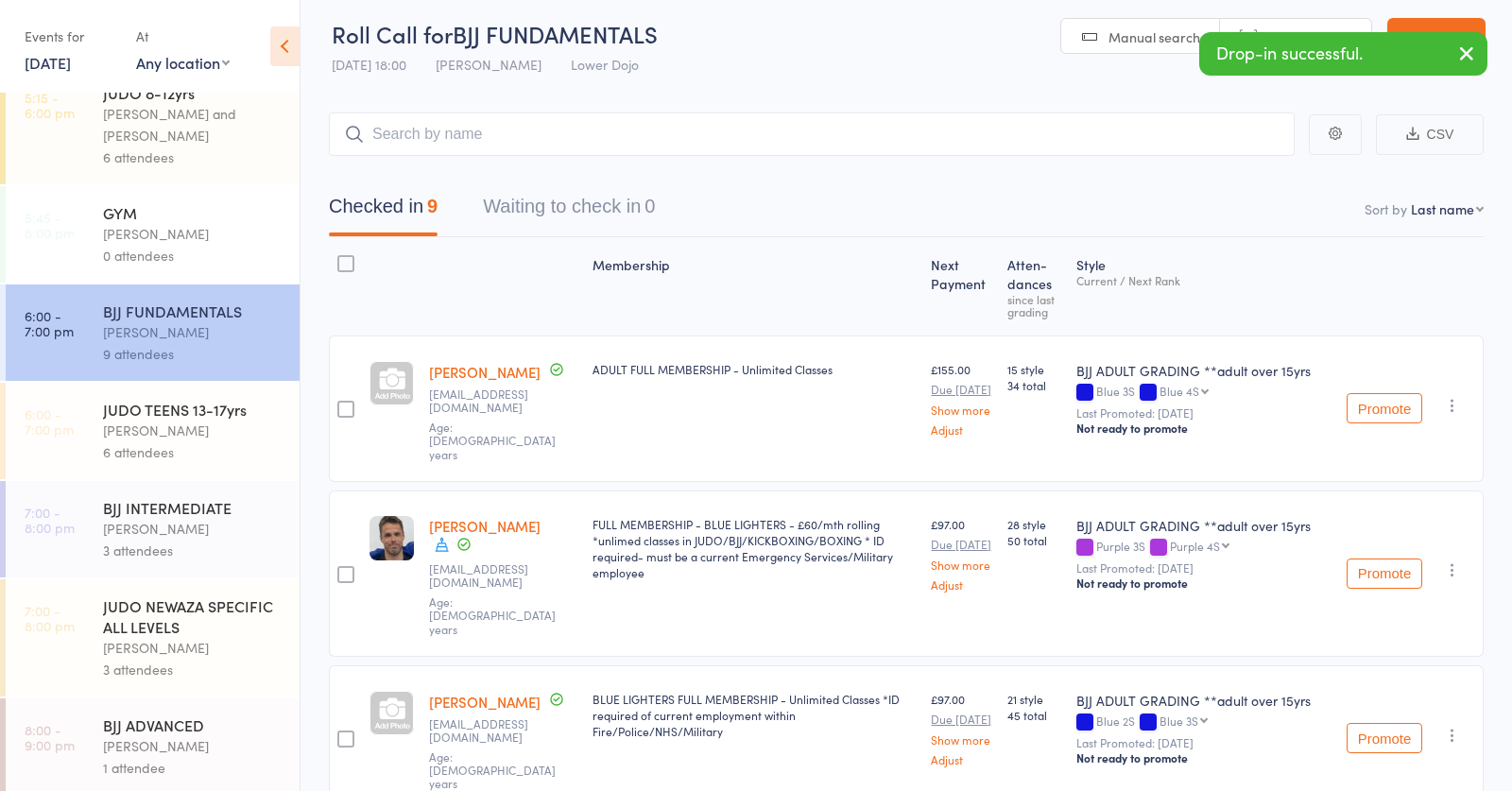 click on "BJJ INTERMEDIATE Thomas Buckmaster 3 attendees" at bounding box center (201, 529) 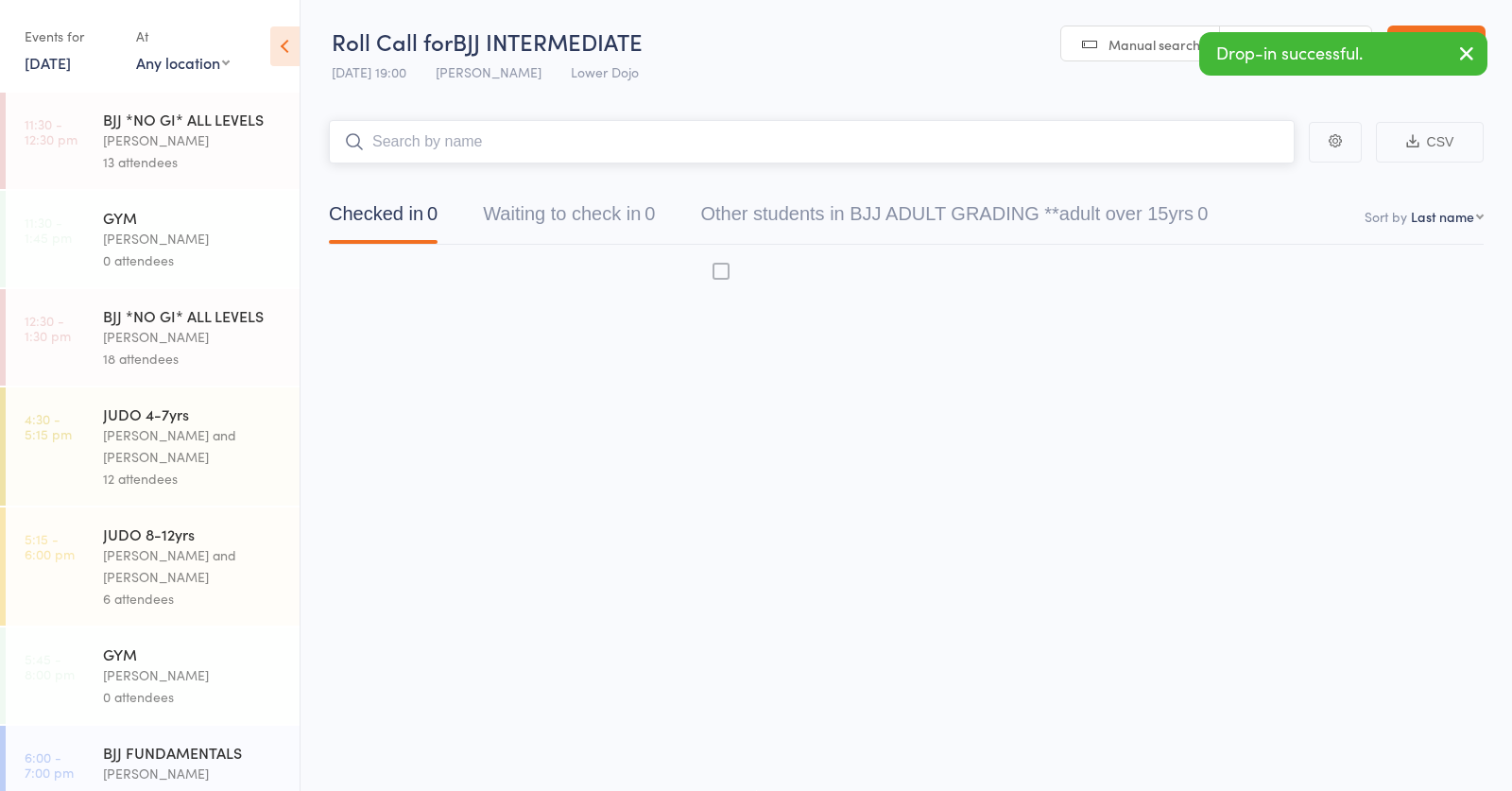 scroll, scrollTop: 1, scrollLeft: 0, axis: vertical 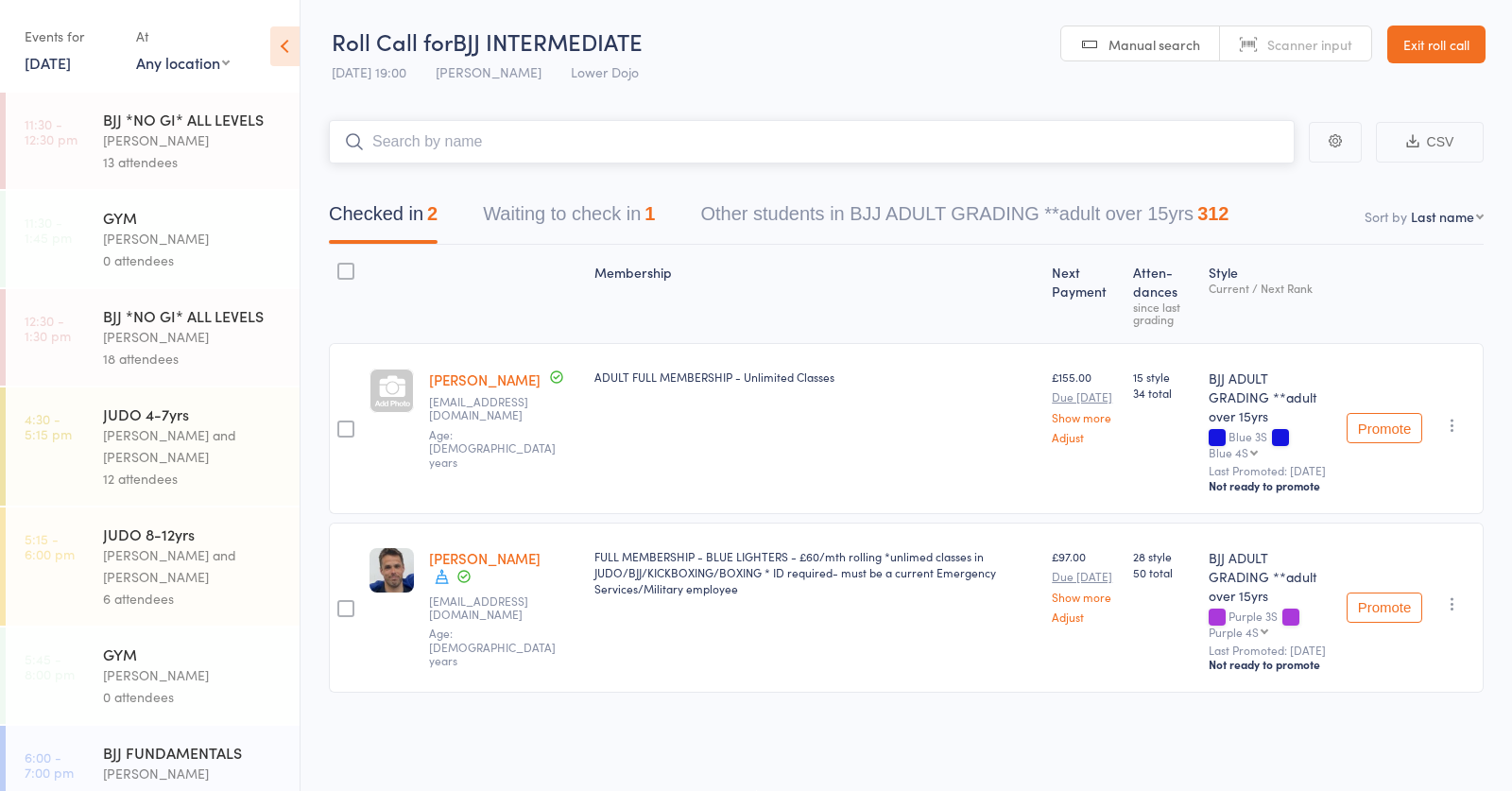 click on "Waiting to check in  1" at bounding box center (569, 218) 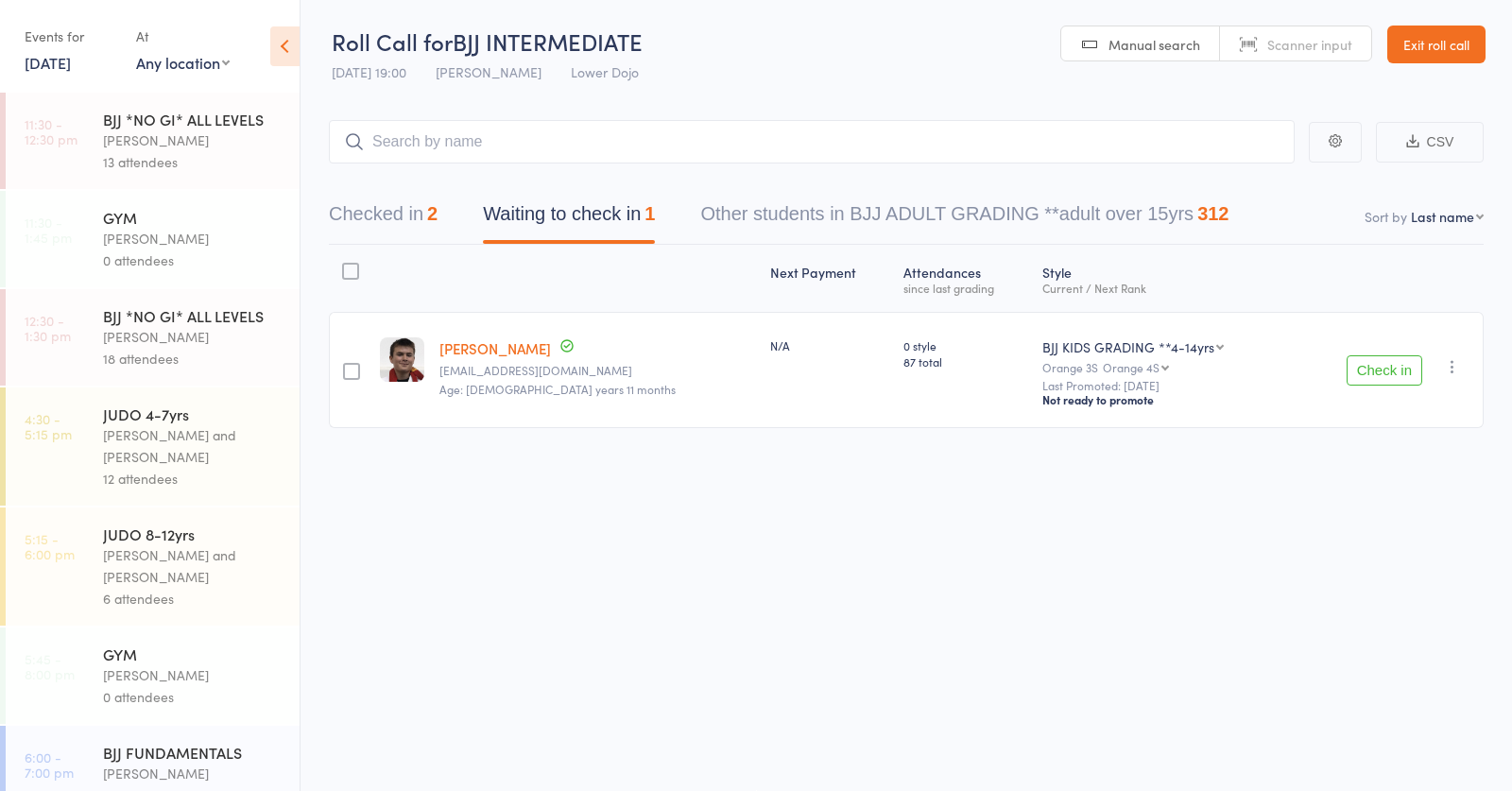 click on "Check in" at bounding box center [1384, 370] 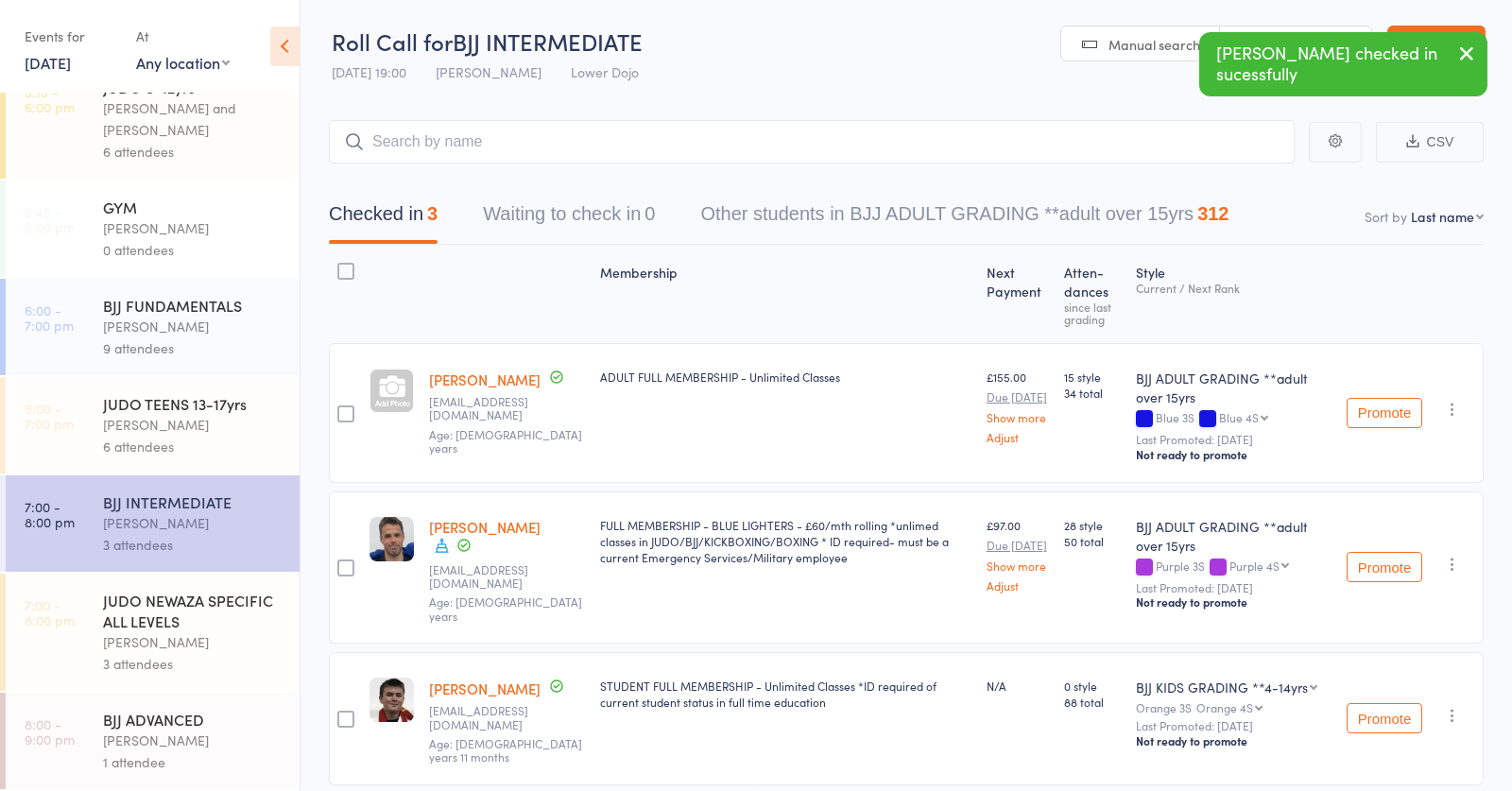scroll, scrollTop: 448, scrollLeft: 0, axis: vertical 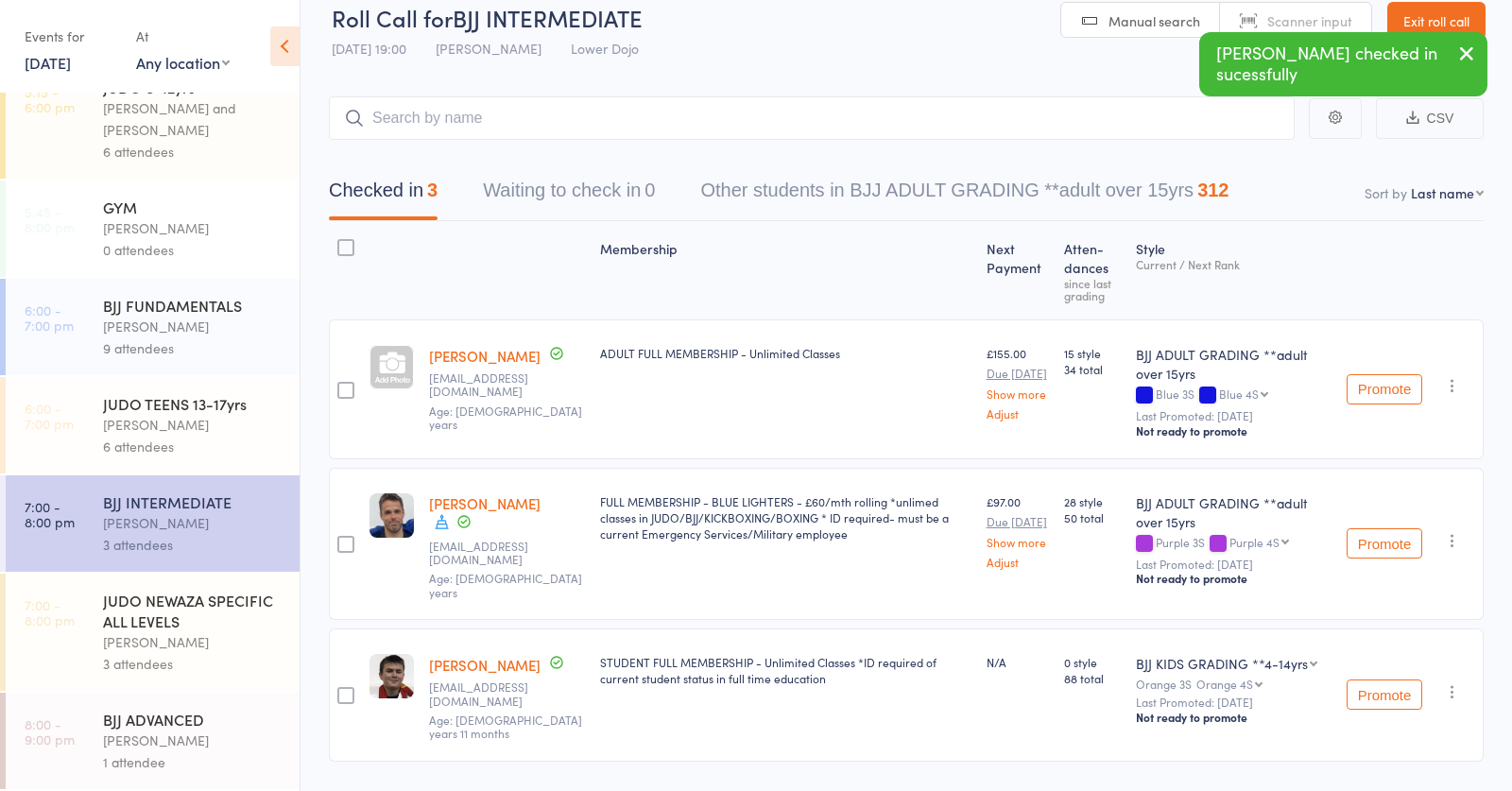 click on "BJJ ADVANCED" at bounding box center [193, 719] 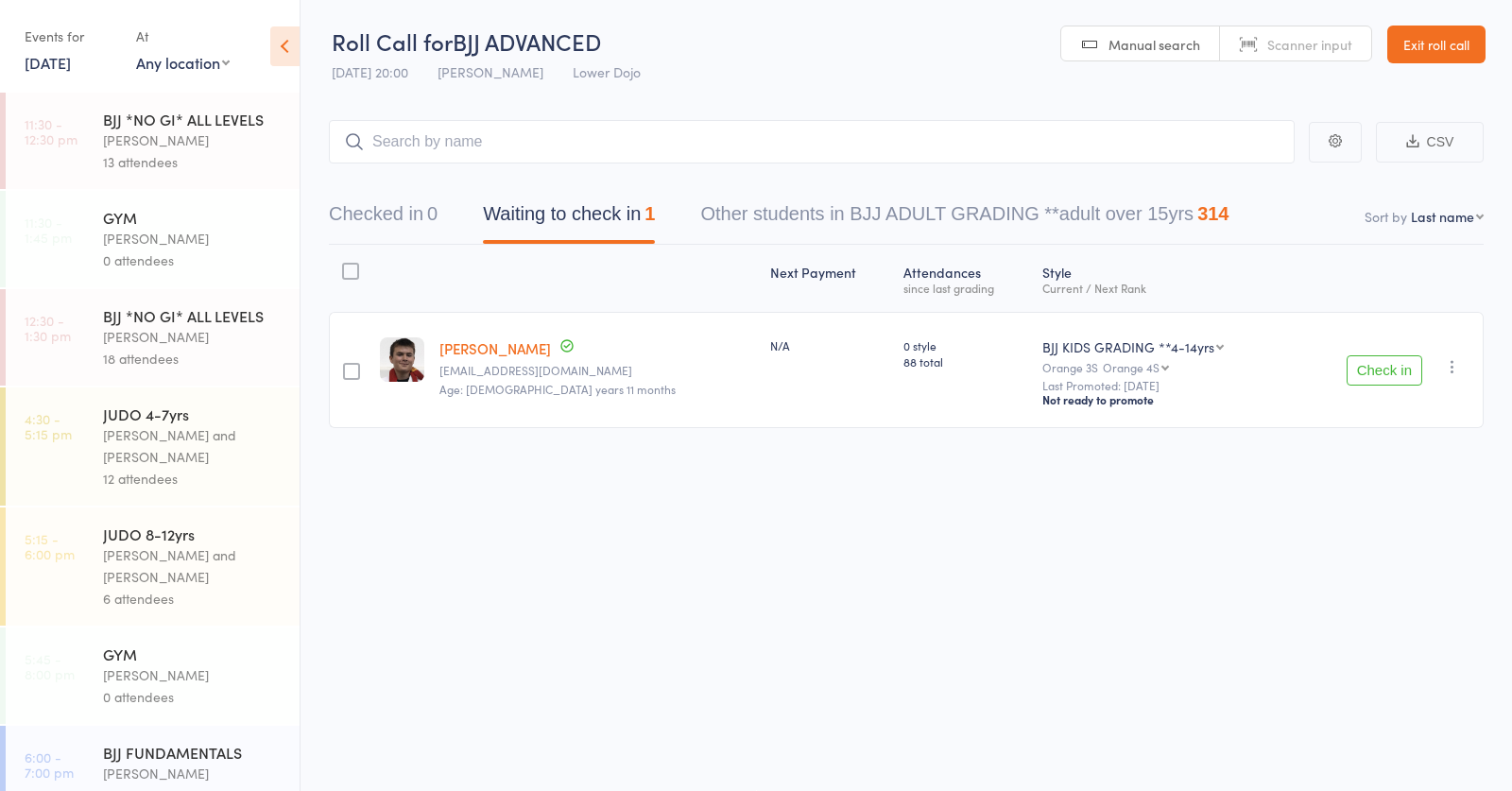 click on "Check in" at bounding box center (1384, 370) 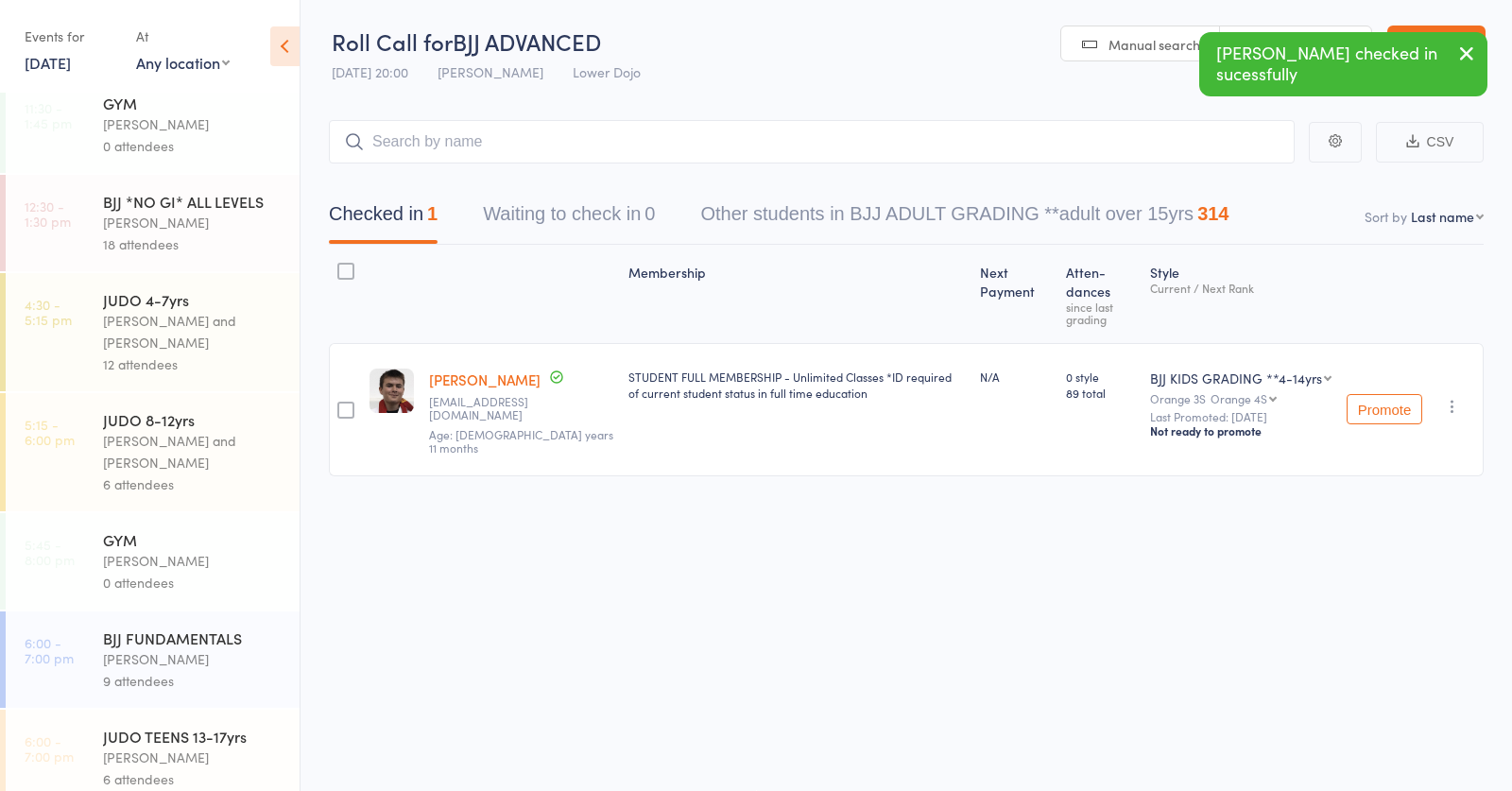 scroll, scrollTop: 121, scrollLeft: 0, axis: vertical 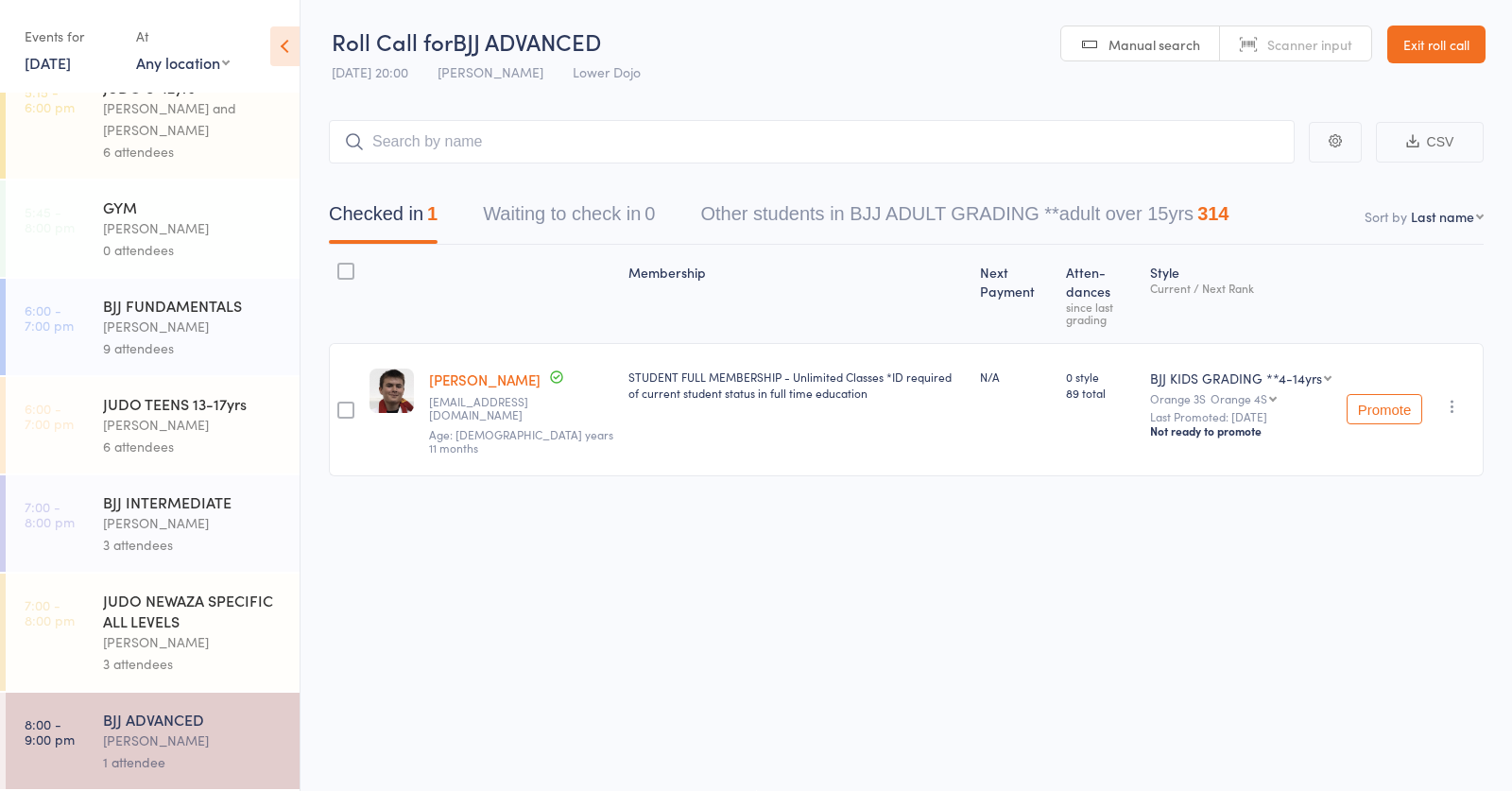 click on "JUDO TEENS 13-17yrs" at bounding box center (193, 404) 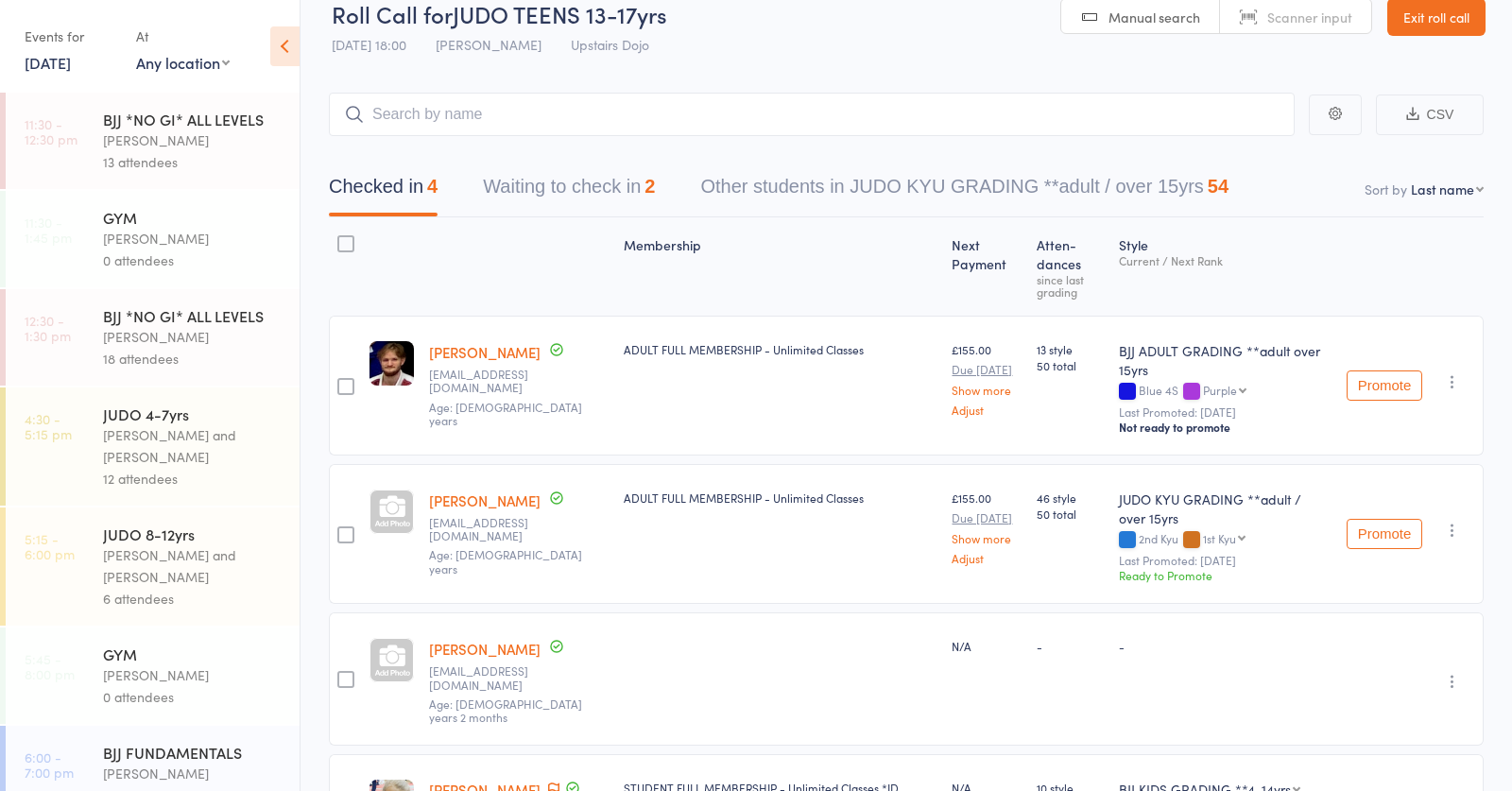 click on "Waiting to check in  2" at bounding box center [569, 191] 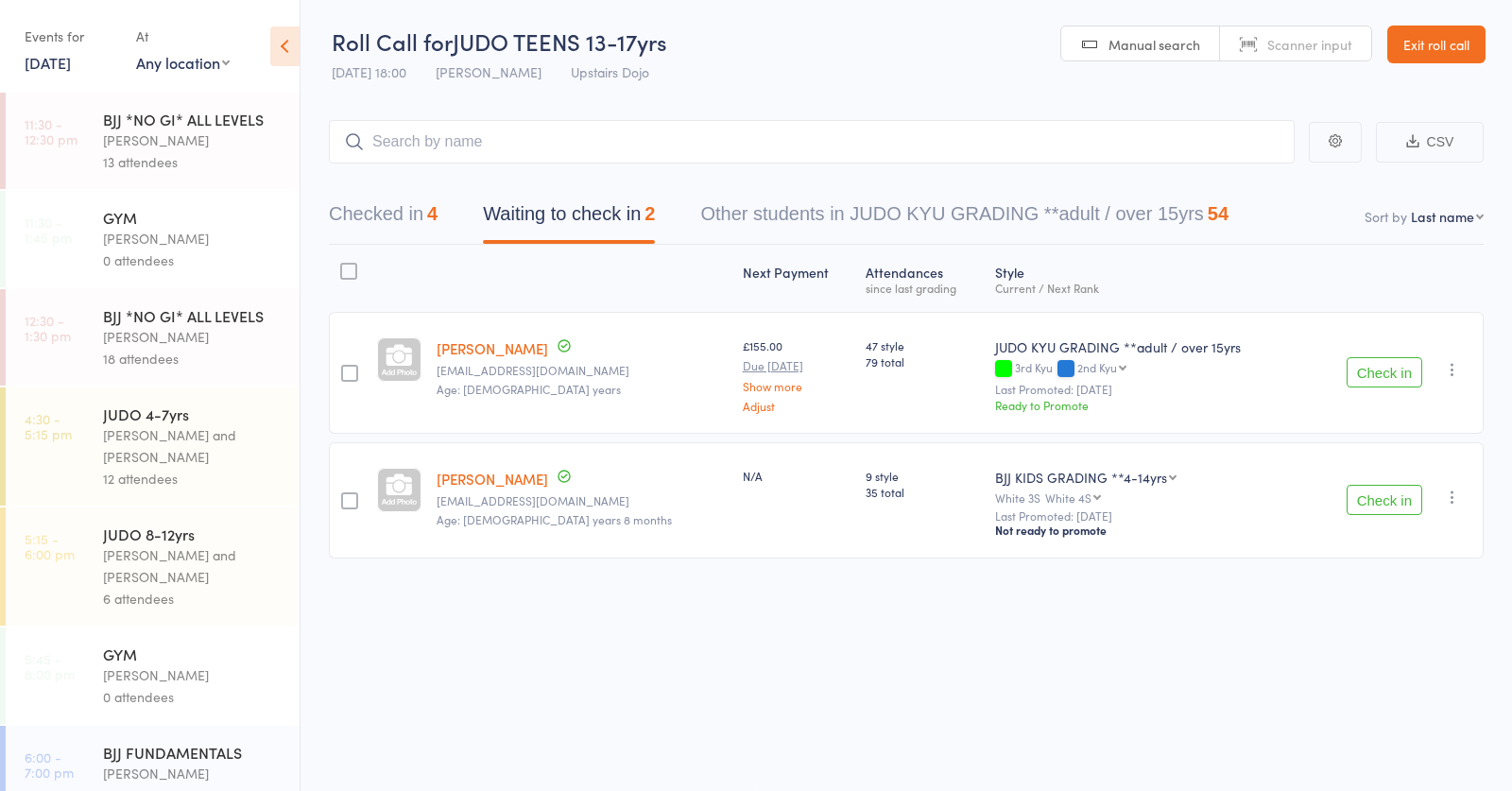 scroll, scrollTop: 1, scrollLeft: 0, axis: vertical 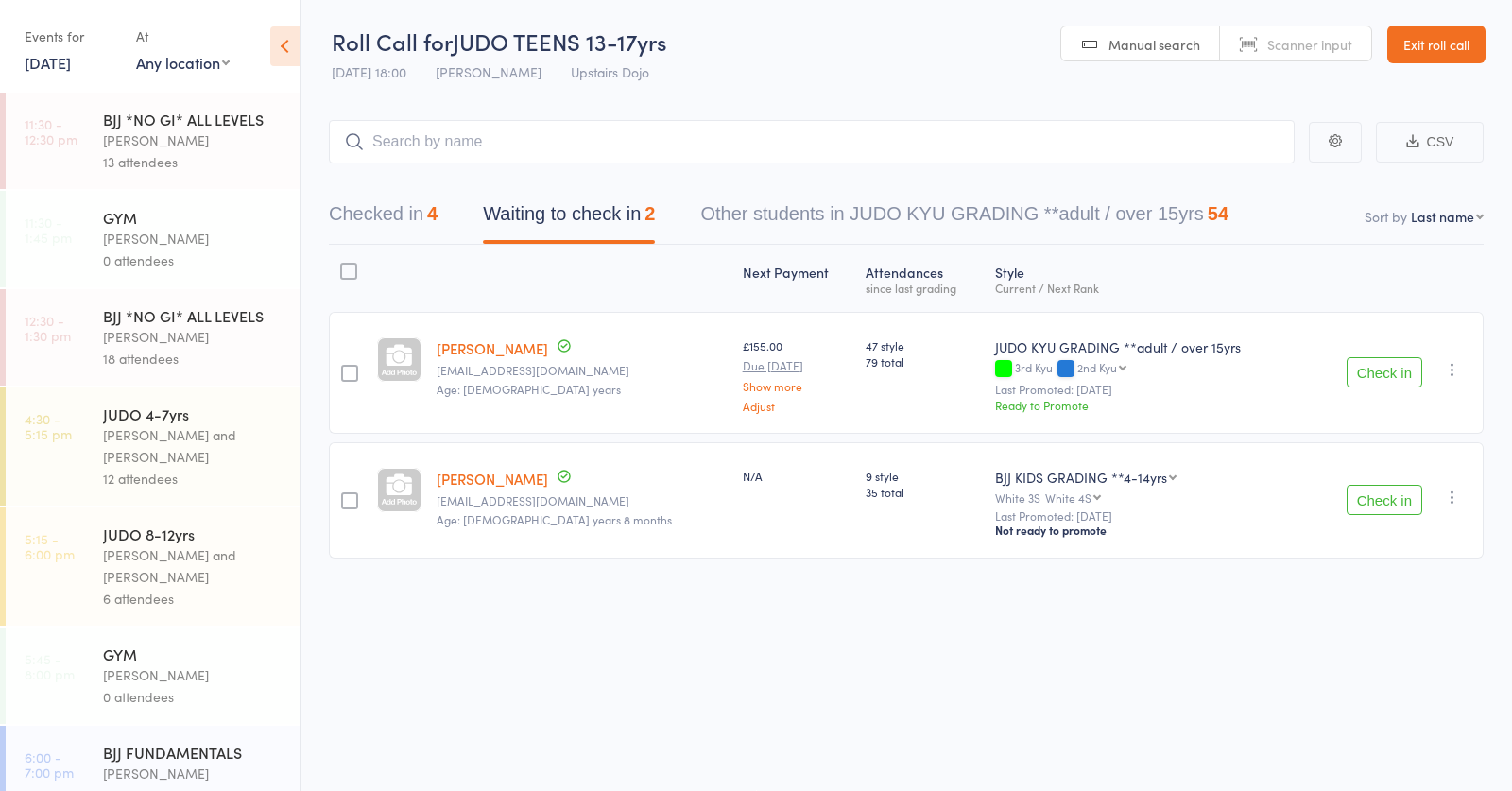 click at bounding box center (812, 142) 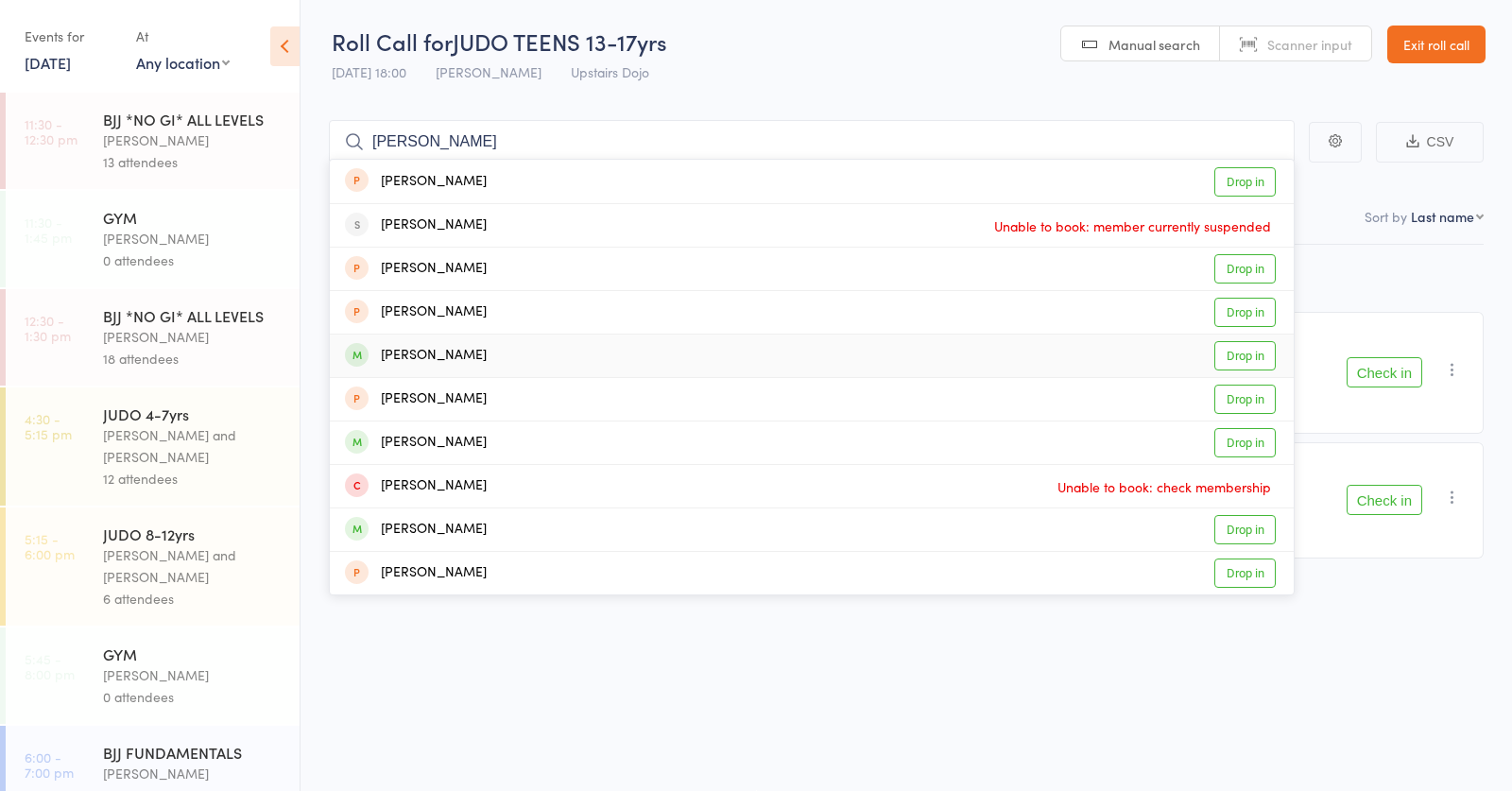 type on "george" 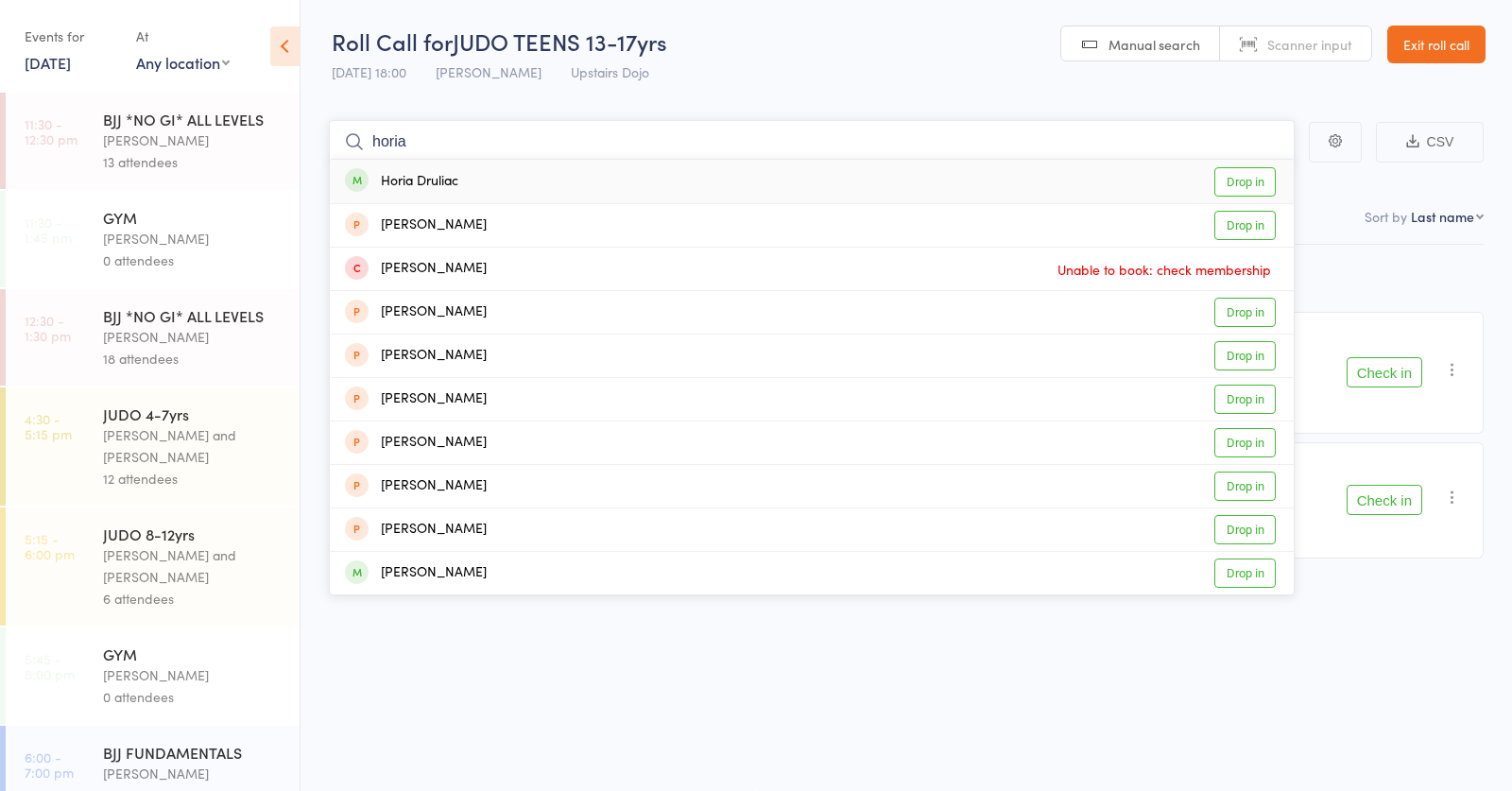 type on "hora" 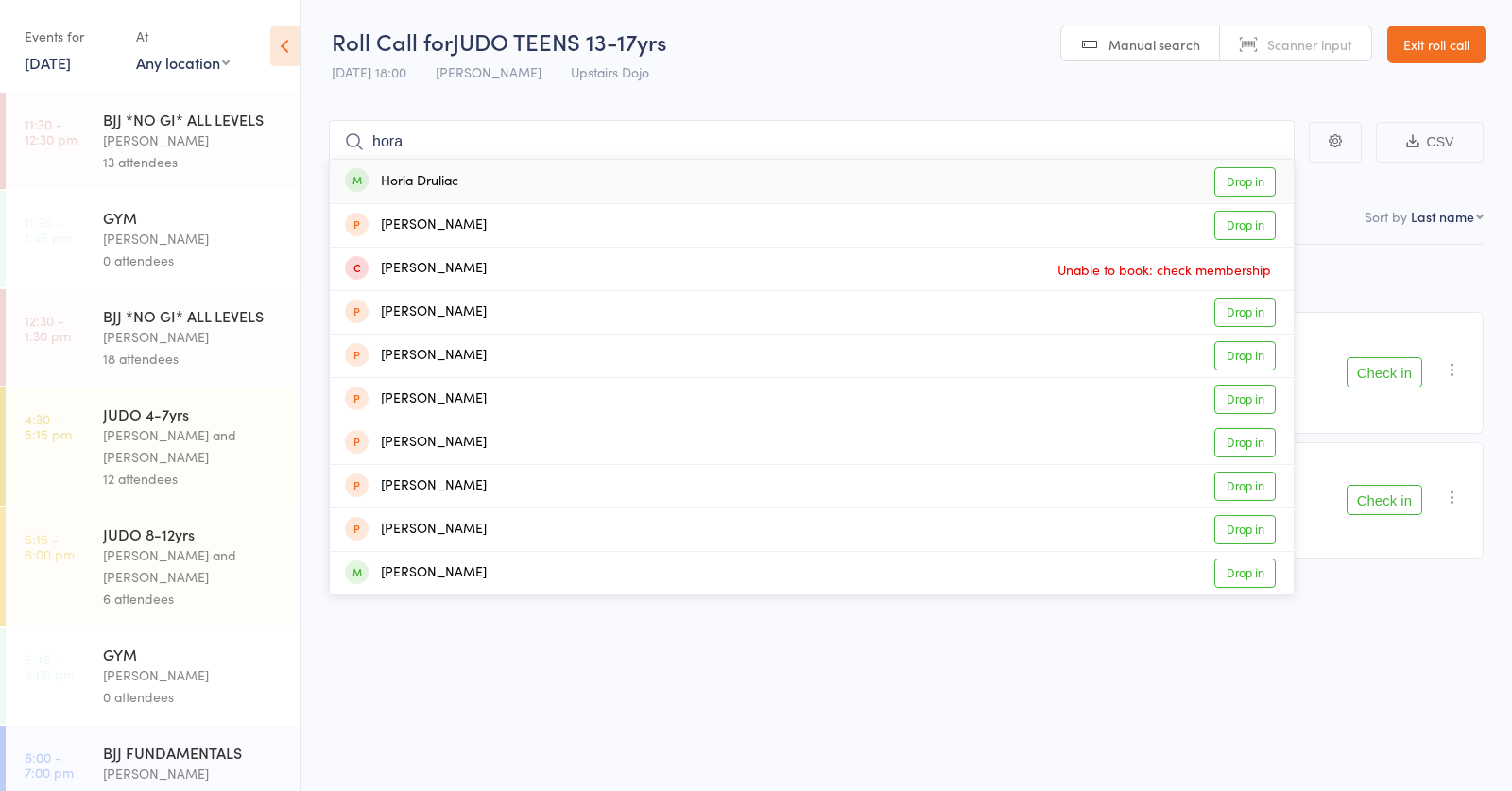 drag, startPoint x: 313, startPoint y: 259, endPoint x: 378, endPoint y: 183, distance: 100.005 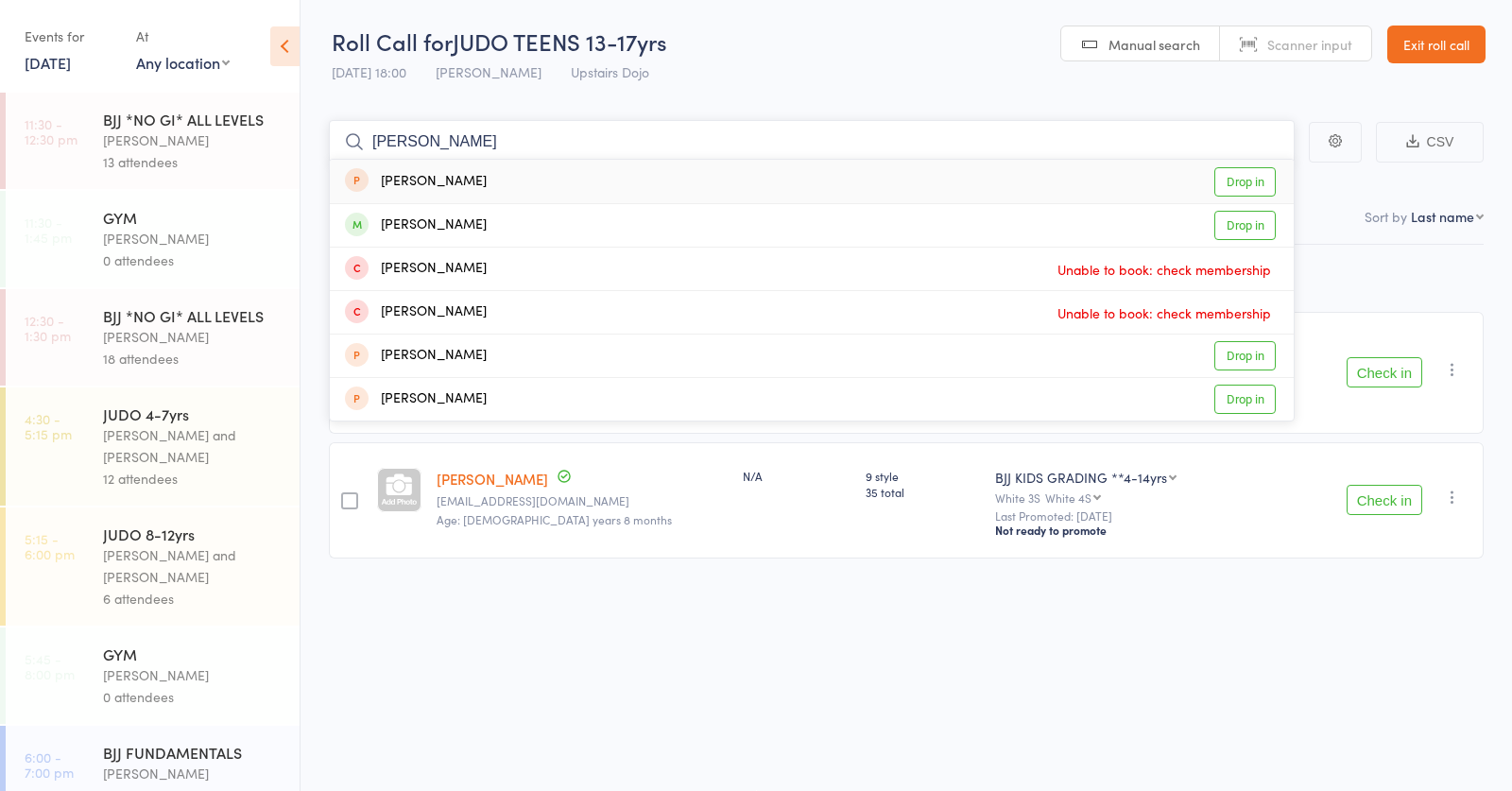 scroll, scrollTop: 1, scrollLeft: 0, axis: vertical 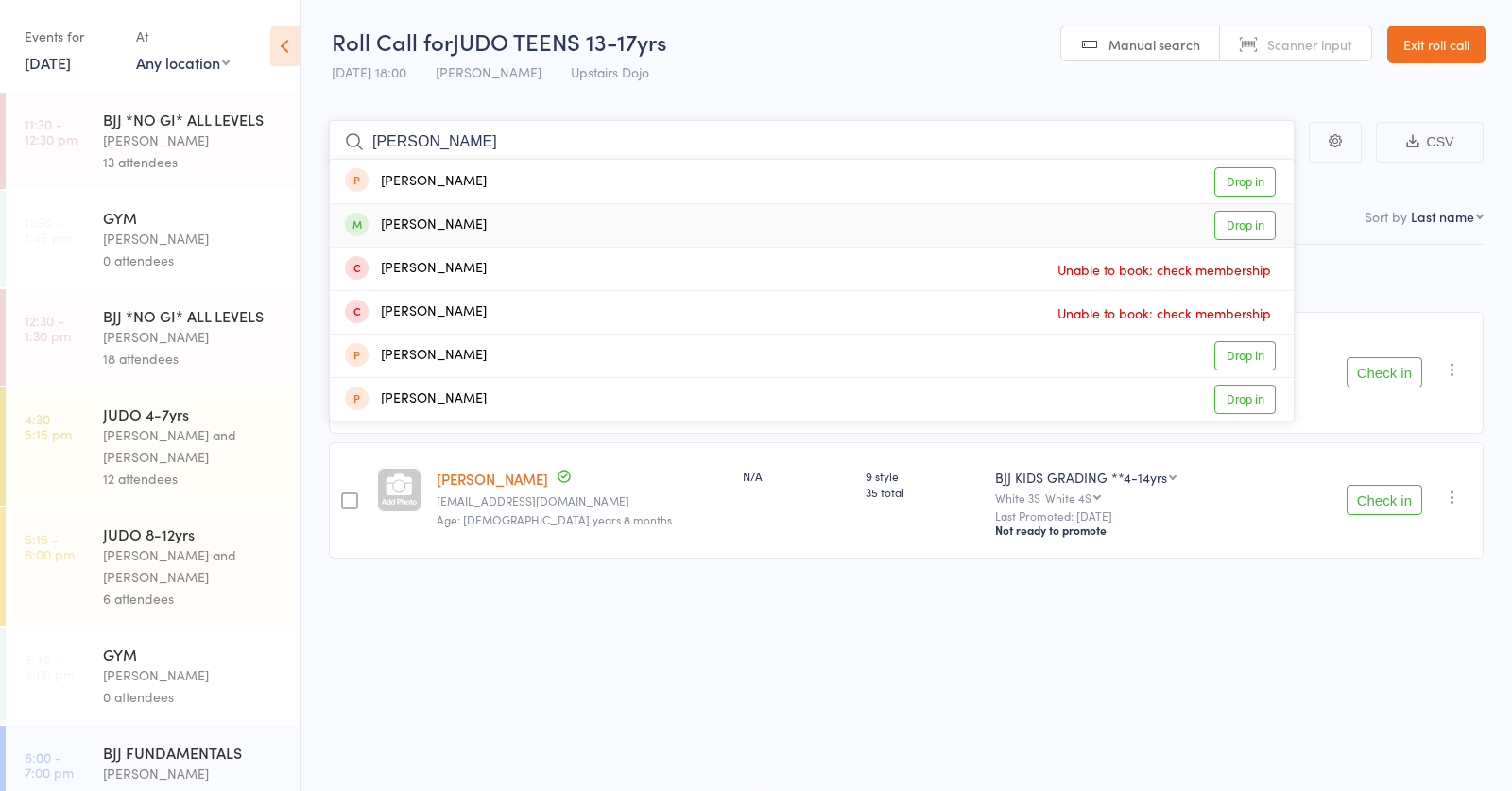 type on "iain" 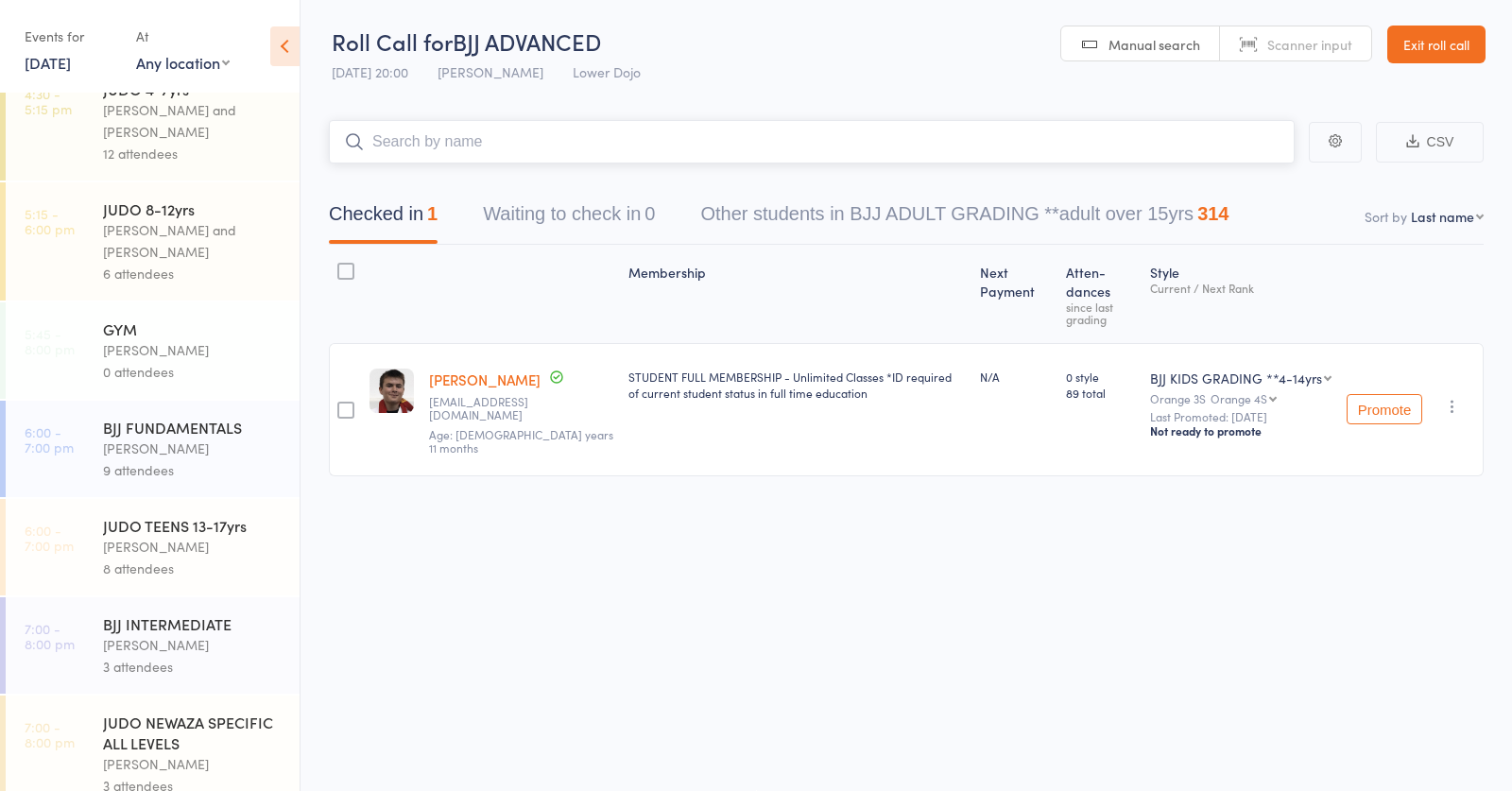 scroll, scrollTop: 328, scrollLeft: 0, axis: vertical 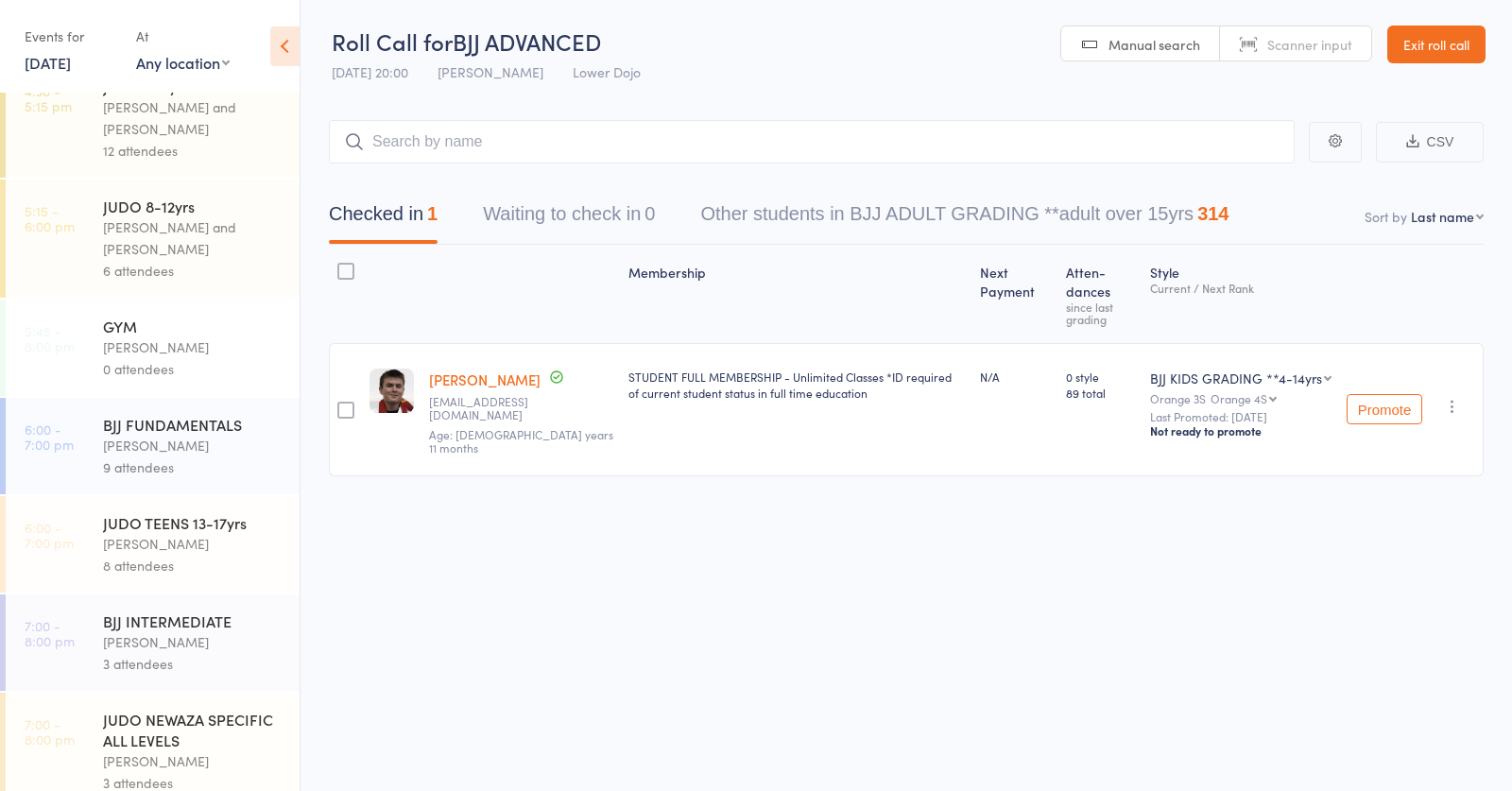 click on "[PERSON_NAME]" at bounding box center (193, 543) 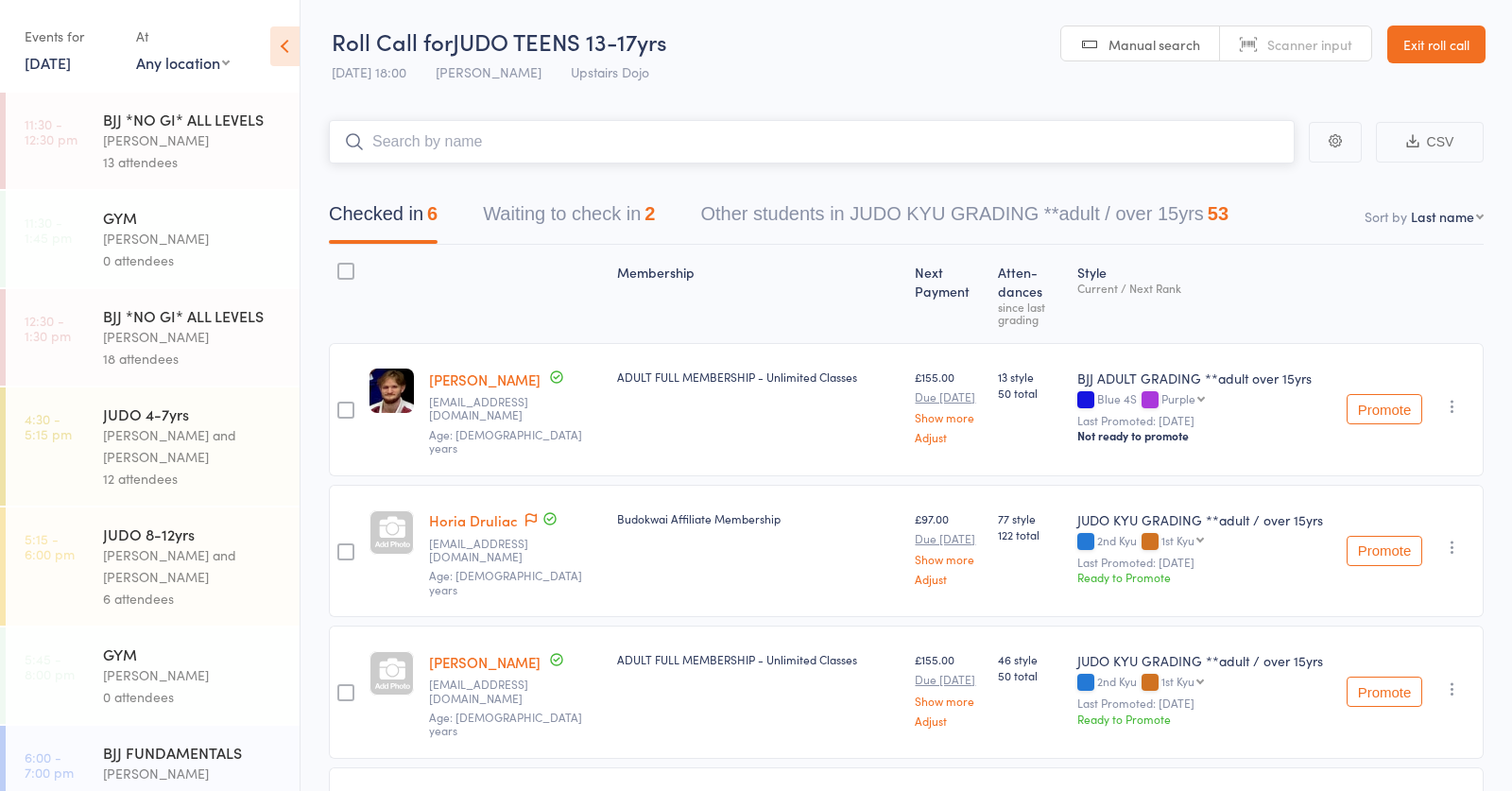 click at bounding box center [812, 142] 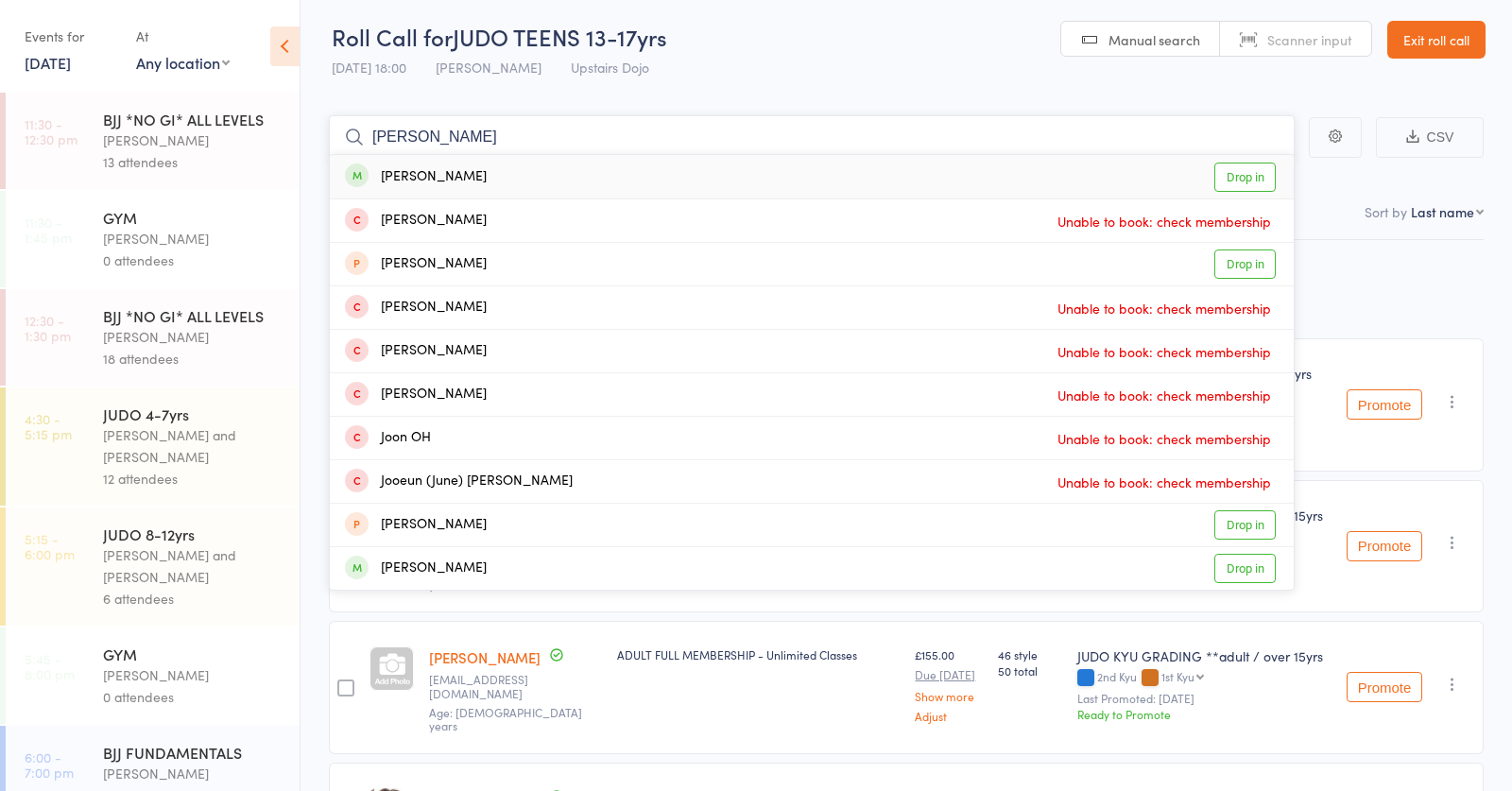 type on "jolene" 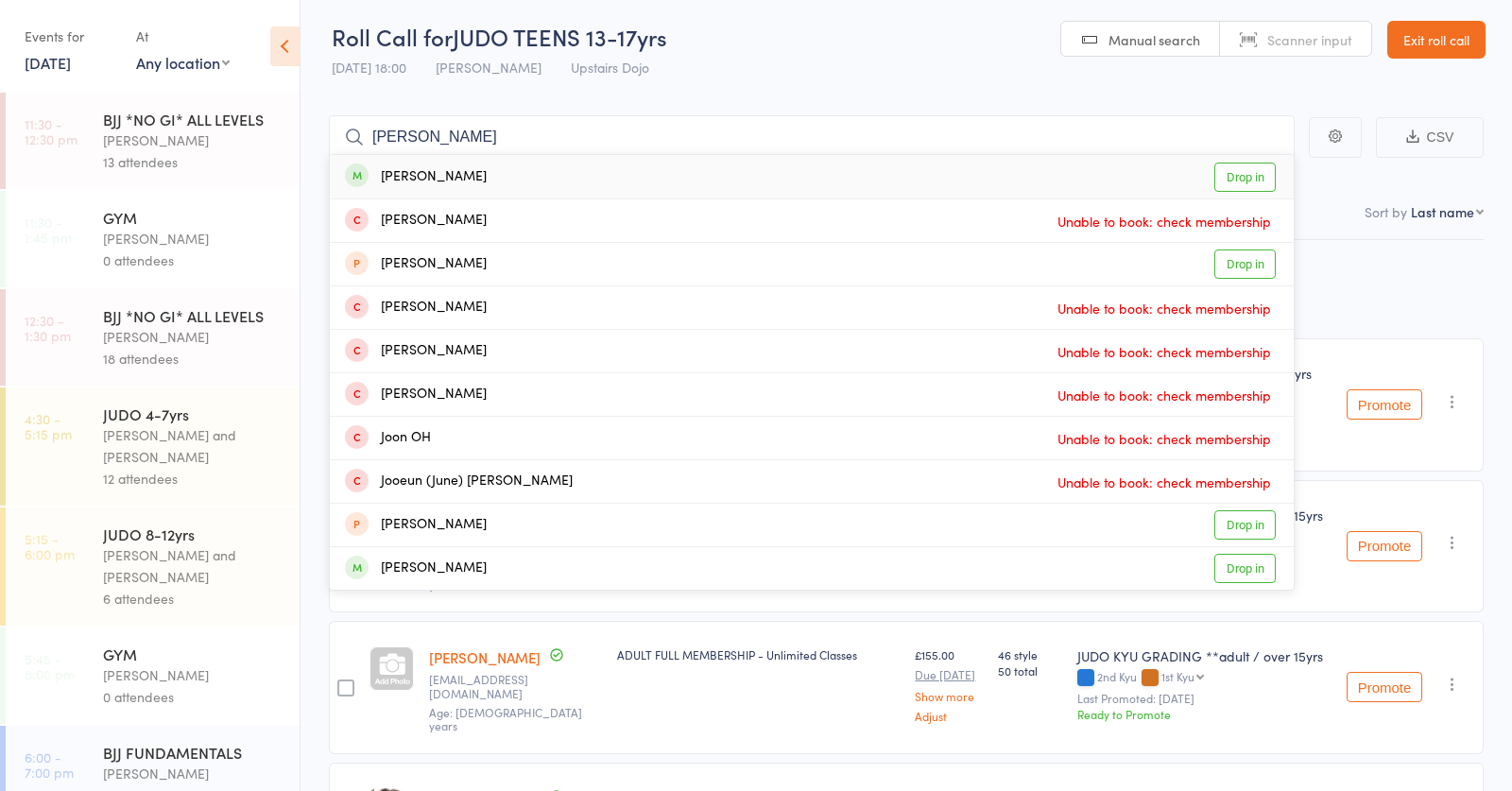 click on "Jolene Donaghue Drop in" at bounding box center [812, 177] 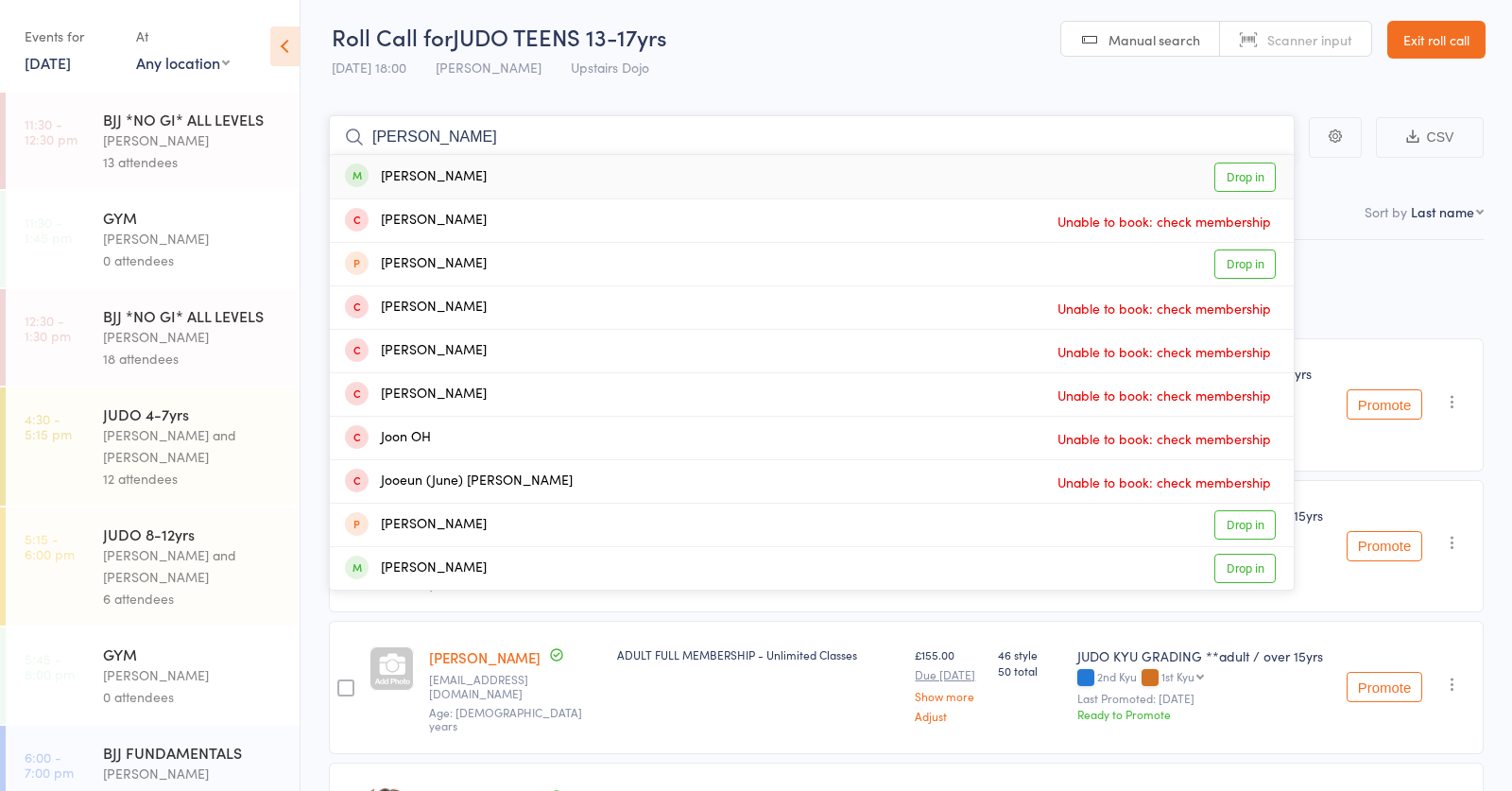 type 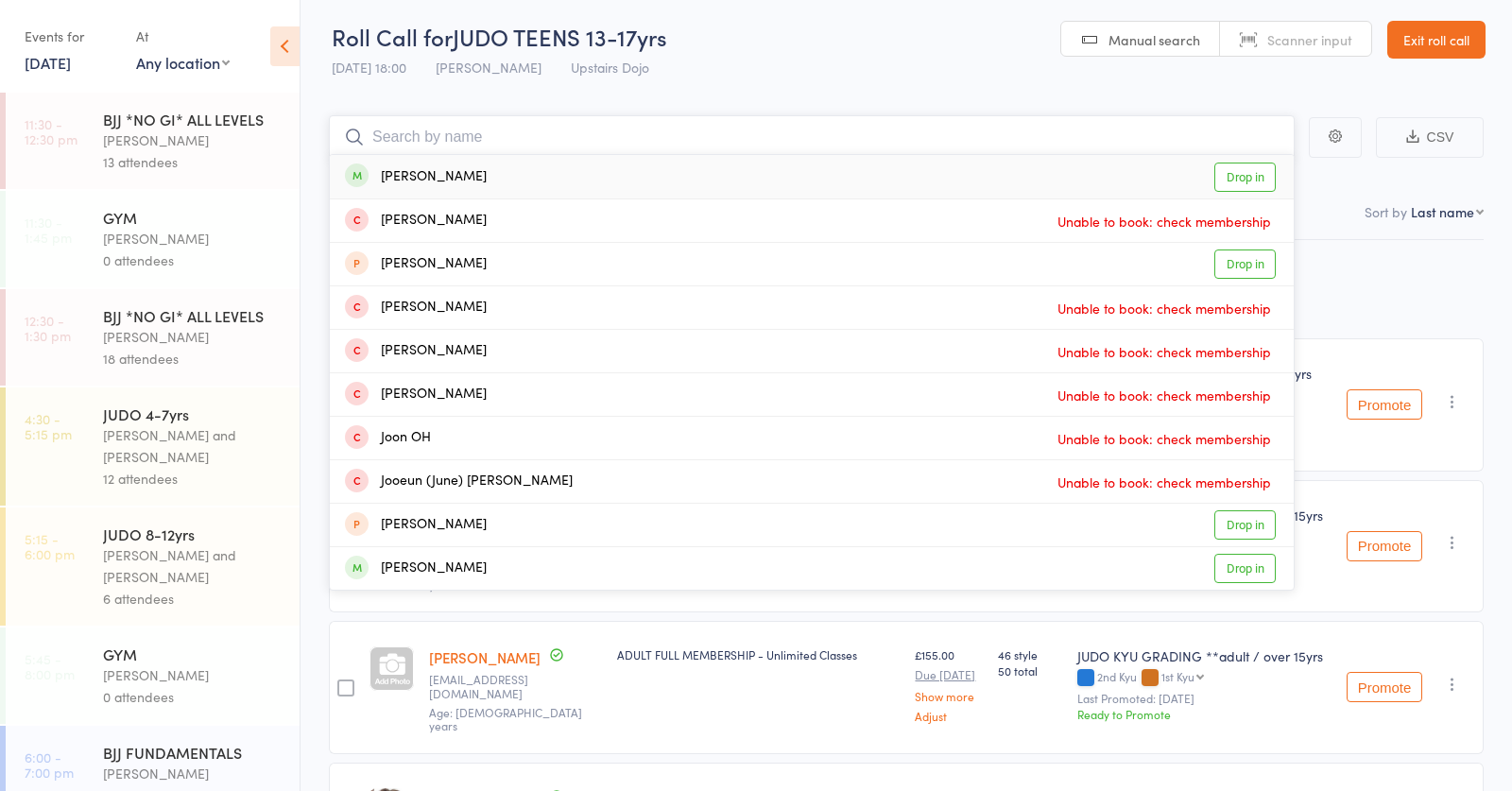 scroll, scrollTop: 9, scrollLeft: 0, axis: vertical 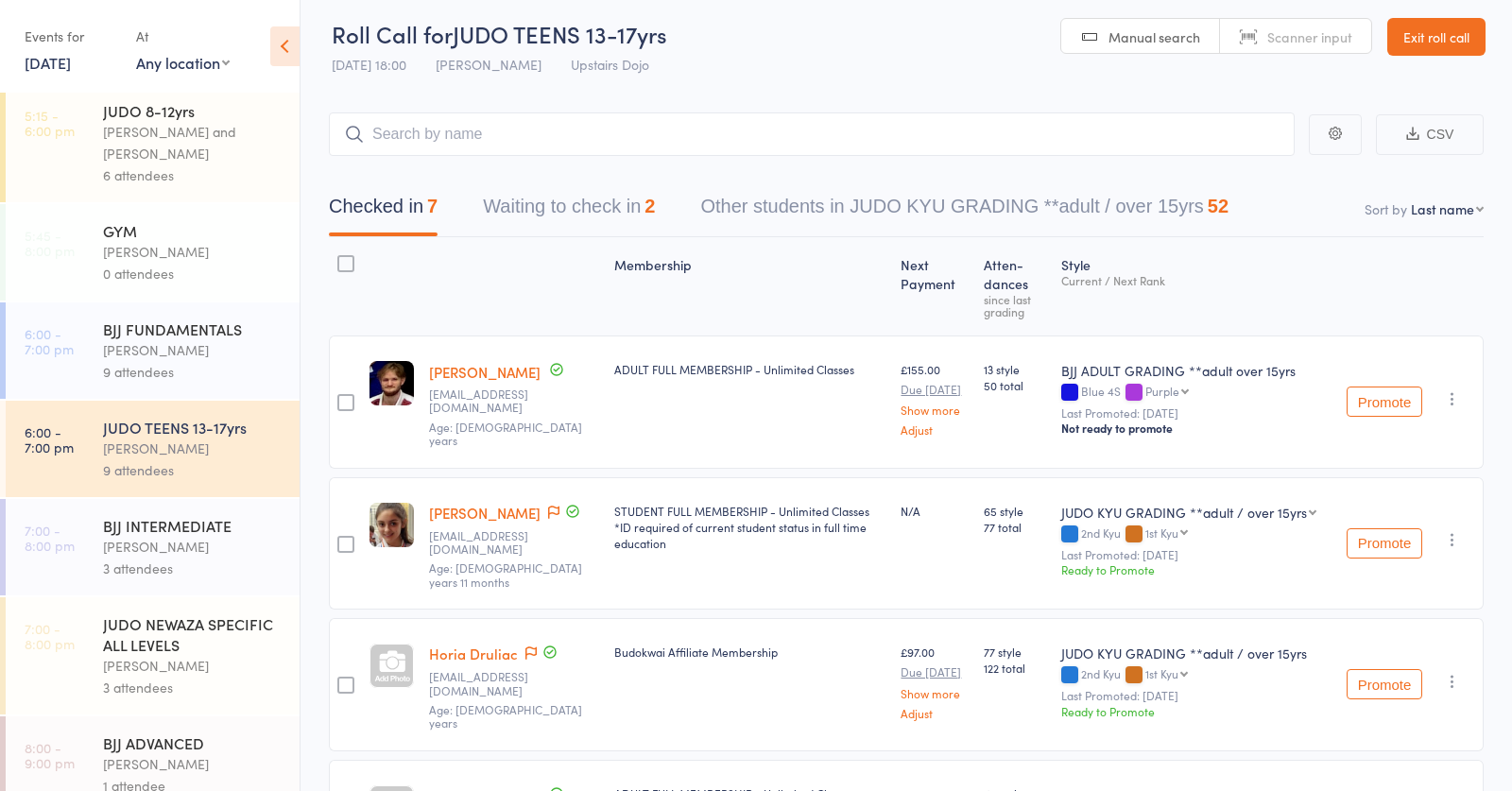 click on "JUDO NEWAZA SPECIFIC ALL LEVELS" at bounding box center (193, 634) 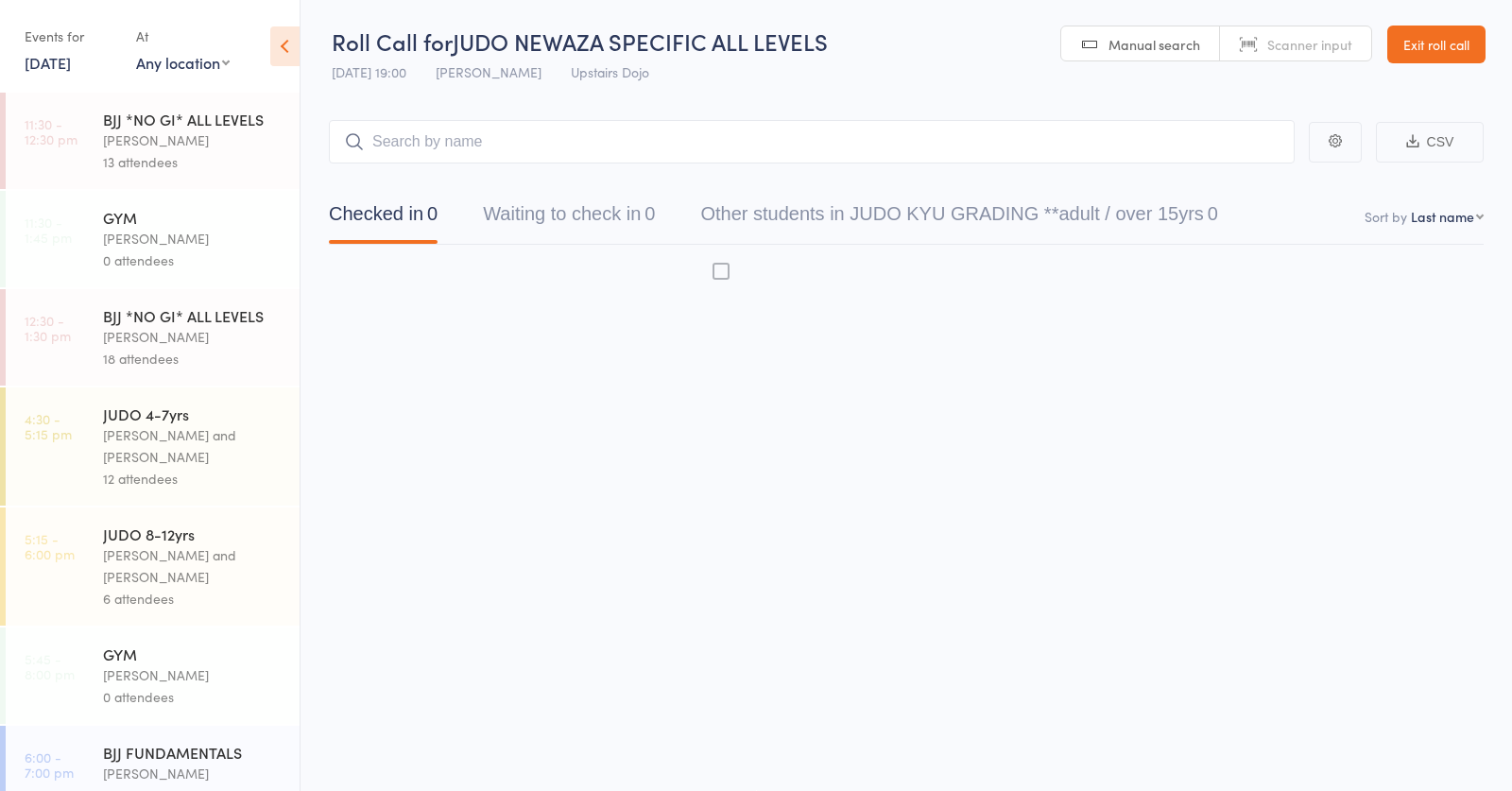 scroll, scrollTop: 1, scrollLeft: 0, axis: vertical 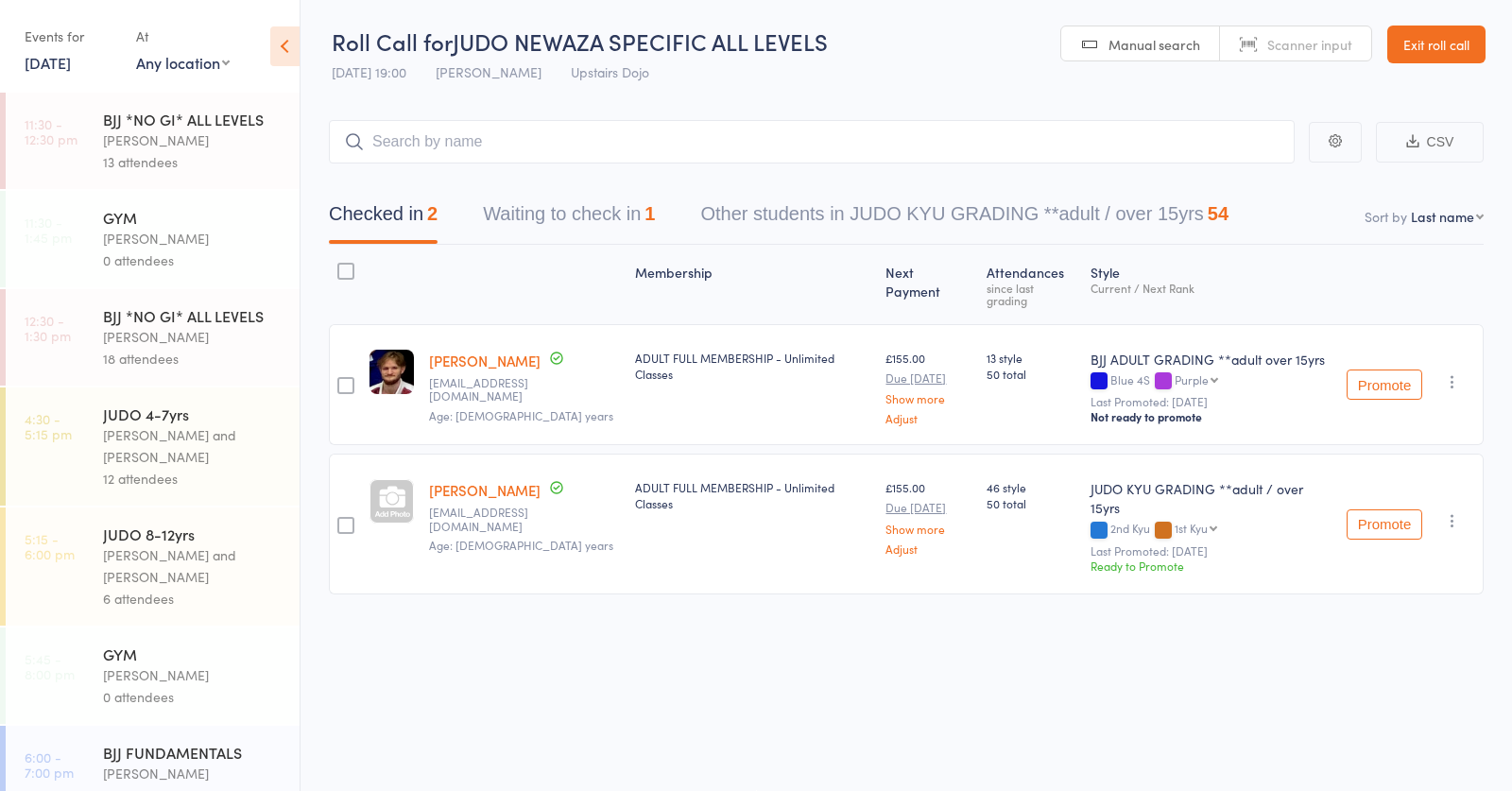 click on "Waiting to check in  1" at bounding box center [569, 218] 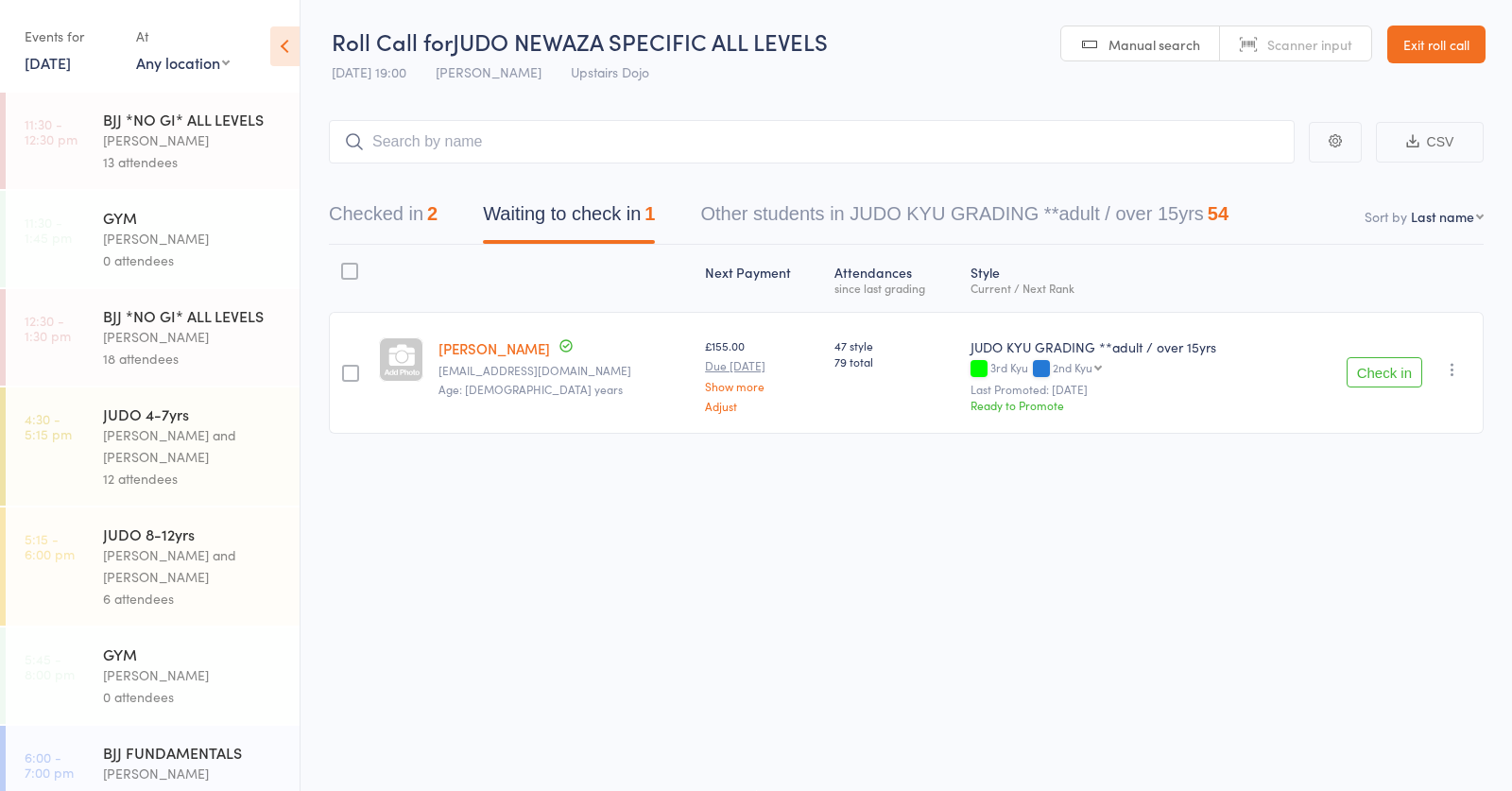 click at bounding box center (812, 142) 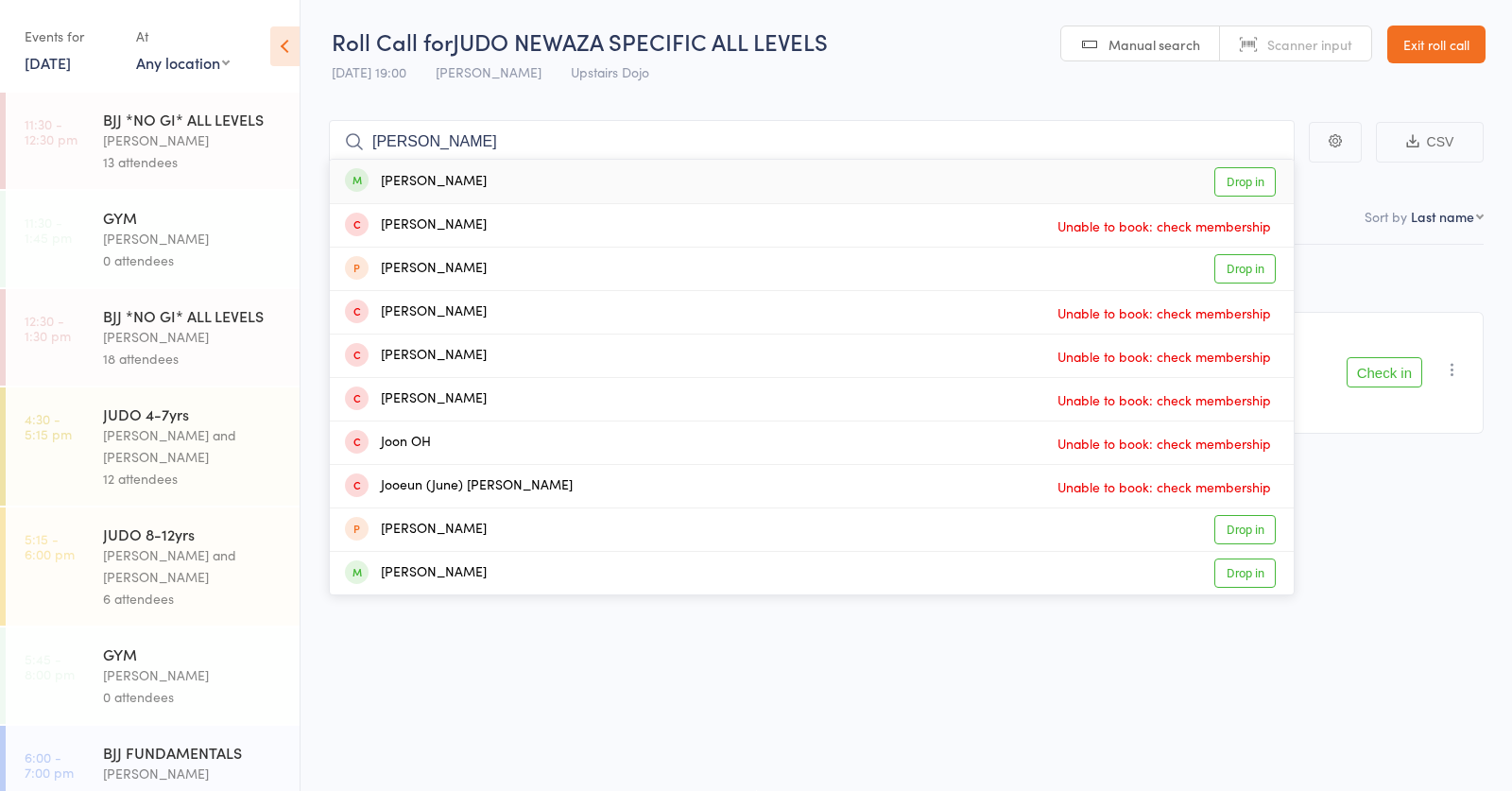 type on "jolene" 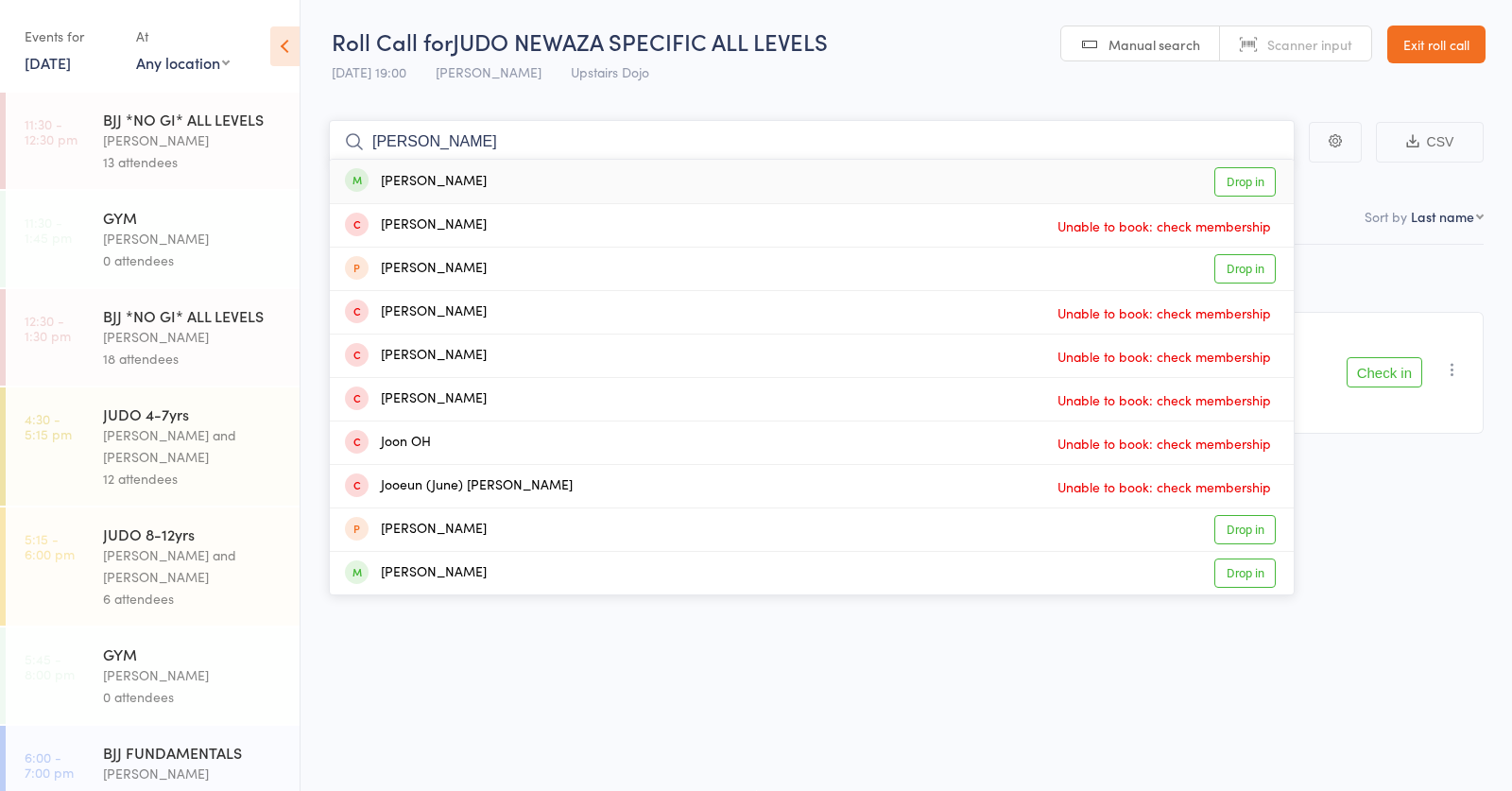 type 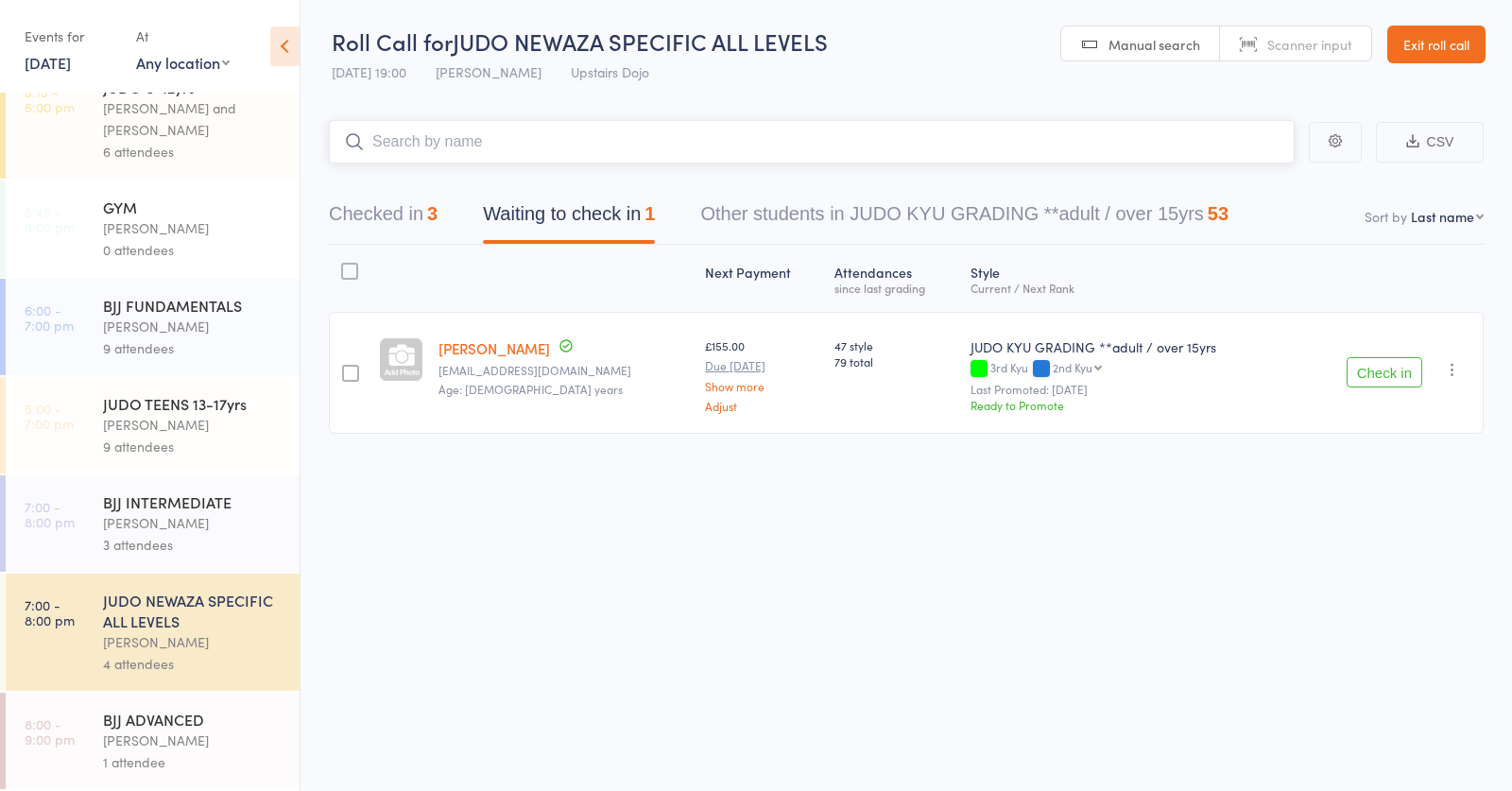 scroll, scrollTop: 447, scrollLeft: 0, axis: vertical 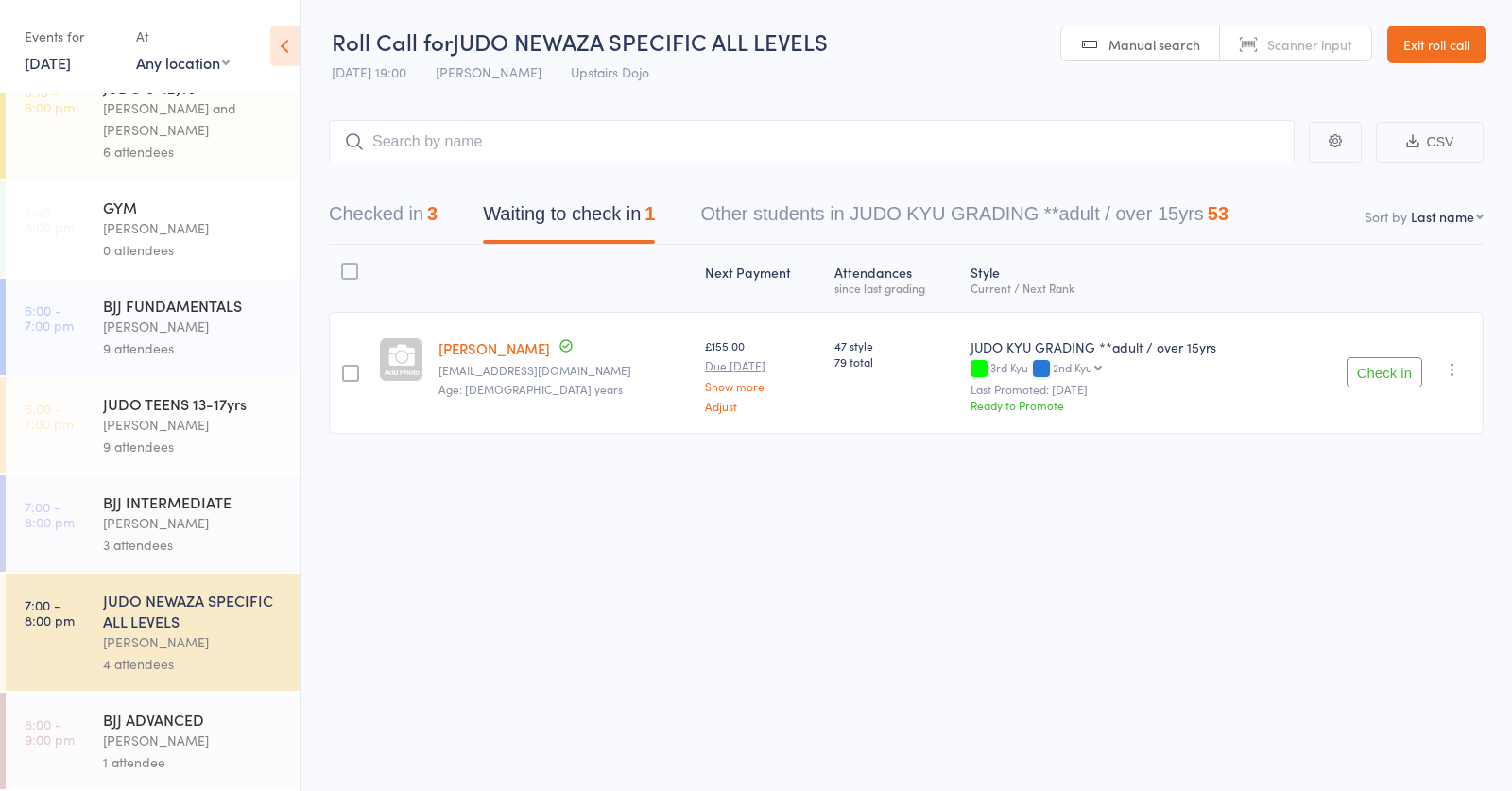 click on "[PERSON_NAME]" at bounding box center [193, 424] 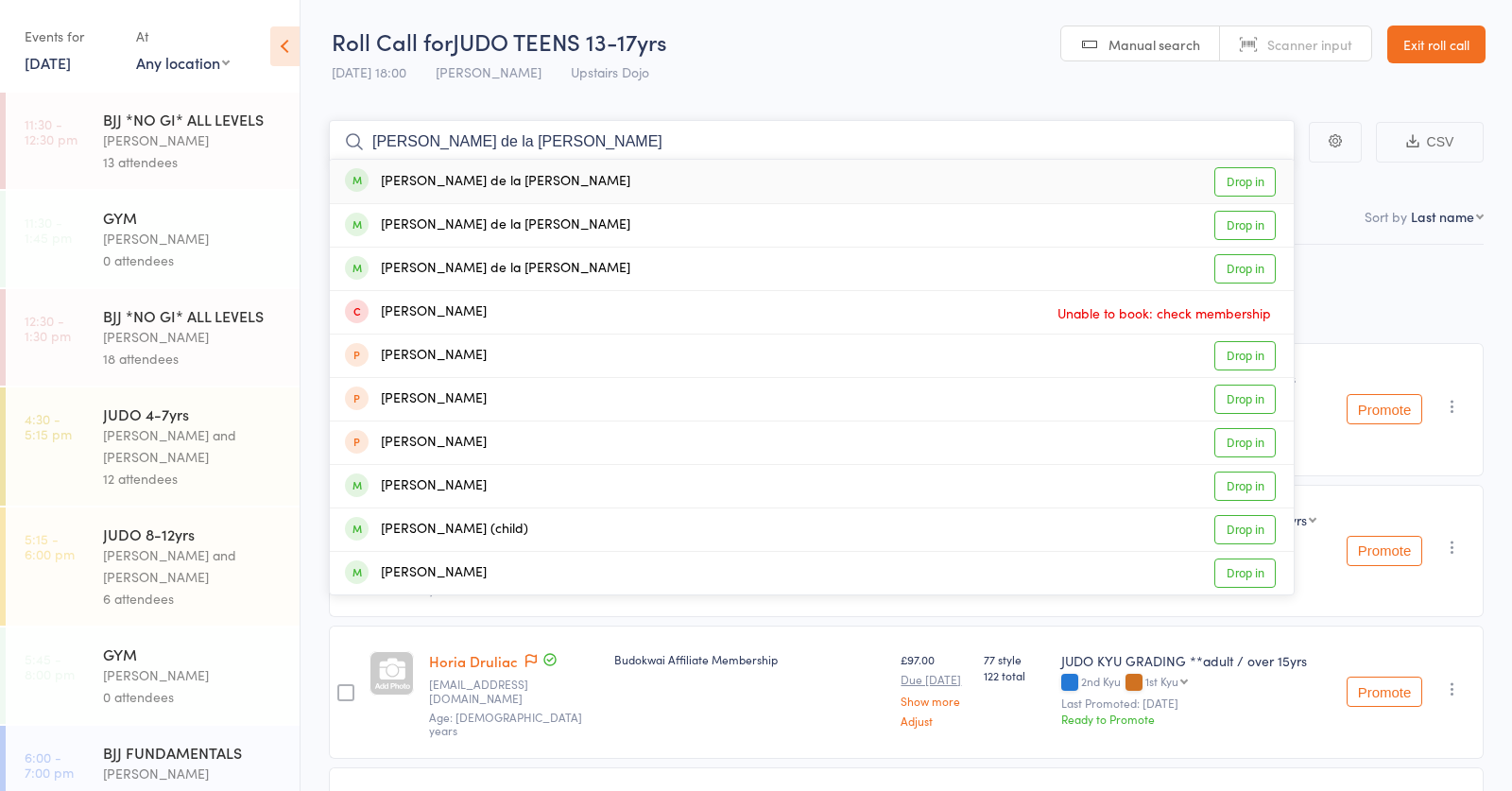 type on "garcia de la cruz" 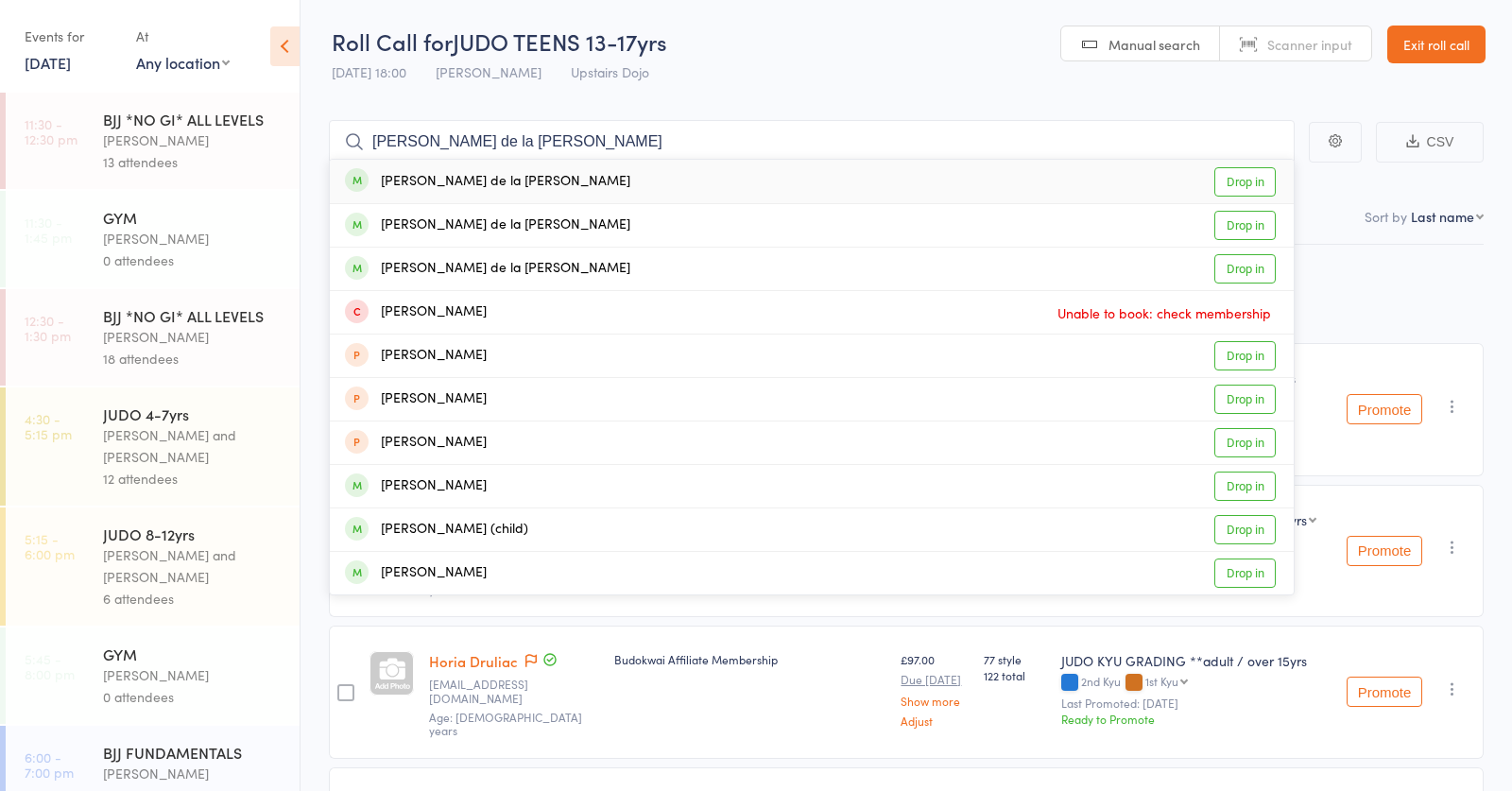 click on "Leonardo Garcia de la Cruz" at bounding box center [488, 181] 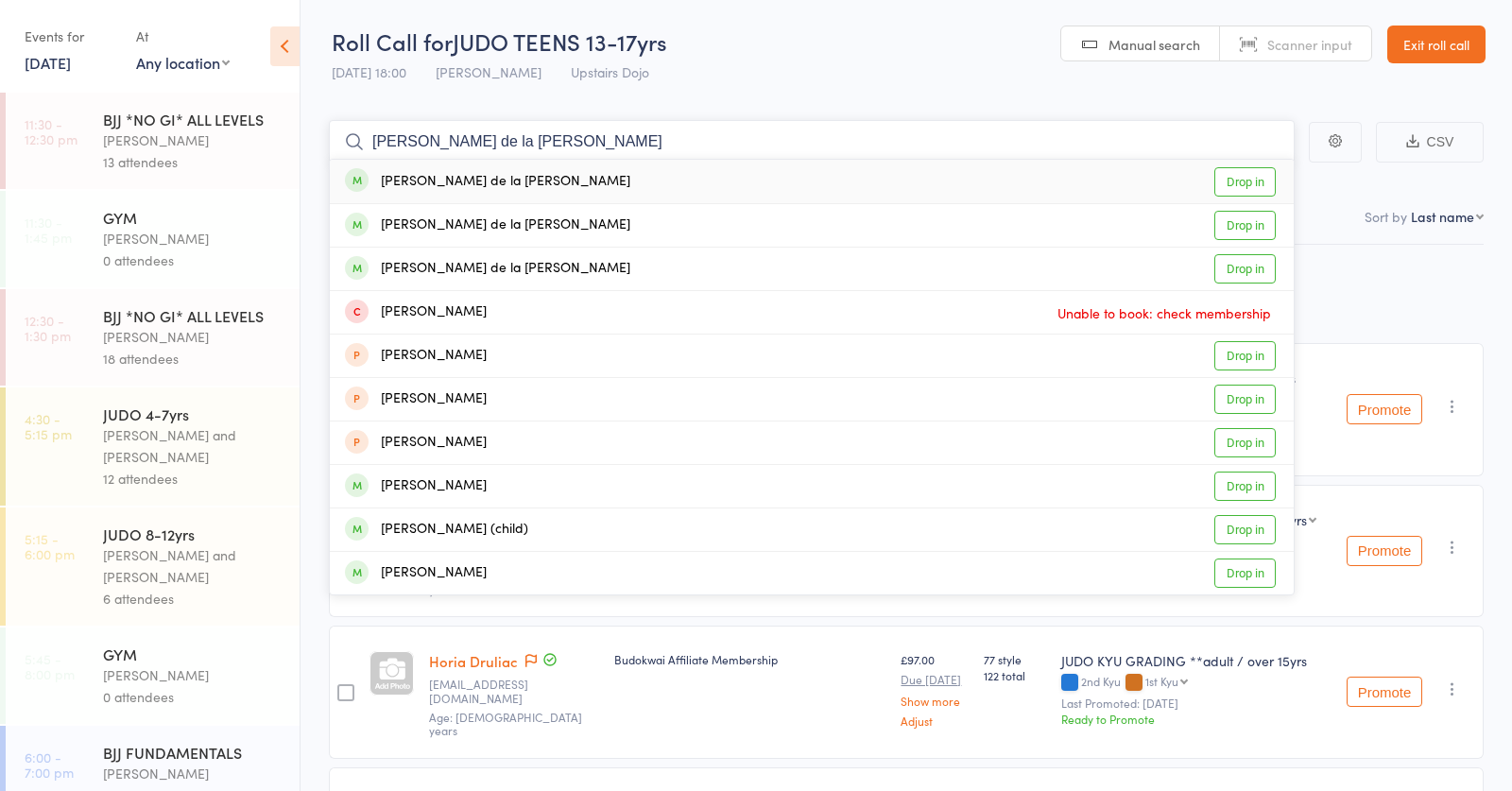 type 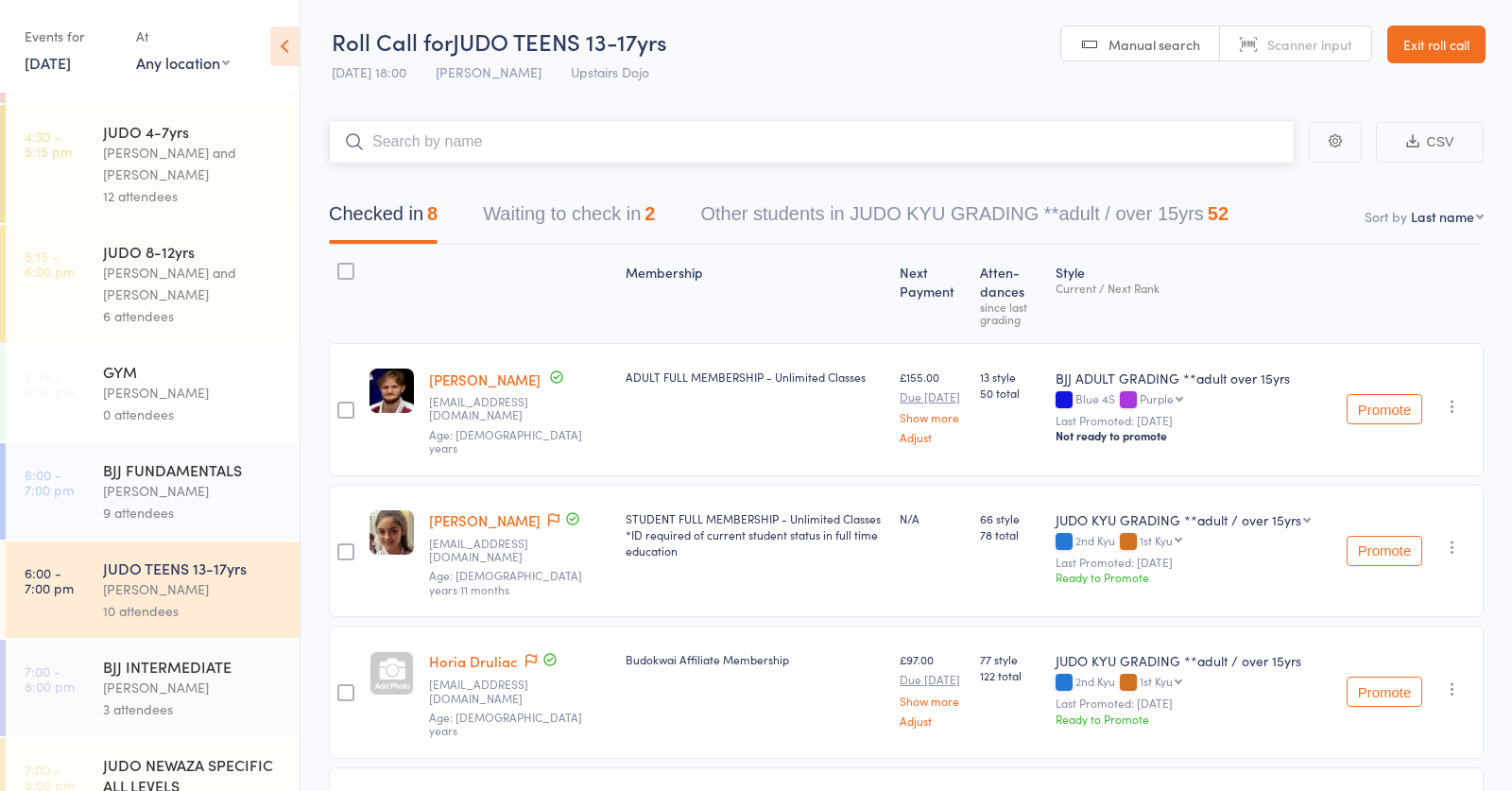 scroll, scrollTop: 283, scrollLeft: 0, axis: vertical 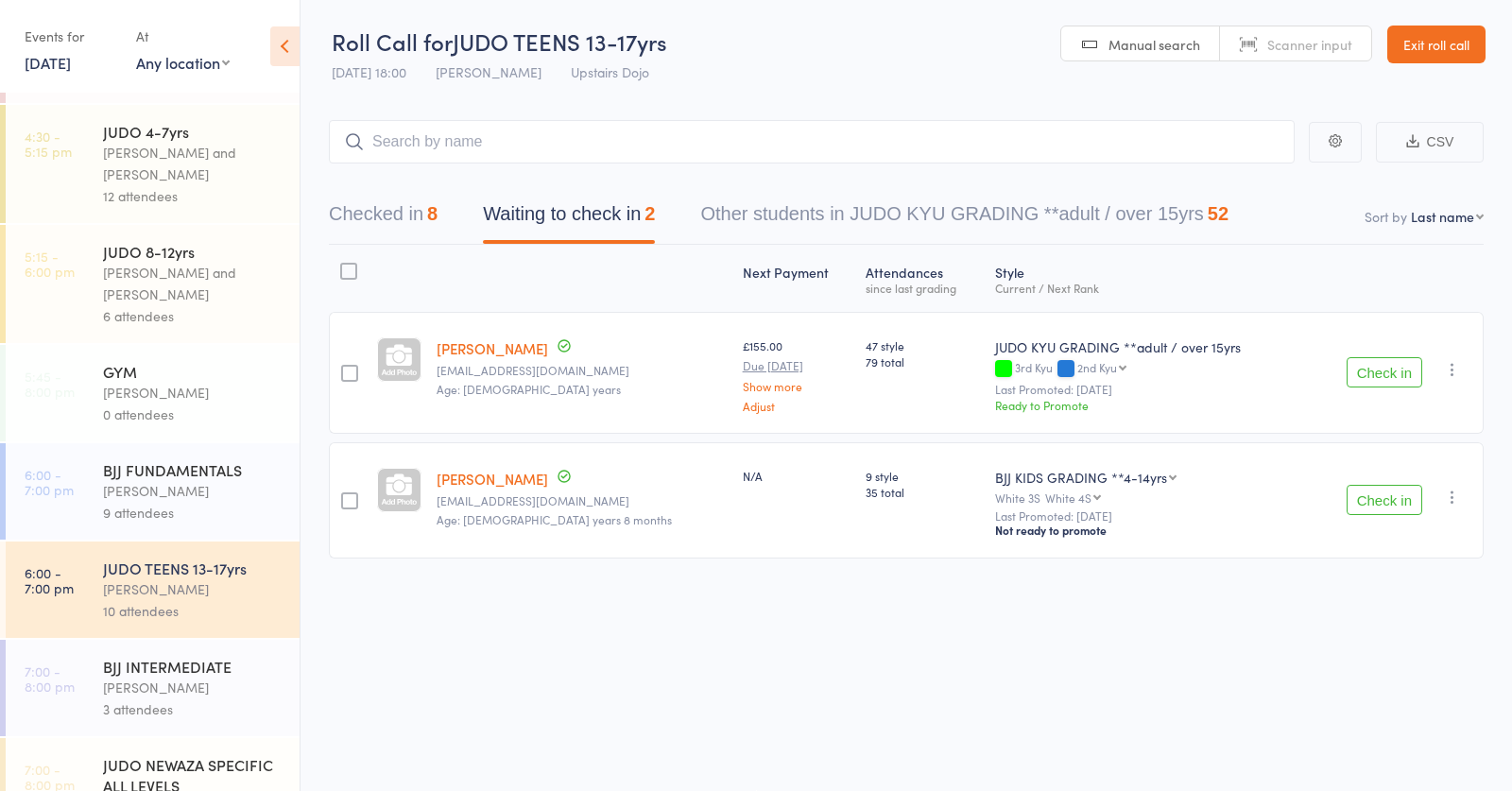 click on "Check in" at bounding box center [1384, 500] 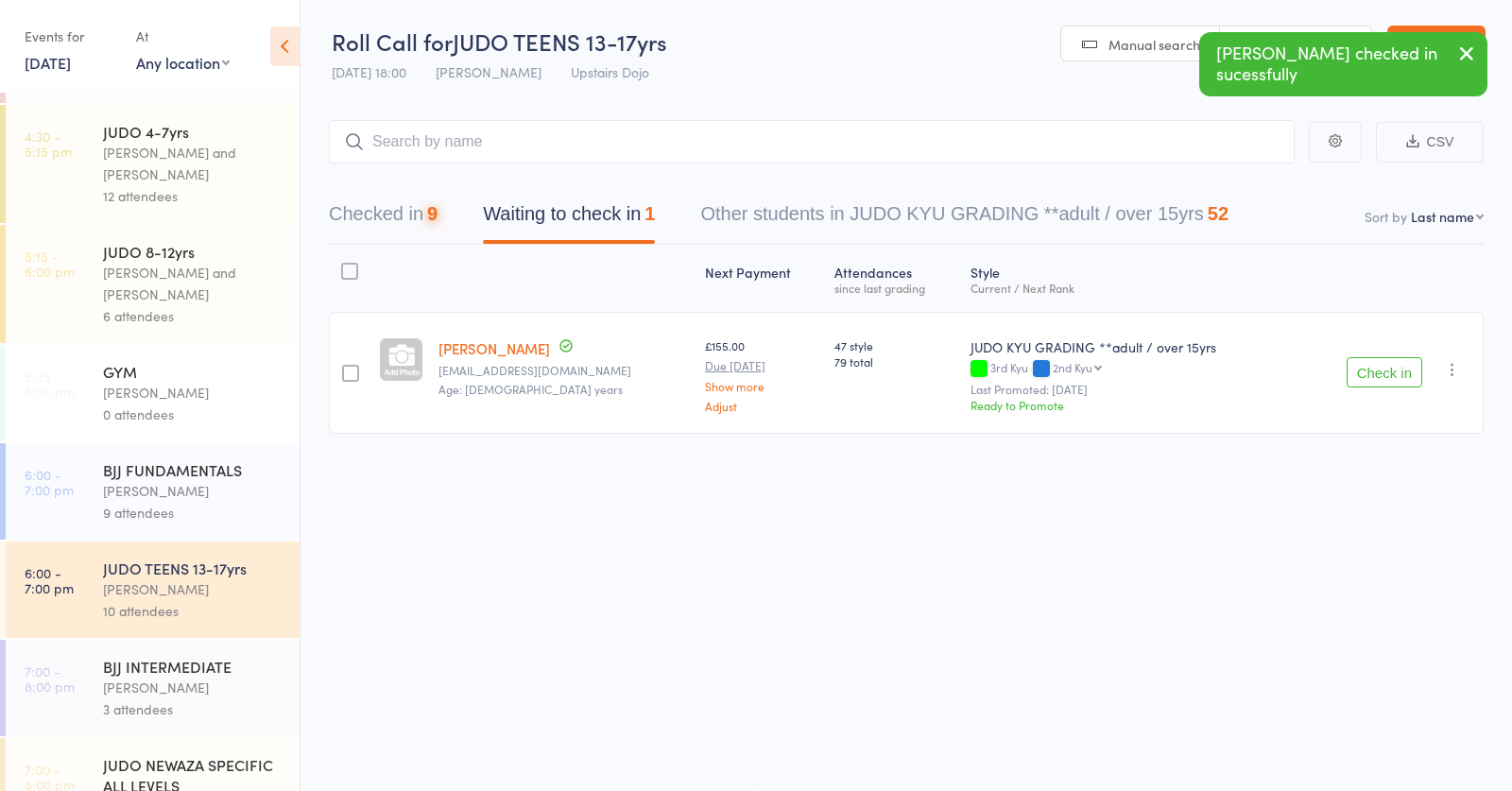 click on "Check in" at bounding box center (1384, 372) 